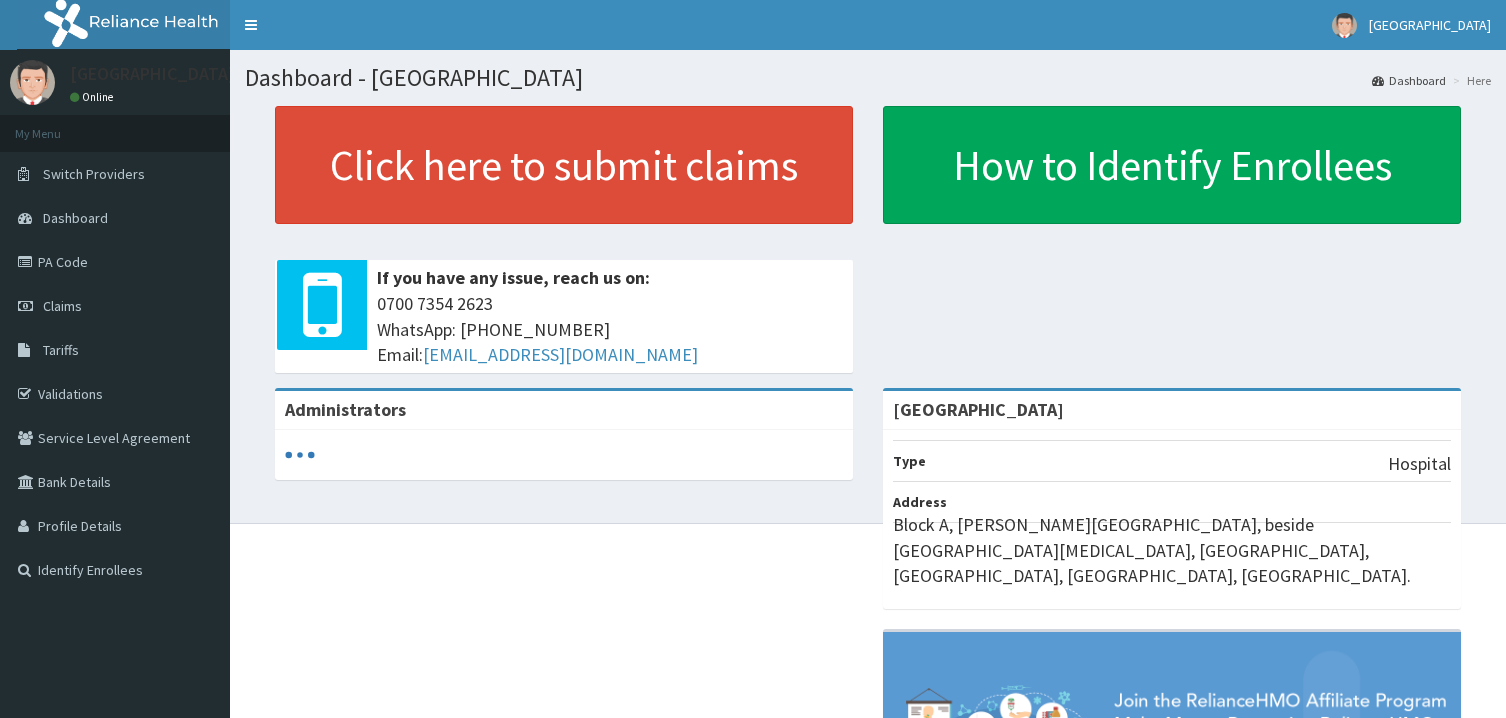 scroll, scrollTop: 0, scrollLeft: 0, axis: both 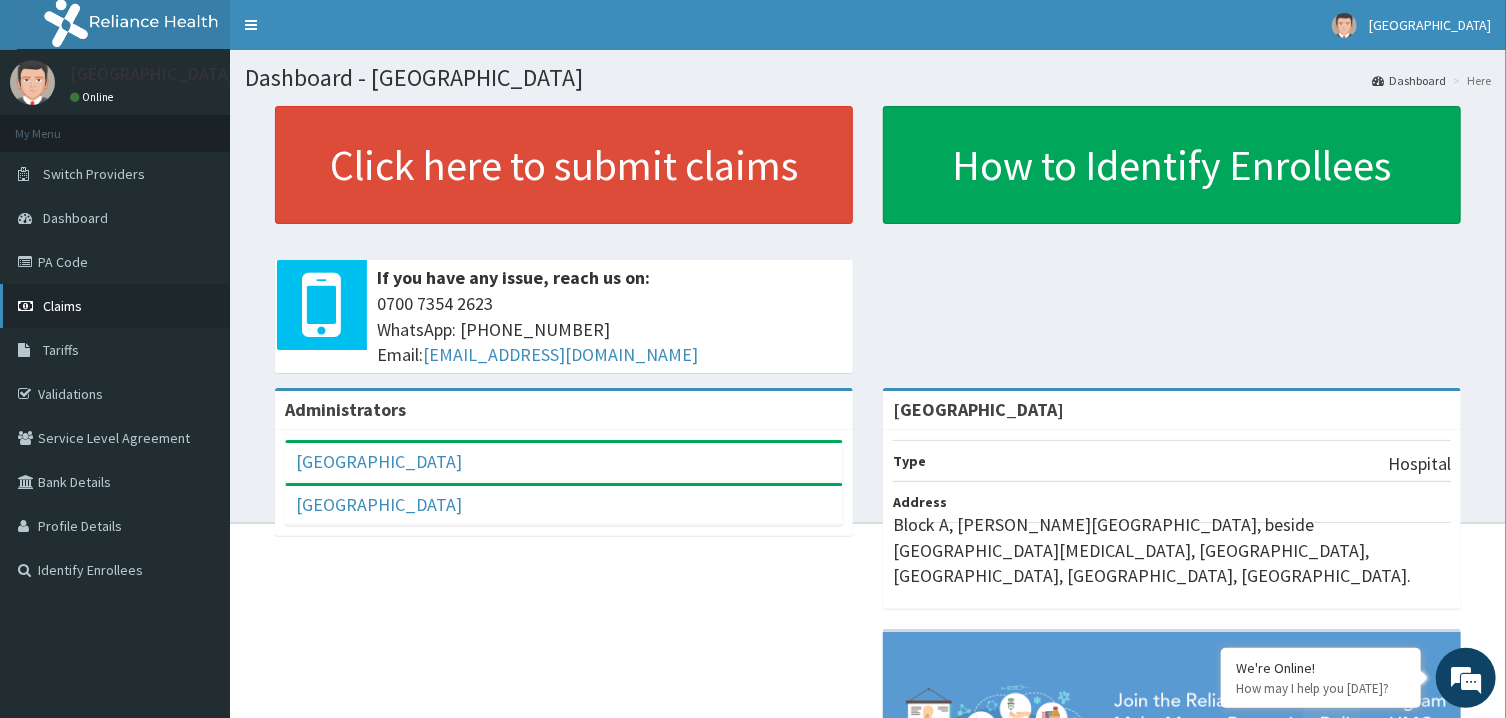 click on "Claims" at bounding box center (115, 306) 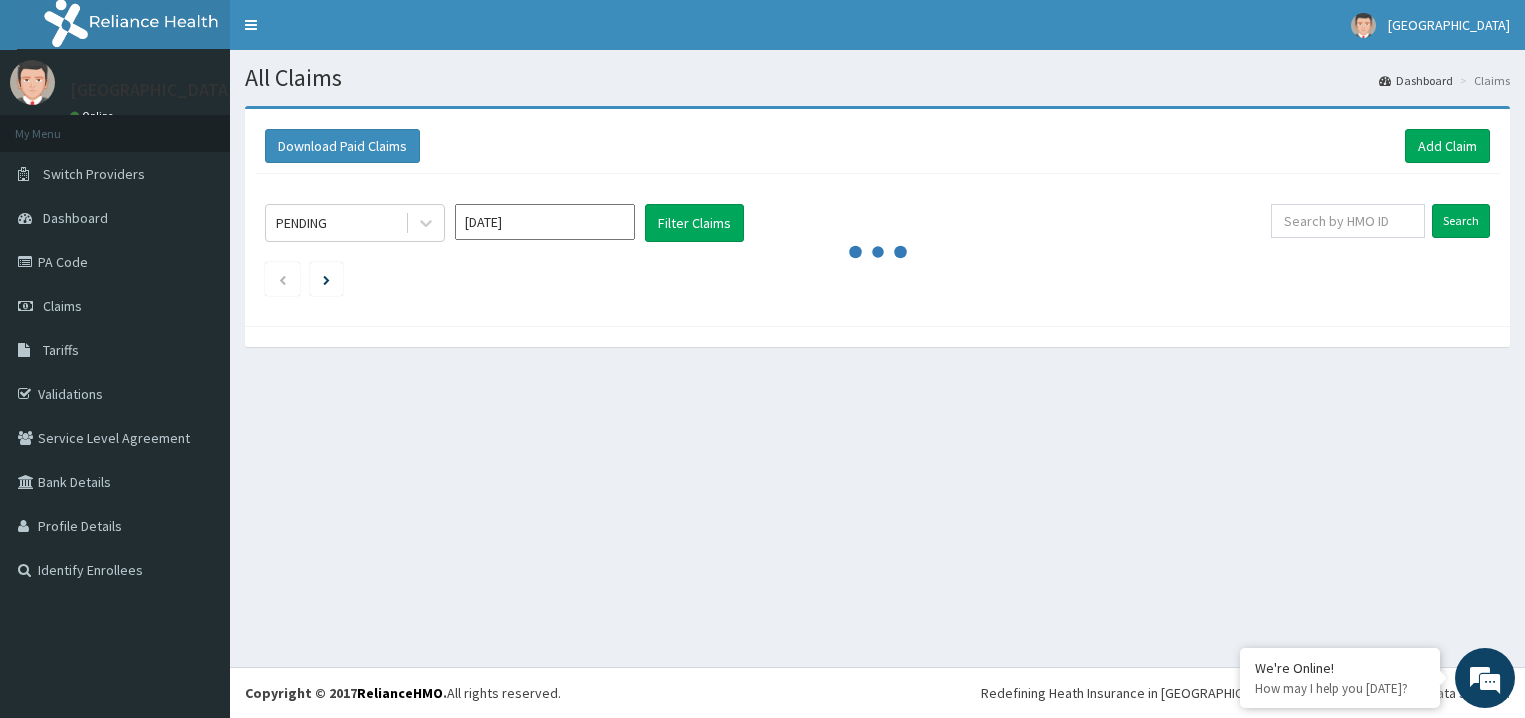 scroll, scrollTop: 0, scrollLeft: 0, axis: both 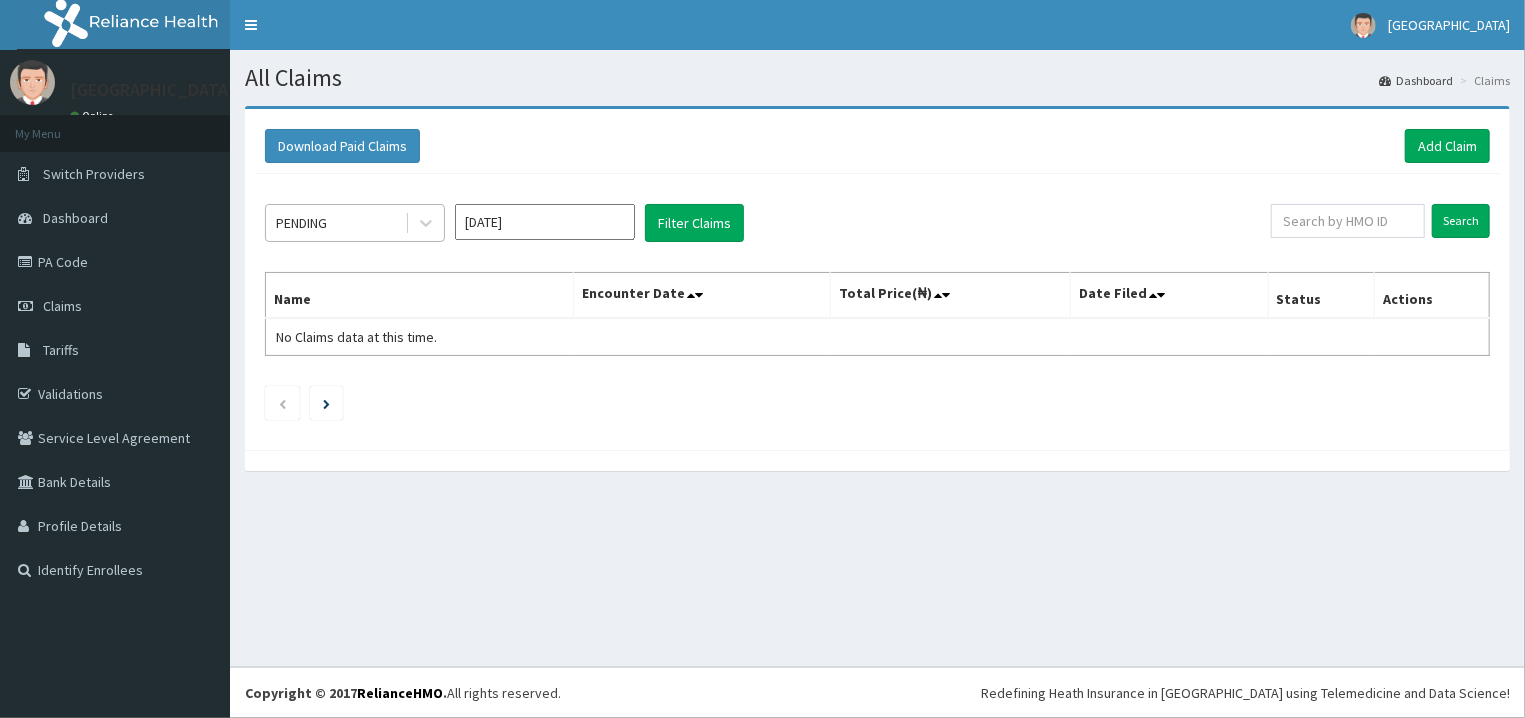 click on "PENDING" at bounding box center [335, 223] 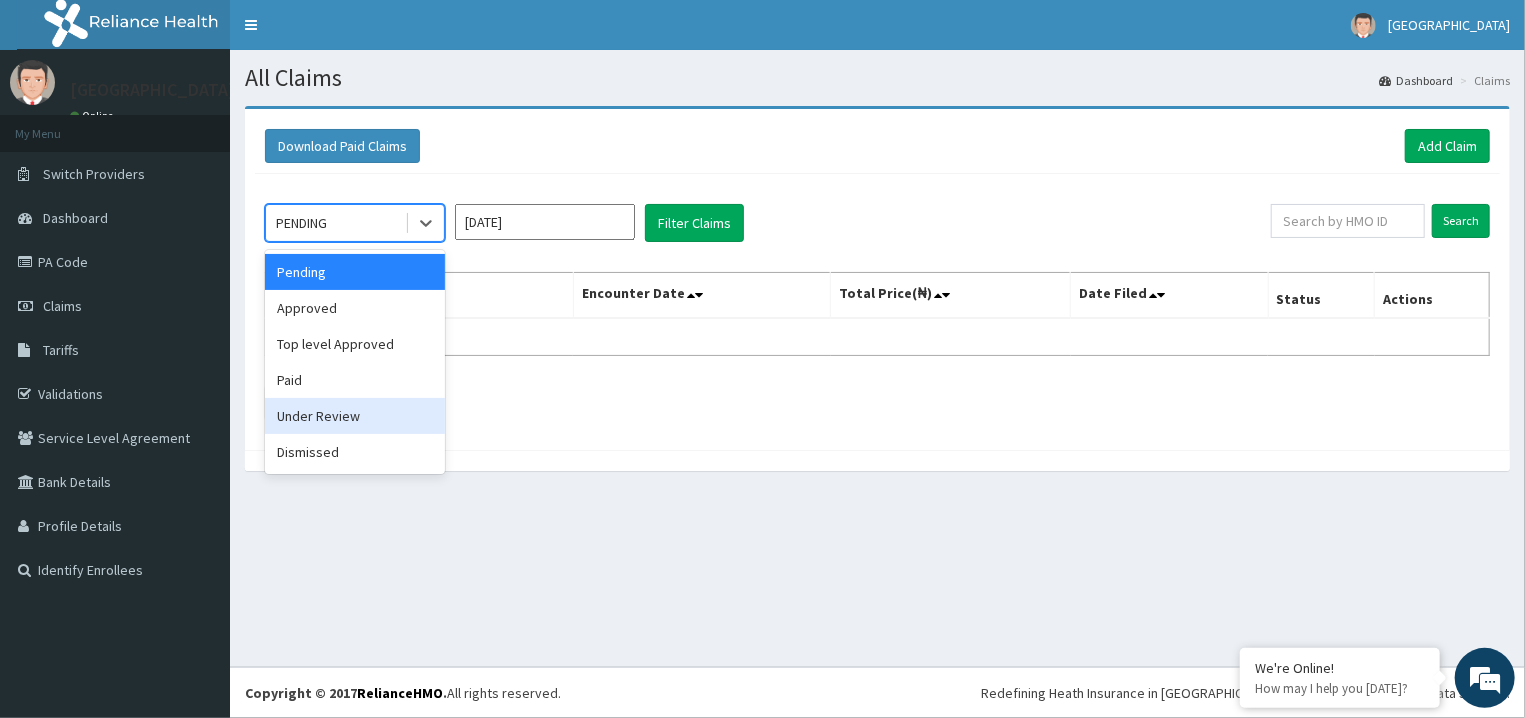 click on "Under Review" at bounding box center [355, 416] 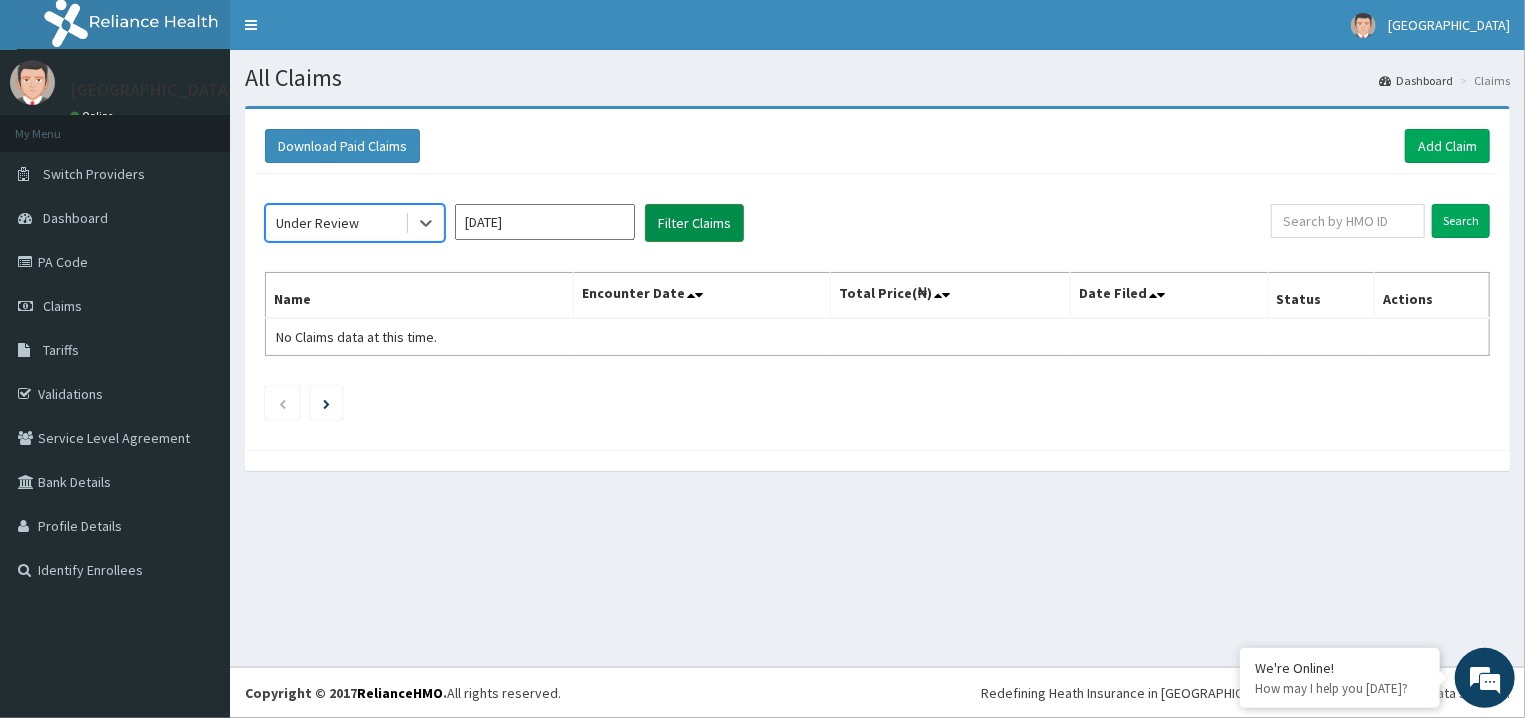 click on "Filter Claims" at bounding box center (694, 223) 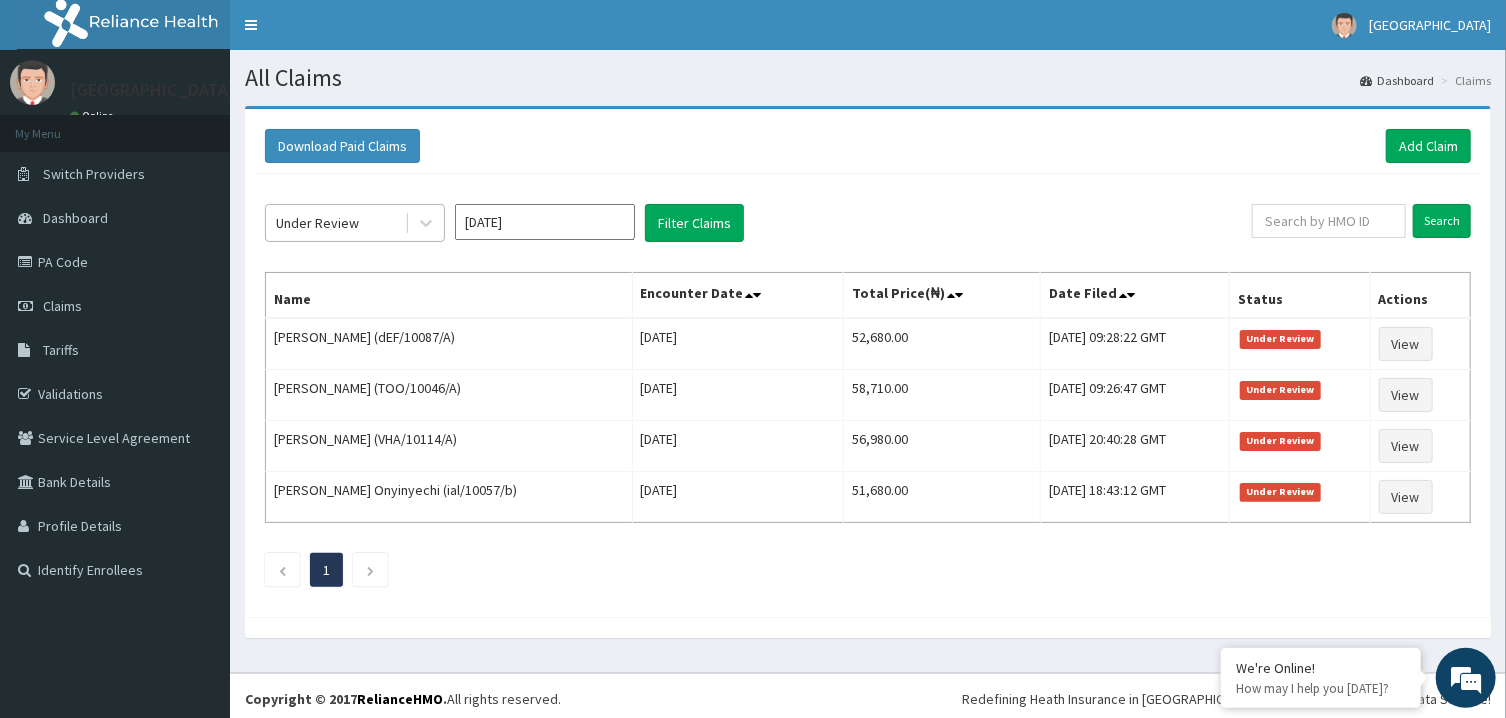 click on "Under Review" at bounding box center [335, 223] 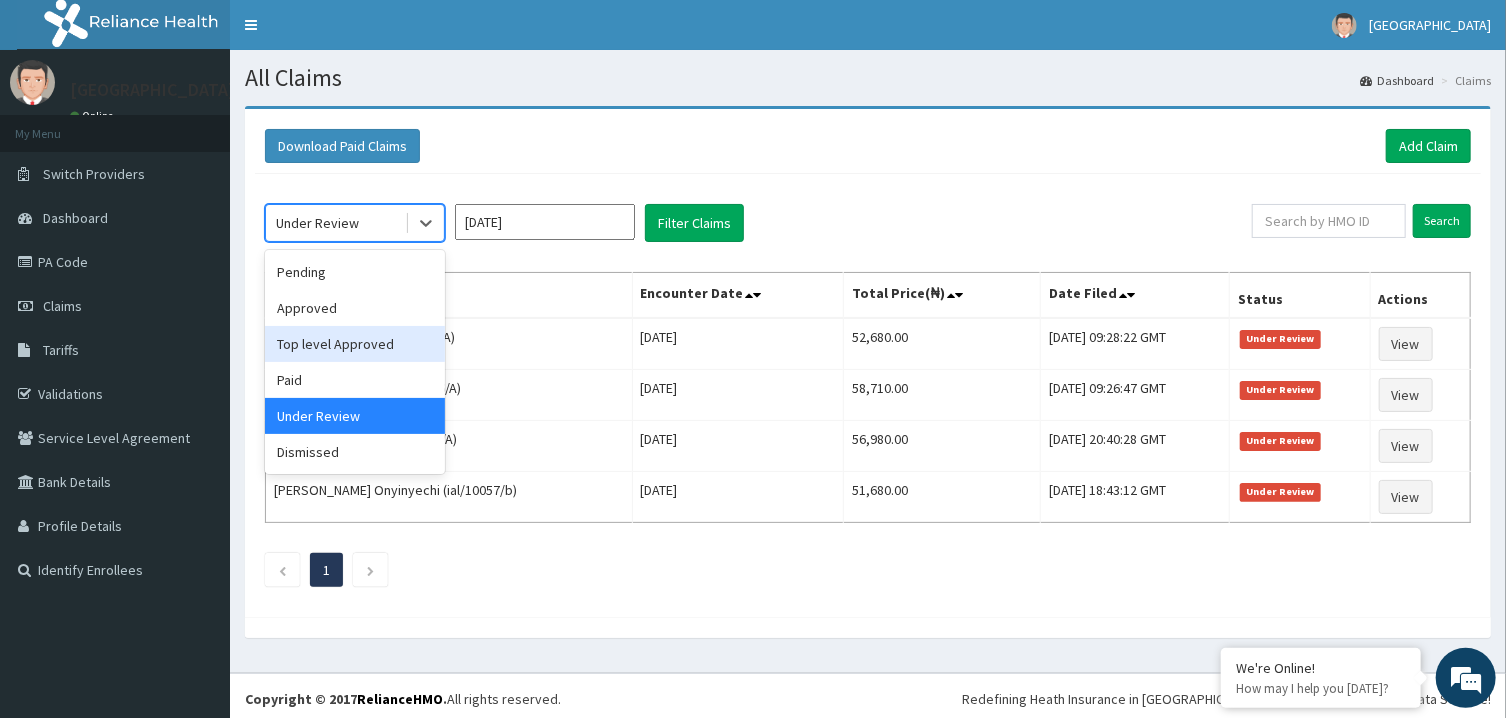 scroll, scrollTop: 0, scrollLeft: 0, axis: both 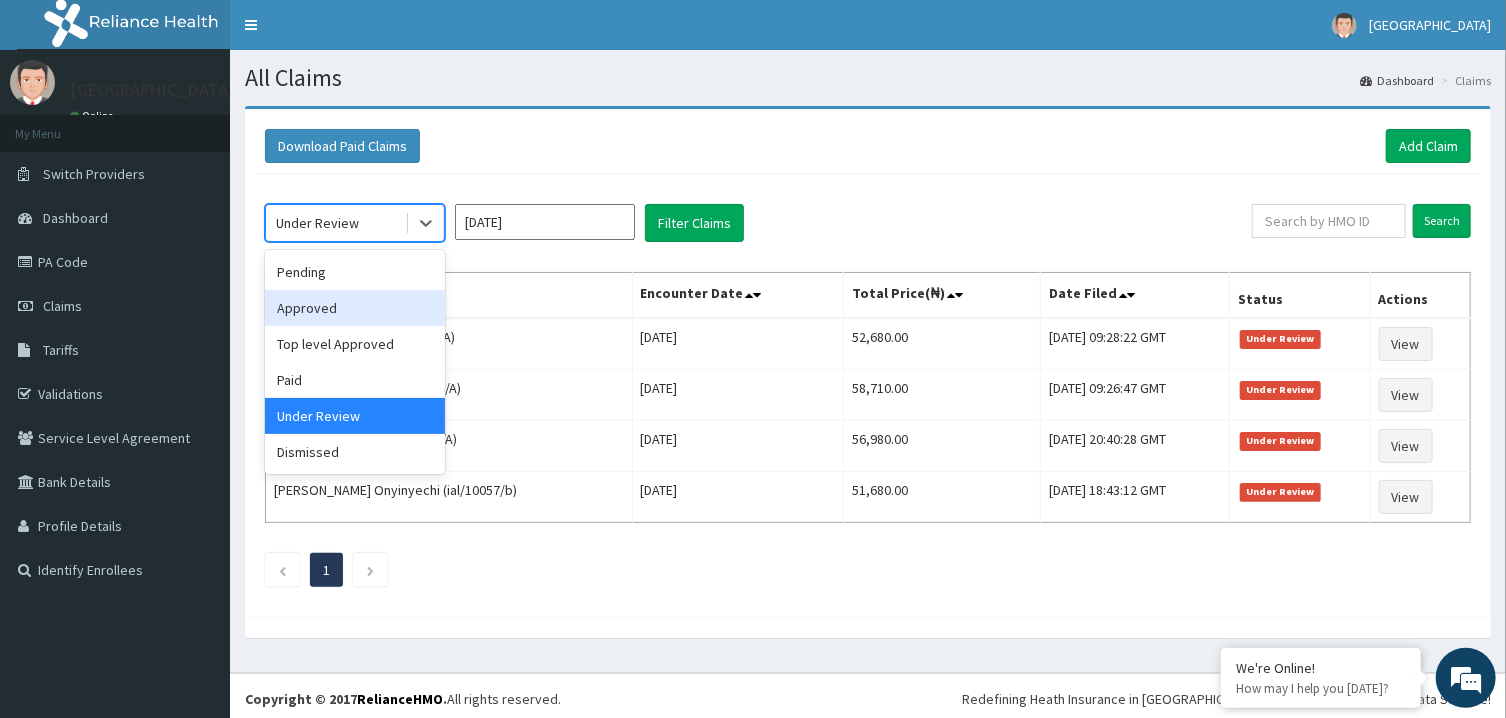 click on "Approved" at bounding box center (355, 308) 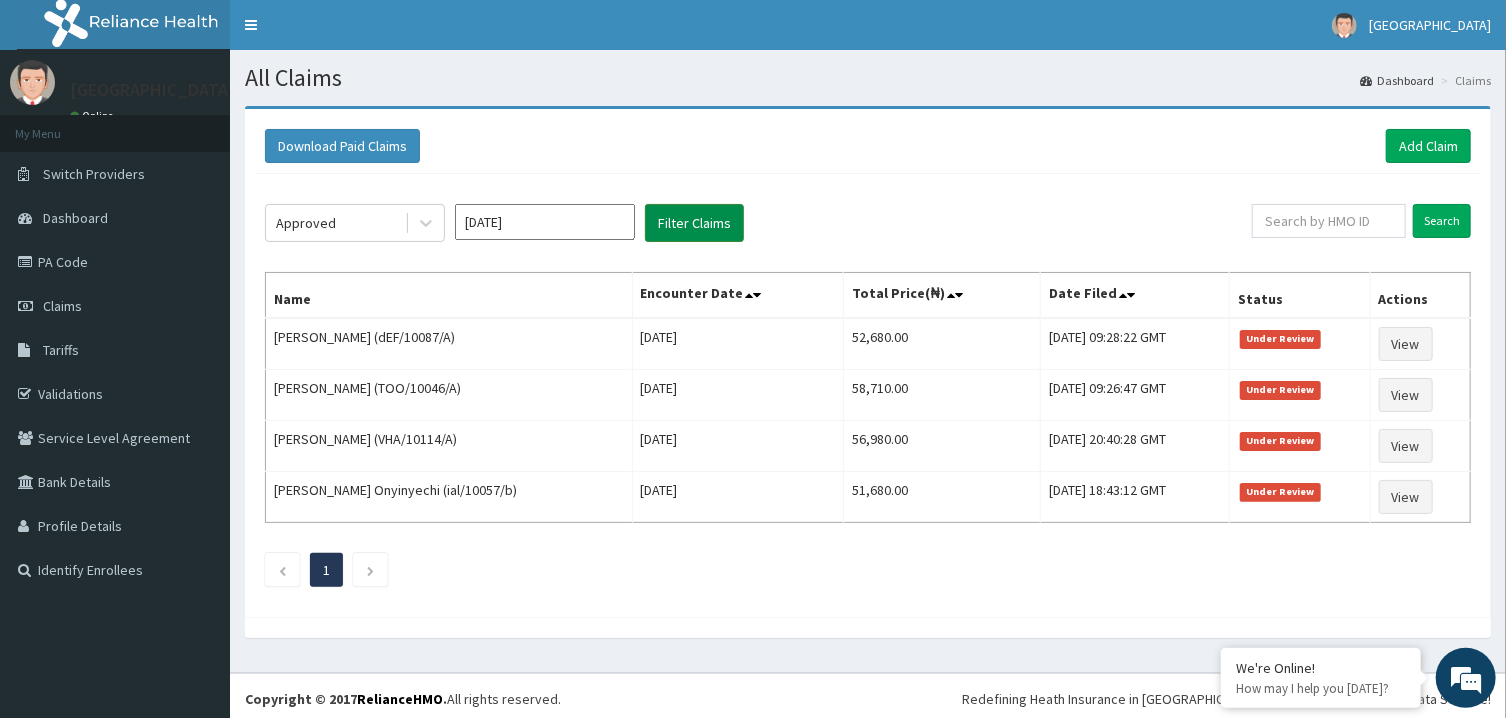 click on "Filter Claims" at bounding box center [694, 223] 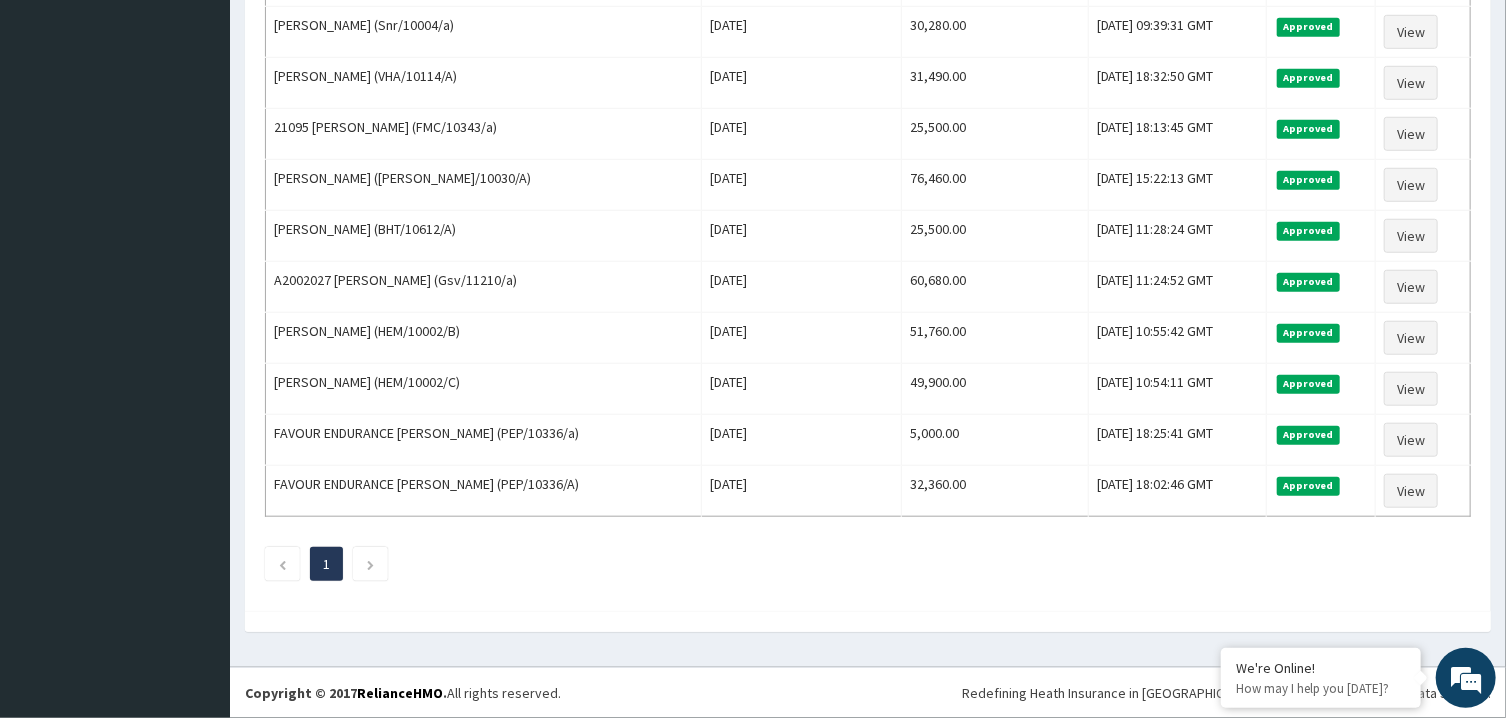 scroll, scrollTop: 772, scrollLeft: 0, axis: vertical 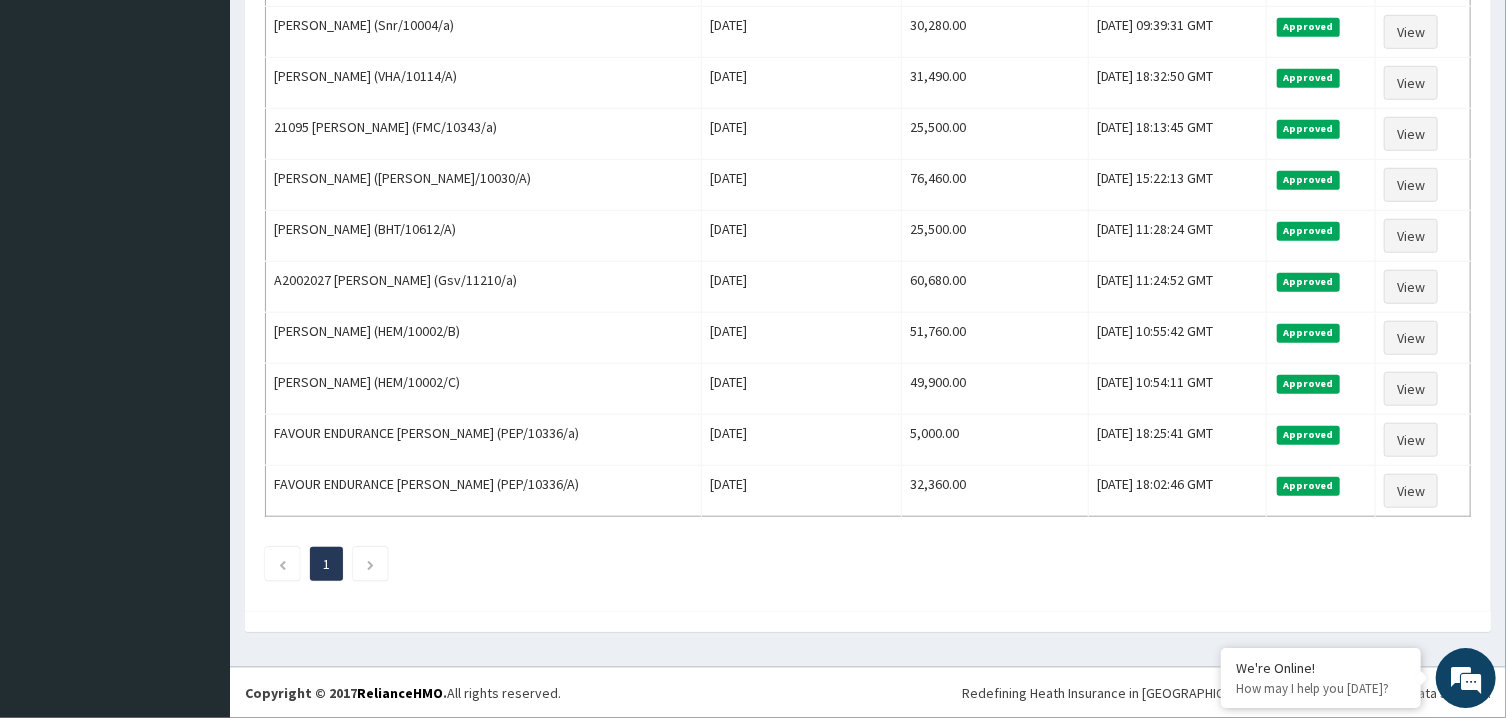 click on "Download Paid Claims Add Claim × Note you can only download claims within a maximum of 1 year and the dates will auto-adjust when you select range that is greater than 1 year From 12-04-2025 To 12-07-2025 Close Download Approved Jul 2025 Filter Claims Search Name Encounter Date Total Price(₦) Date Filed Status Actions A2002027 GABRIEL FRANCIS OKON (Gsv/11210/a) Fri Jul 11 2025 25,900.00 Fri, 11 Jul 2025 17:49:07 GMT Approved View Chinyere Christiana (alp/10085/b) Thu Jul 10 2025 37,880.00 Fri, 11 Jul 2025 17:32:25 GMT Approved View Akudo Adewale (EPZ/10234/C) Fri Jul 11 2025 42,560.00 Fri, 11 Jul 2025 16:41:06 GMT Approved View Brian Adewale (EPZ/10234/B) Fri Jul 11 2025 15,385.00 Fri, 11 Jul 2025 16:33:23 GMT Approved View Adewale Sikiru (EPZ/10234/A) Fri Jul 11 2025 31,380.00 Fri, 11 Jul 2025 16:27:22 GMT Approved View A2401103 MICHAEL CHIBUIKE NSOFOR (GSV/12280/A) Thu Jul 10 2025 34,700.00 Fri, 11 Jul 2025 11:38:10 GMT Approved View Okereke Nkiruka (UZL/10030/A) Fri Jul 11 2025 25,200.00 Approved View 1" at bounding box center (868, -26) 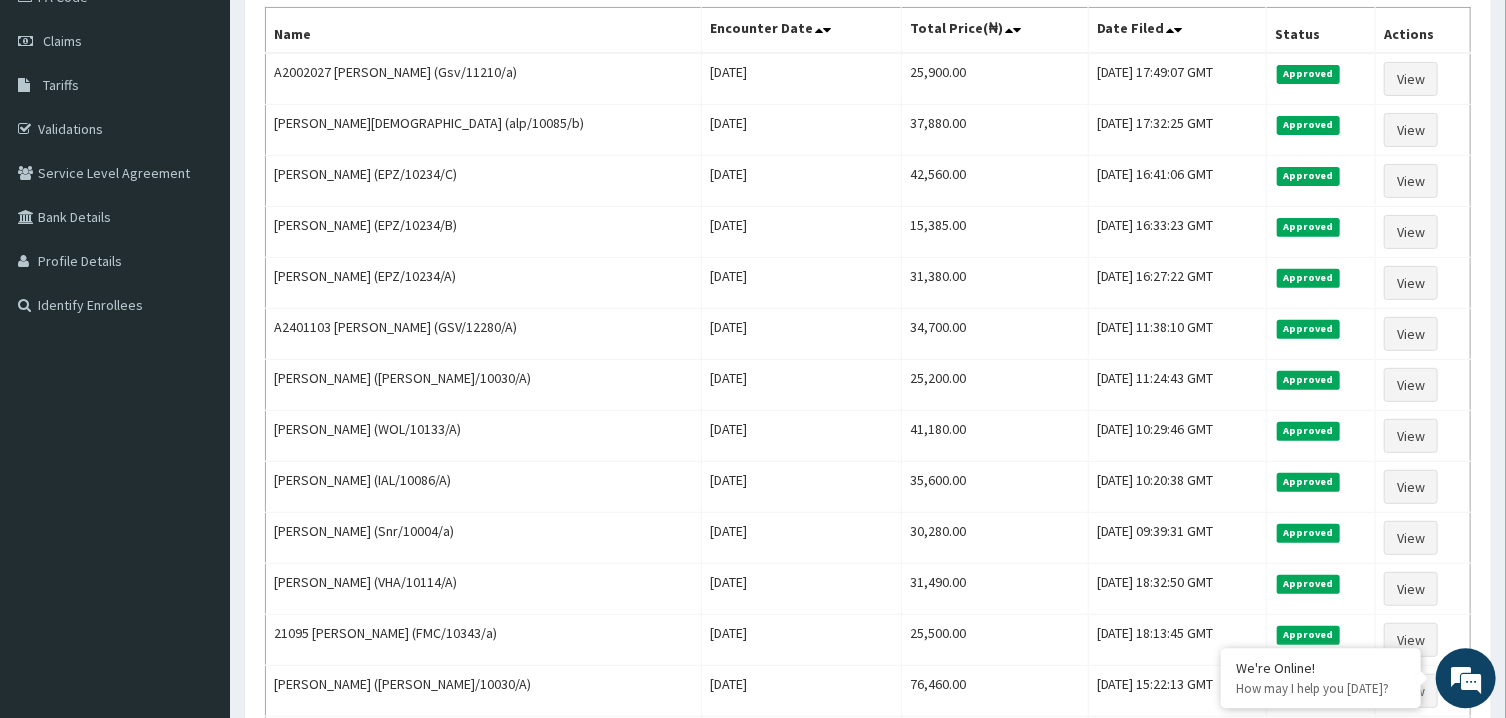 scroll, scrollTop: 260, scrollLeft: 0, axis: vertical 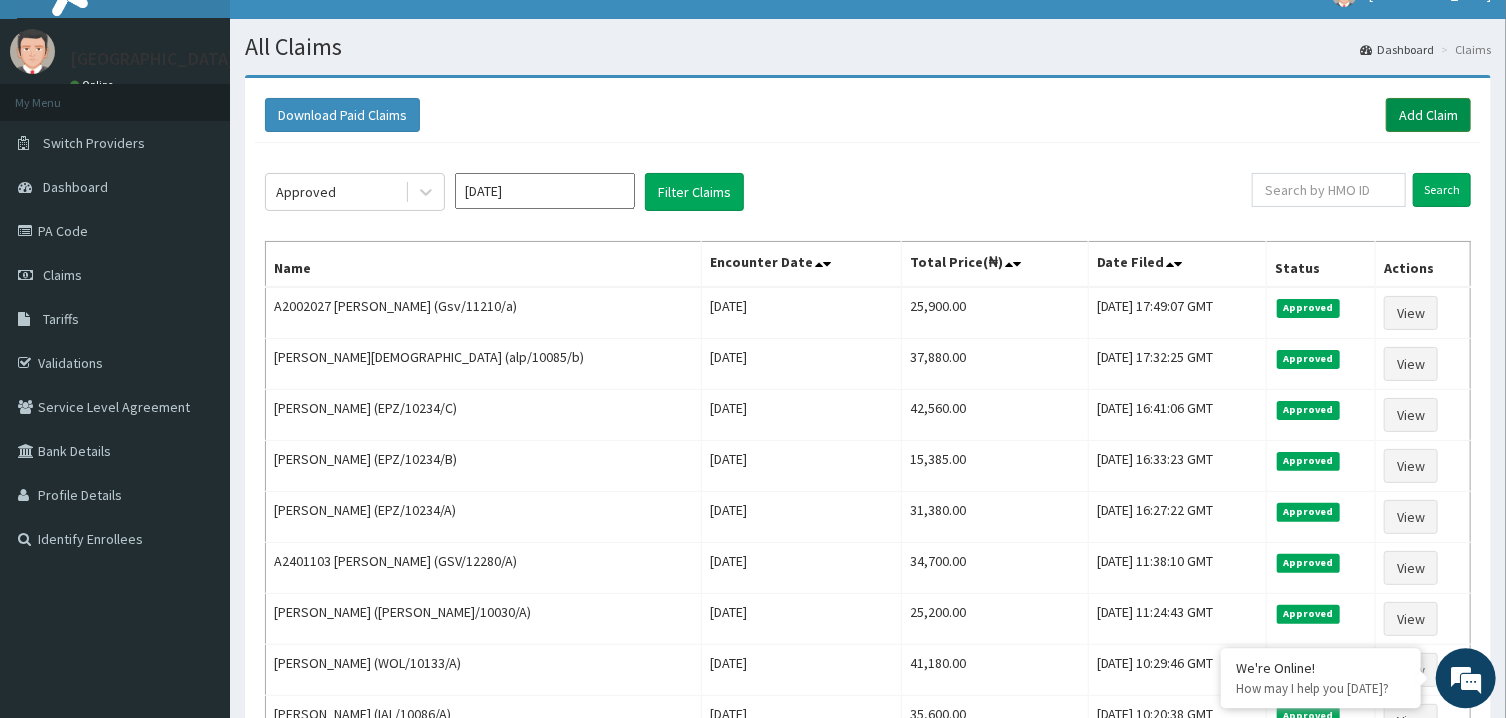 click on "Add Claim" at bounding box center (1428, 115) 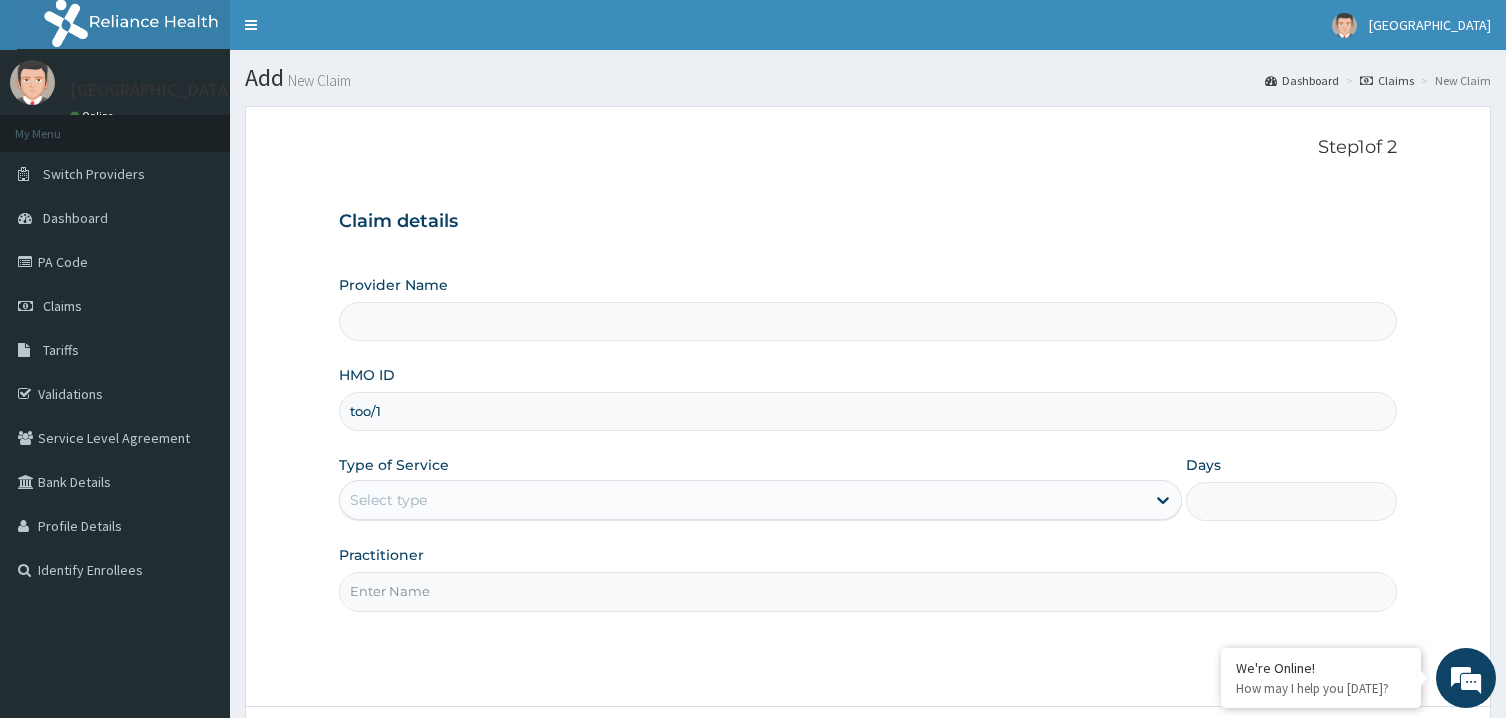 scroll, scrollTop: 0, scrollLeft: 0, axis: both 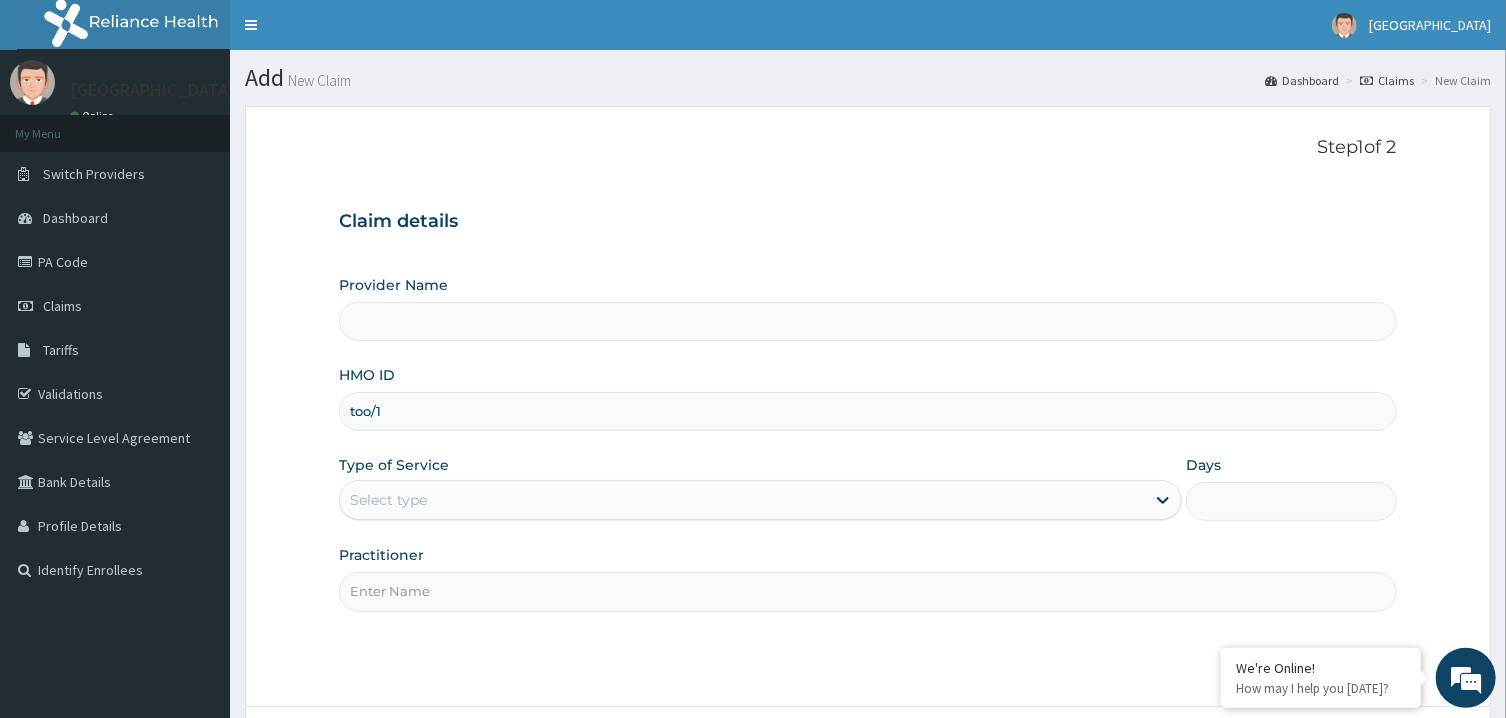 type on "[GEOGRAPHIC_DATA]" 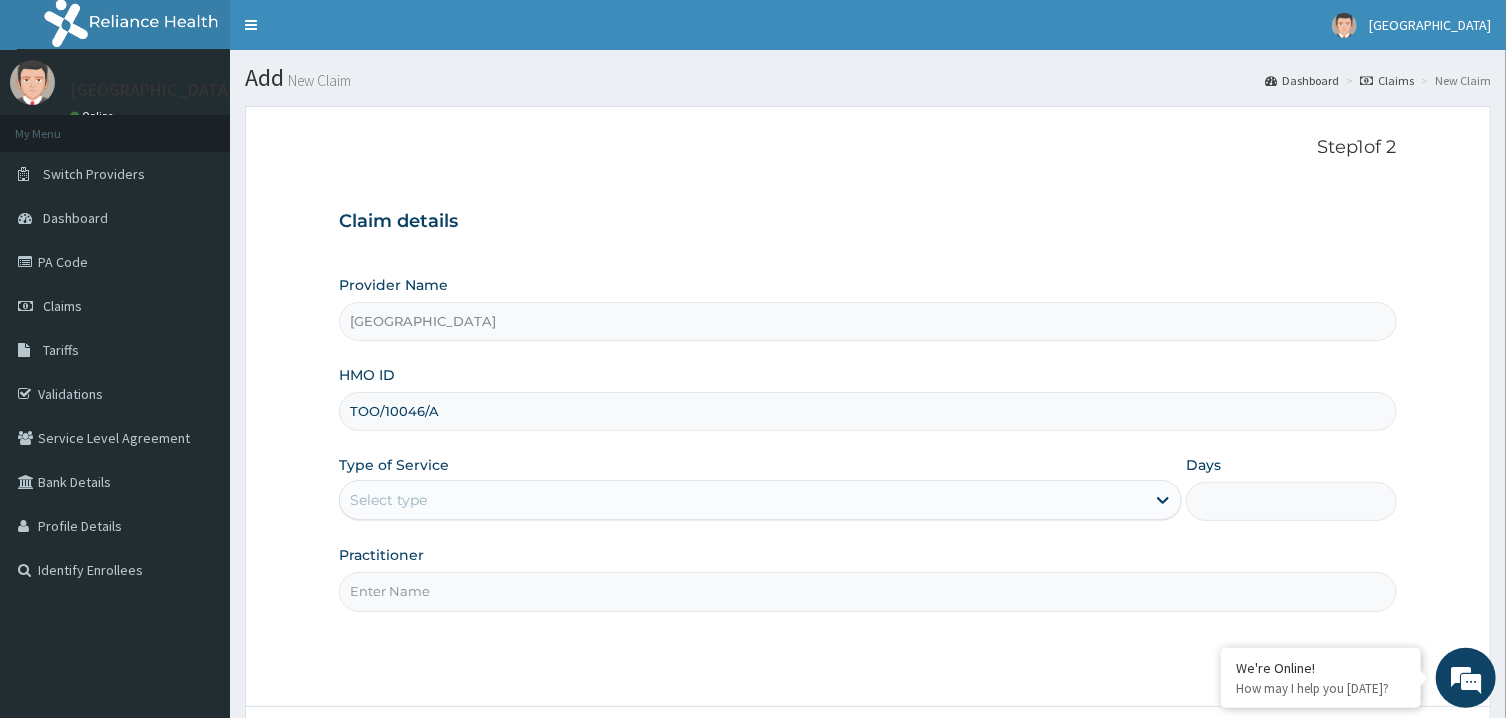 type on "TOO/10046/A" 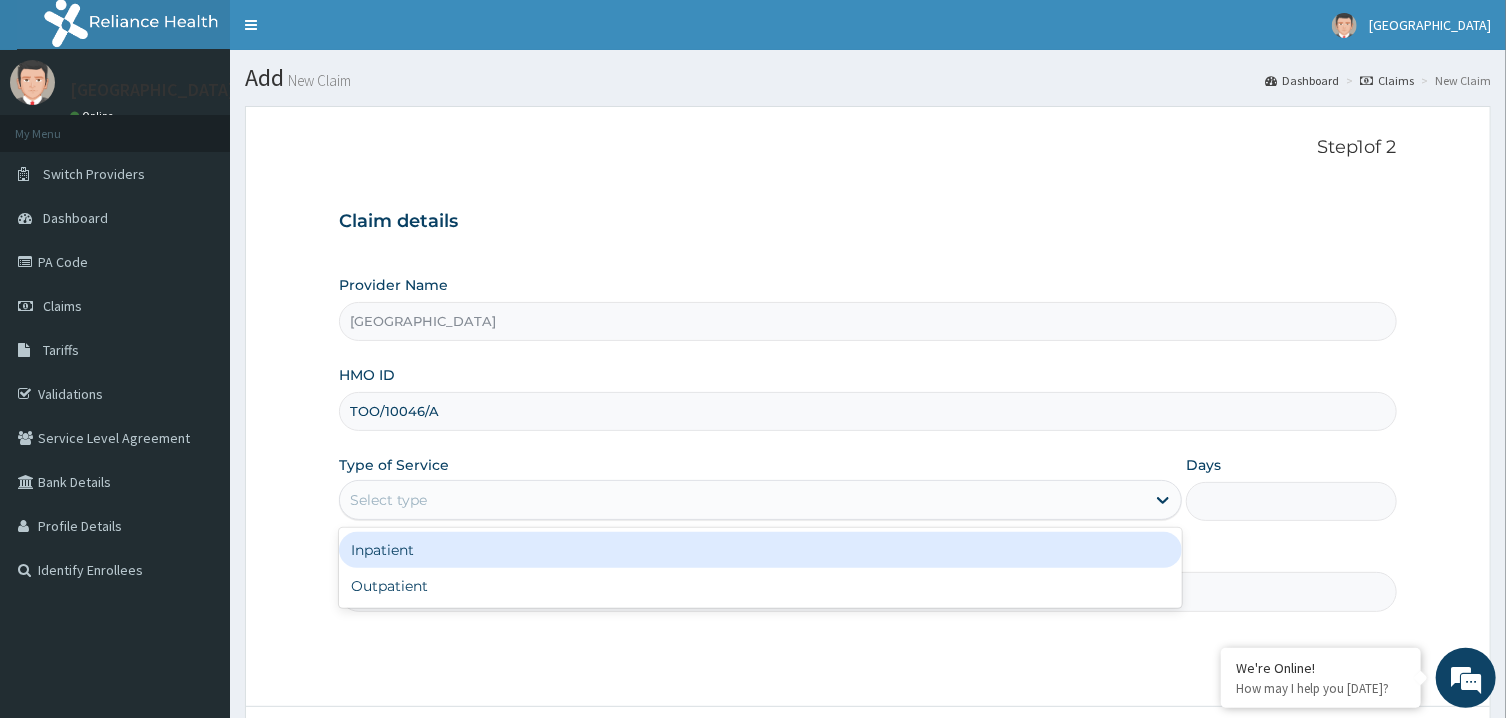 click on "Select type" at bounding box center [742, 500] 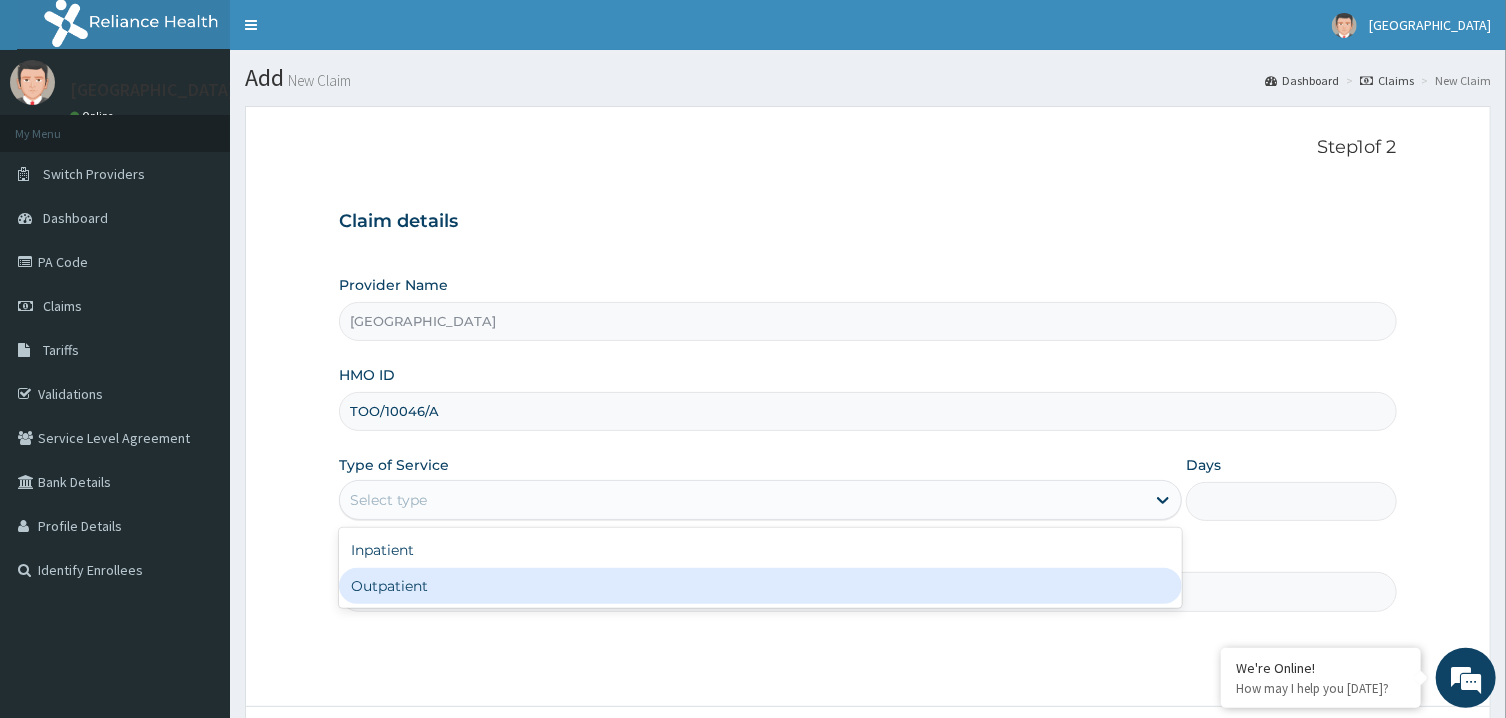 click on "Outpatient" at bounding box center (760, 586) 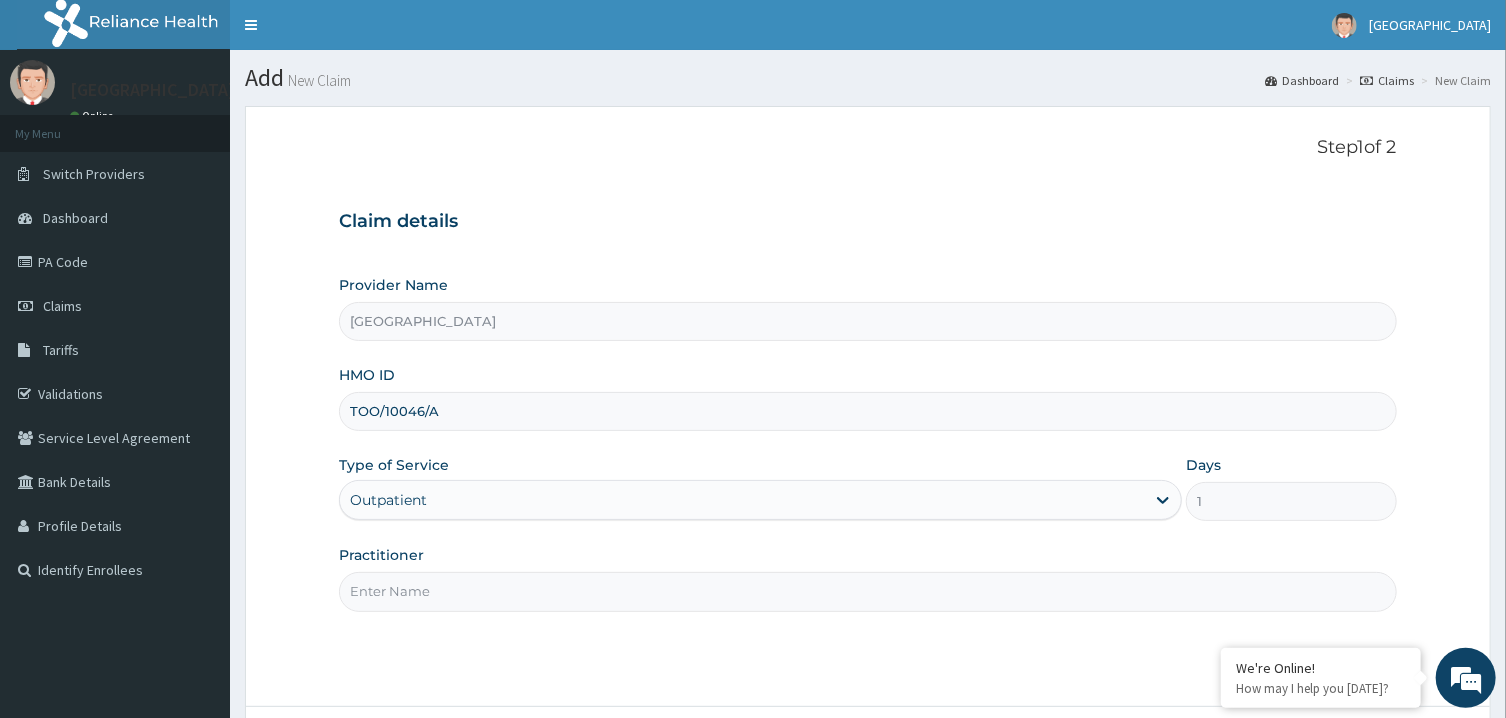 click on "Practitioner" at bounding box center [867, 591] 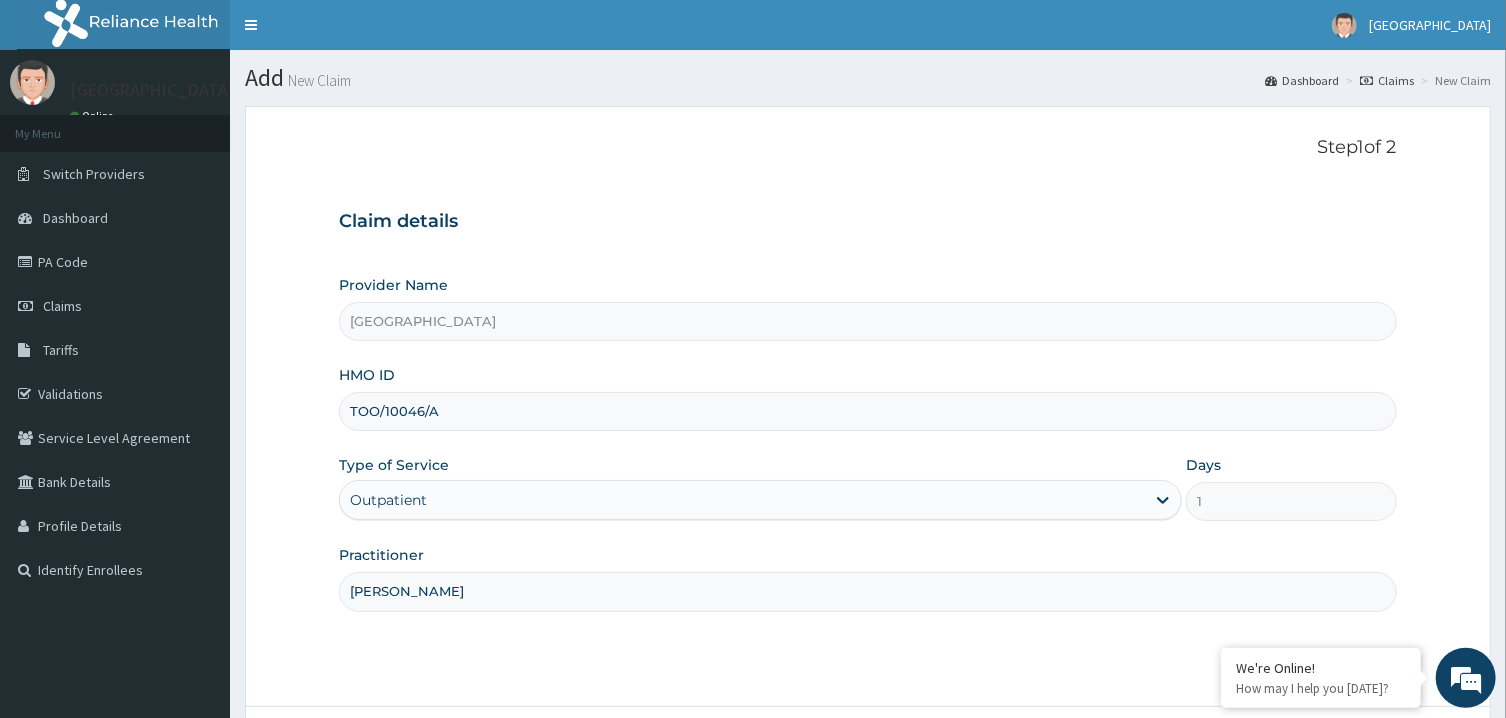 scroll, scrollTop: 0, scrollLeft: 0, axis: both 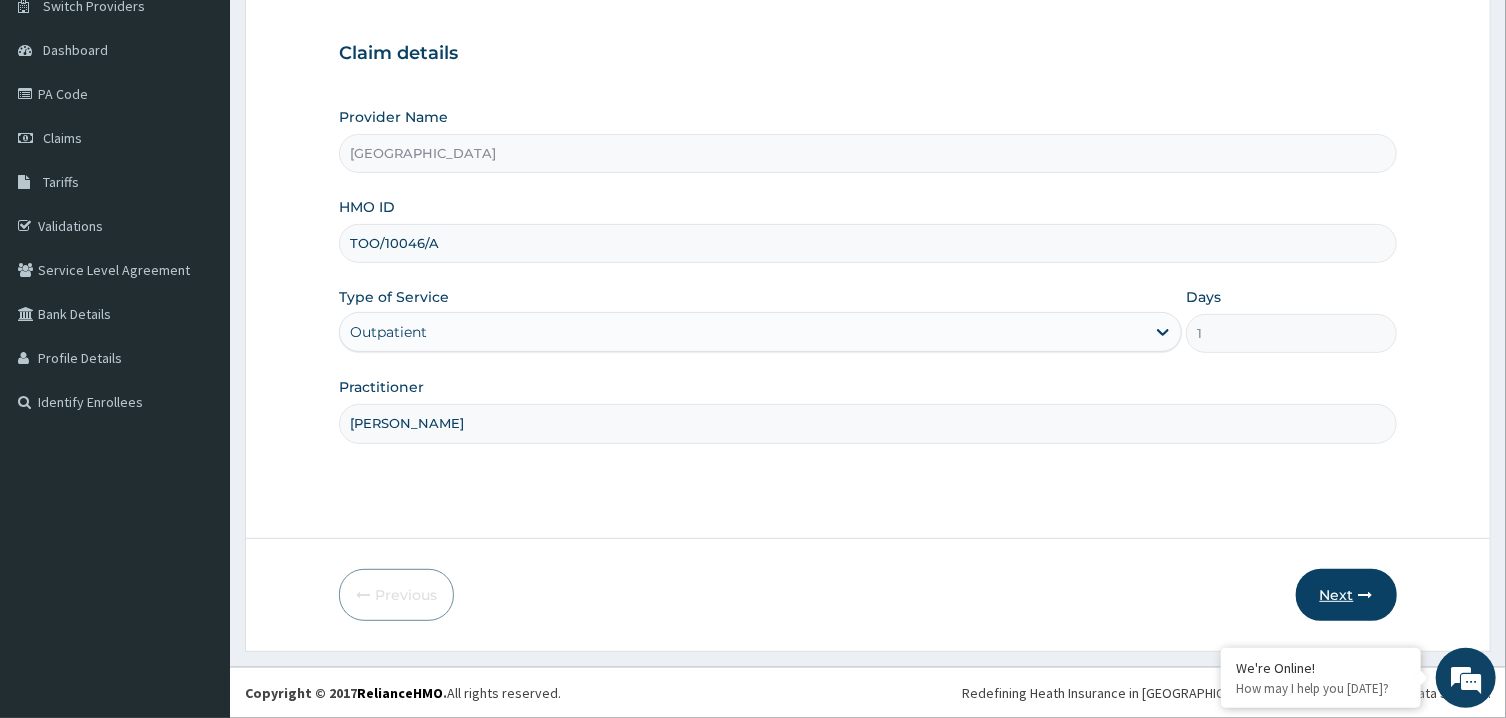 type on "peter prince" 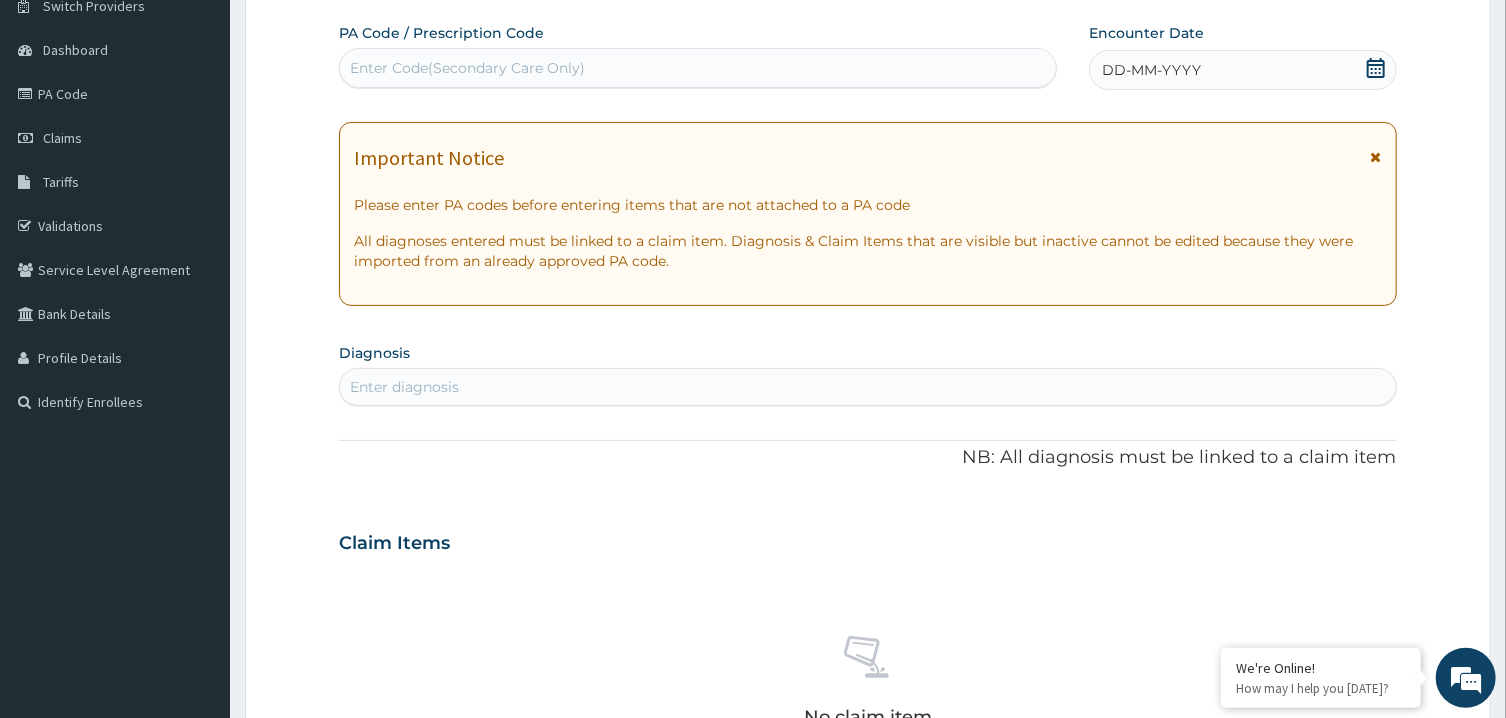 click 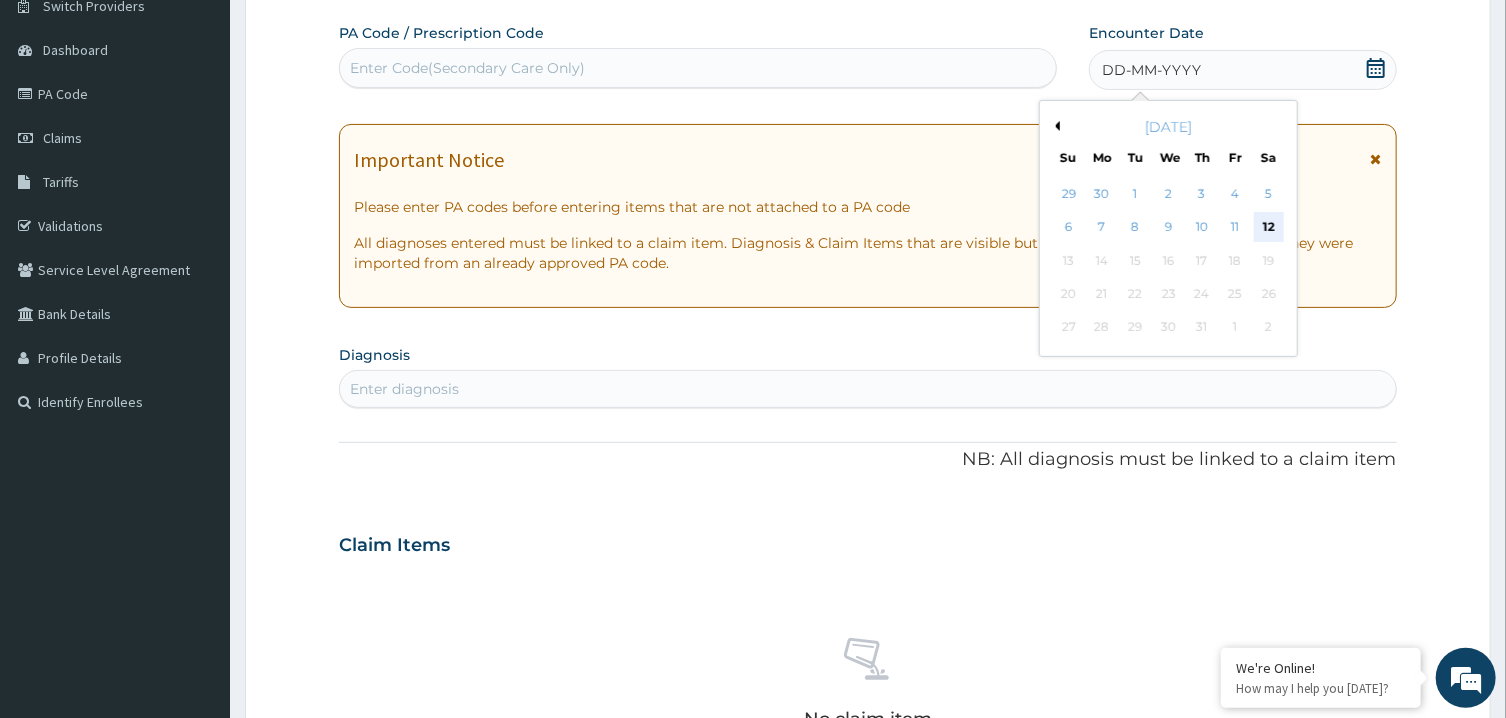 click on "12" at bounding box center [1269, 228] 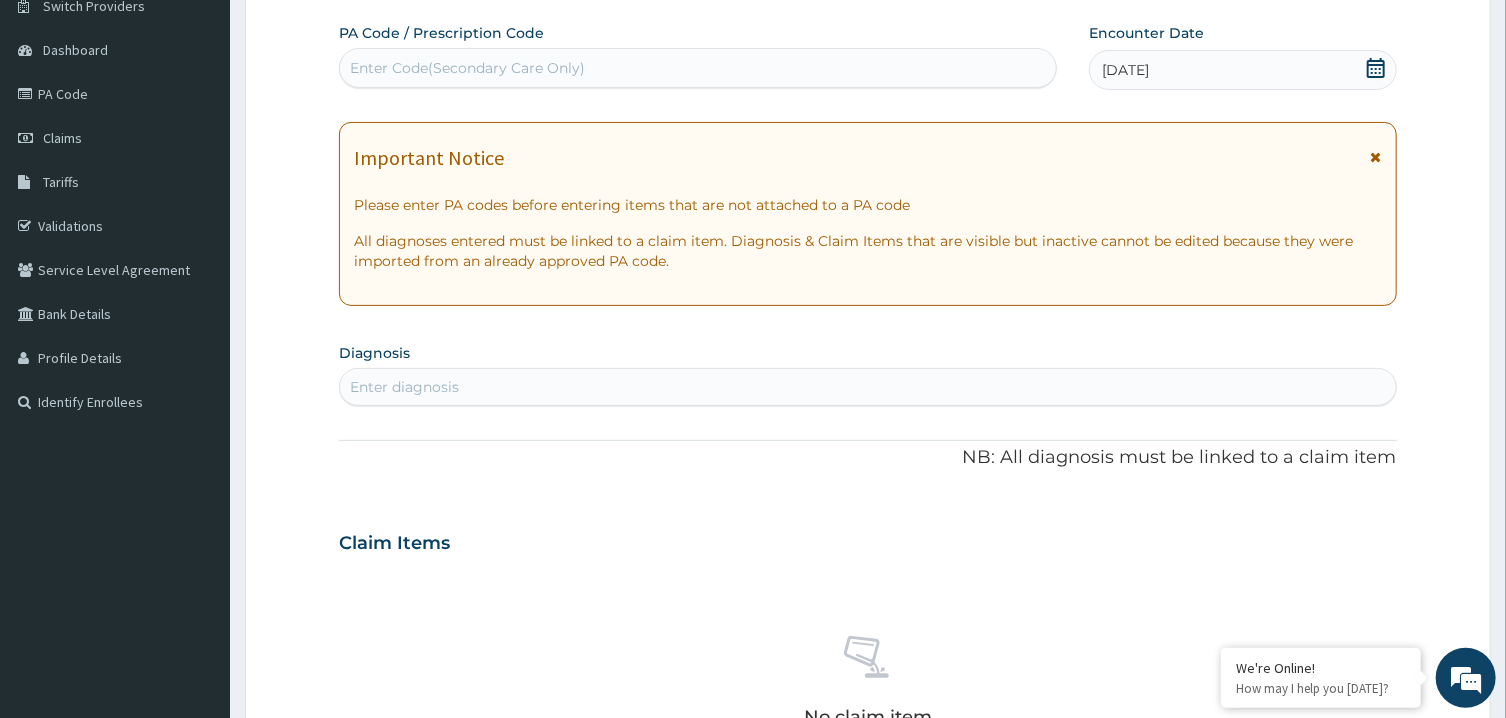 click on "Enter diagnosis" at bounding box center (867, 387) 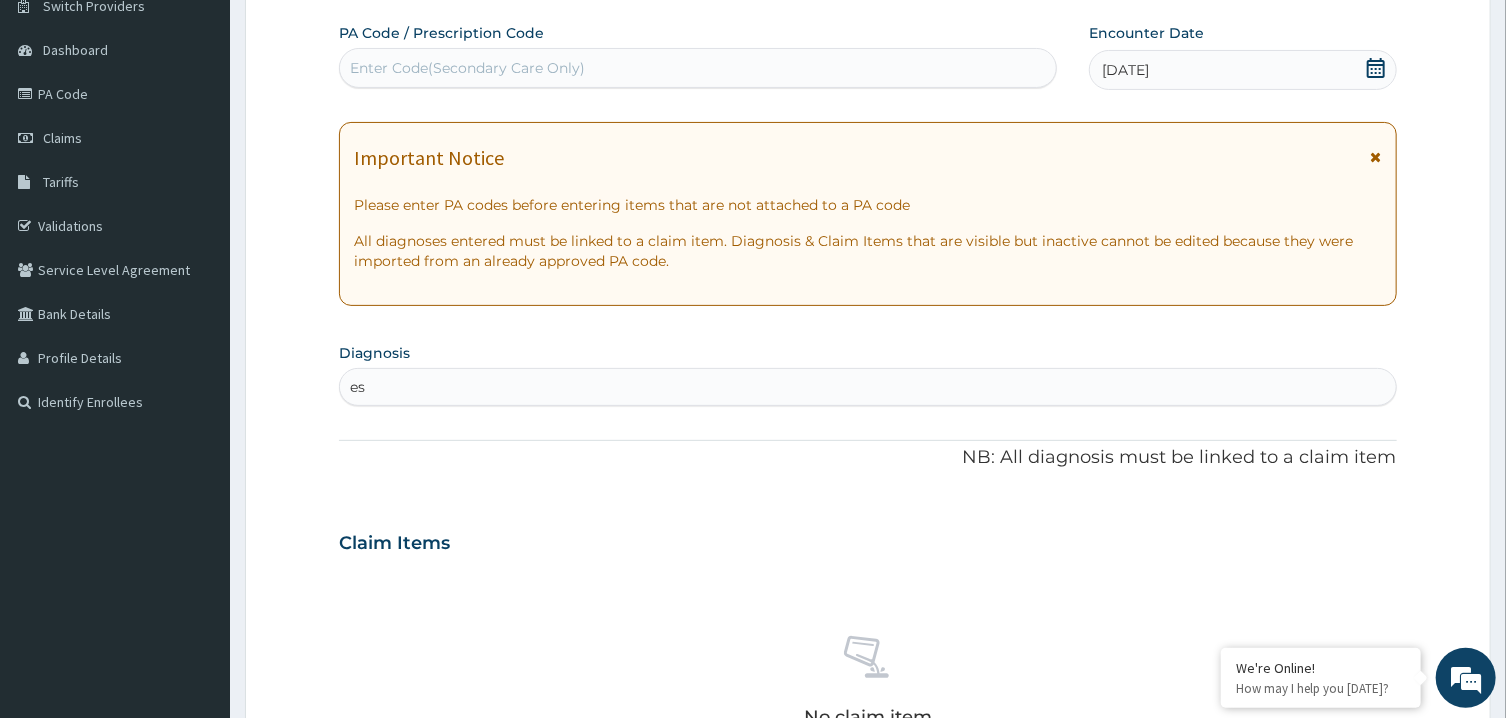 type on "e" 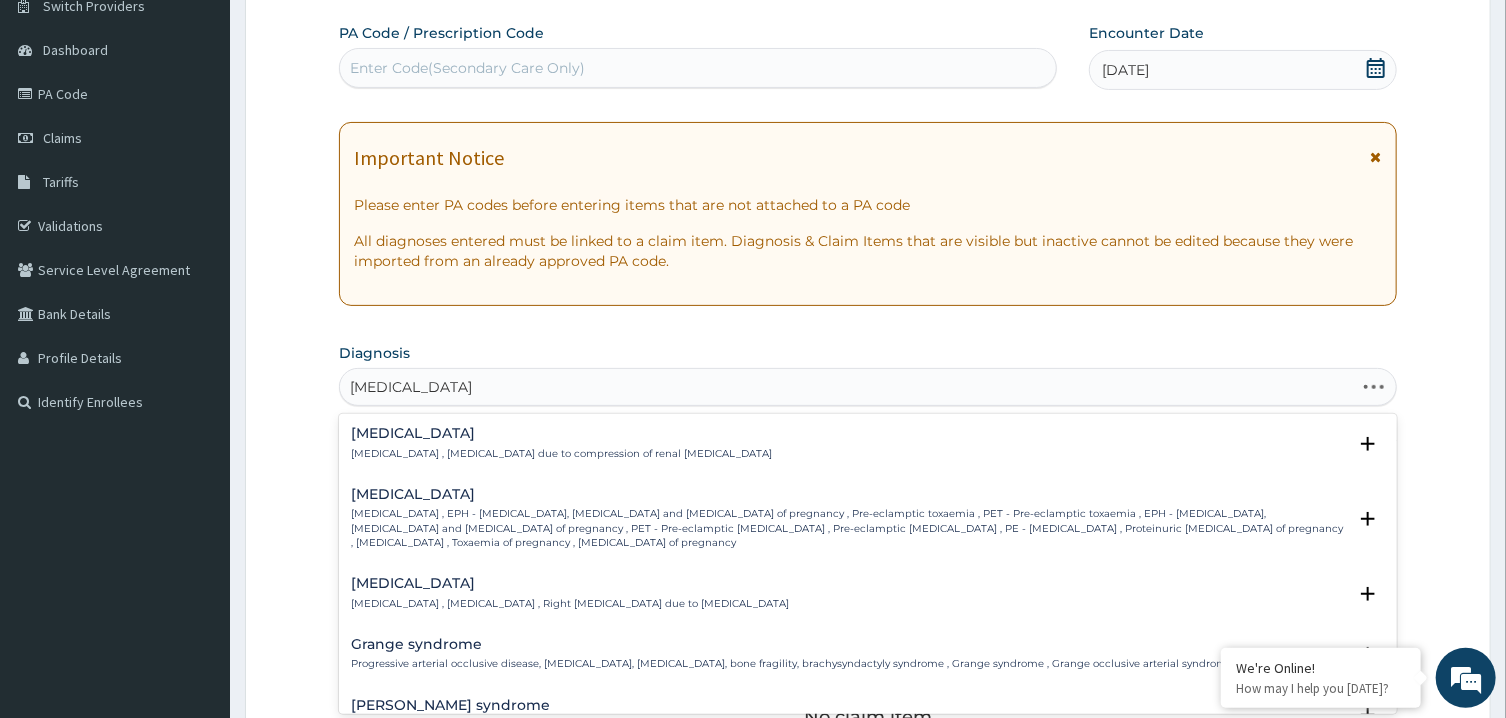type on "essential hypertensio" 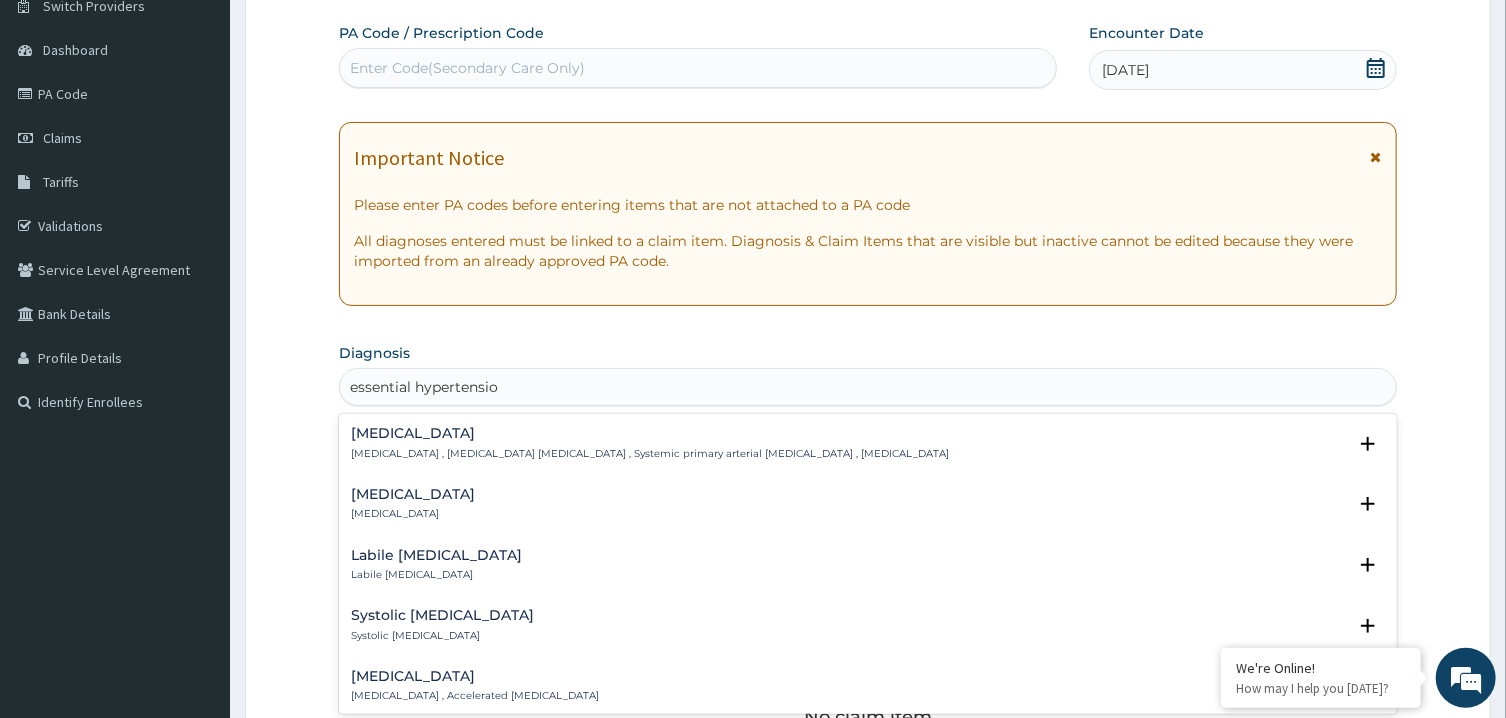 click on "Essential hypertension" at bounding box center [650, 433] 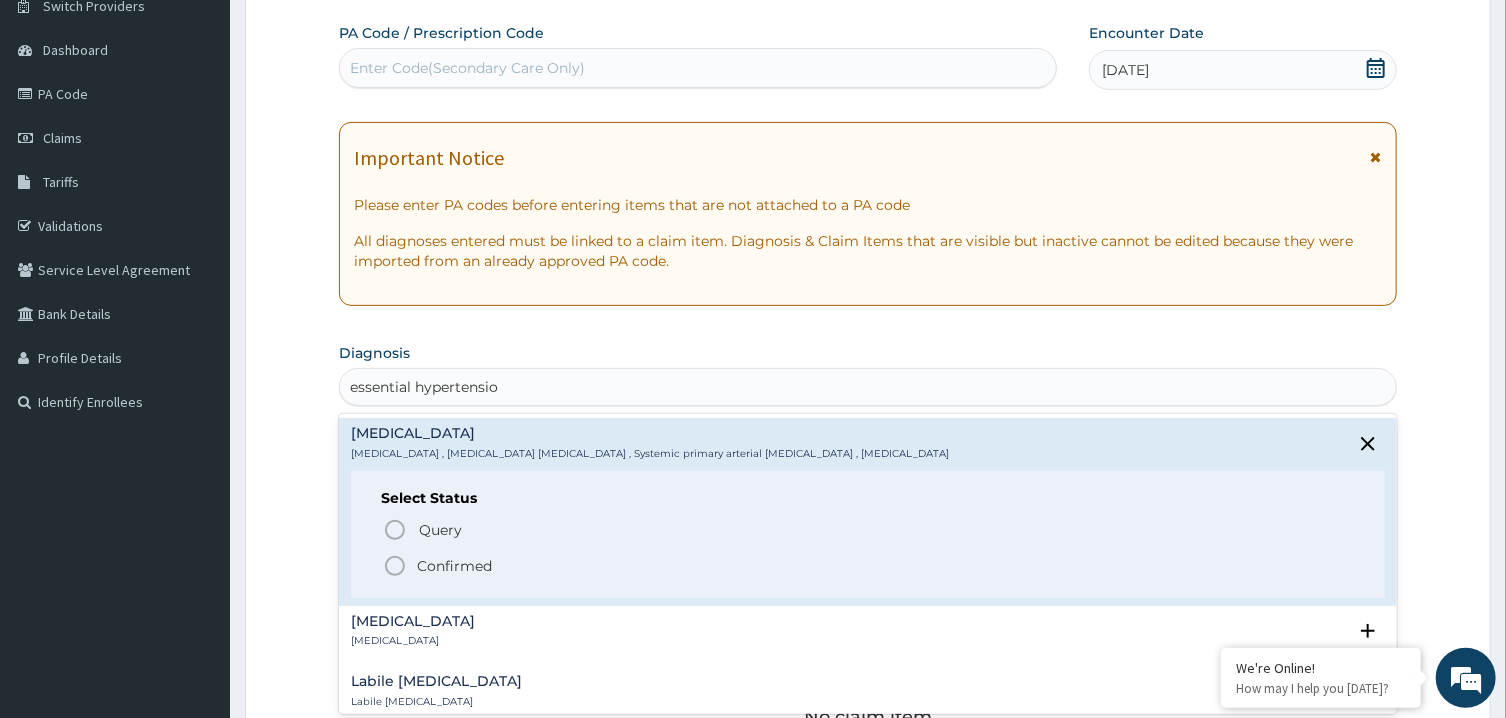 click 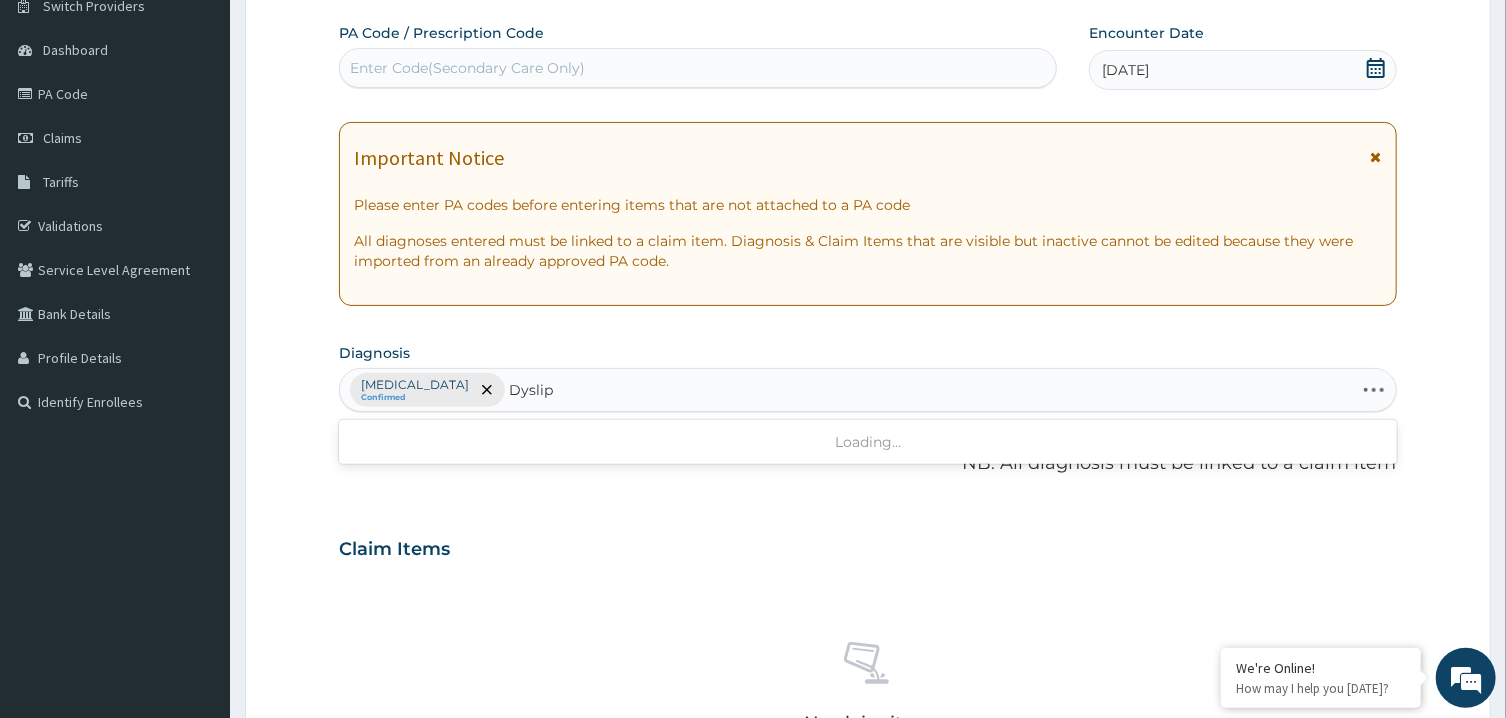 type on "Dyslipi" 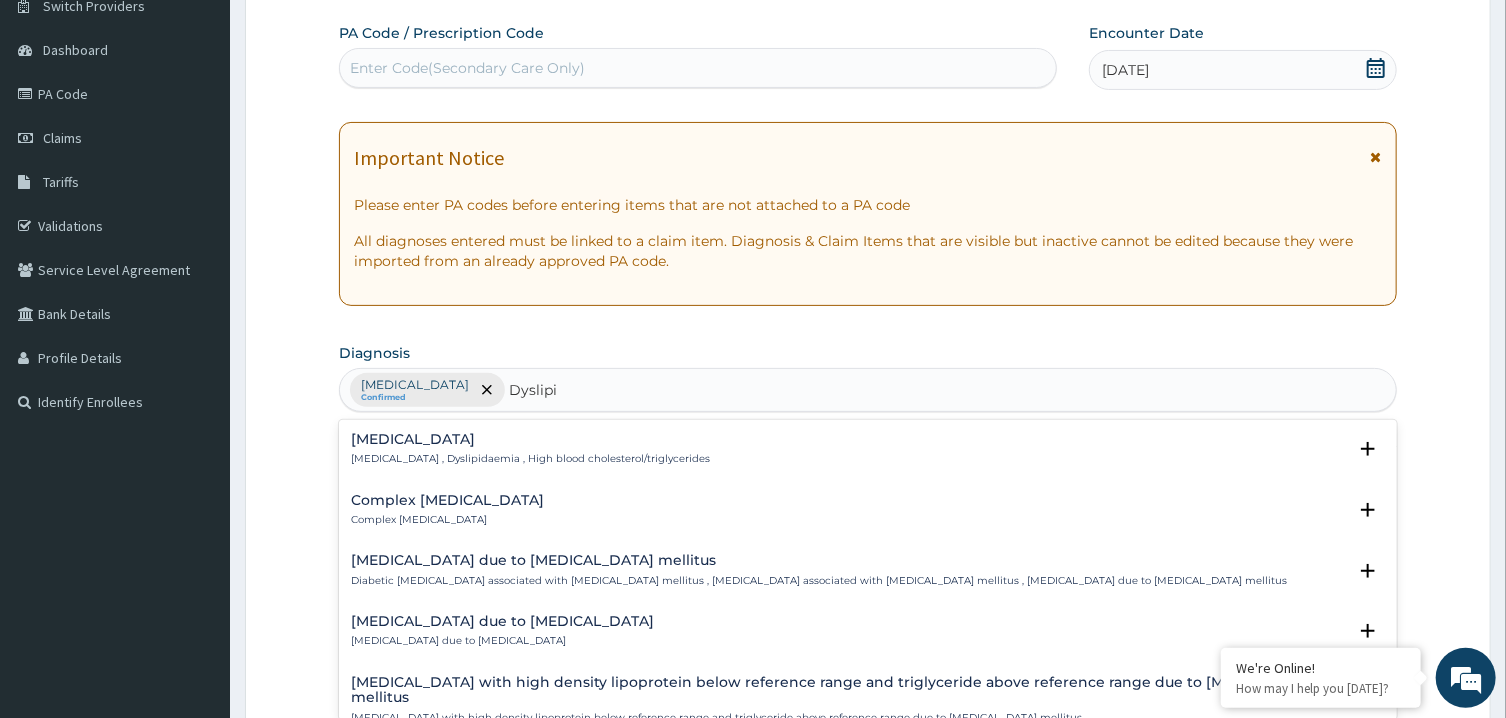 click on "Dyslipidemia , Dyslipidaemia , High blood cholesterol/triglycerides" at bounding box center [530, 459] 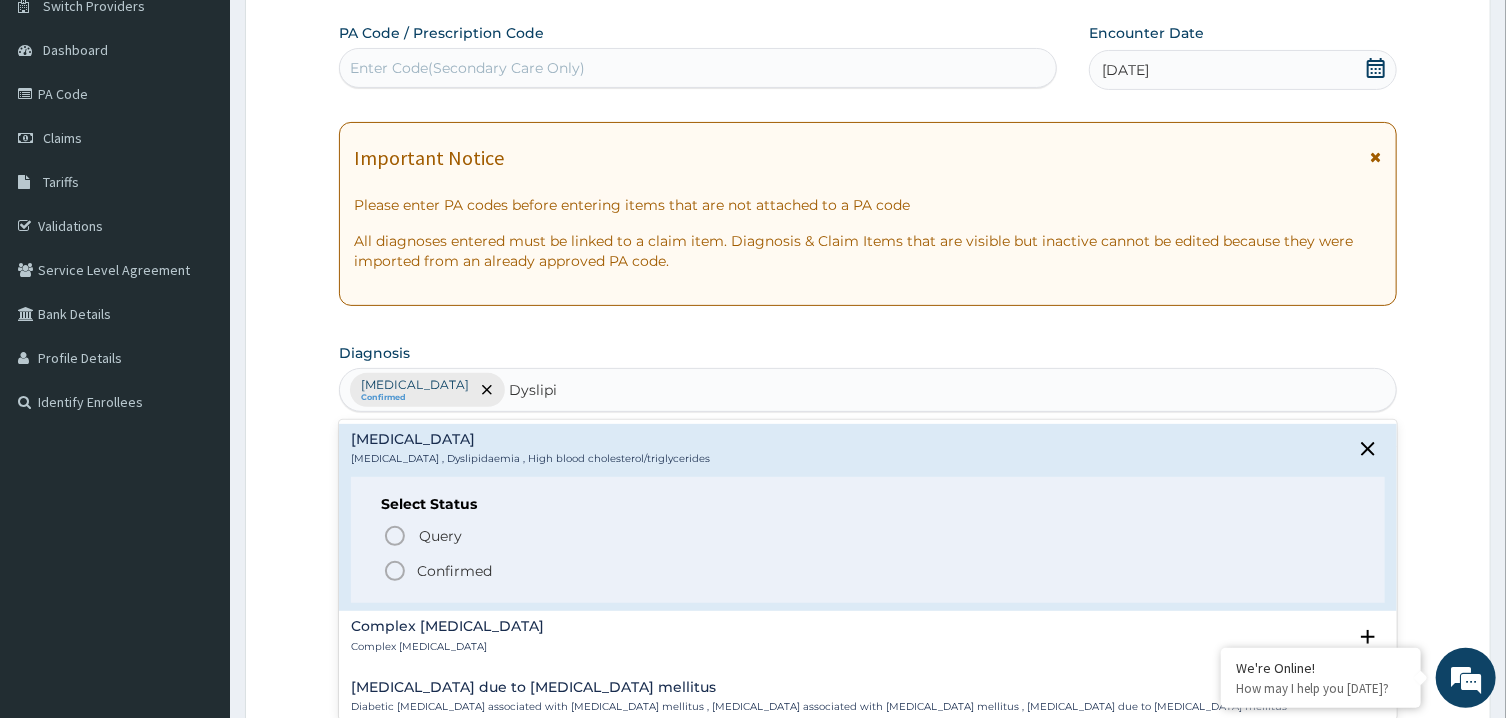 click 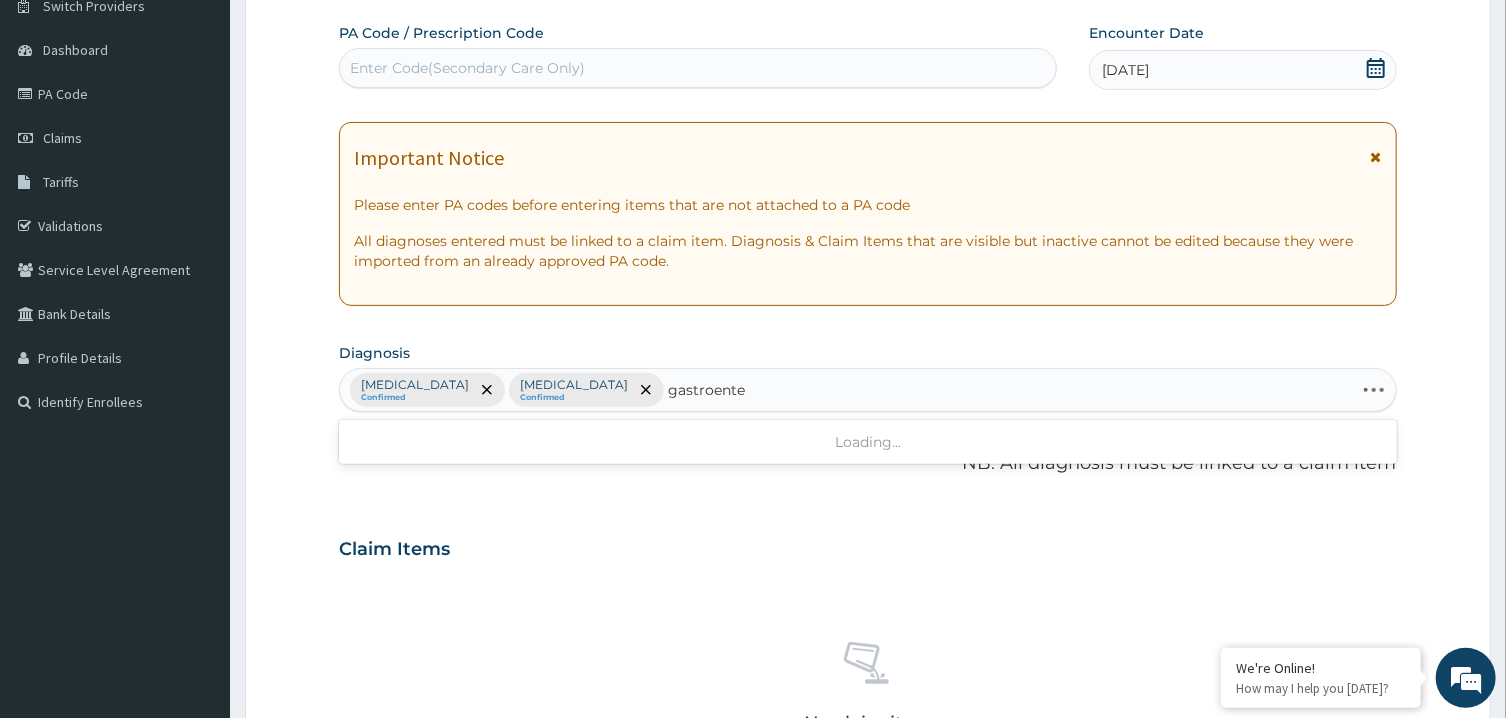 type on "gastroenter" 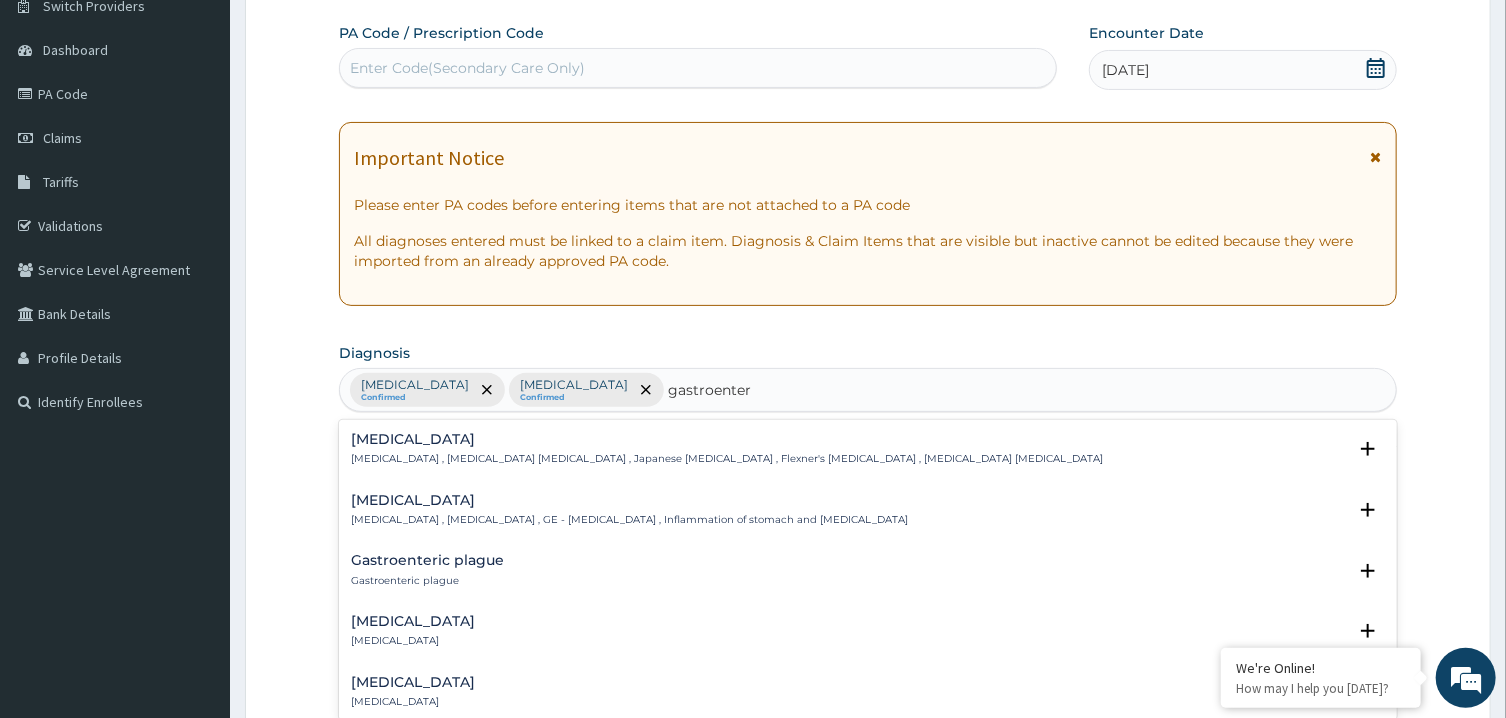 click on "Gastroenteritis , Gastroenteropathy , GE - Gastroenteritis , Inflammation of stomach and intestine" at bounding box center [629, 520] 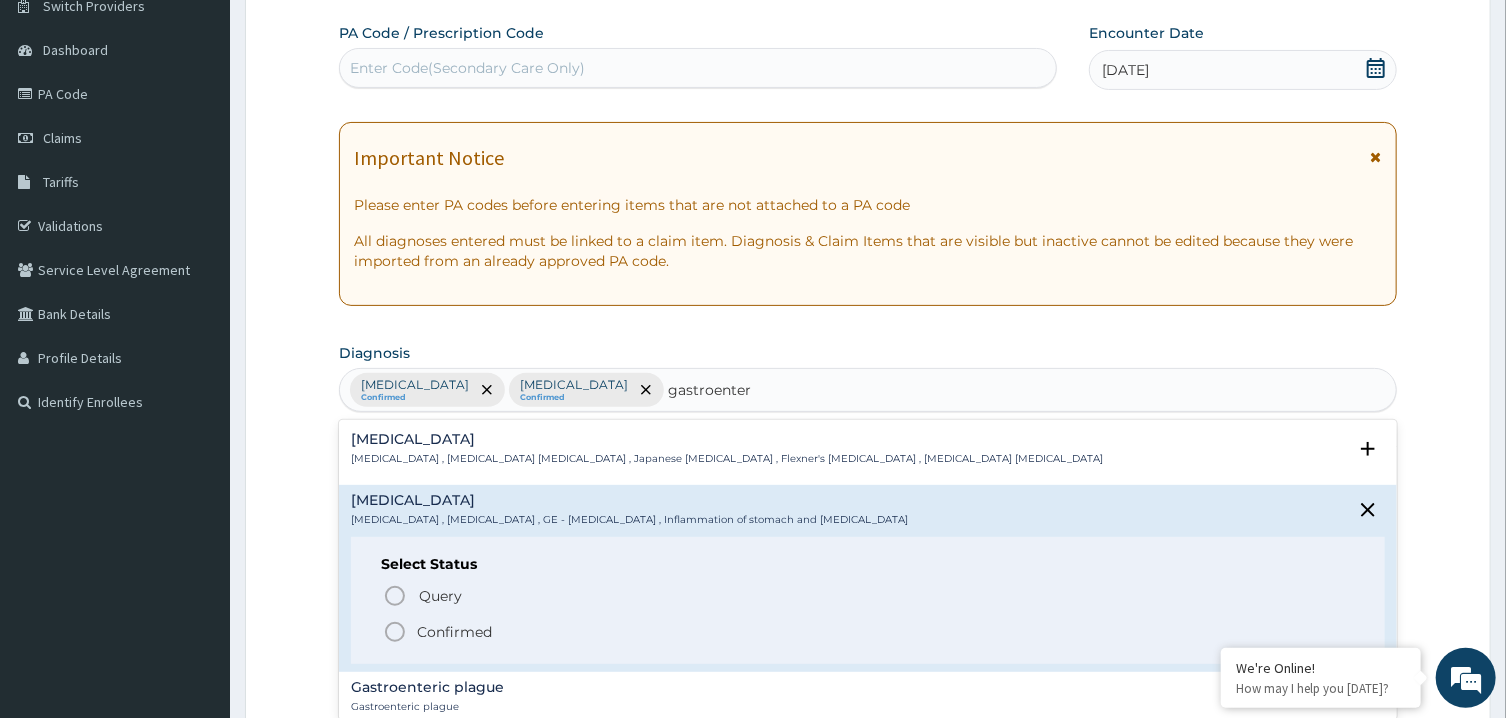 click 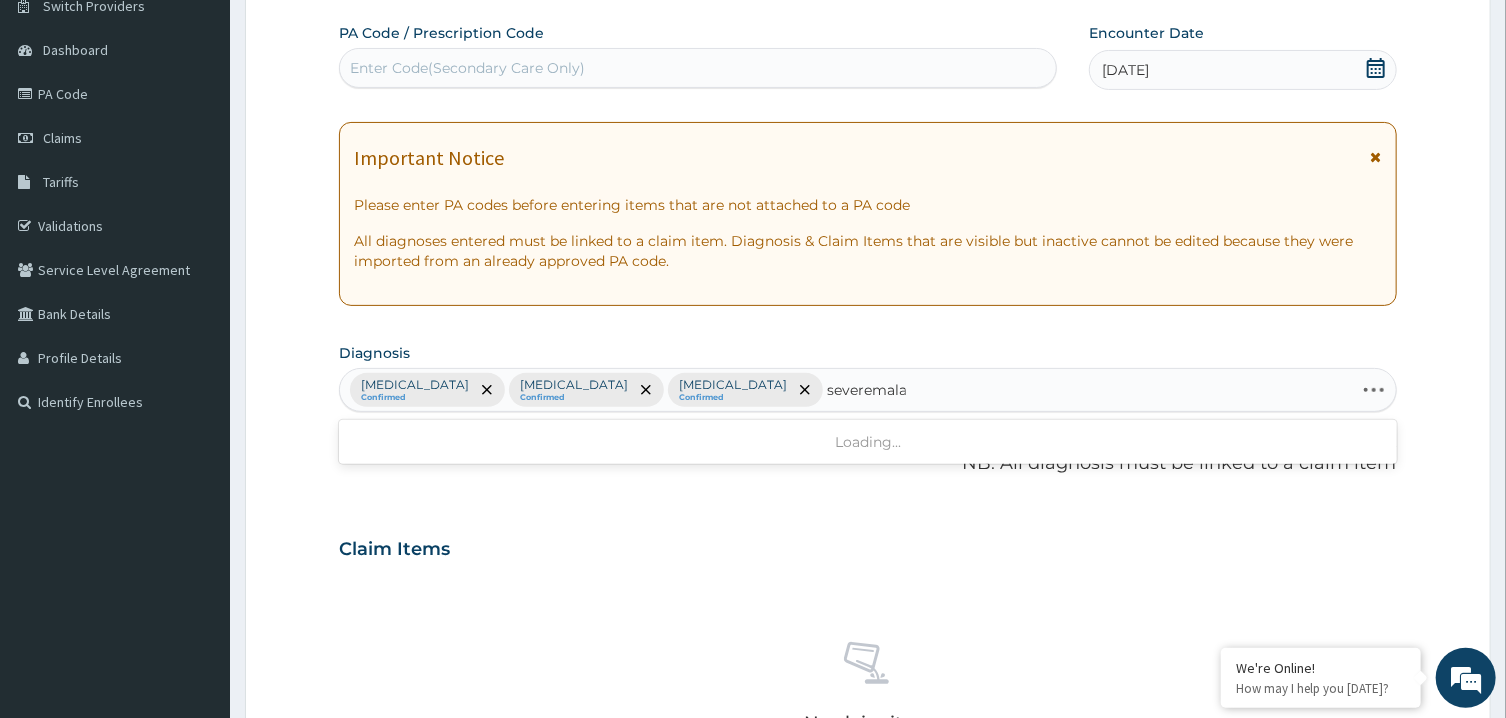 type on "severe malar" 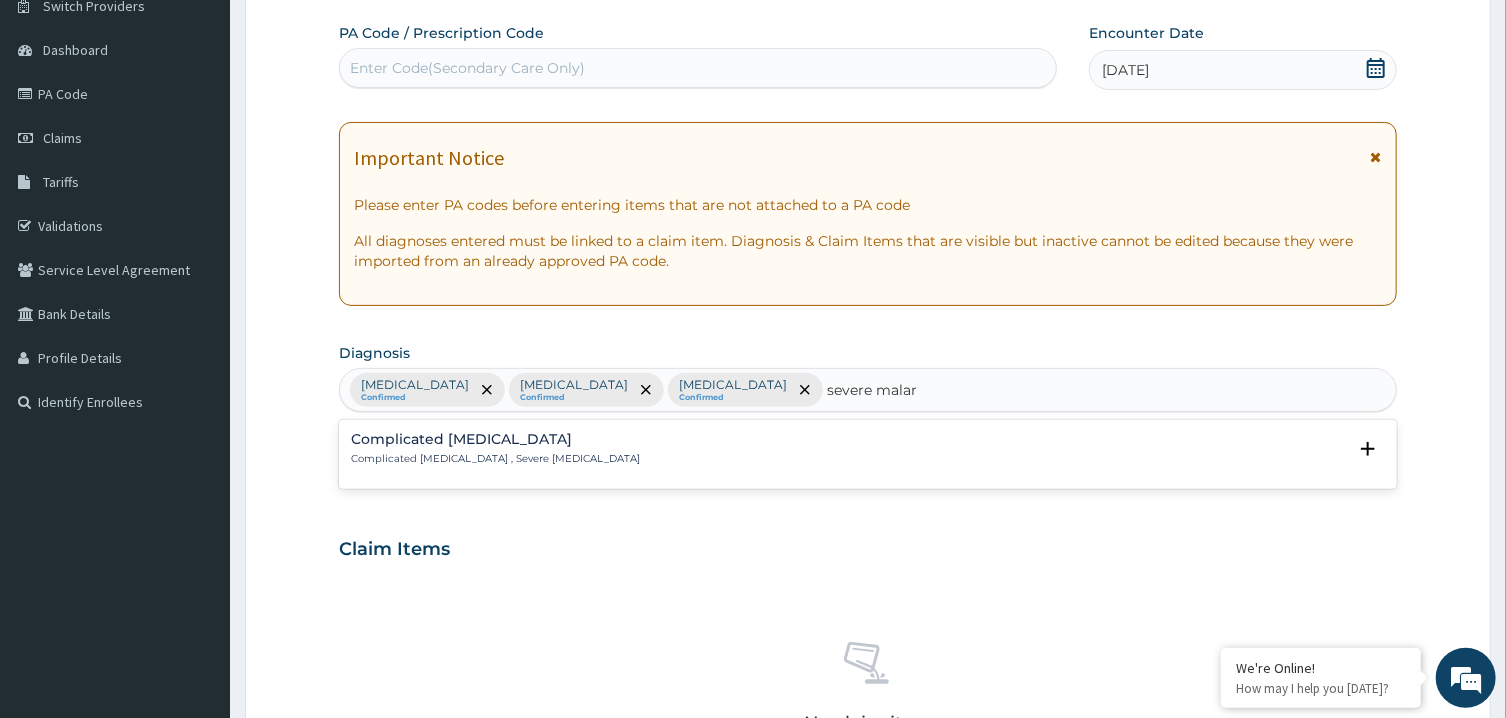 click on "Complicated malaria Complicated malaria , Severe malaria" at bounding box center [495, 449] 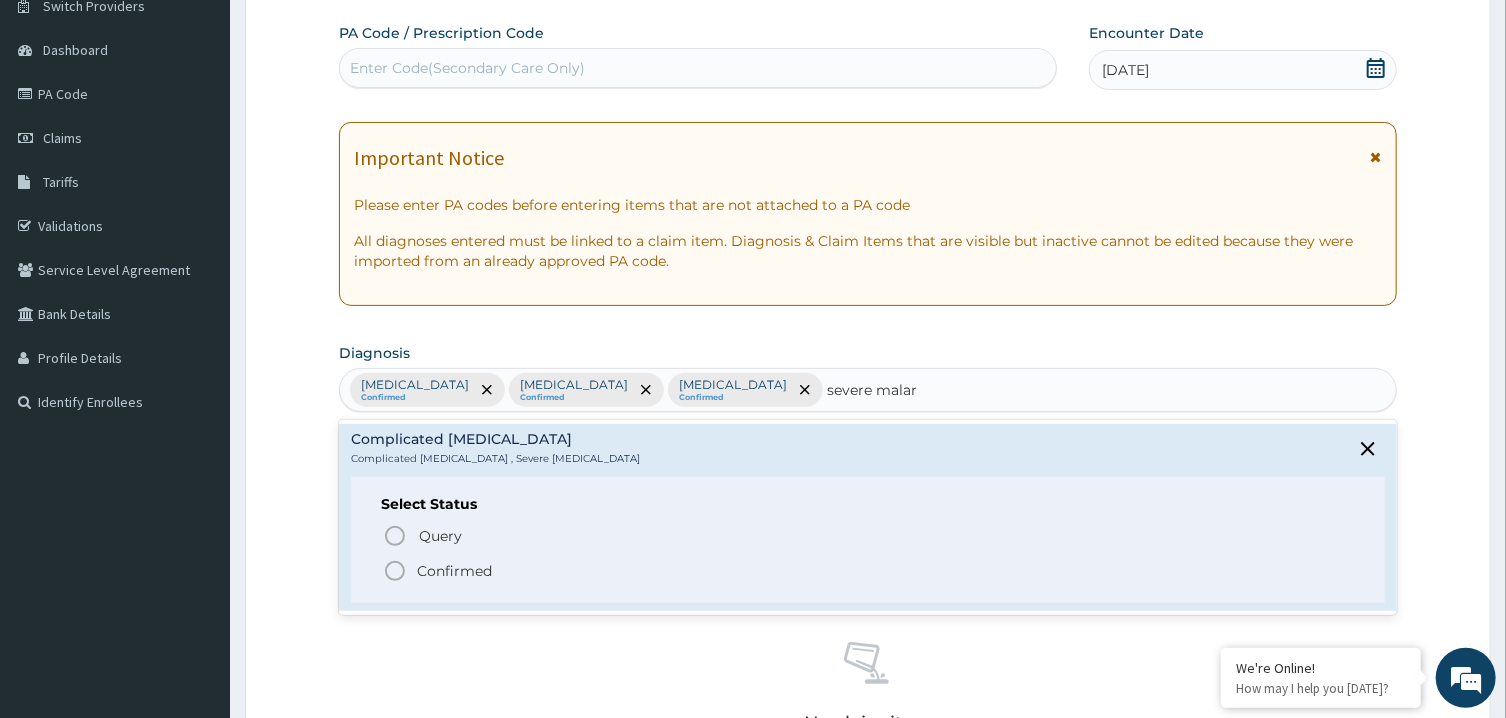 click 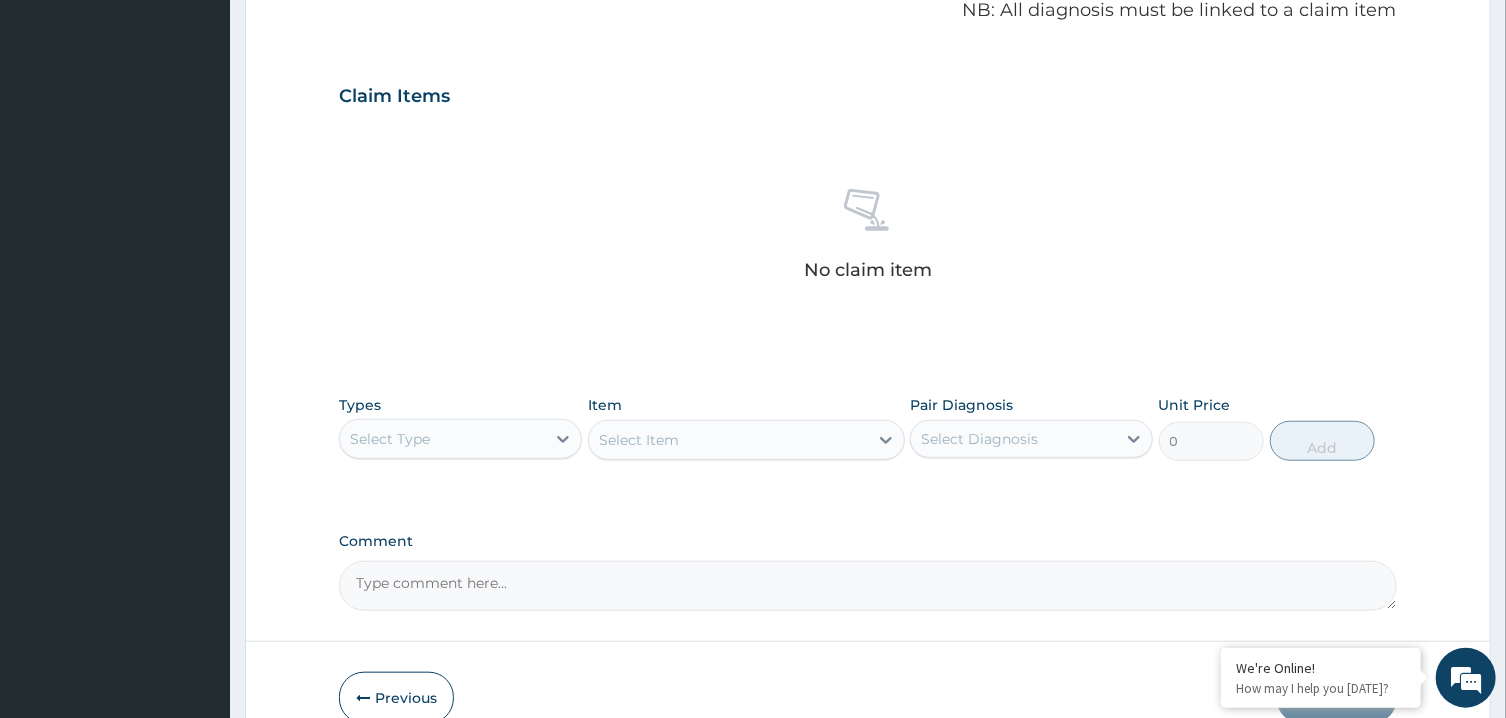 scroll, scrollTop: 685, scrollLeft: 0, axis: vertical 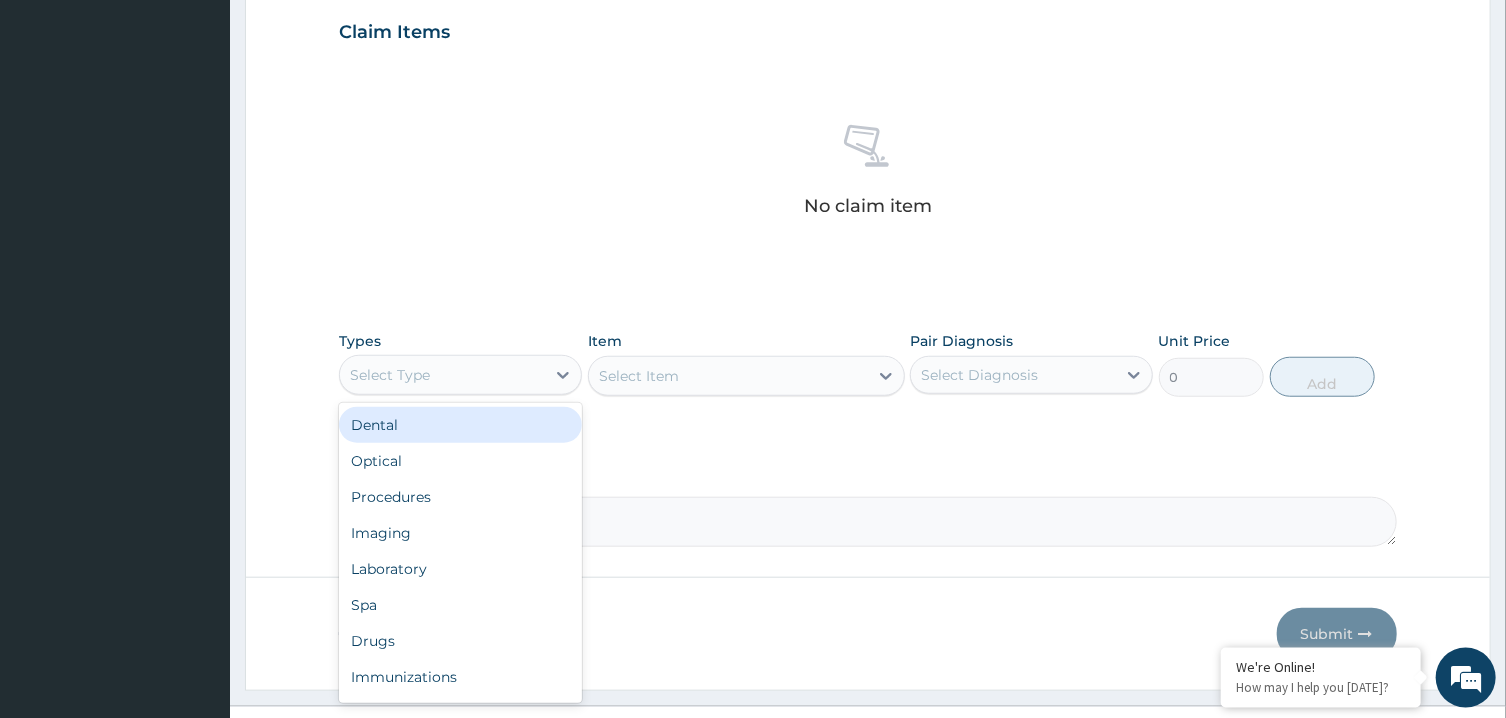 click on "Select Type" at bounding box center [442, 375] 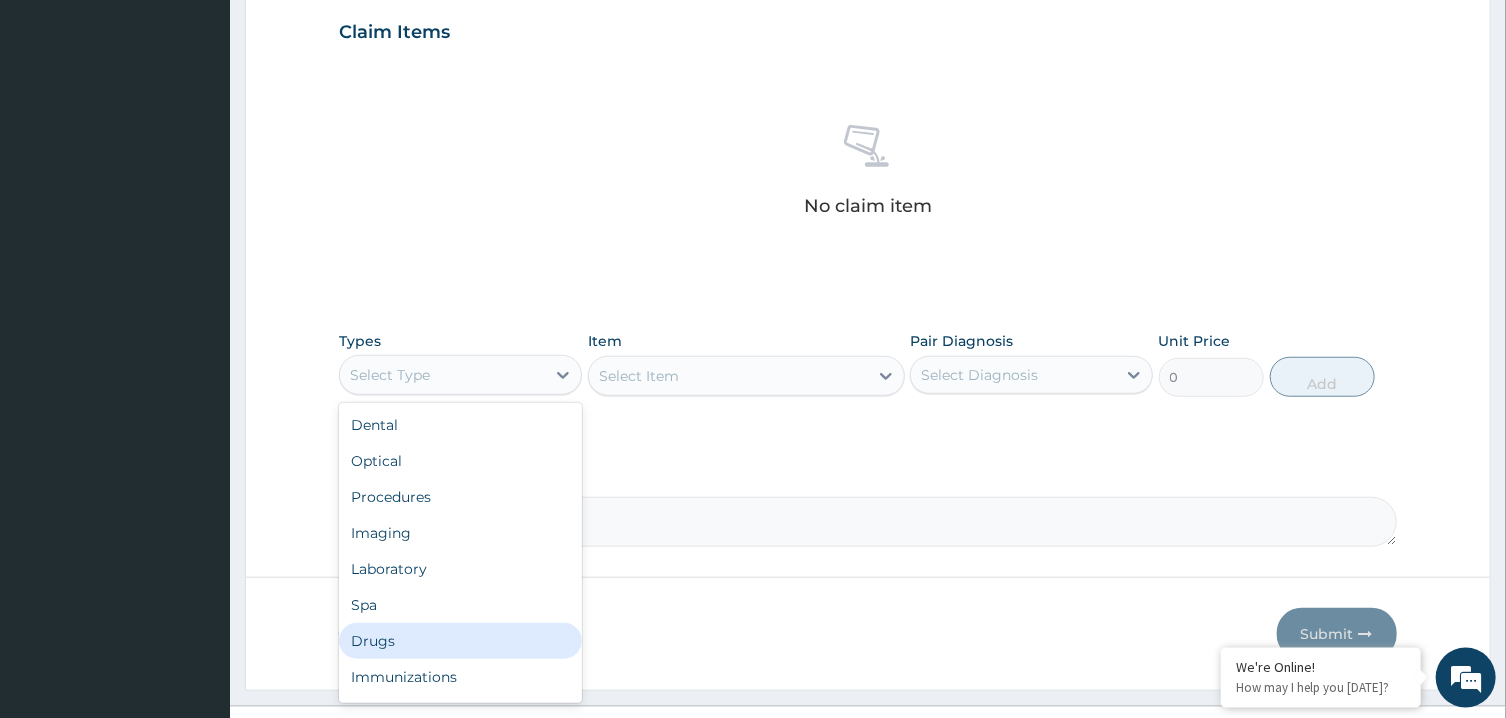 click on "Drugs" at bounding box center [460, 641] 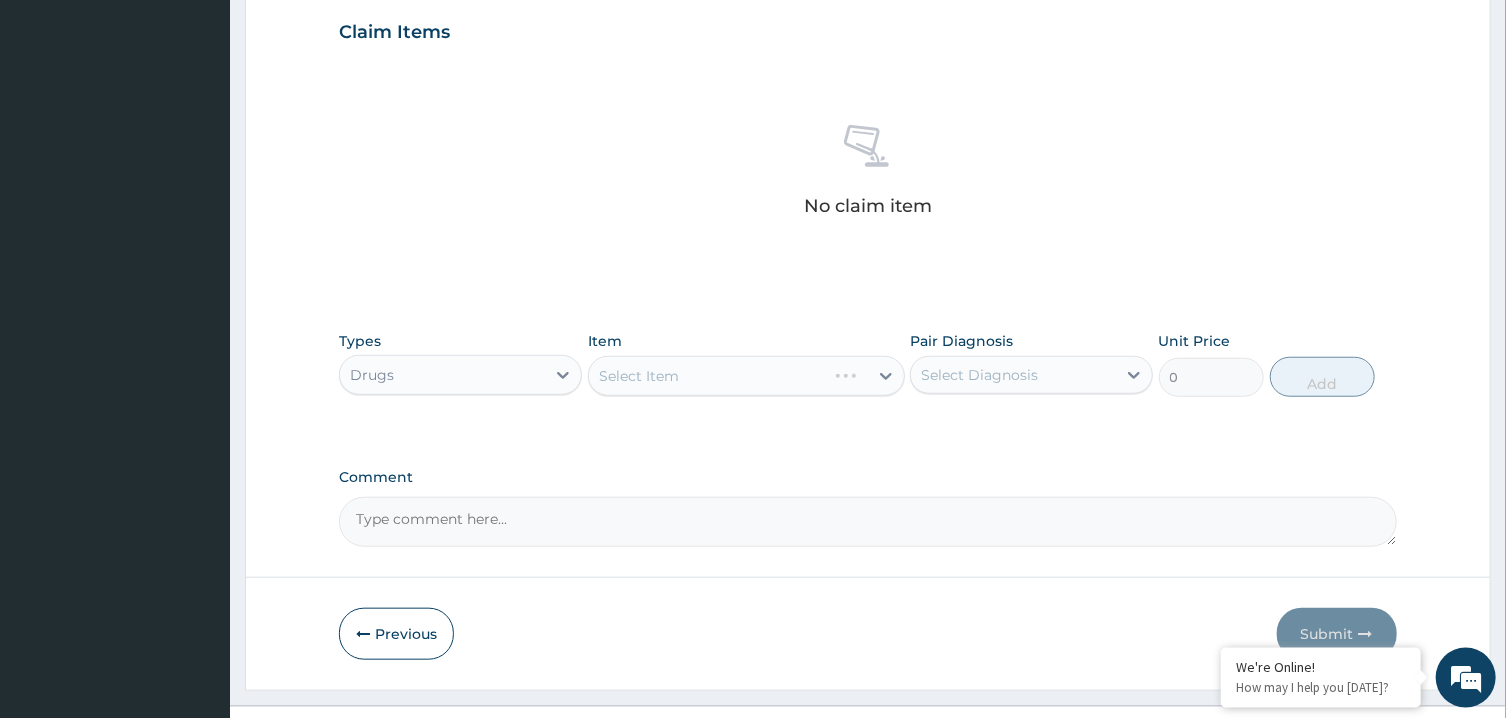 click on "Select Diagnosis" at bounding box center [979, 375] 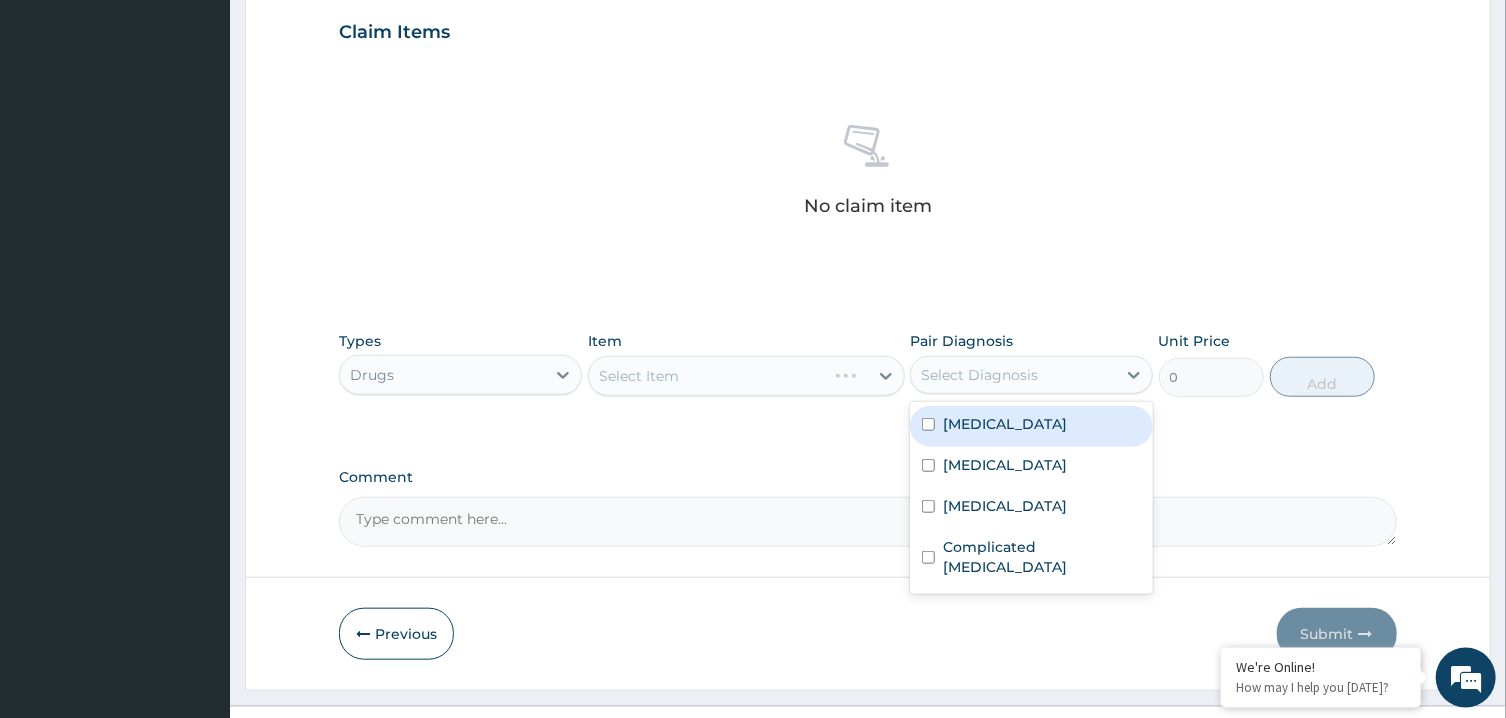click on "Essential hypertension" at bounding box center (1005, 424) 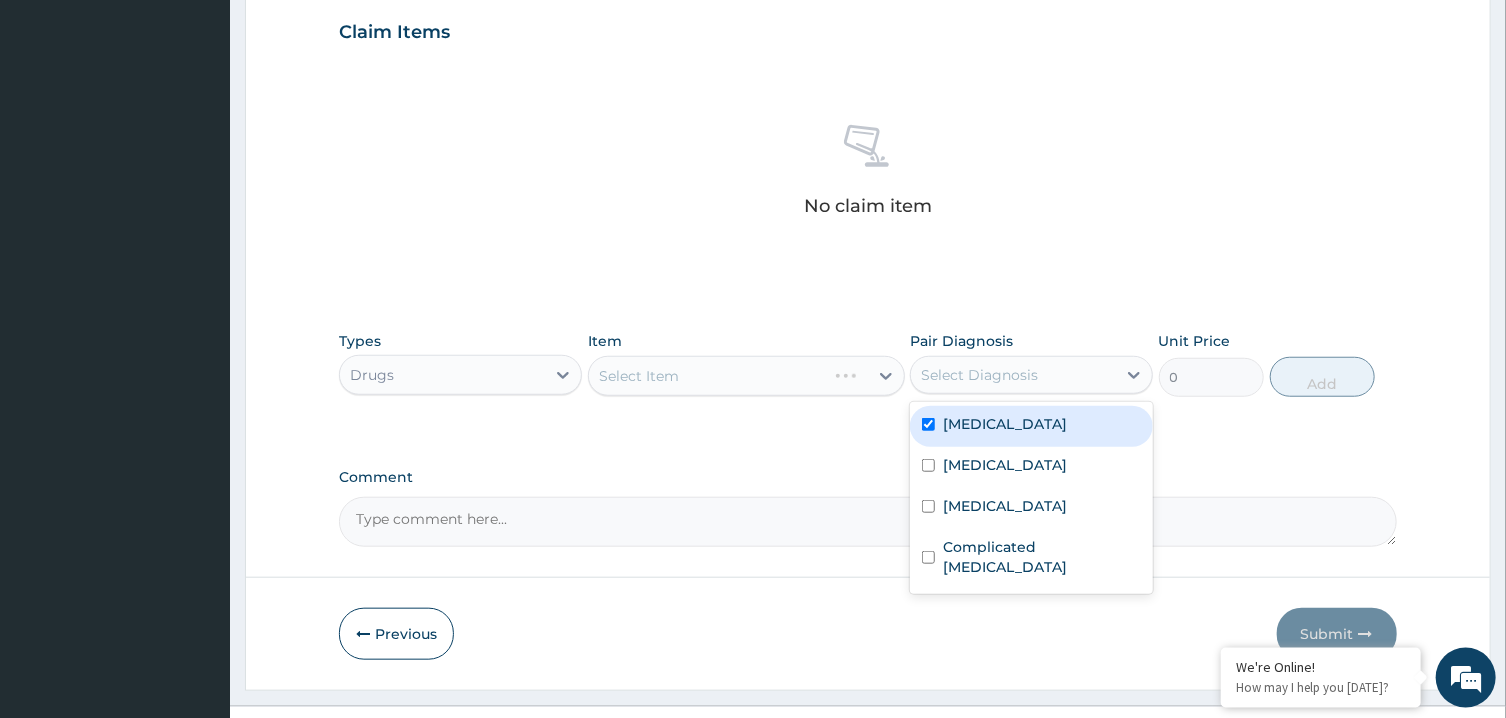 checkbox on "true" 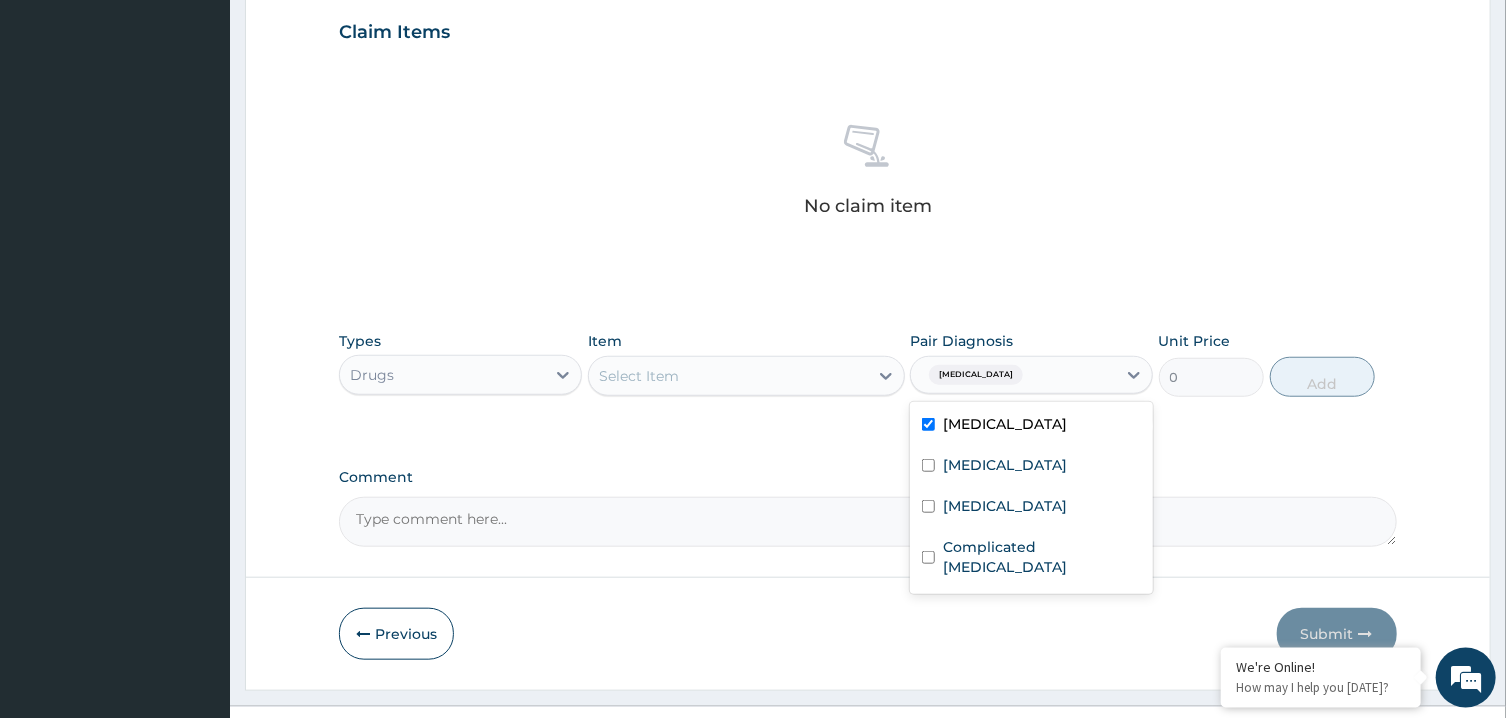 click on "Select Item" at bounding box center [728, 376] 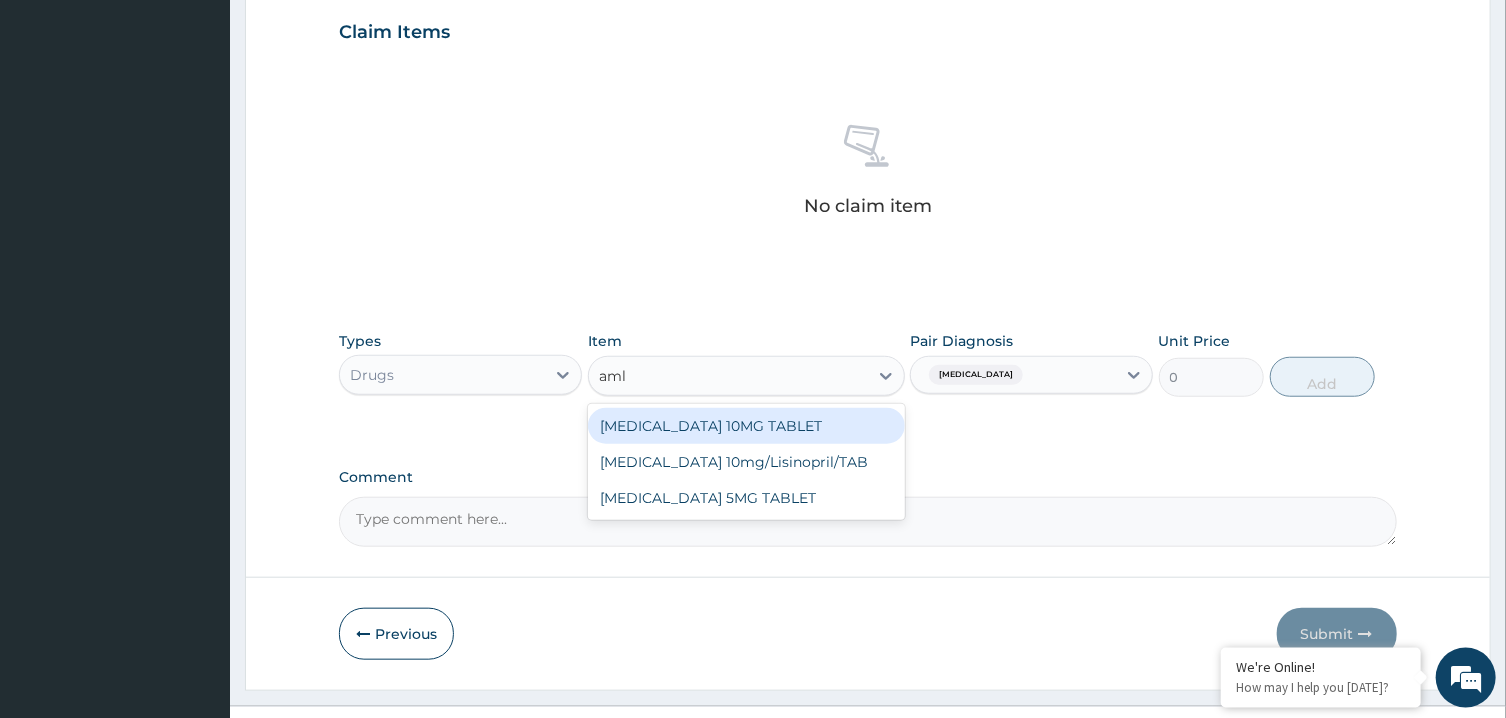 type on "amlo" 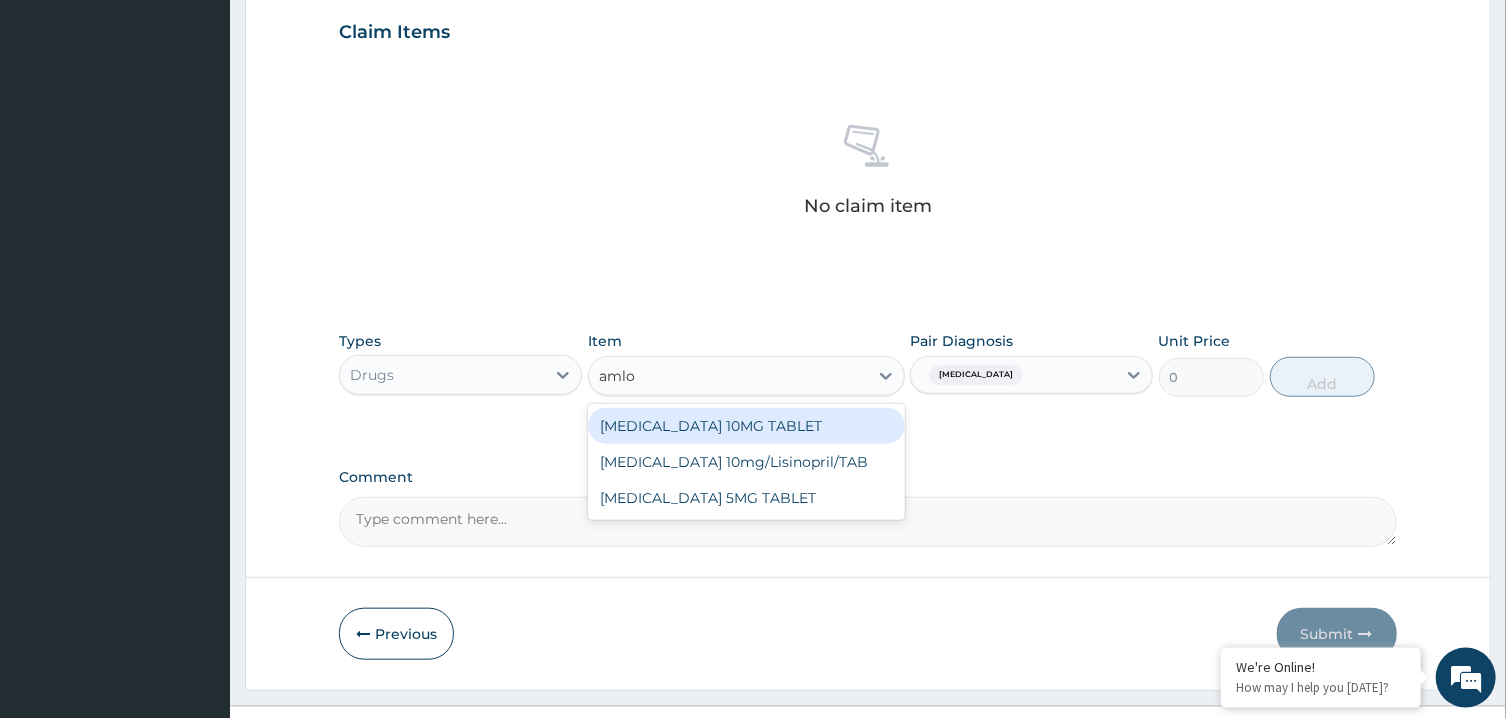 click on "AMLODIPINE 10MG TABLET" at bounding box center (746, 426) 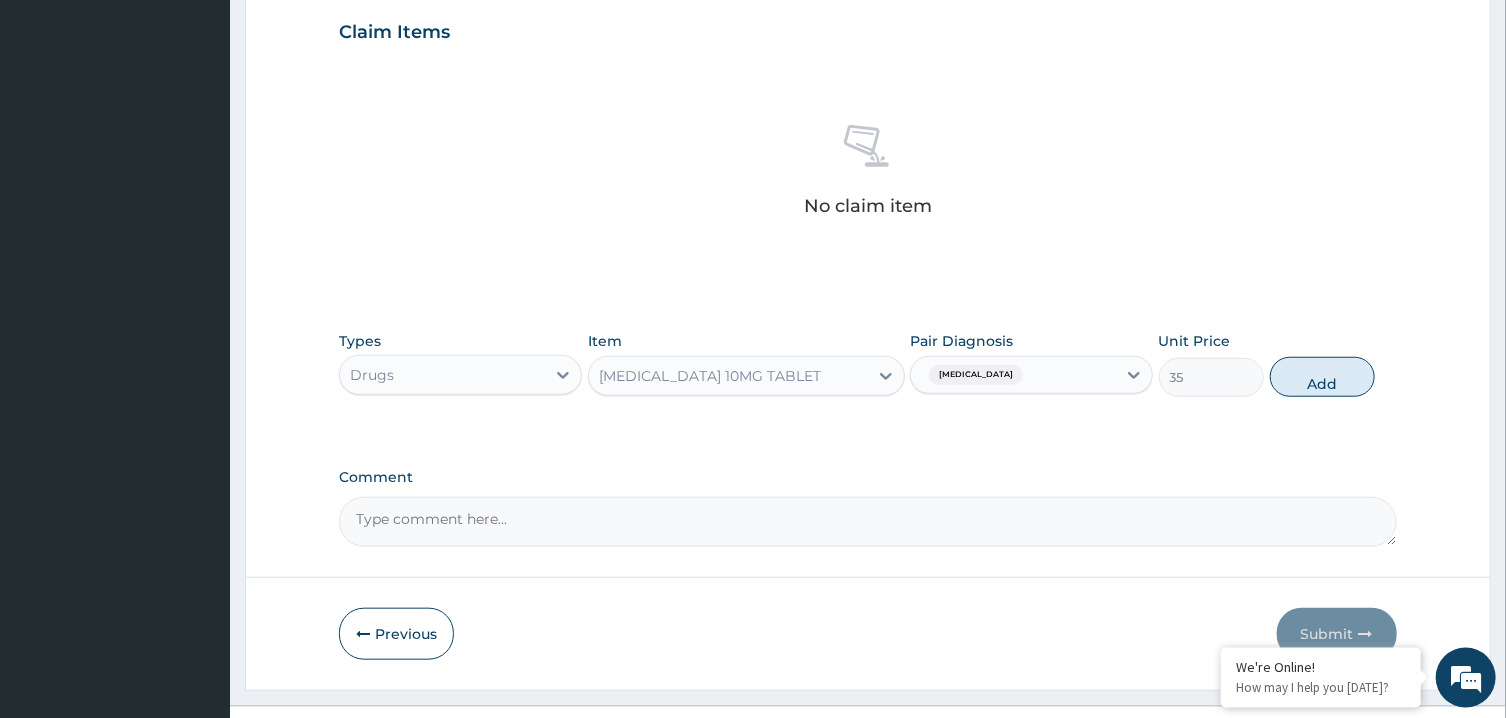 click on "AMLODIPINE 10MG TABLET" at bounding box center (710, 376) 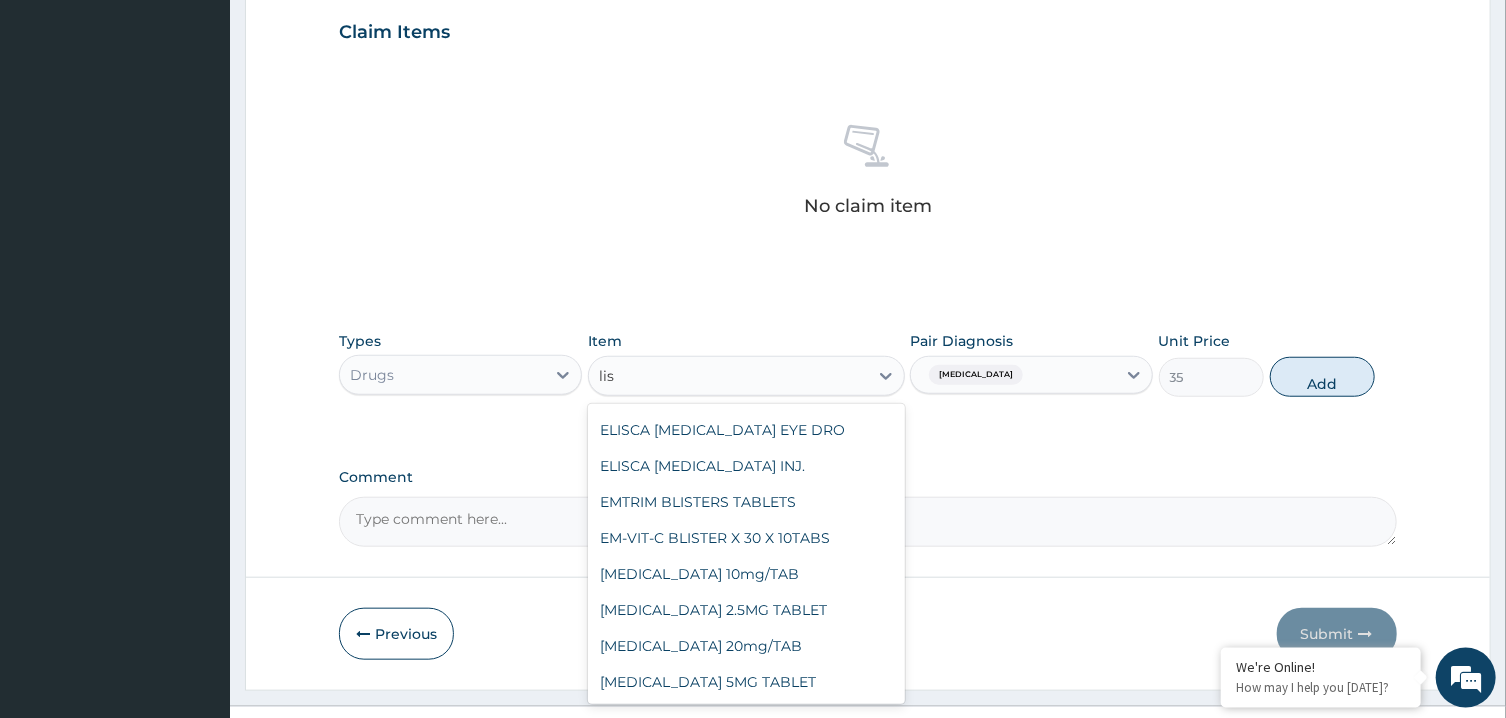 scroll, scrollTop: 0, scrollLeft: 0, axis: both 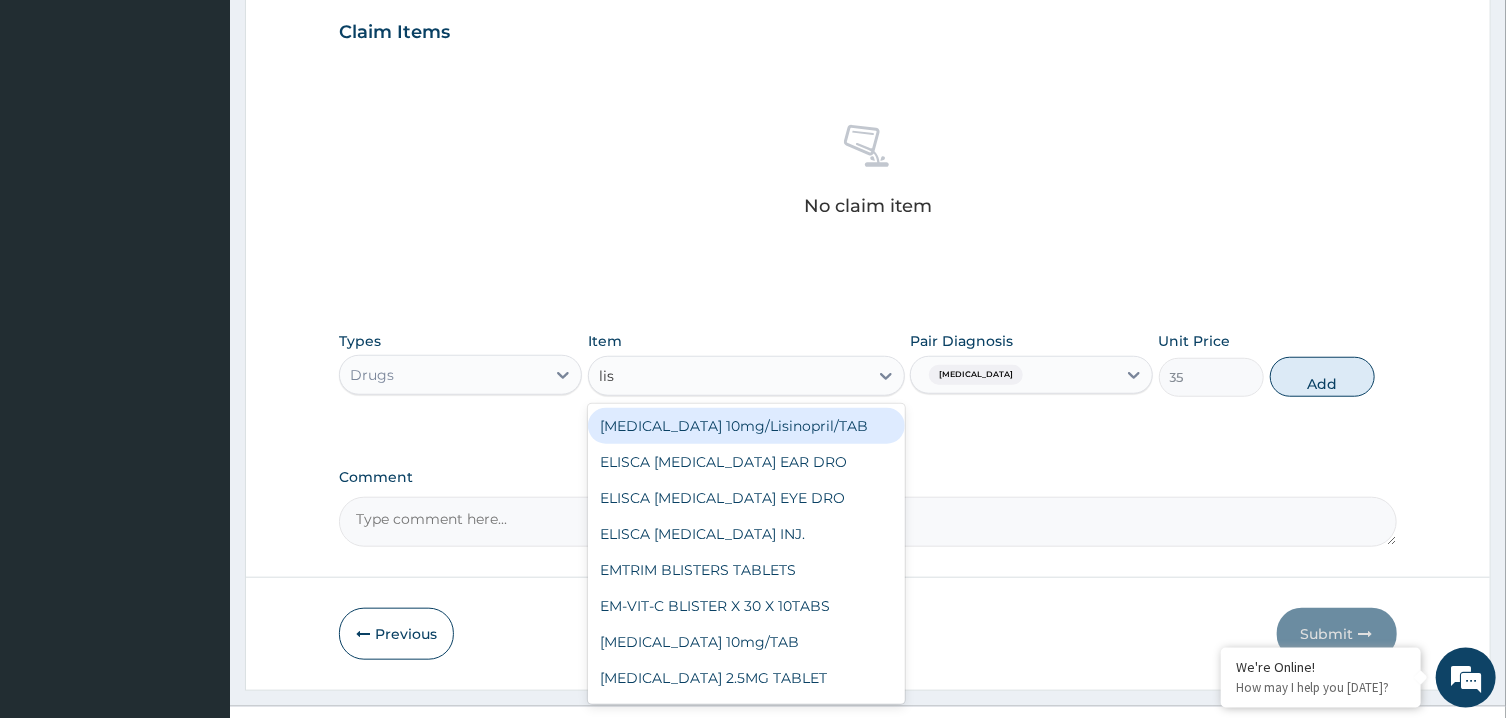 type on "lisi" 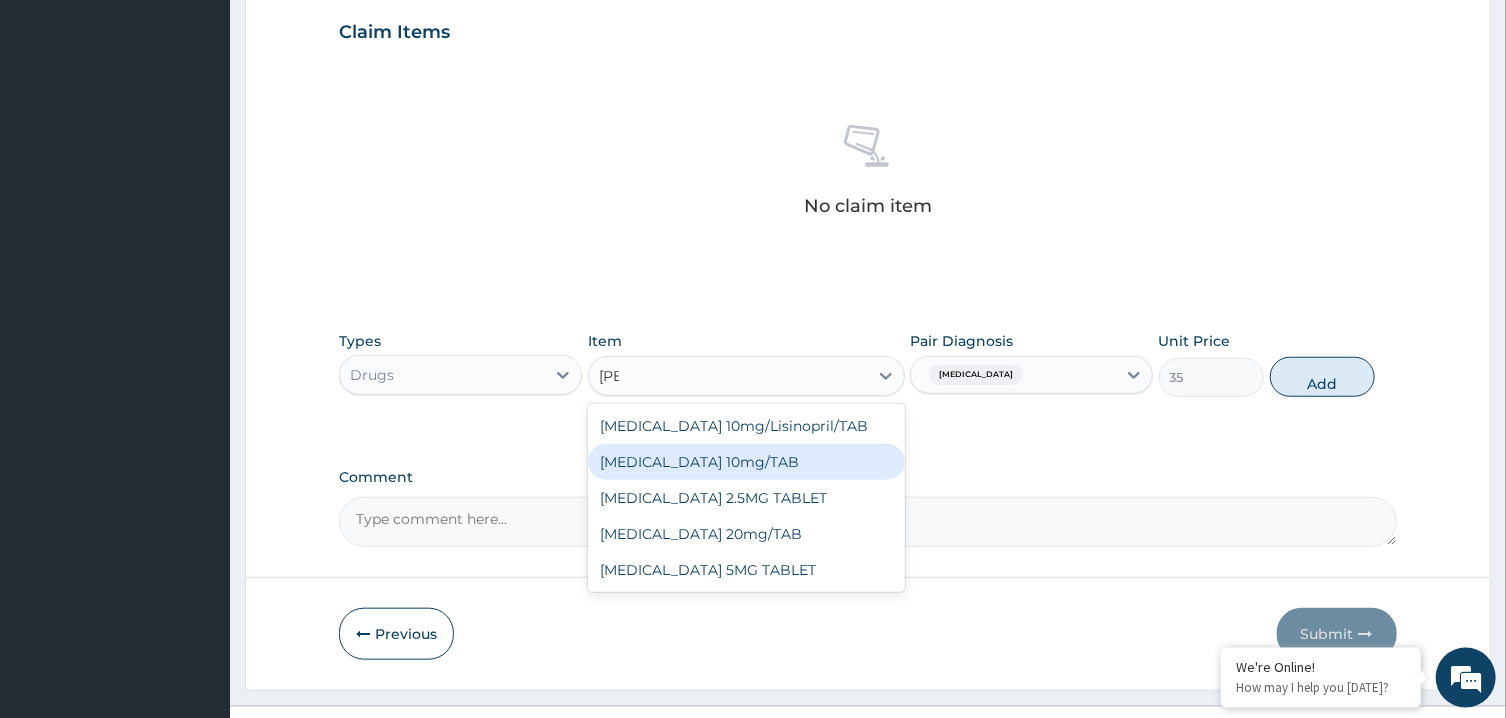 click on "LISINOPRIL 10mg/TAB" at bounding box center [746, 462] 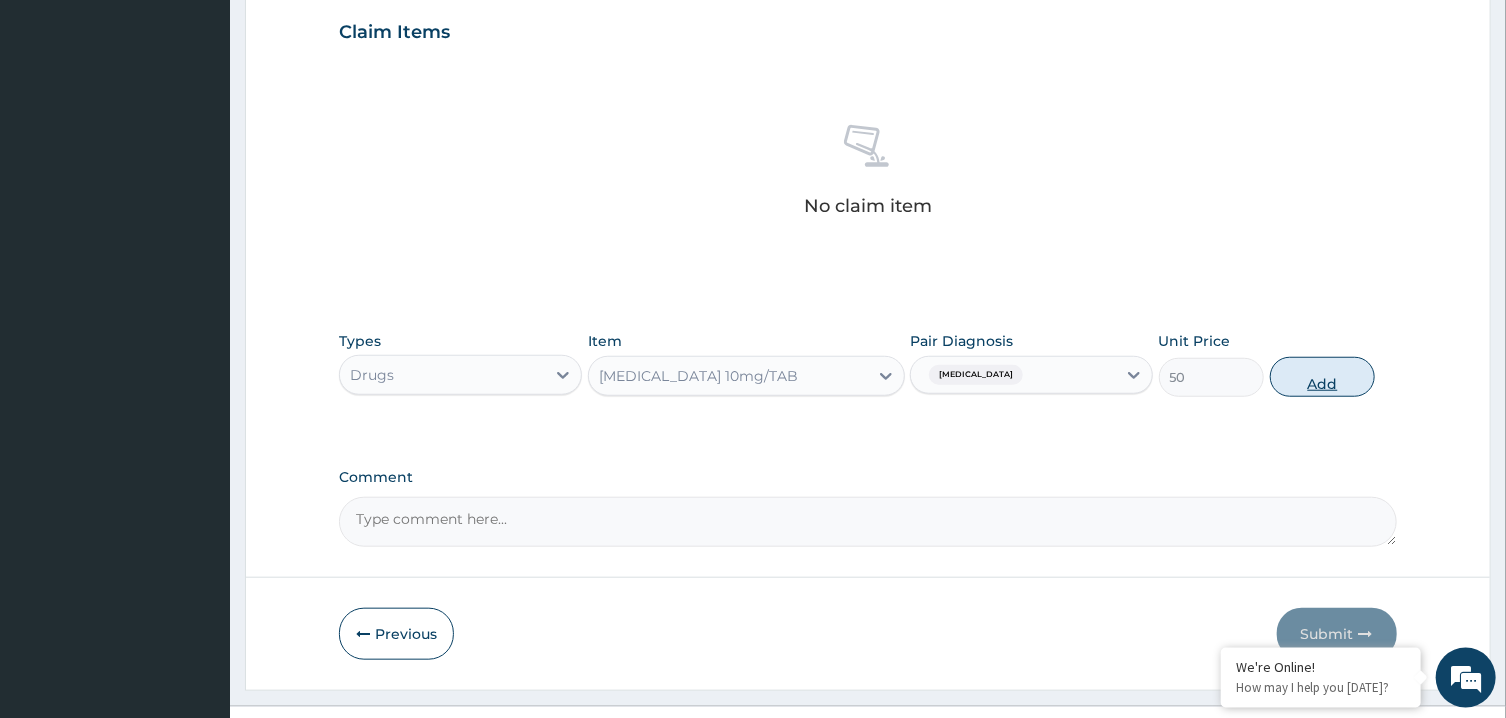 click on "Add" at bounding box center (1323, 377) 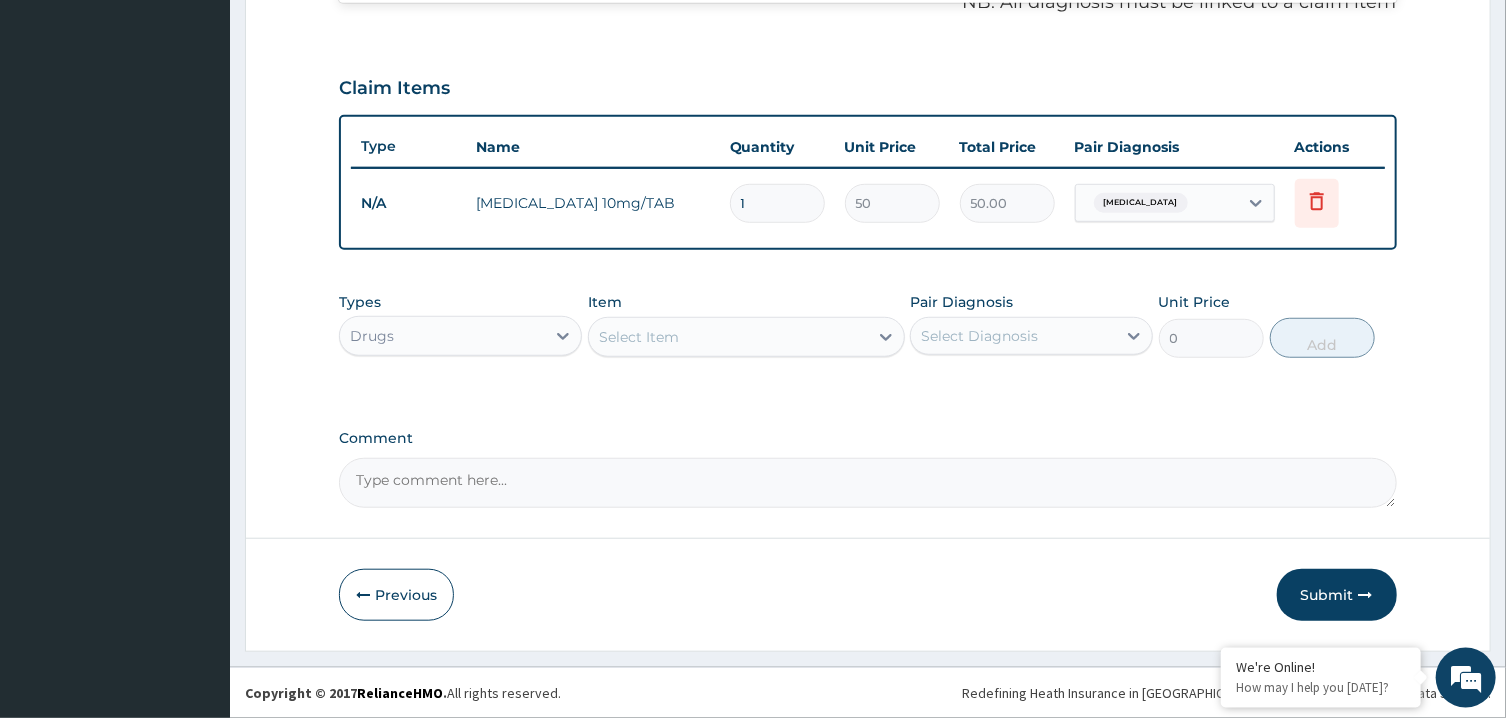 scroll, scrollTop: 627, scrollLeft: 0, axis: vertical 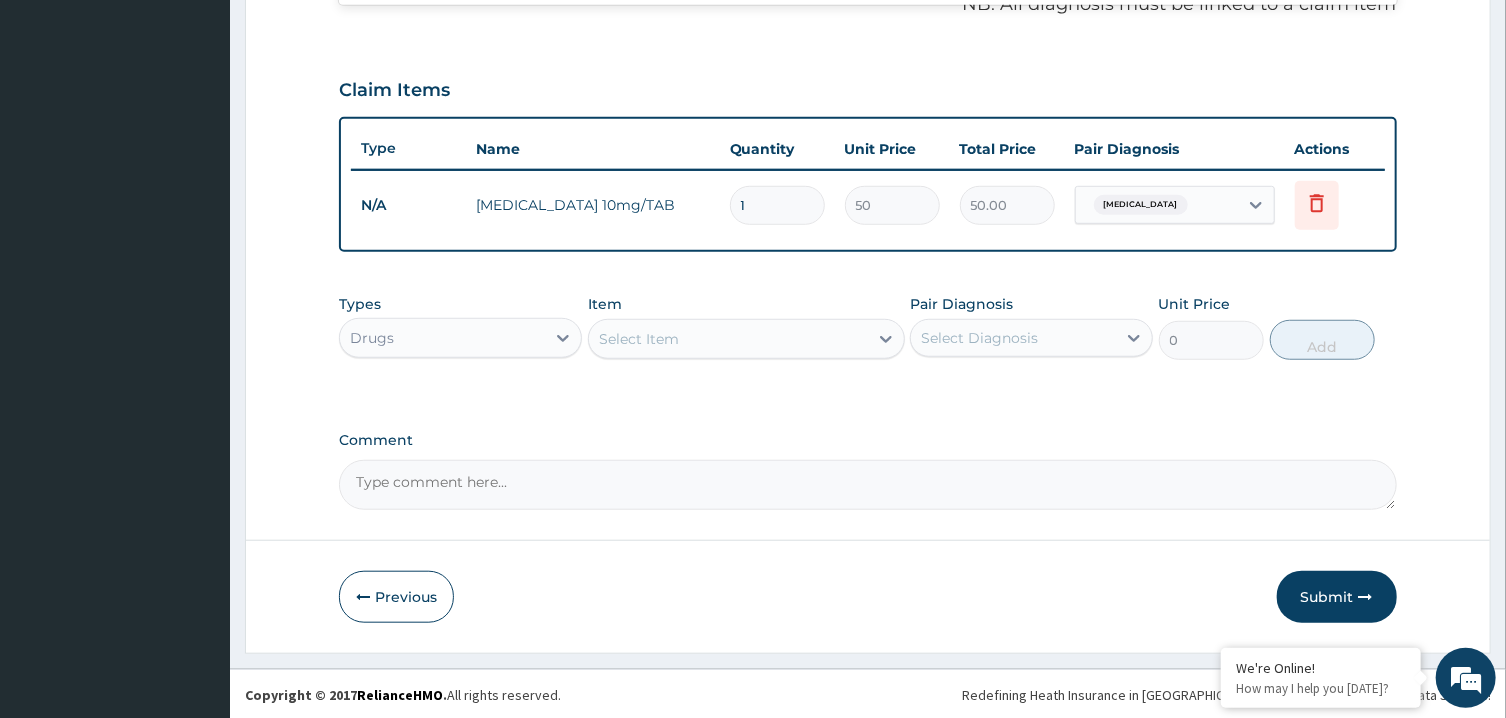 click on "Select Item" at bounding box center (728, 339) 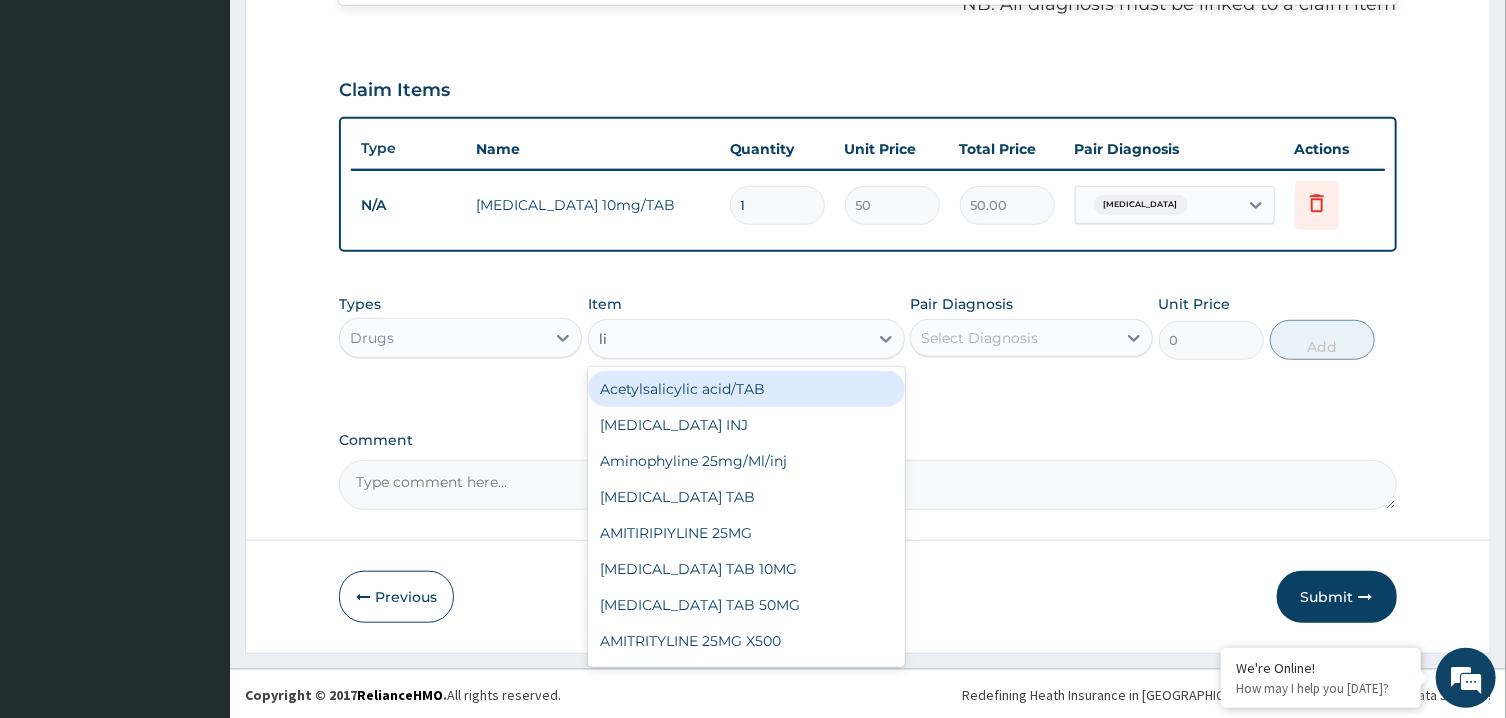 type on "lip" 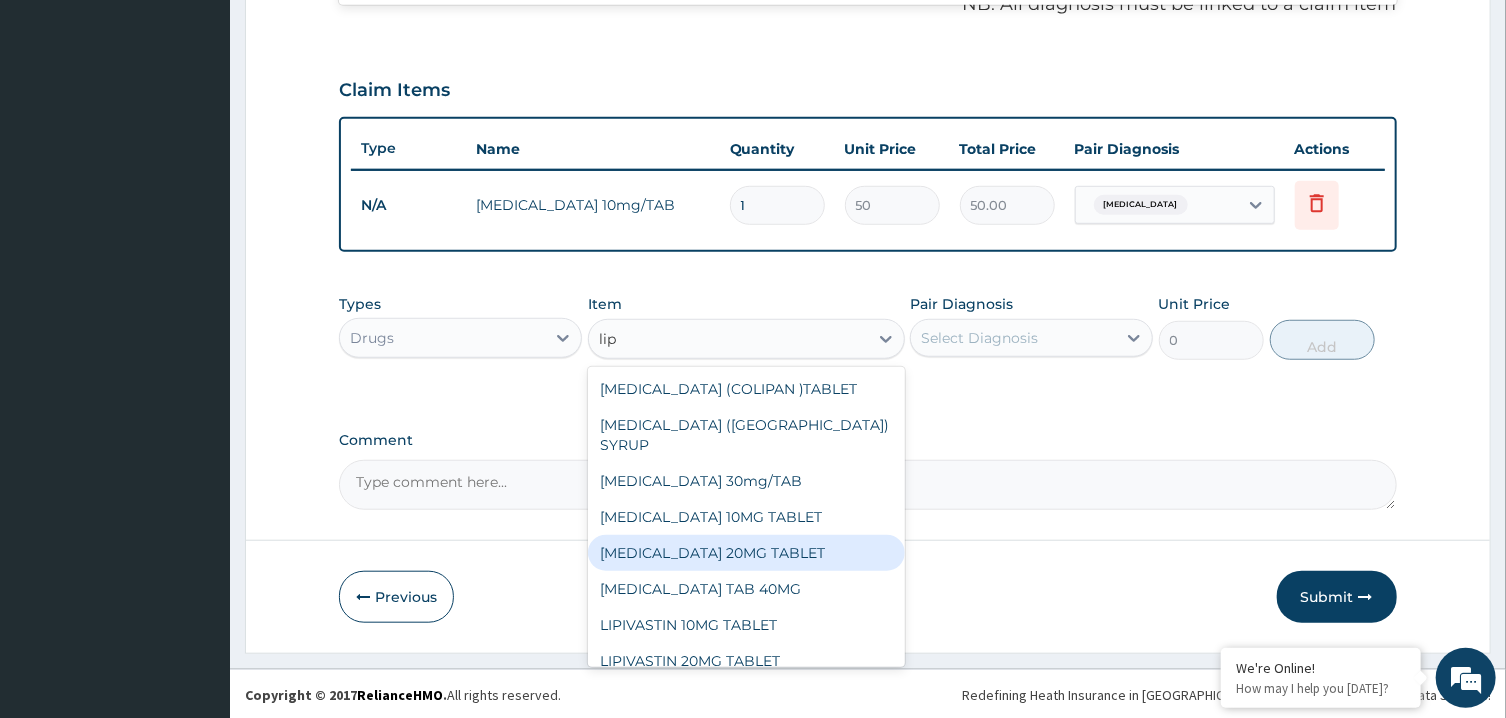 click on "LIPITOR 20MG TABLET" at bounding box center [746, 553] 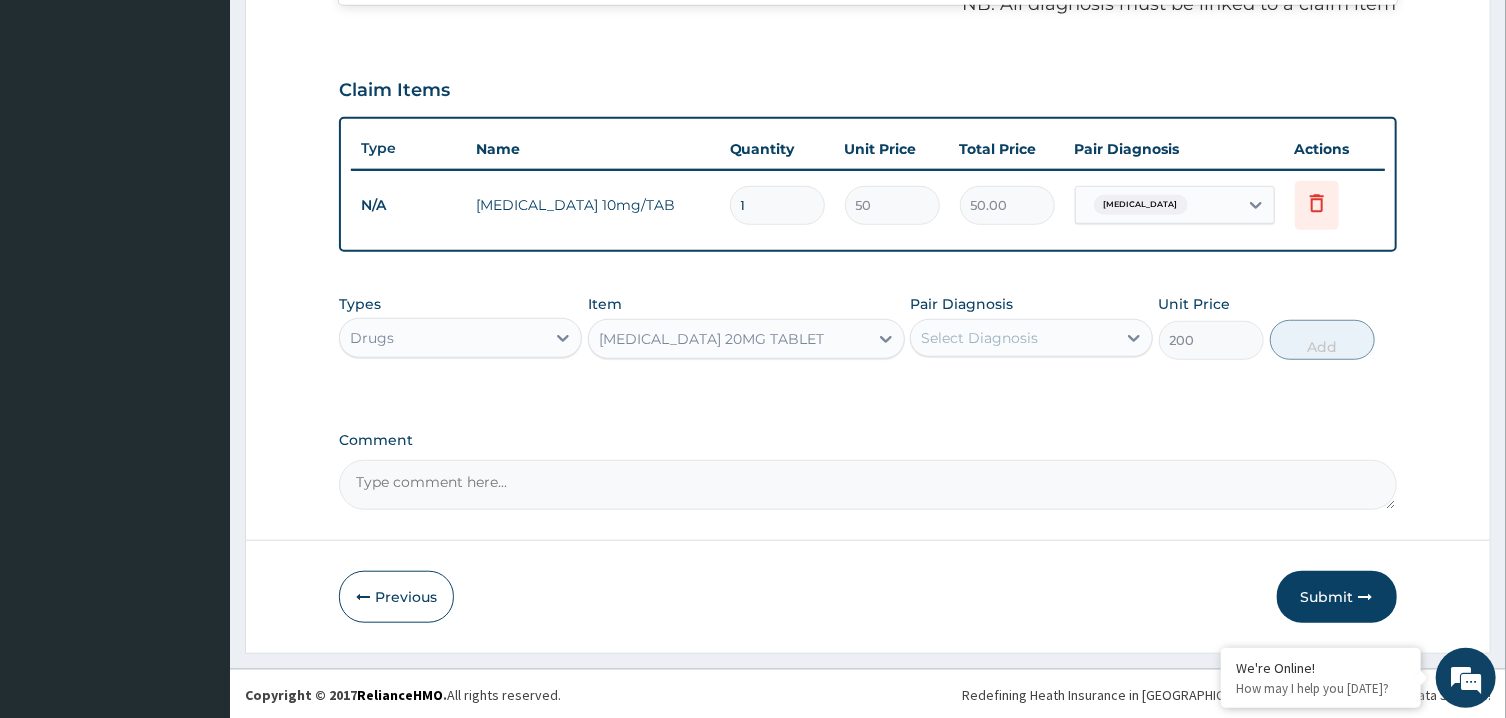 click on "Select Diagnosis" at bounding box center (1031, 338) 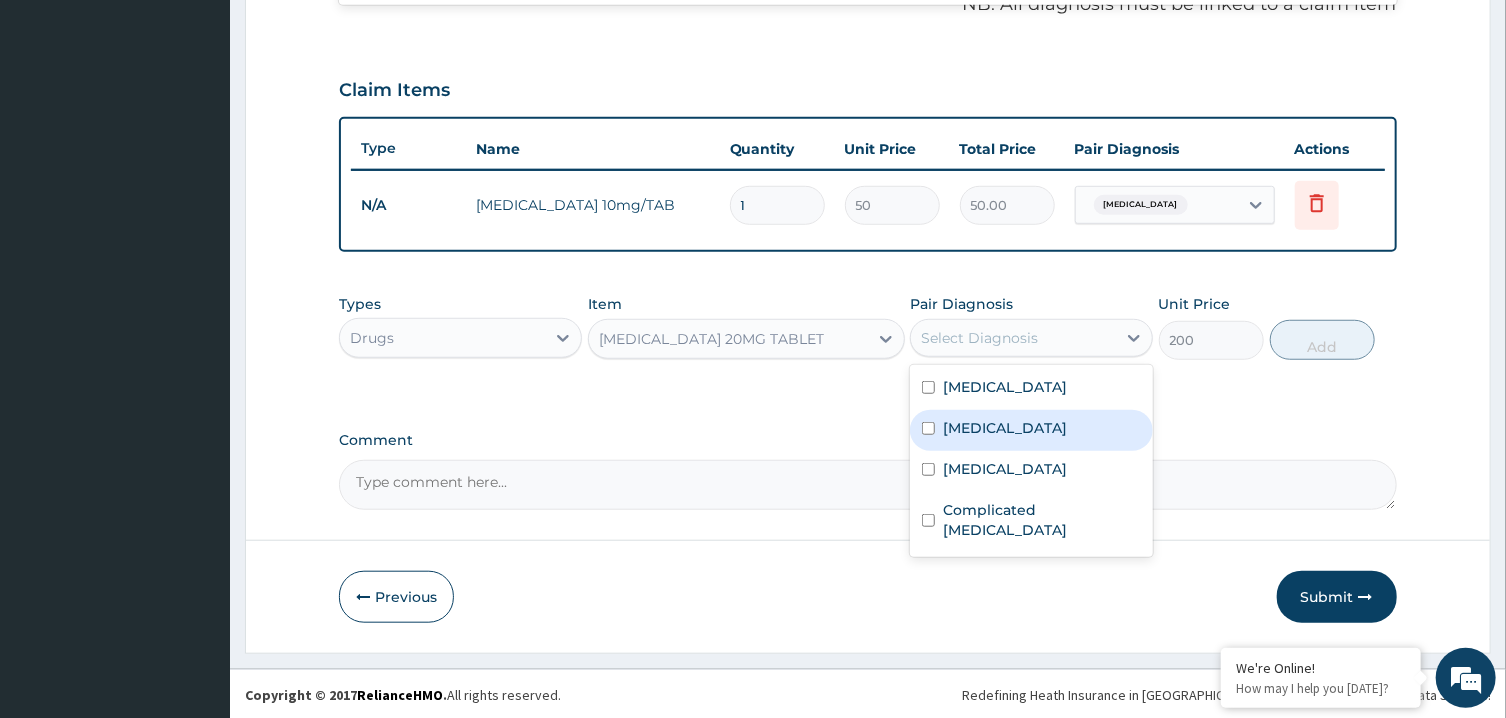 click on "Dyslipidemia" at bounding box center (1031, 430) 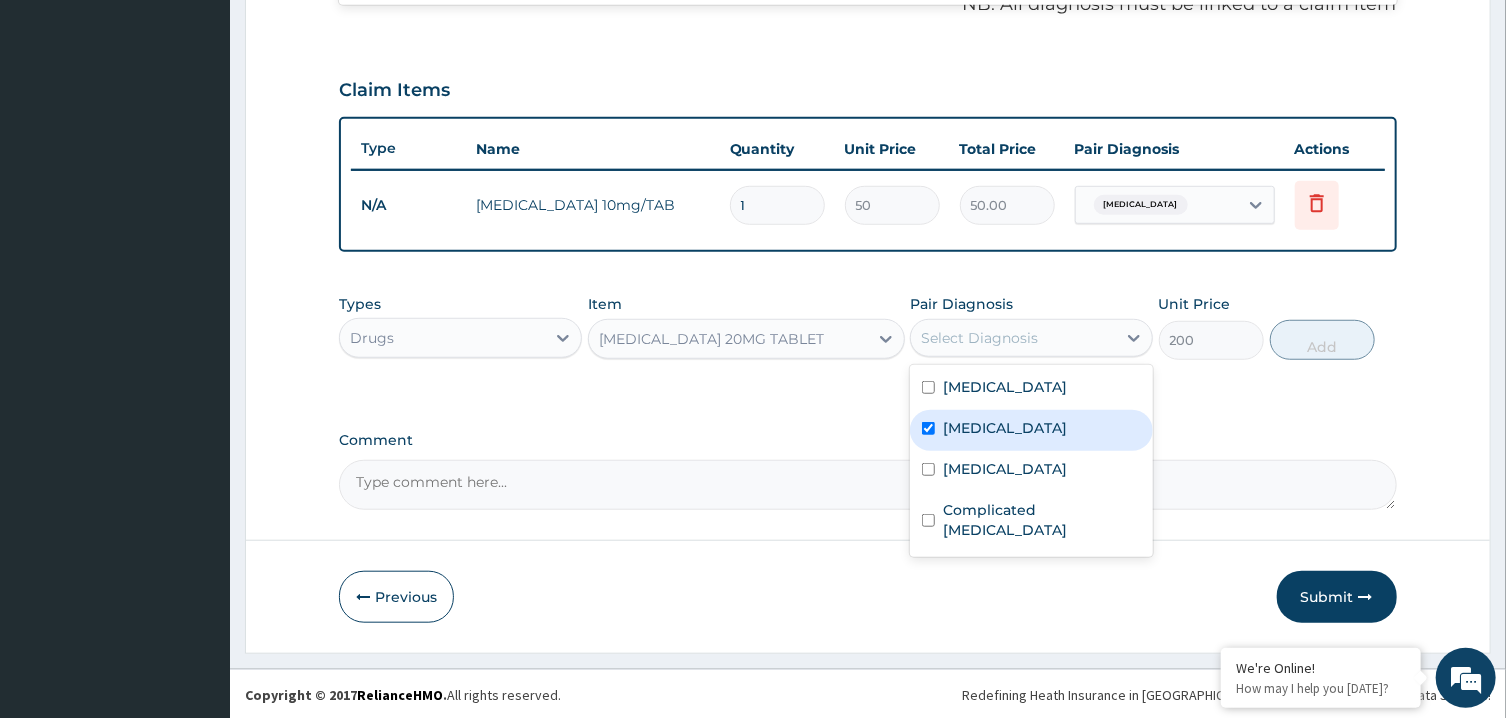 checkbox on "true" 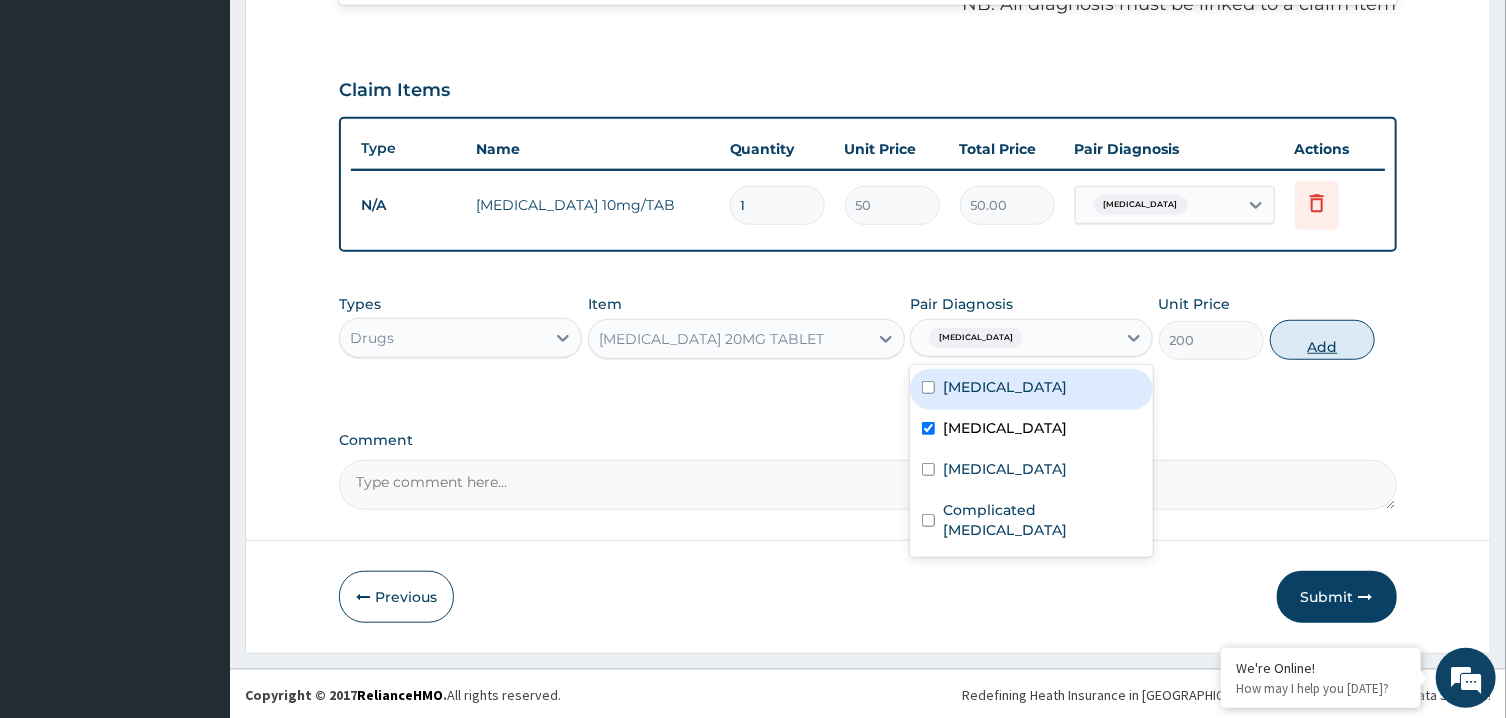 click on "Add" at bounding box center [1323, 340] 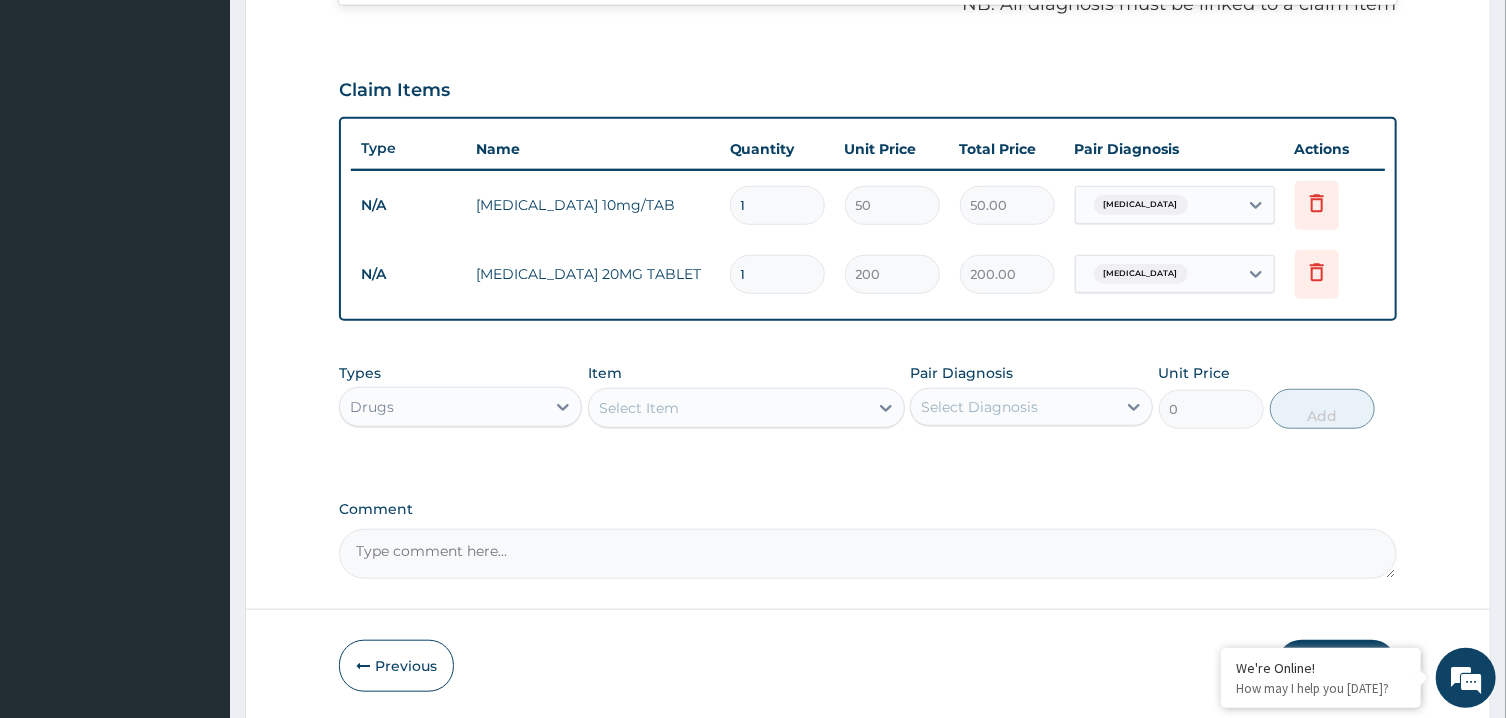 click on "Select Item" at bounding box center [728, 408] 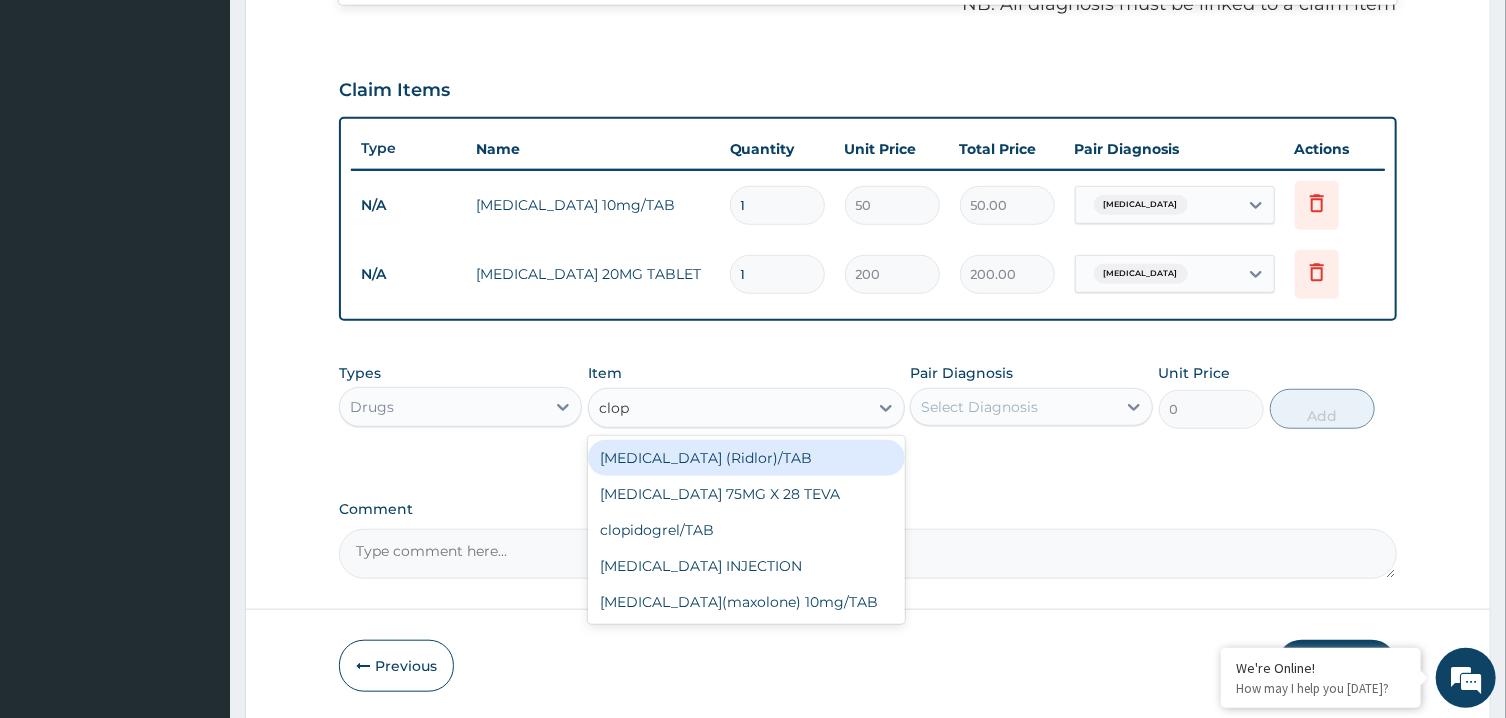 type on "clopi" 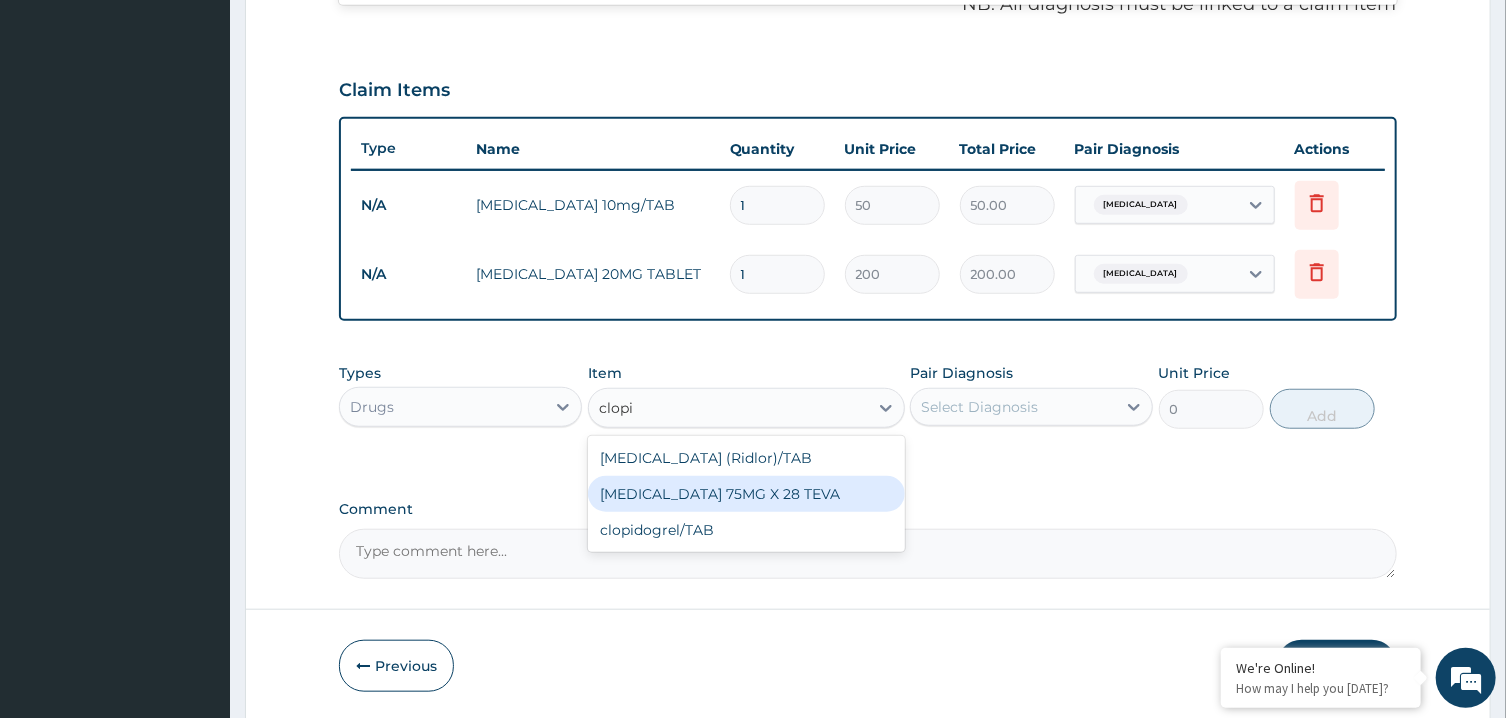 click on "CLOPIDOGREL 75MG X 28 TEVA" at bounding box center (746, 494) 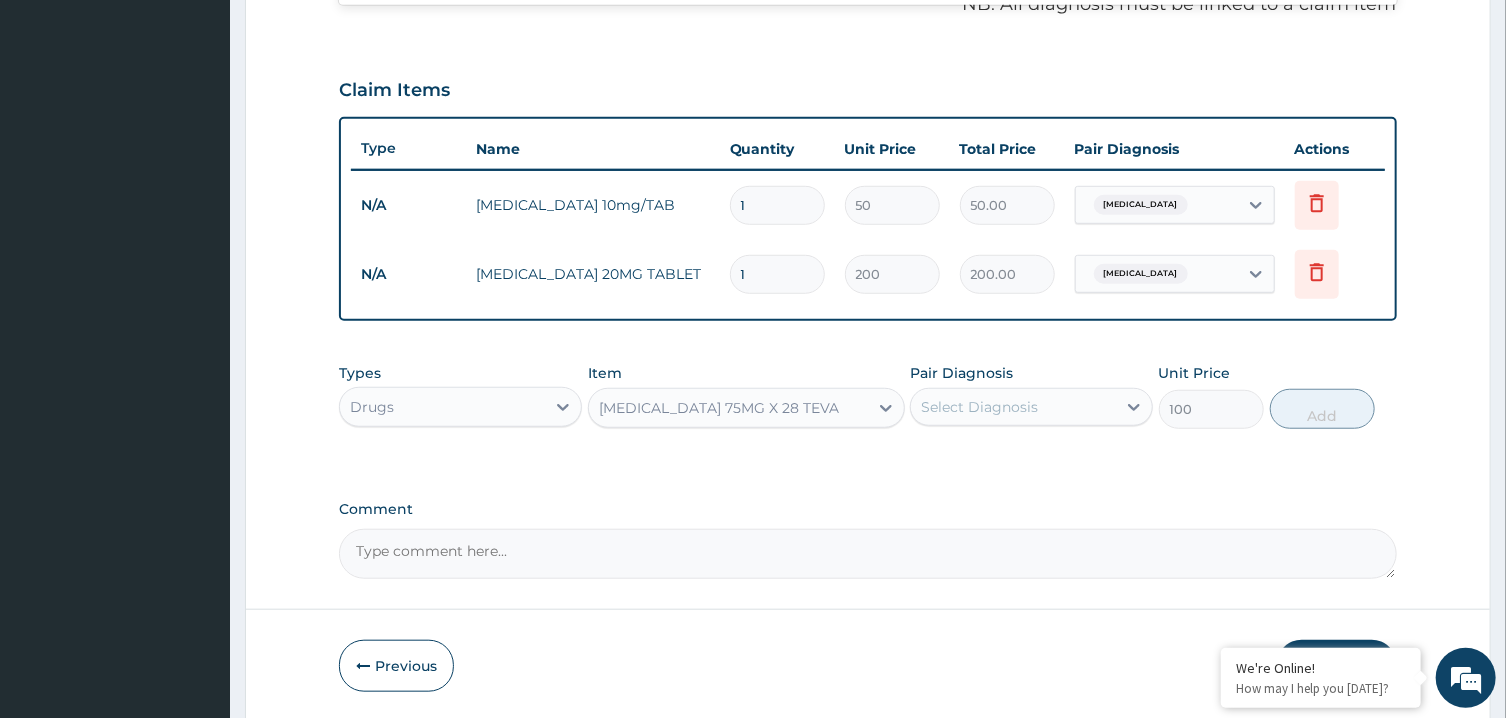 click on "Select Diagnosis" at bounding box center (1031, 407) 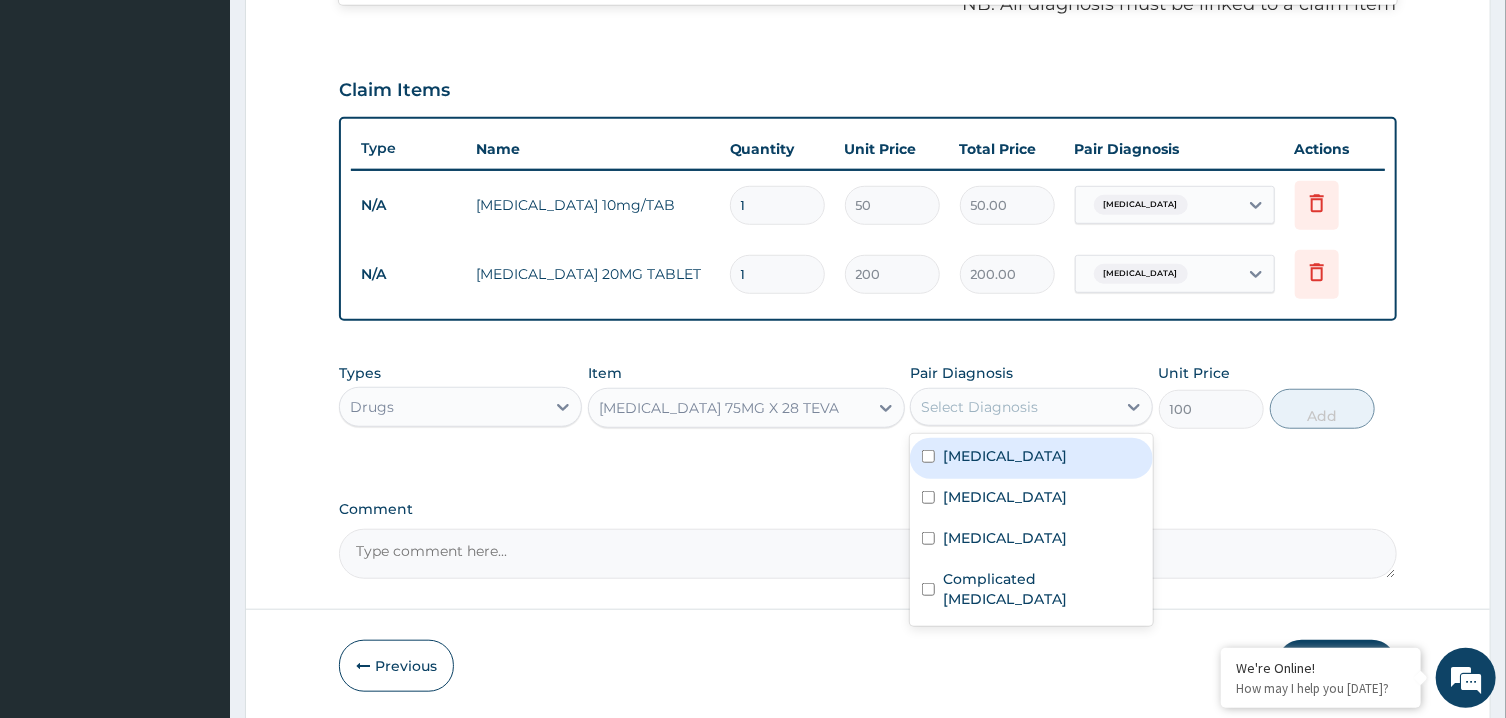 click on "Essential hypertension" at bounding box center (1031, 458) 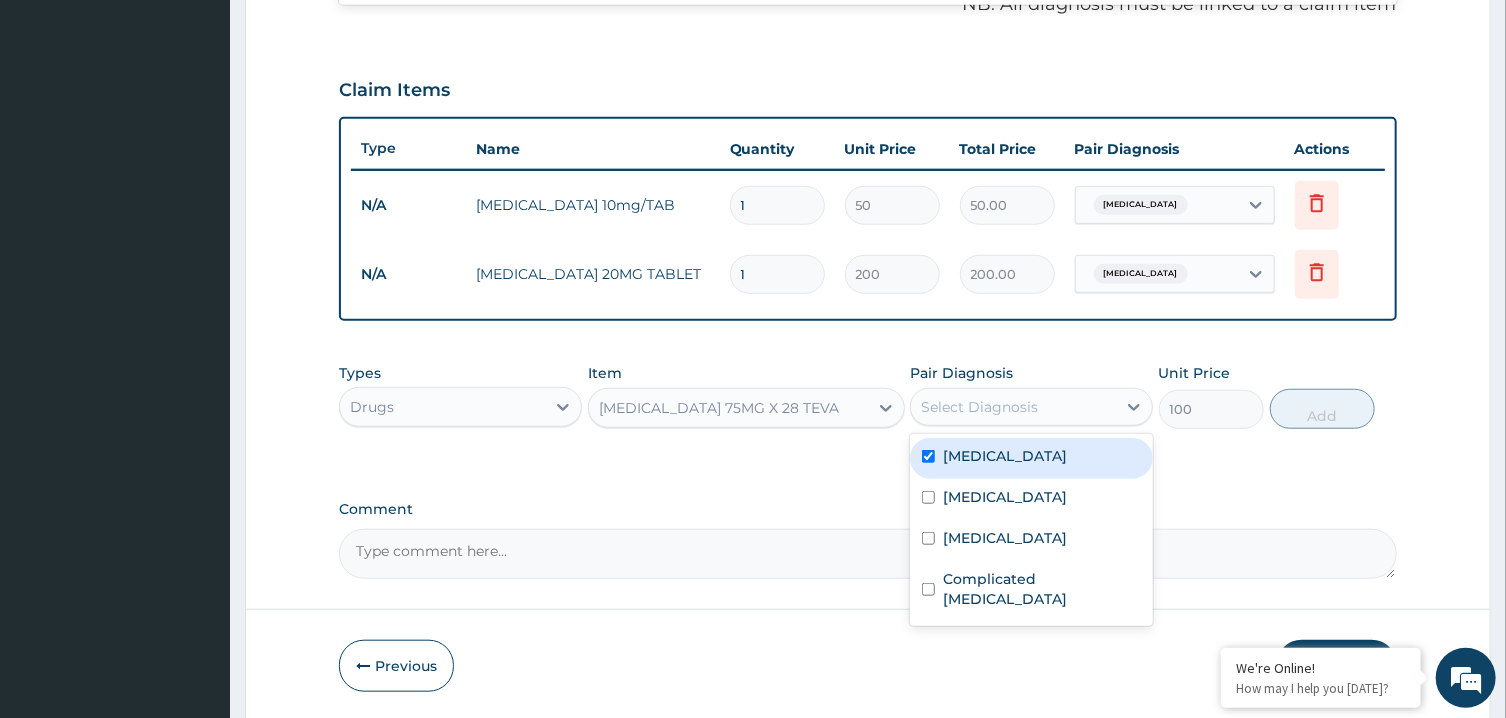 checkbox on "true" 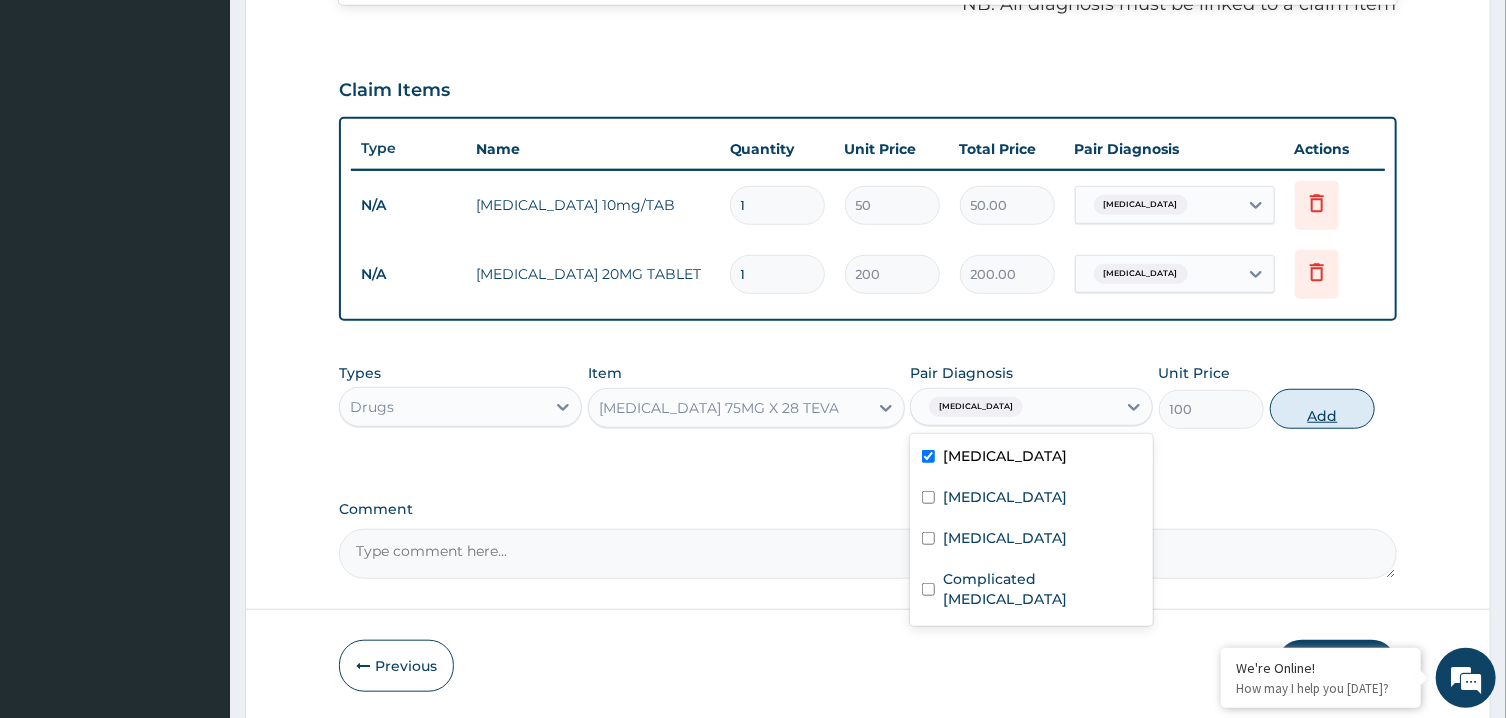 click on "Add" at bounding box center (1323, 409) 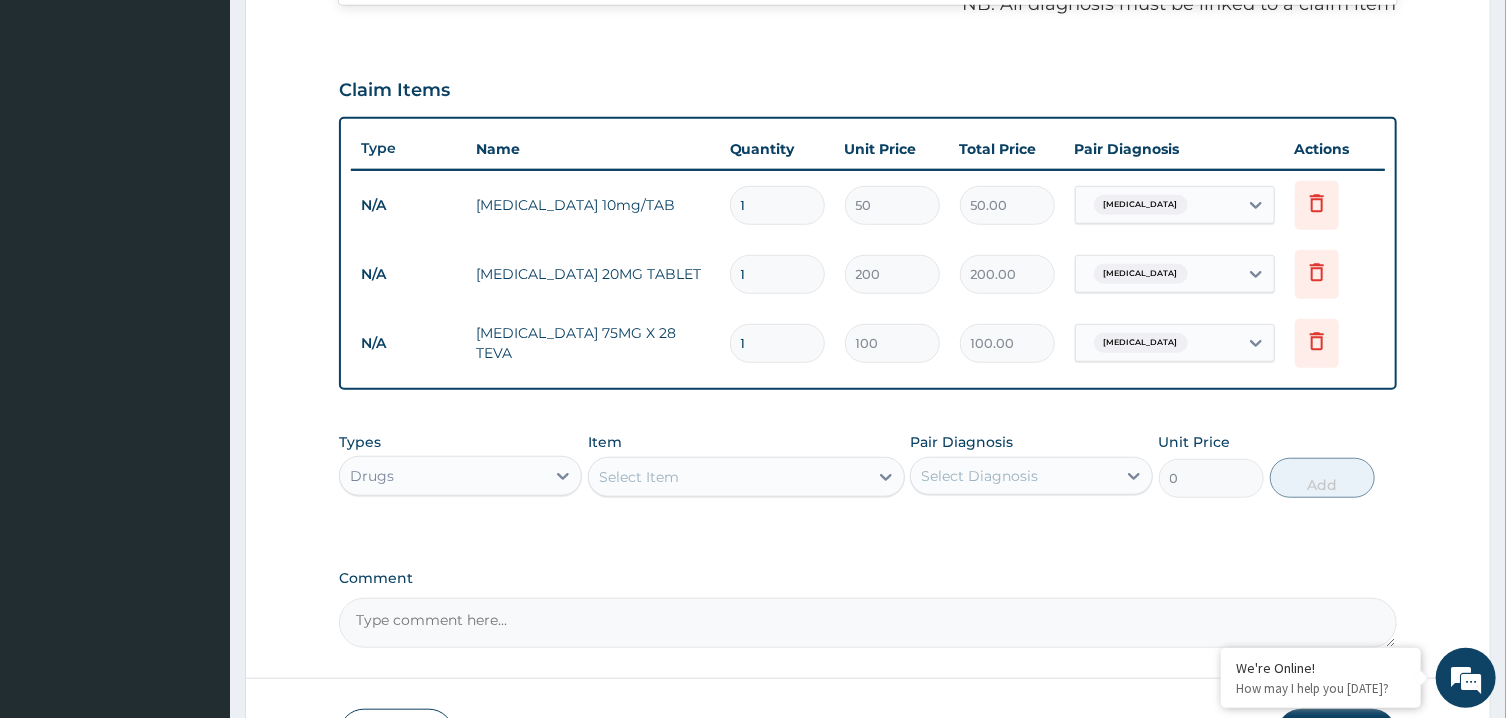 click on "Select Item" at bounding box center (728, 477) 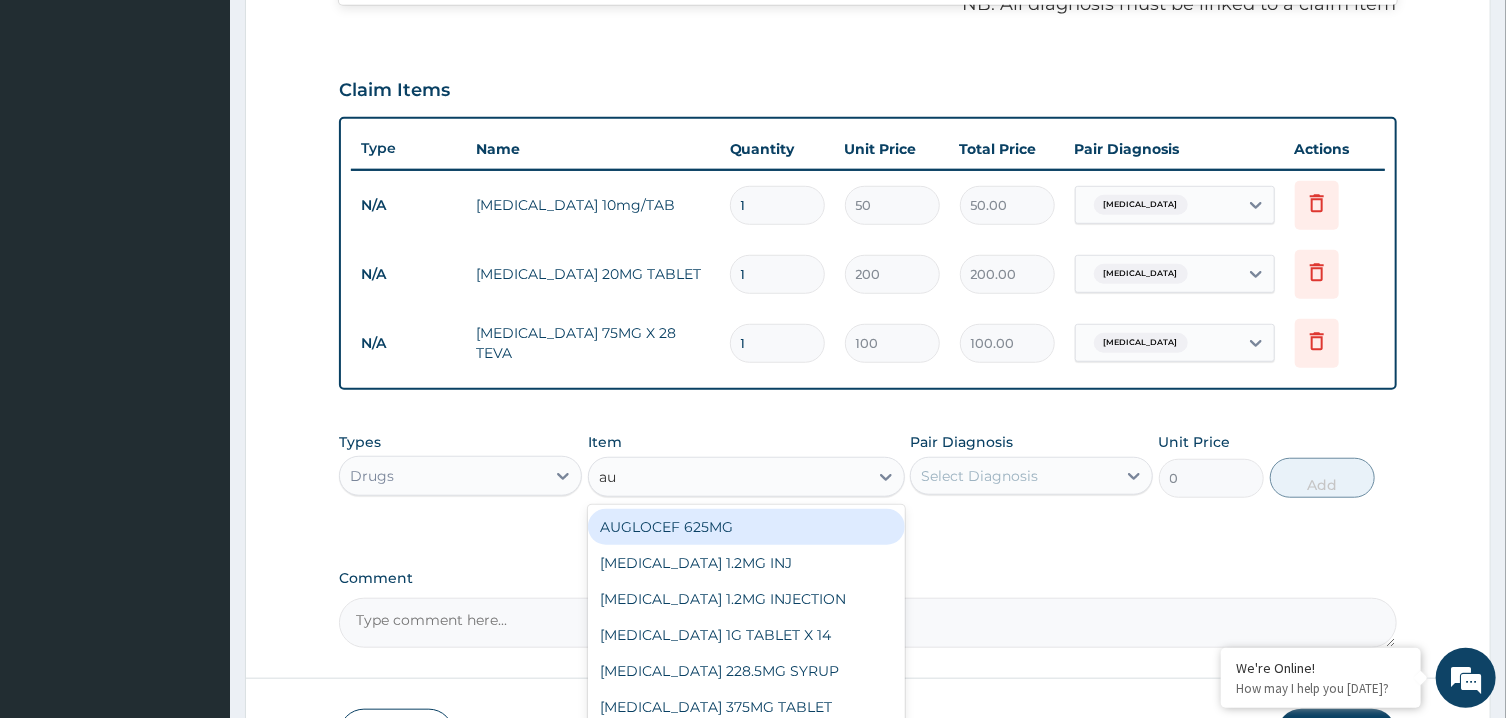 type on "aug" 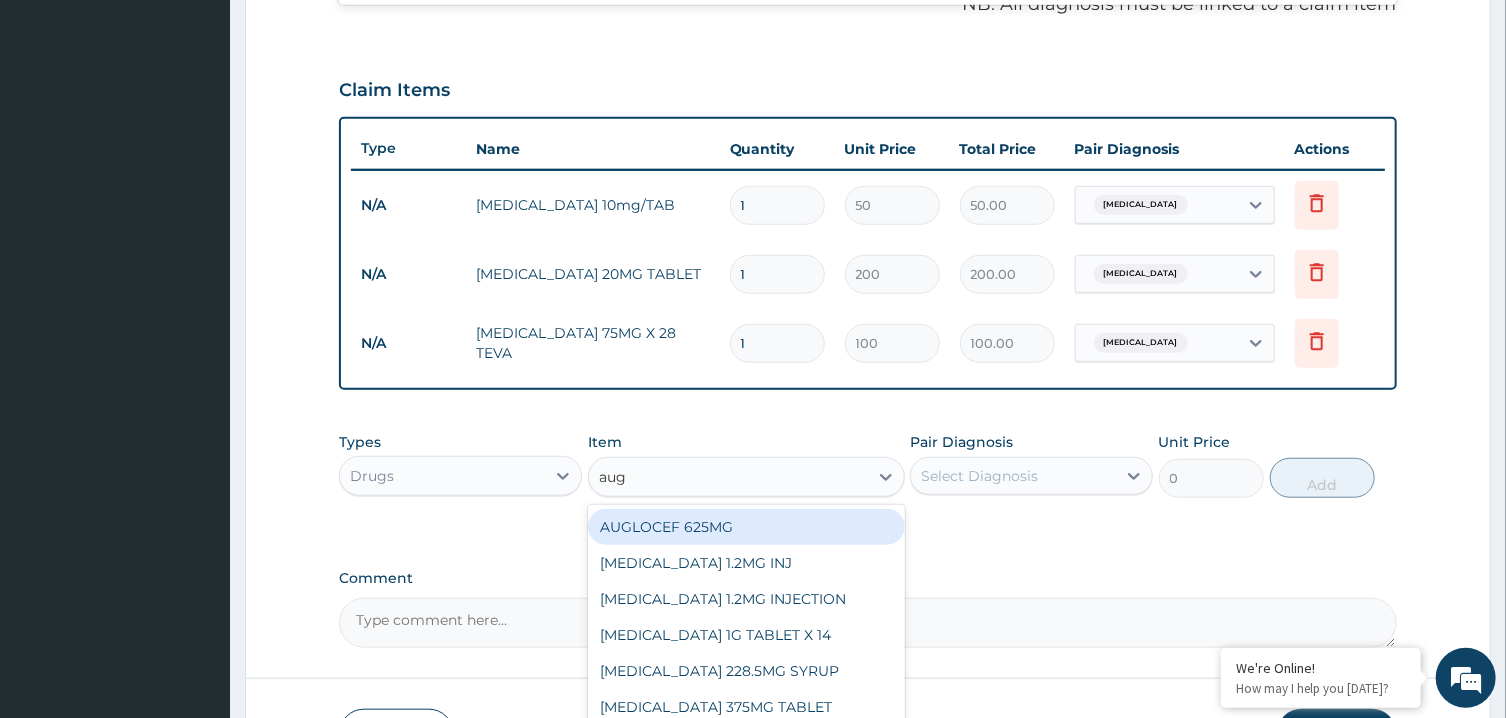 click on "AUGLOCEF 625MG" at bounding box center [746, 527] 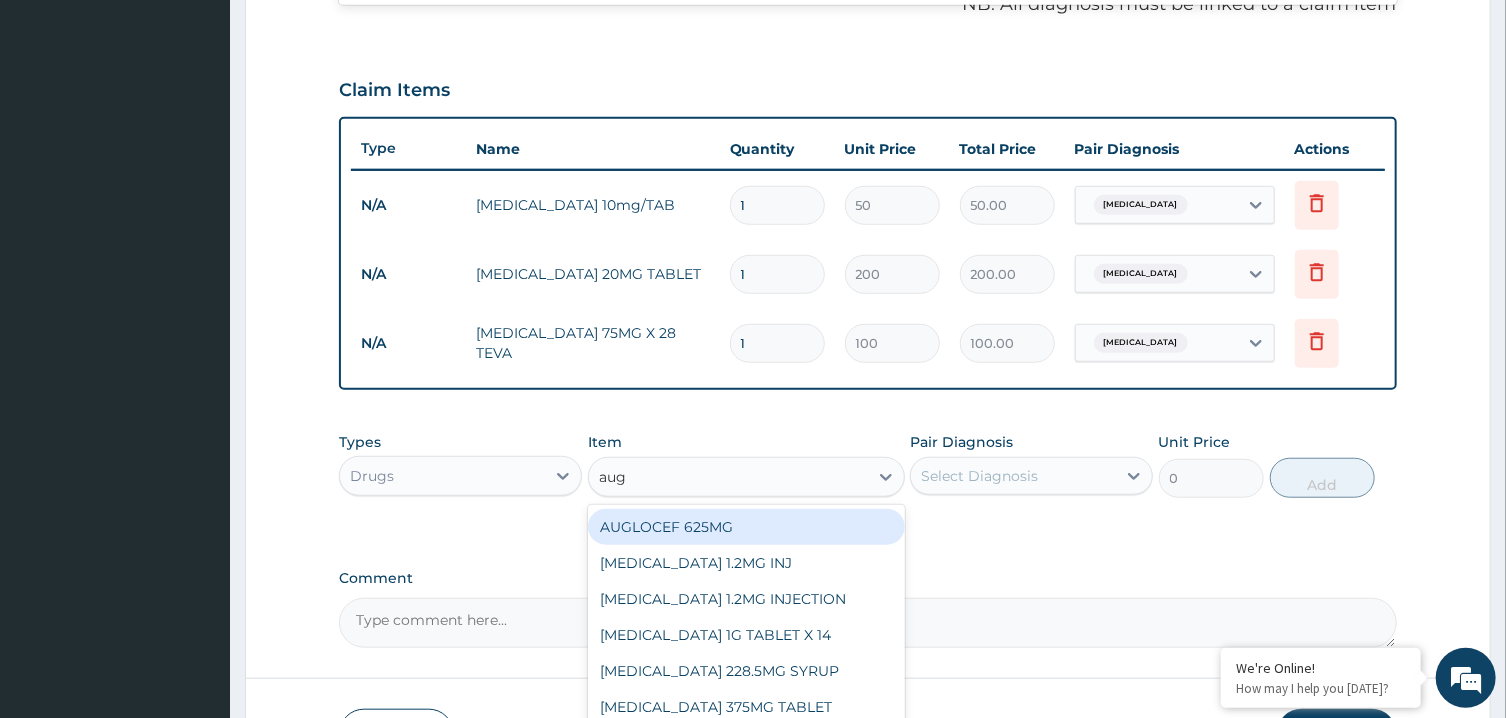 type 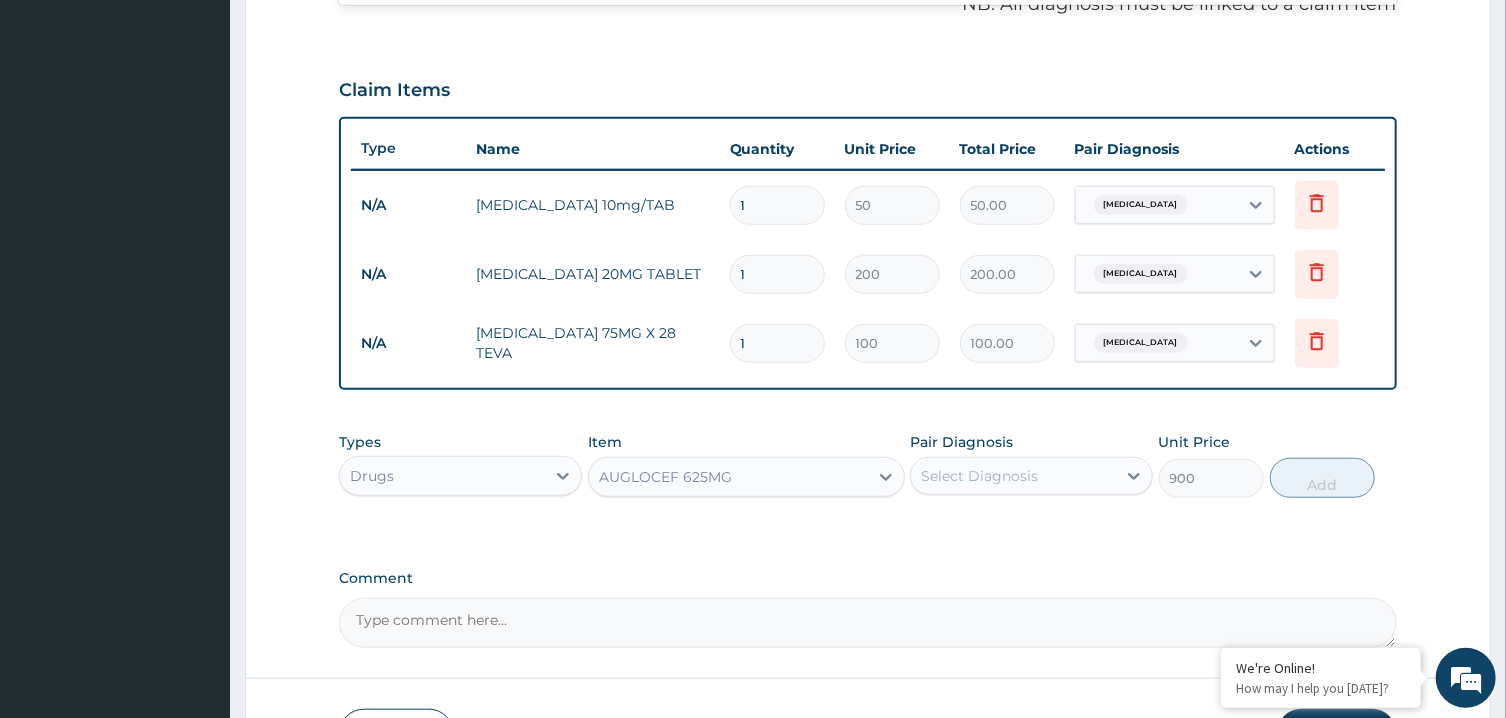 click on "Select Diagnosis" at bounding box center (1013, 476) 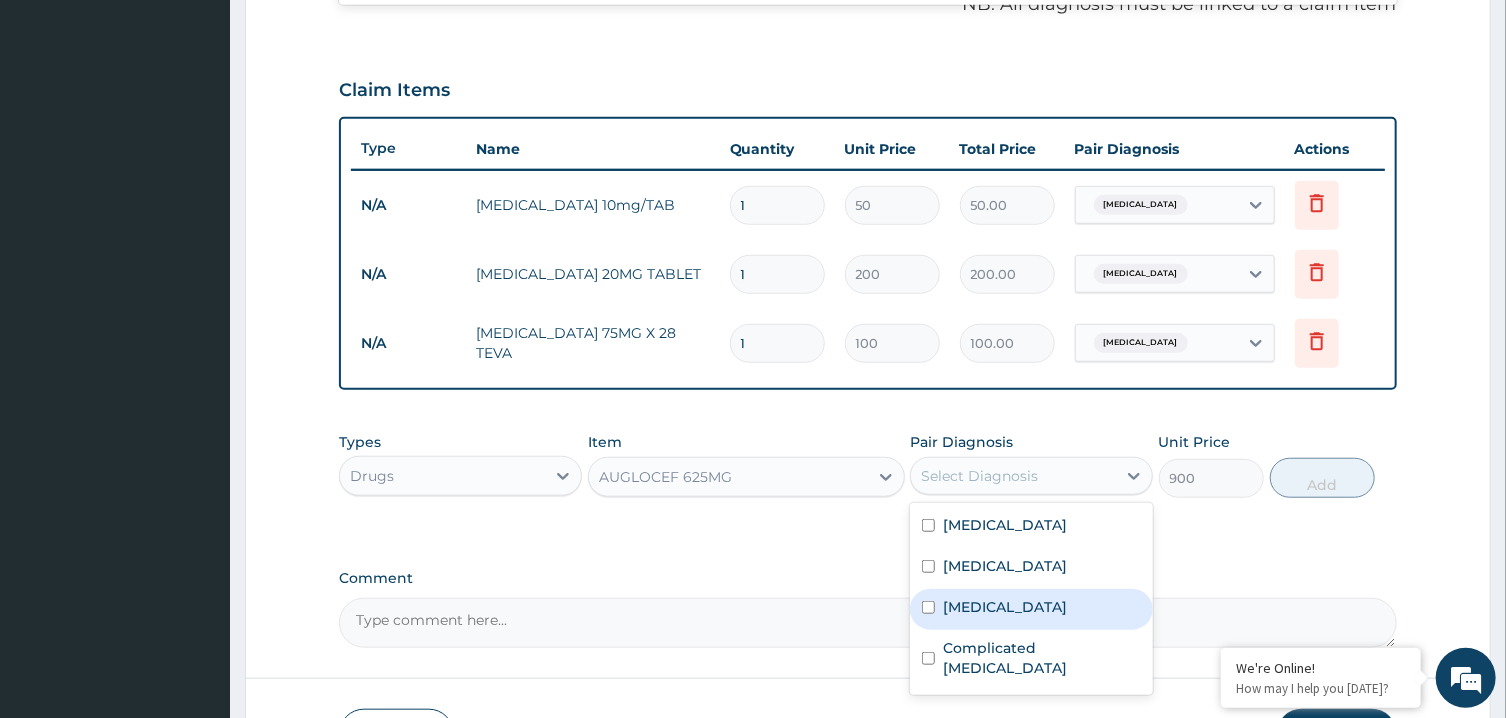 click on "Gastroenteritis" at bounding box center [1005, 607] 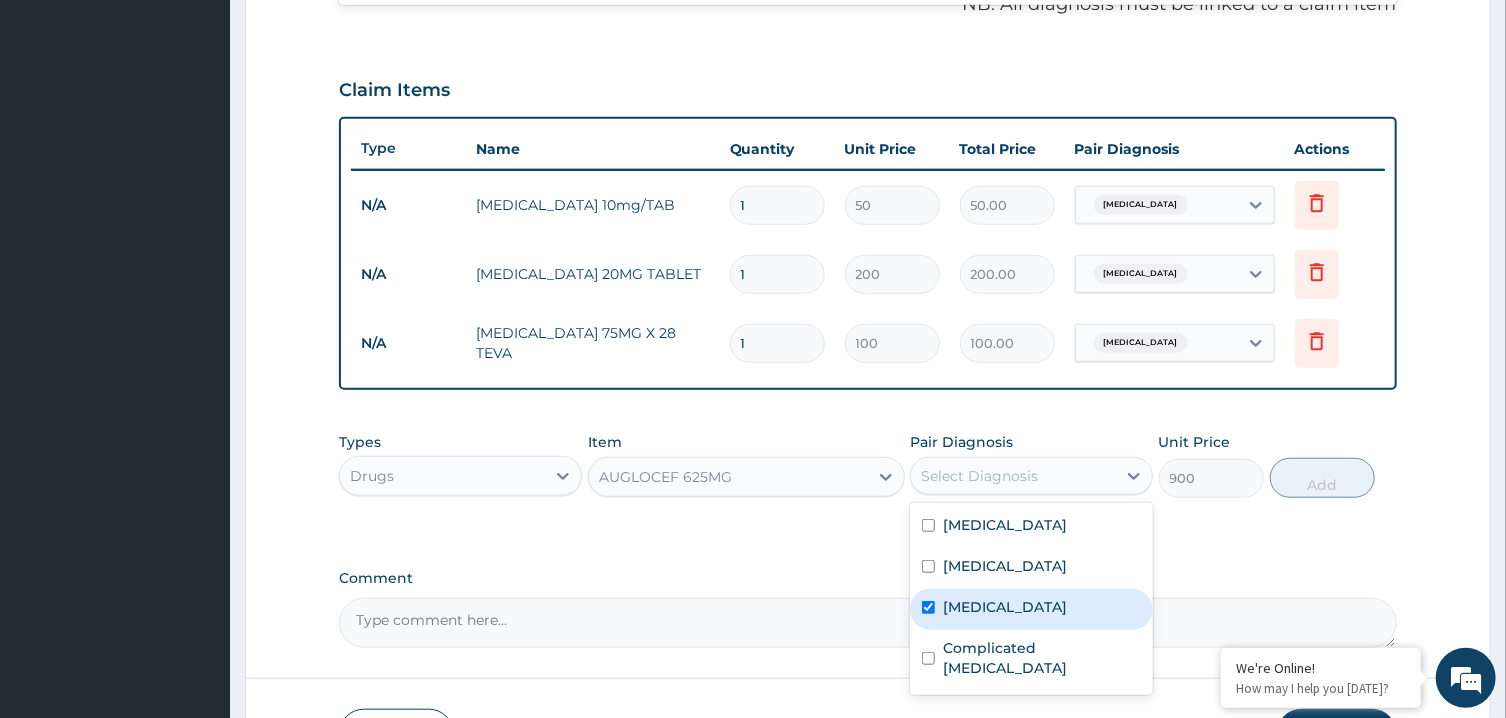 checkbox on "true" 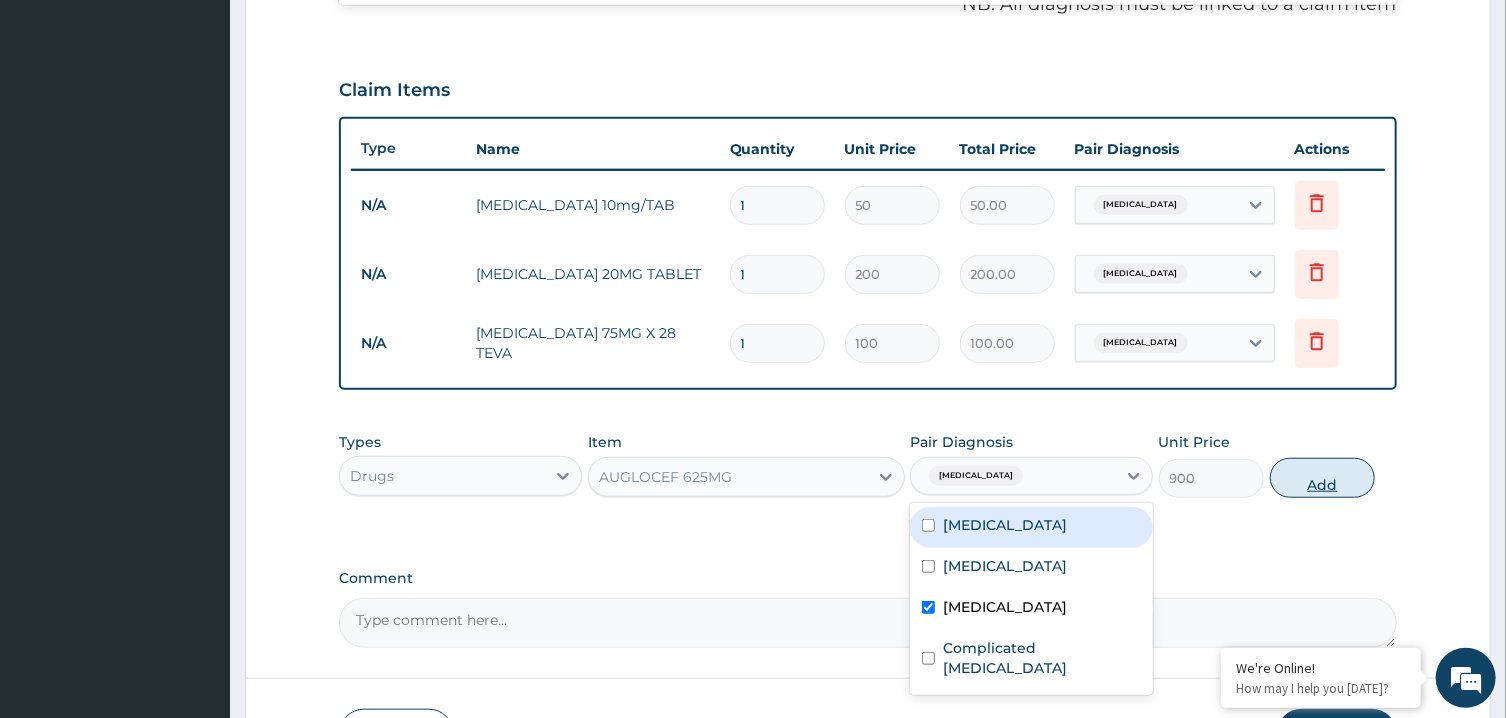 click on "Add" at bounding box center [1323, 478] 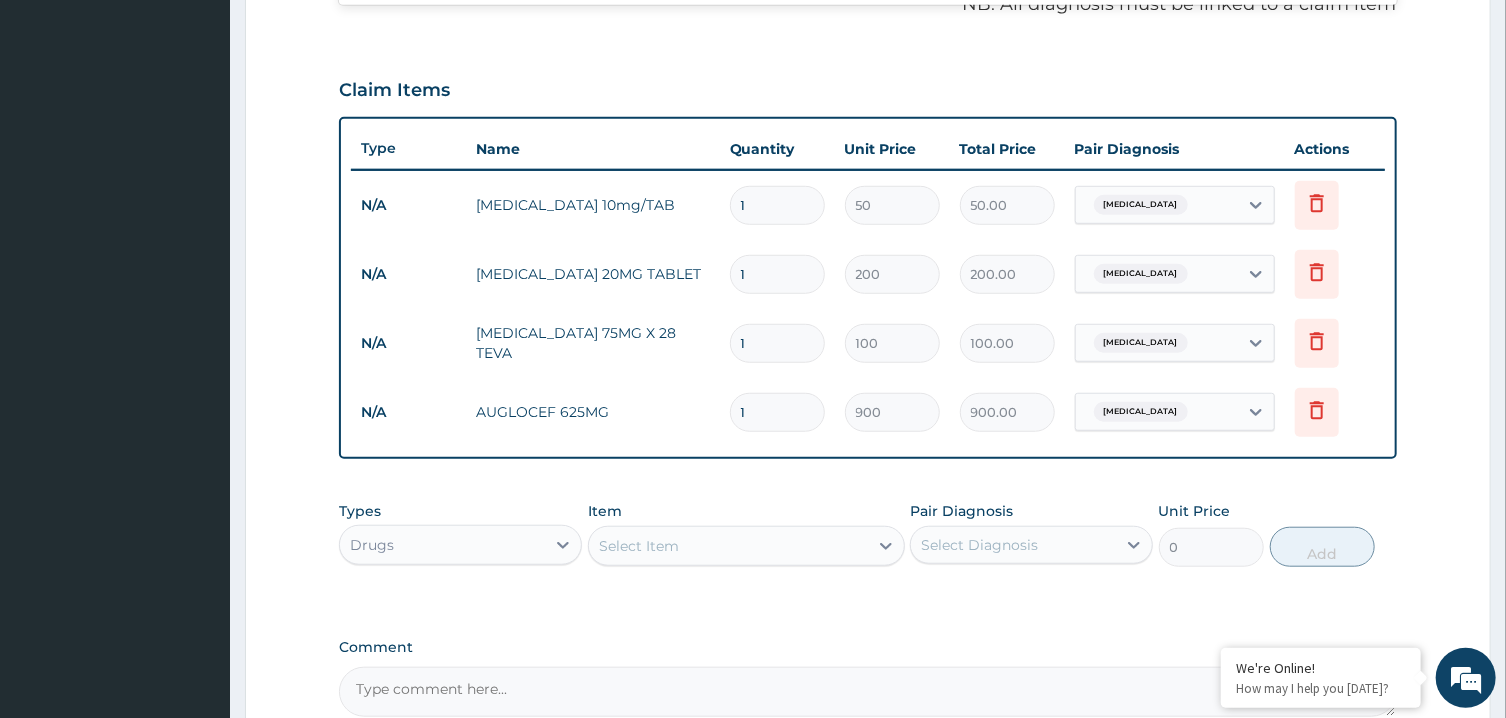 click on "Select Item" at bounding box center (728, 546) 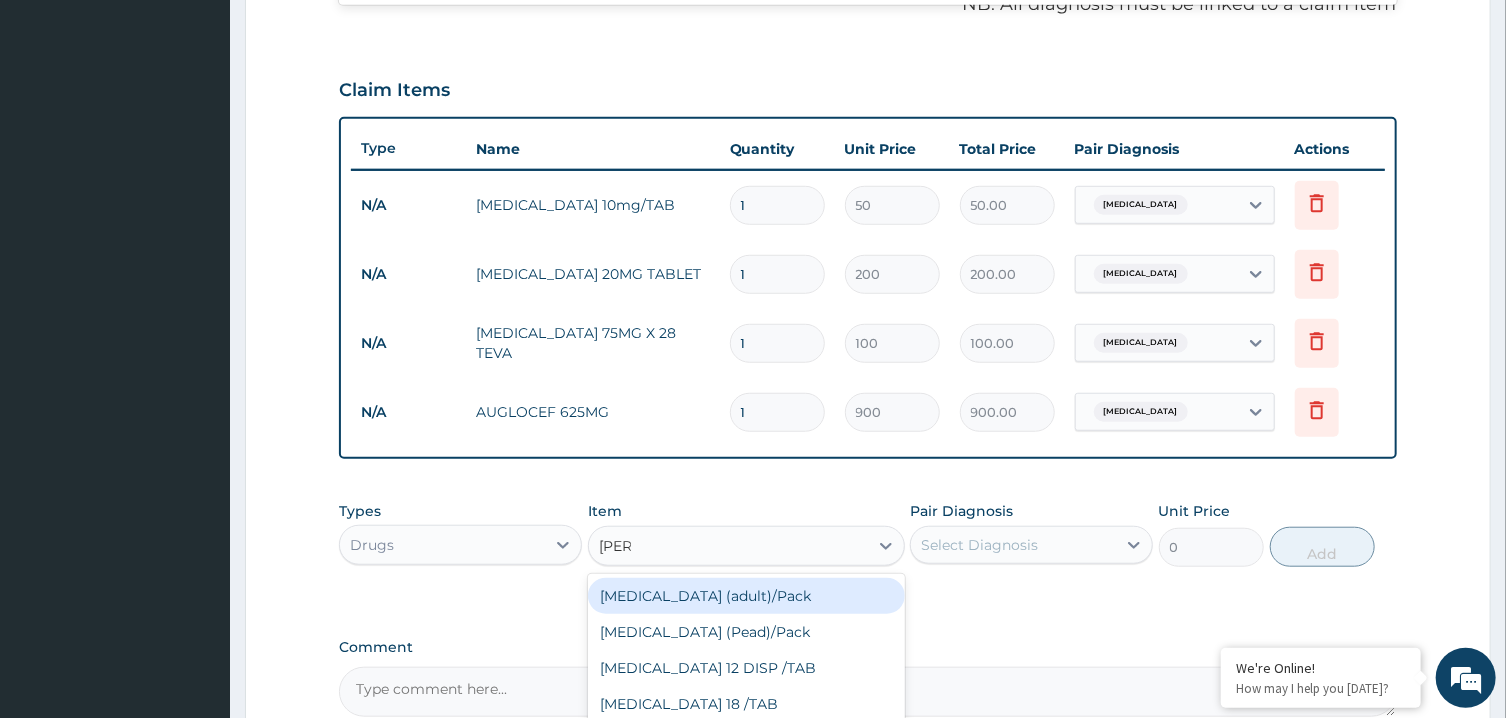 type on "coar" 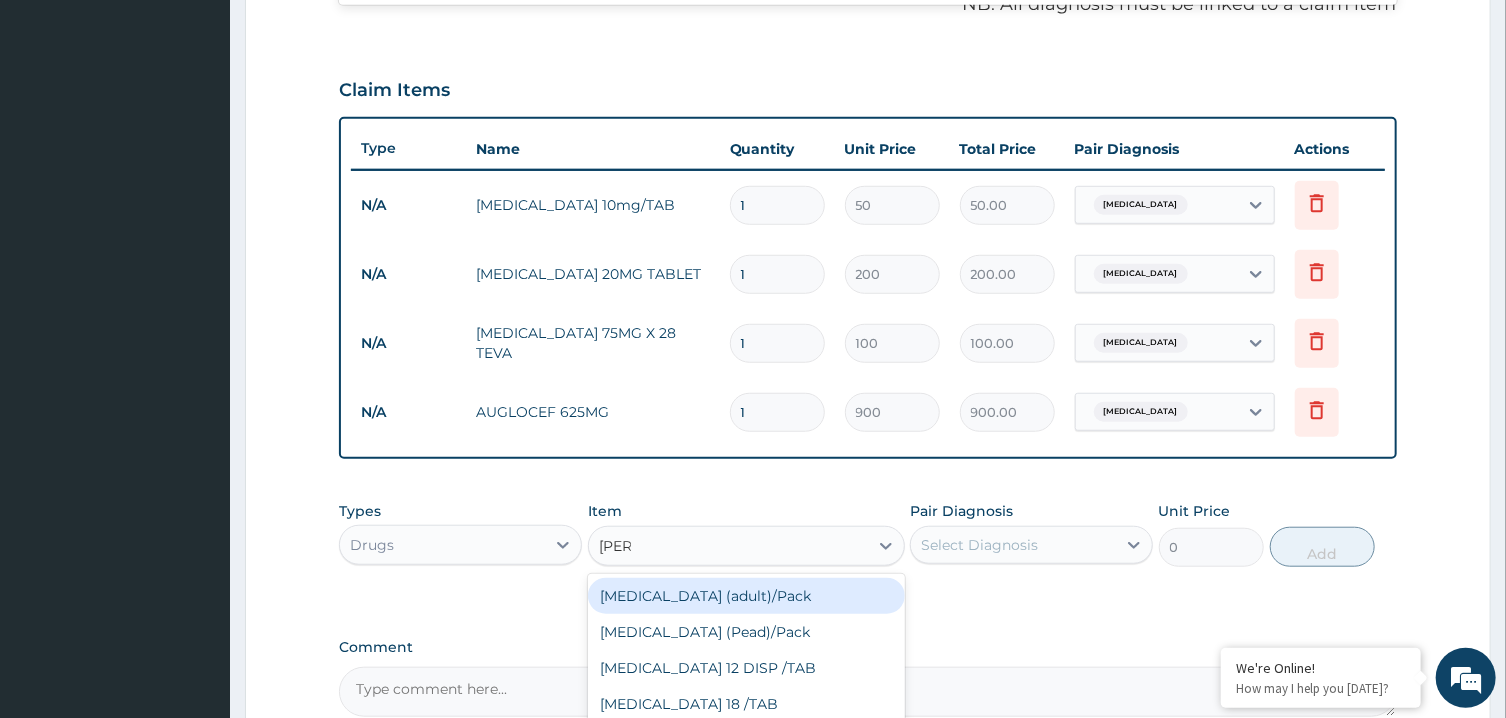 click on "Gastroenteritis" at bounding box center [1175, 412] 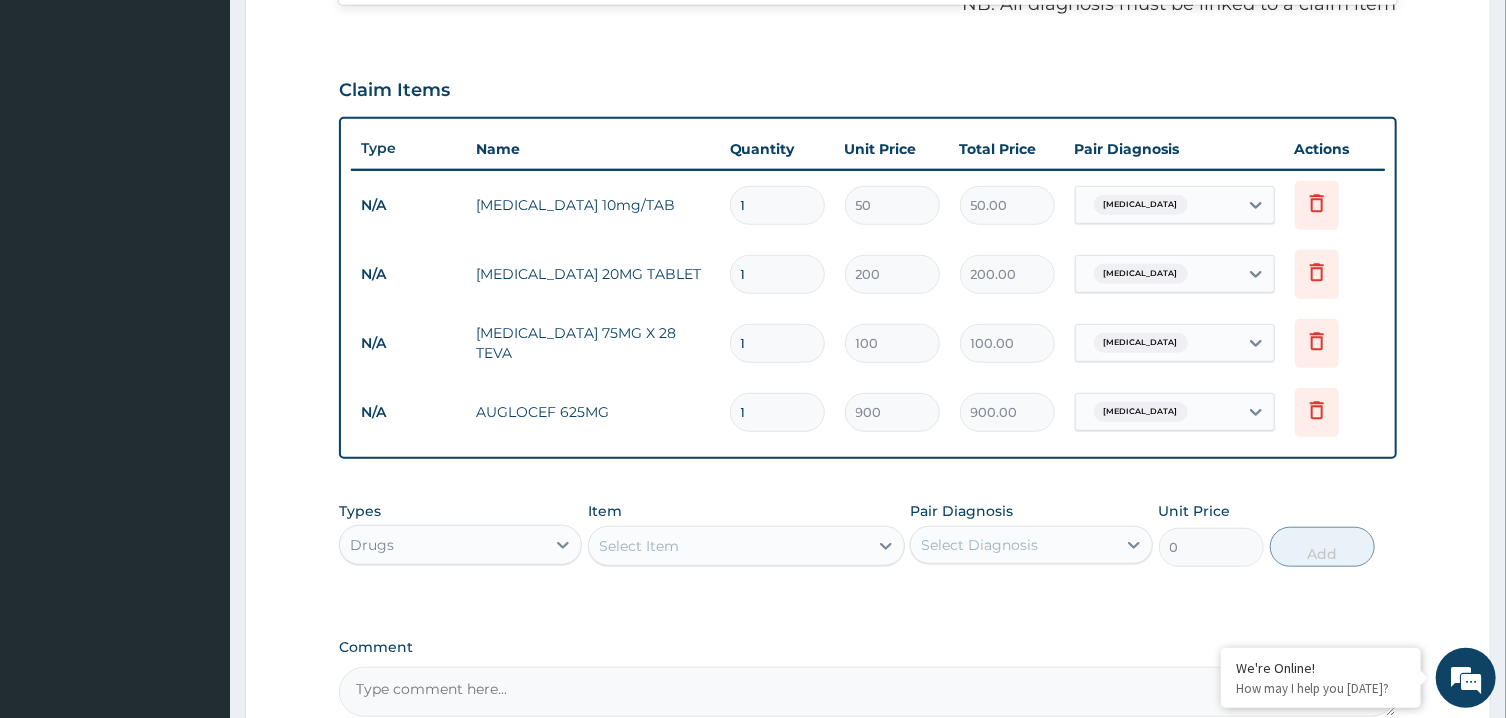 click on "Gastroenteritis" at bounding box center [1175, 412] 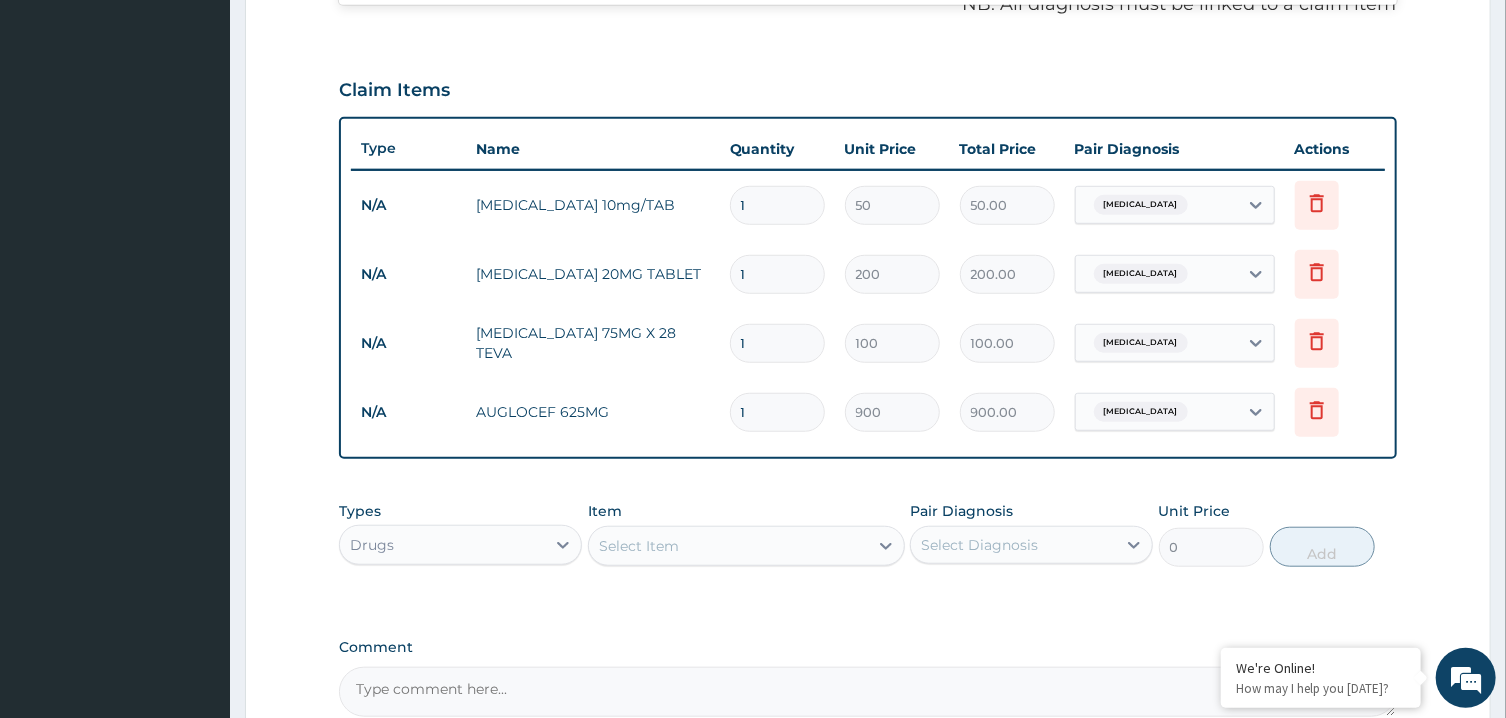 drag, startPoint x: 1198, startPoint y: 429, endPoint x: 1486, endPoint y: 443, distance: 288.3401 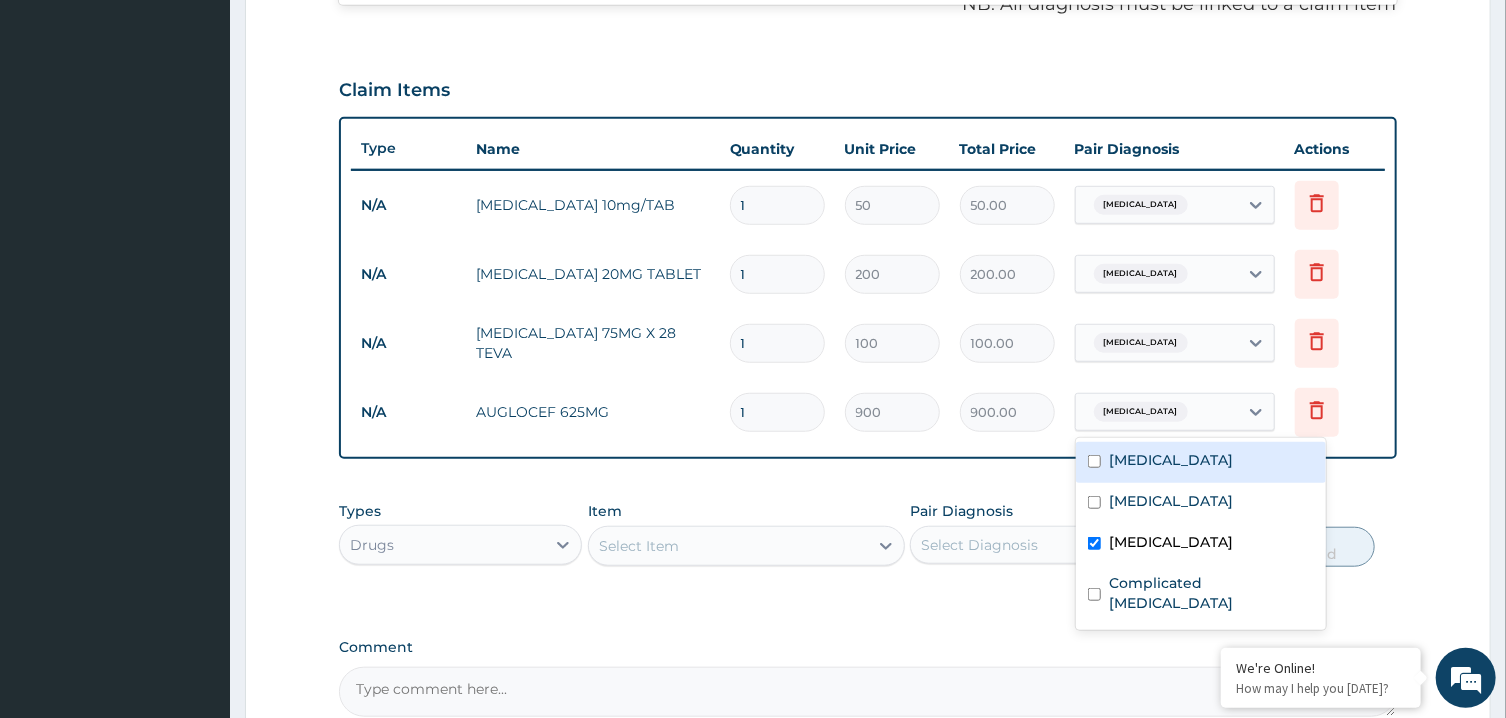 scroll, scrollTop: 834, scrollLeft: 0, axis: vertical 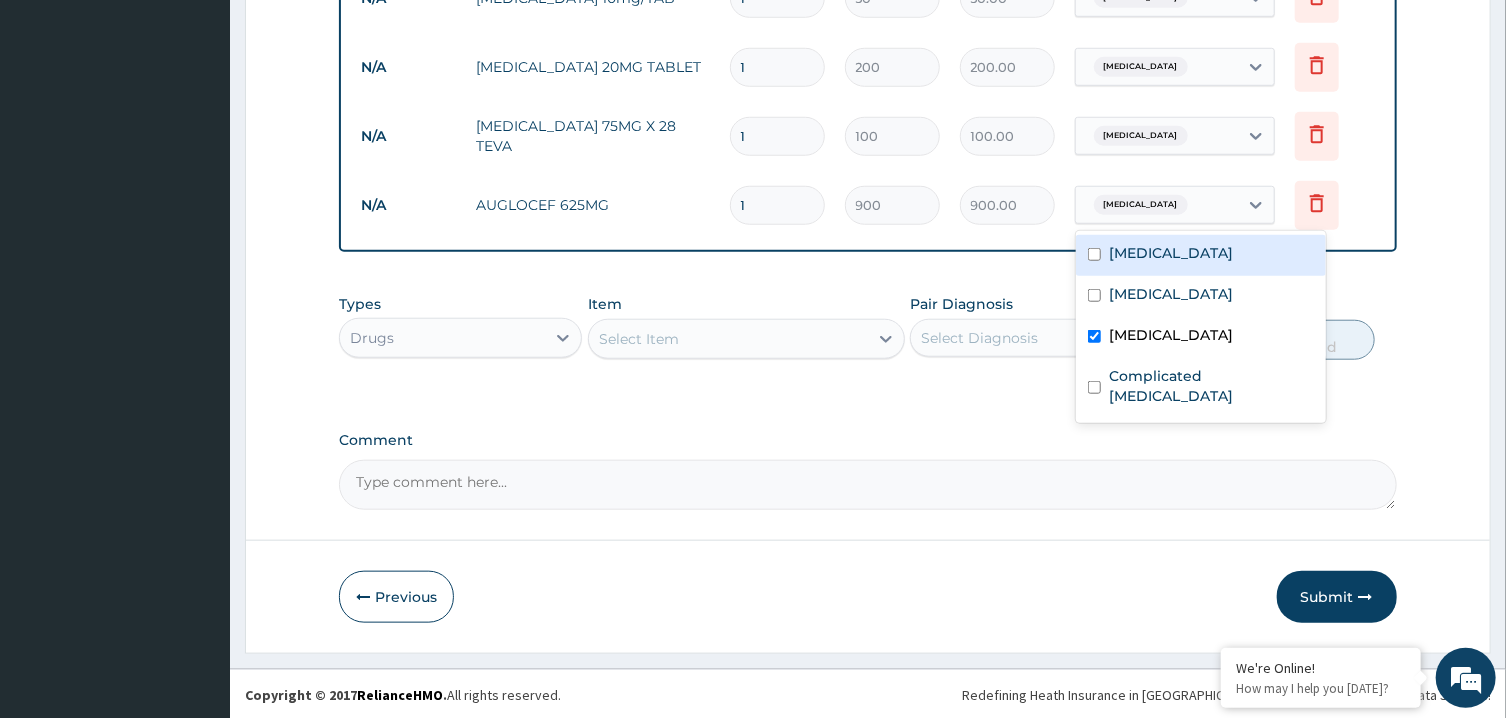 click on "Select Item" at bounding box center (728, 339) 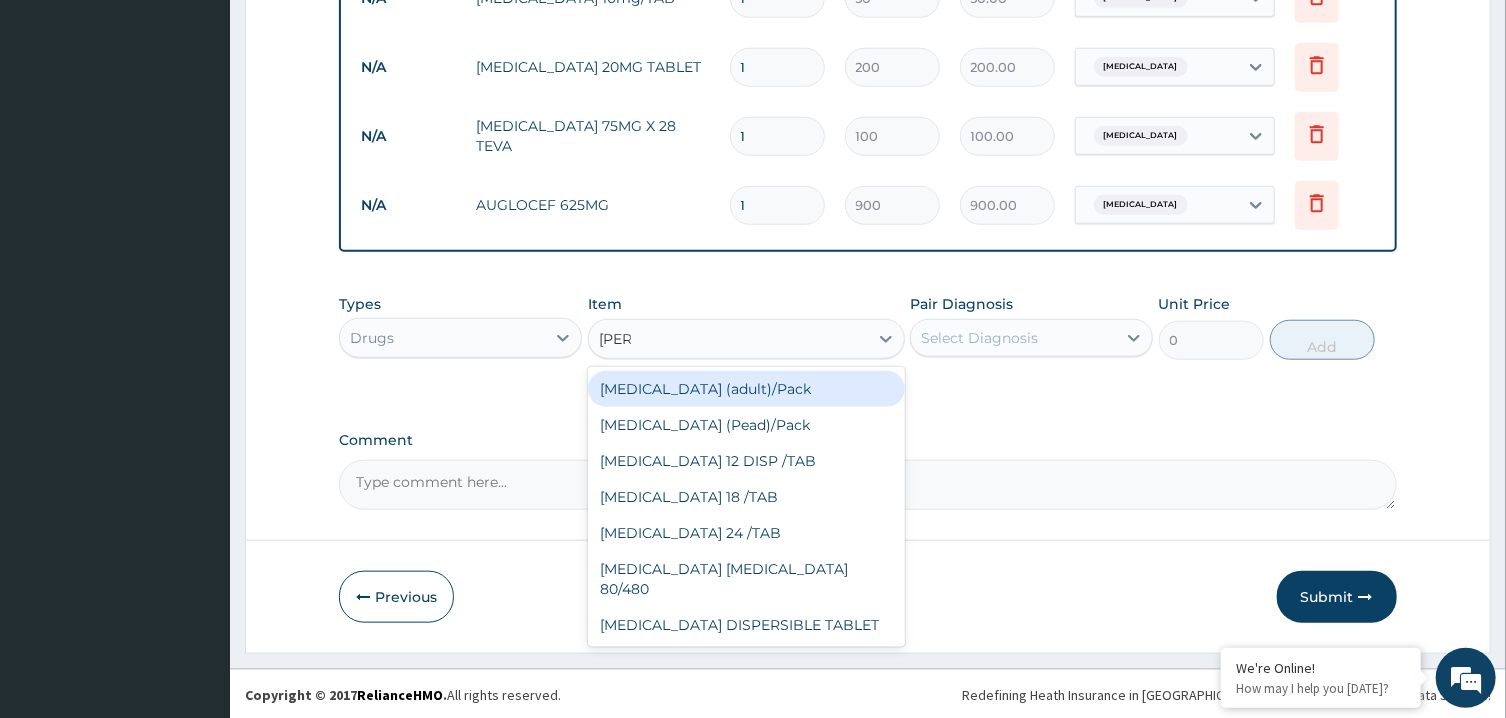 type on "coart" 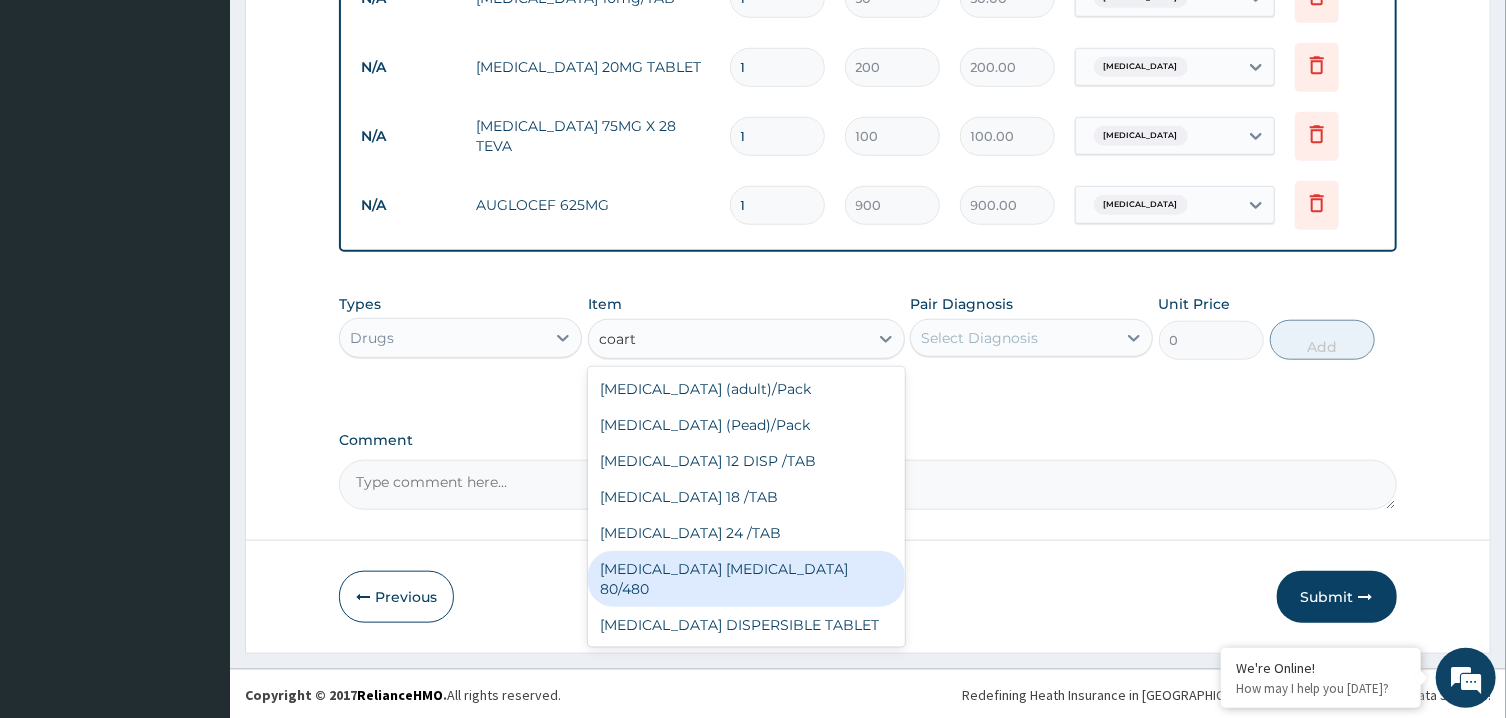 click on "COARTEM D TAB 80/480" at bounding box center [746, 579] 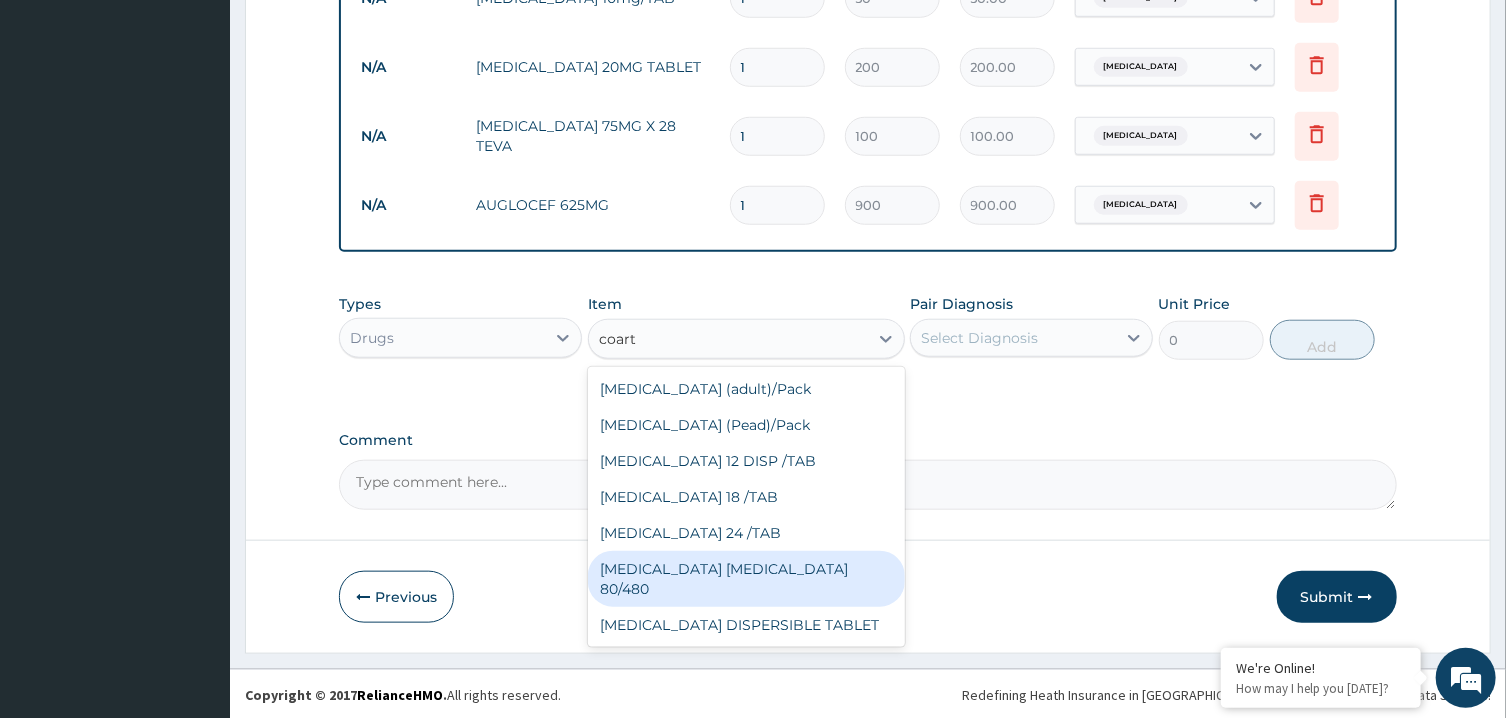 type 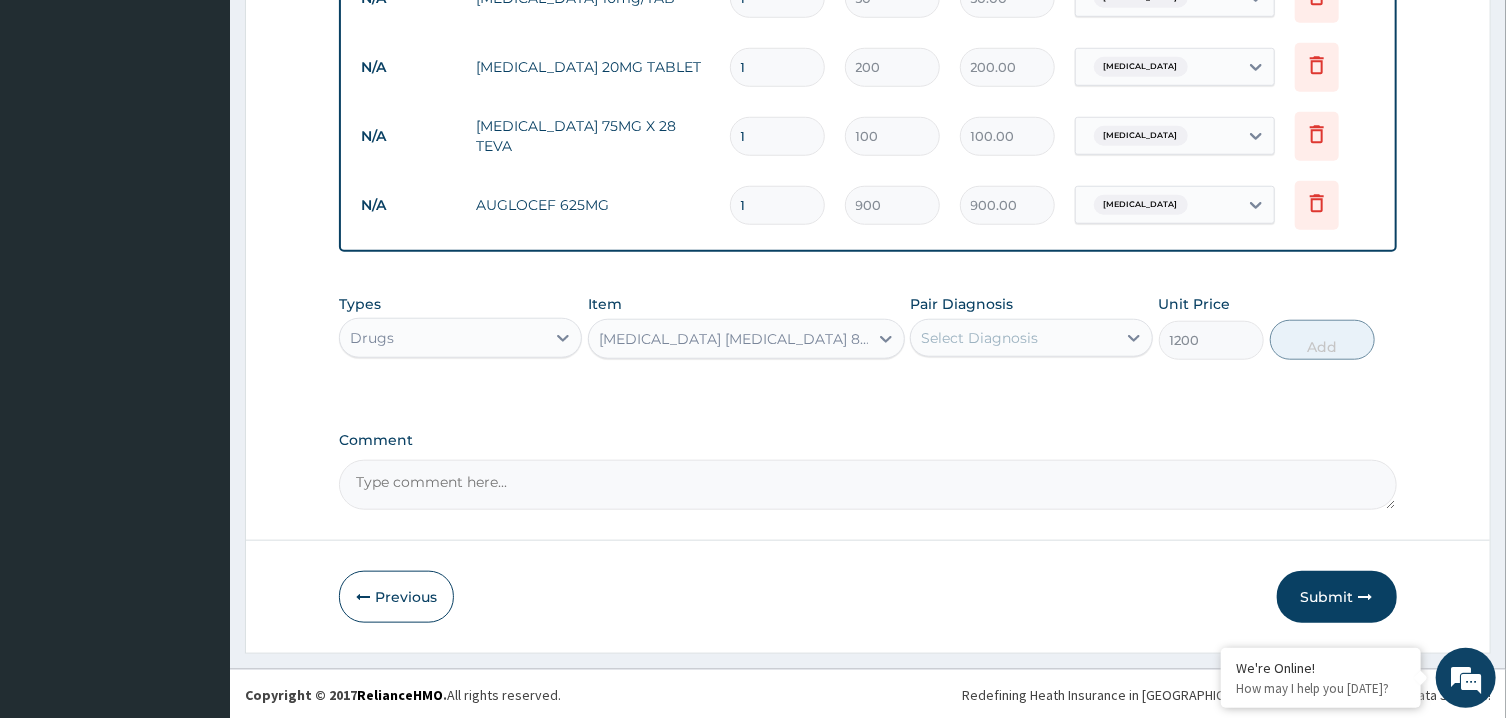 click on "Select Diagnosis" at bounding box center [1013, 338] 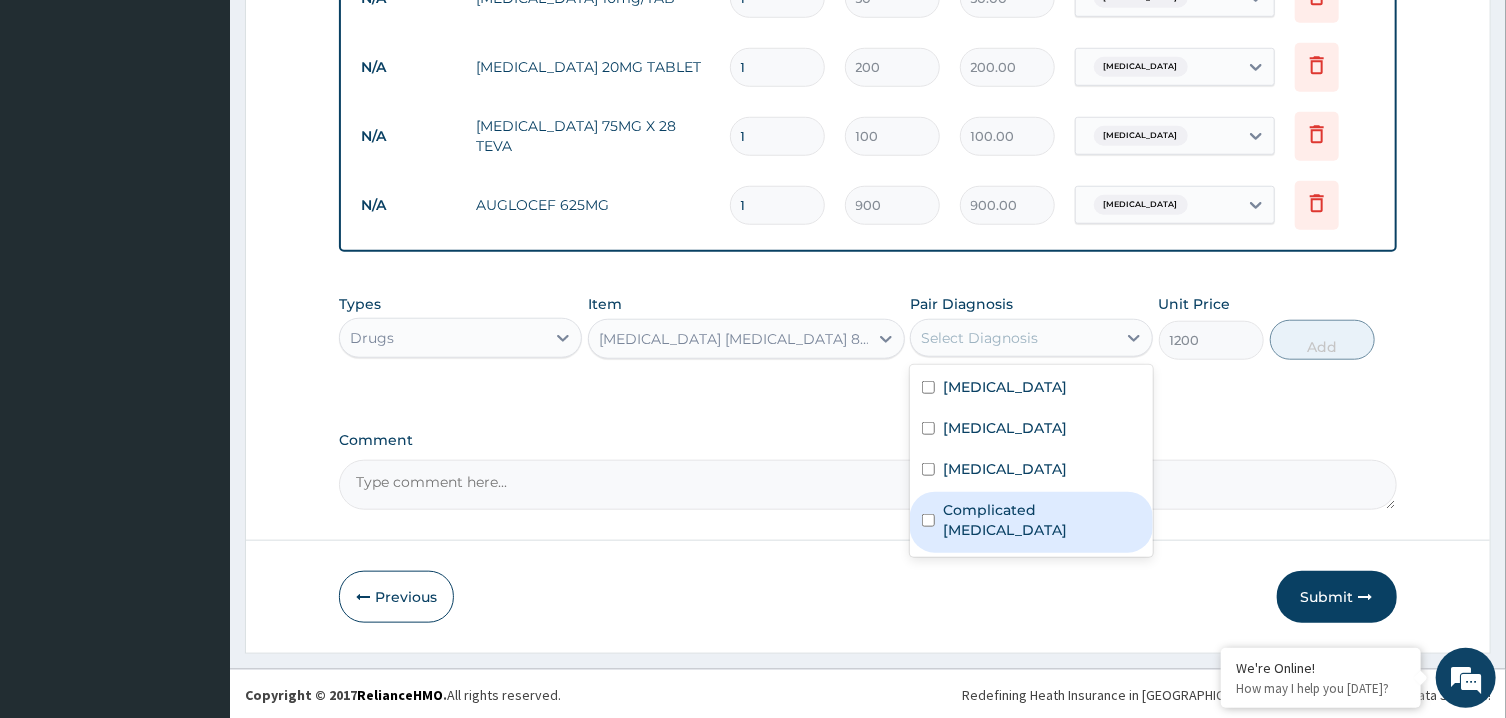 click on "Complicated malaria" at bounding box center [1031, 522] 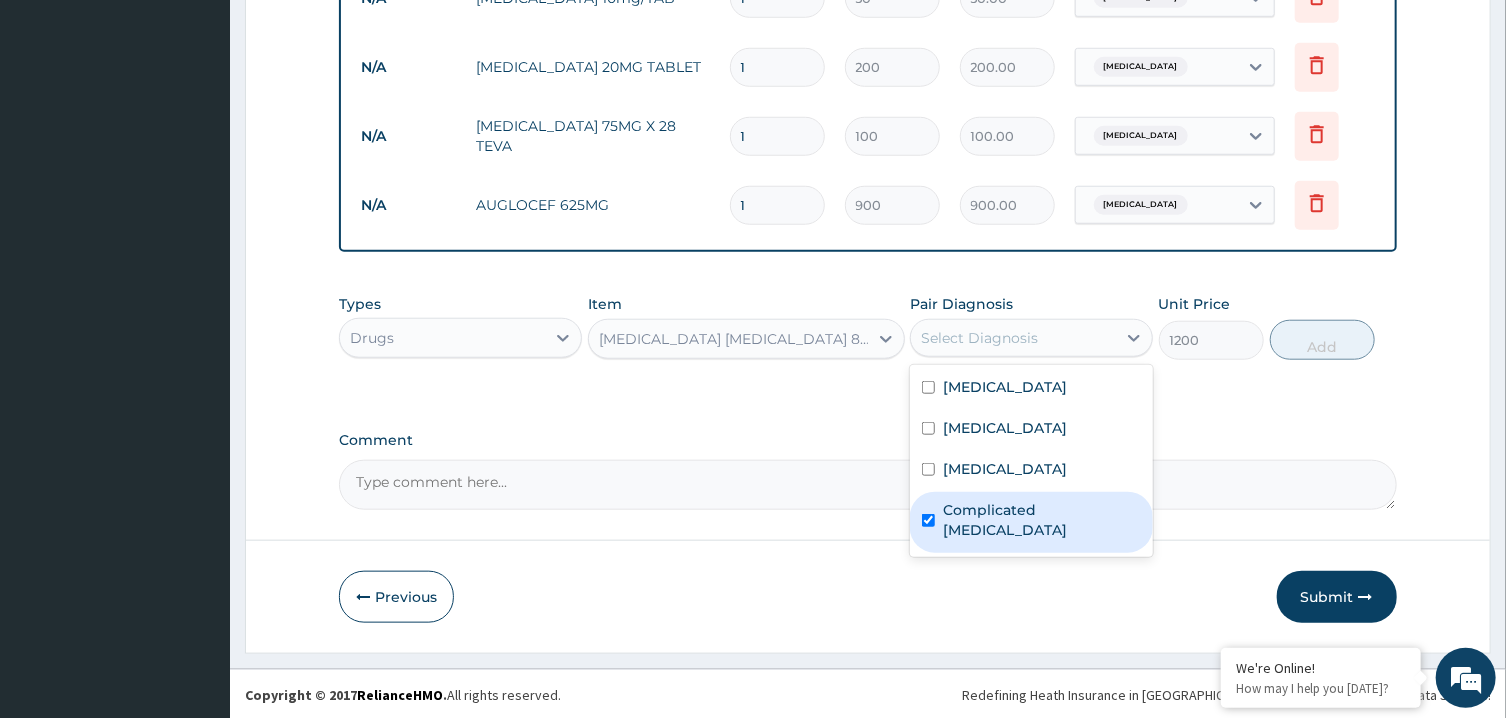 checkbox on "true" 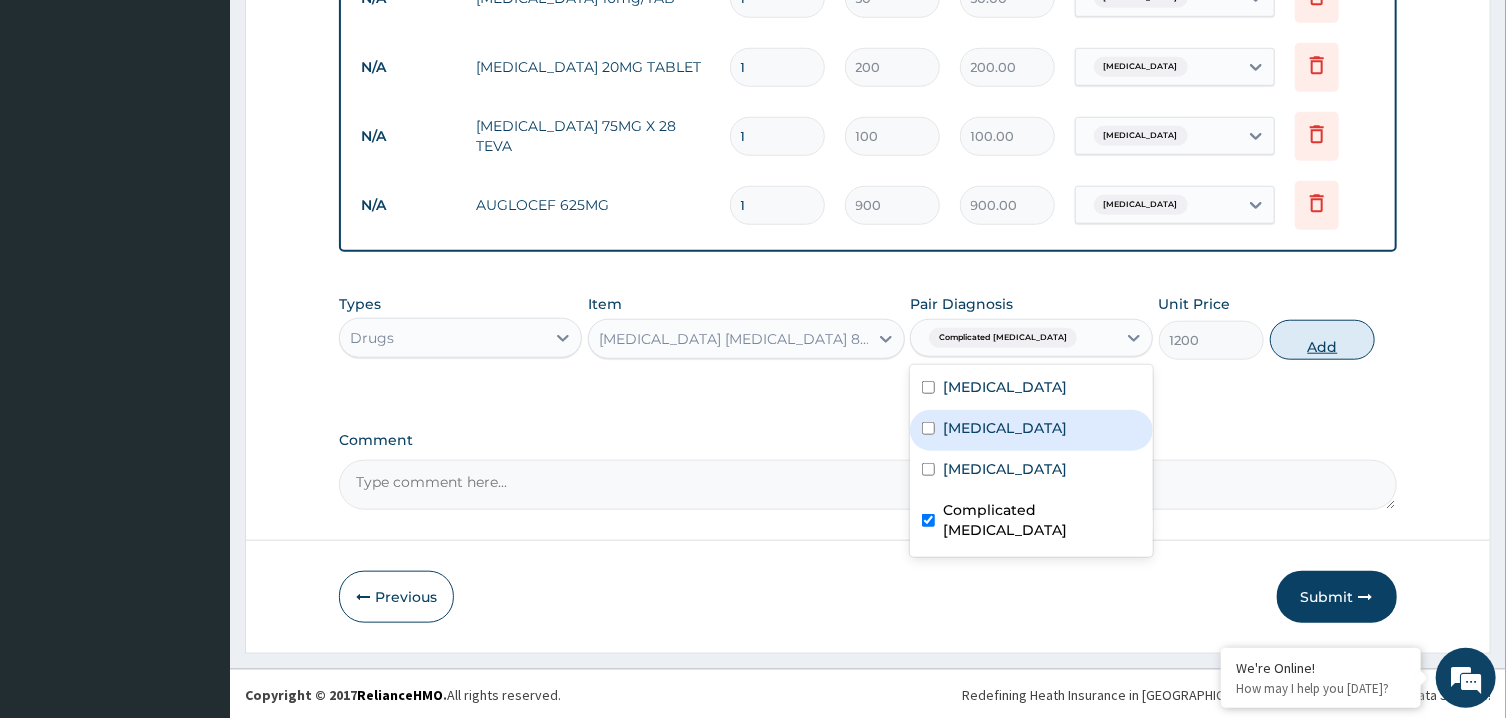 click on "Add" at bounding box center (1323, 340) 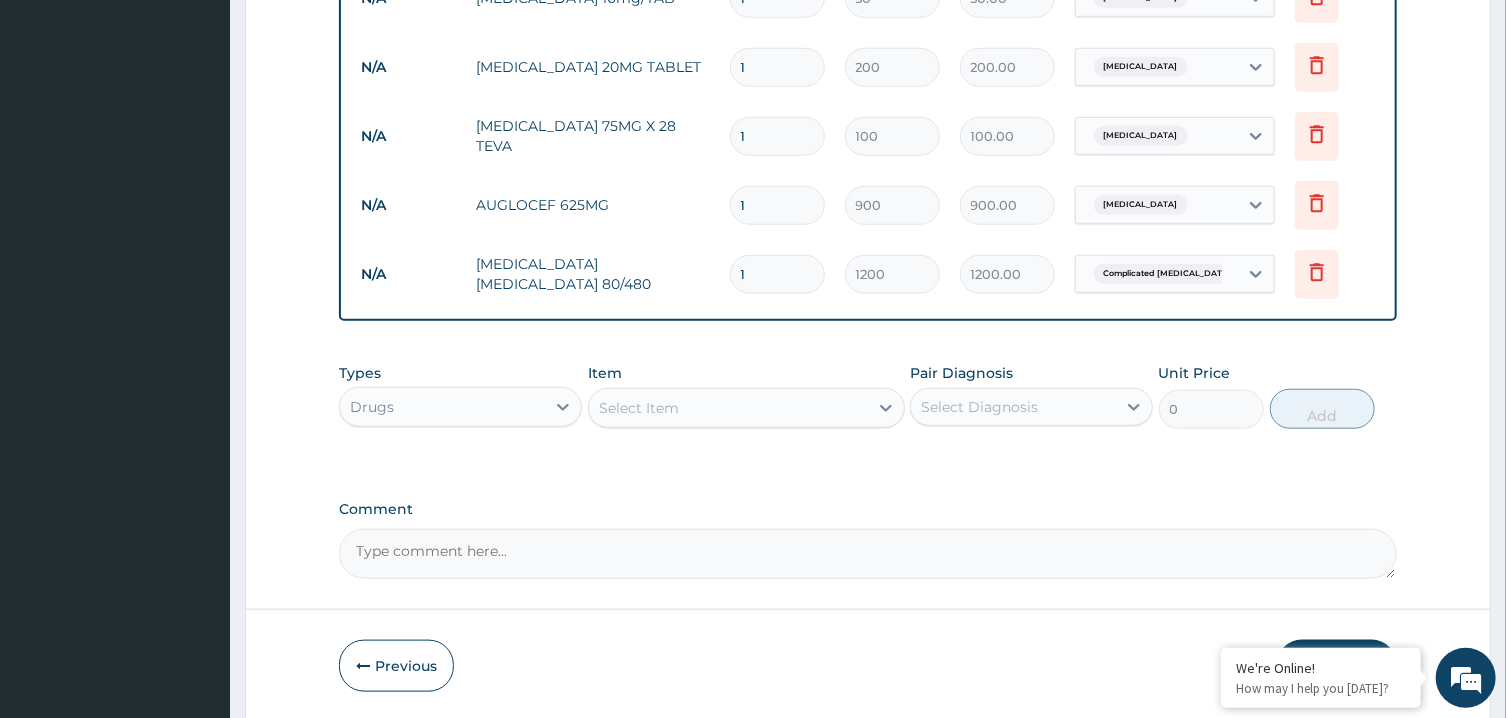 click on "Select Item" at bounding box center (728, 408) 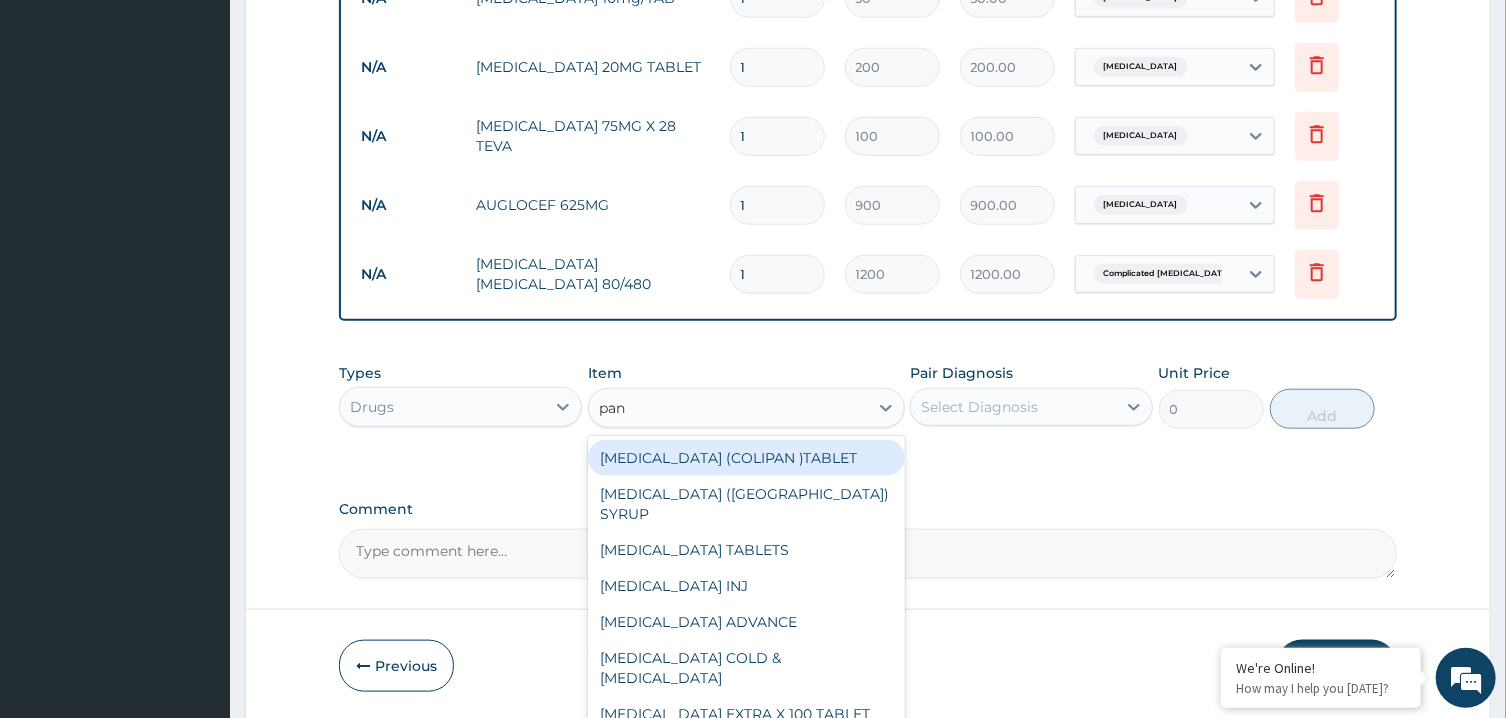 type on "pana" 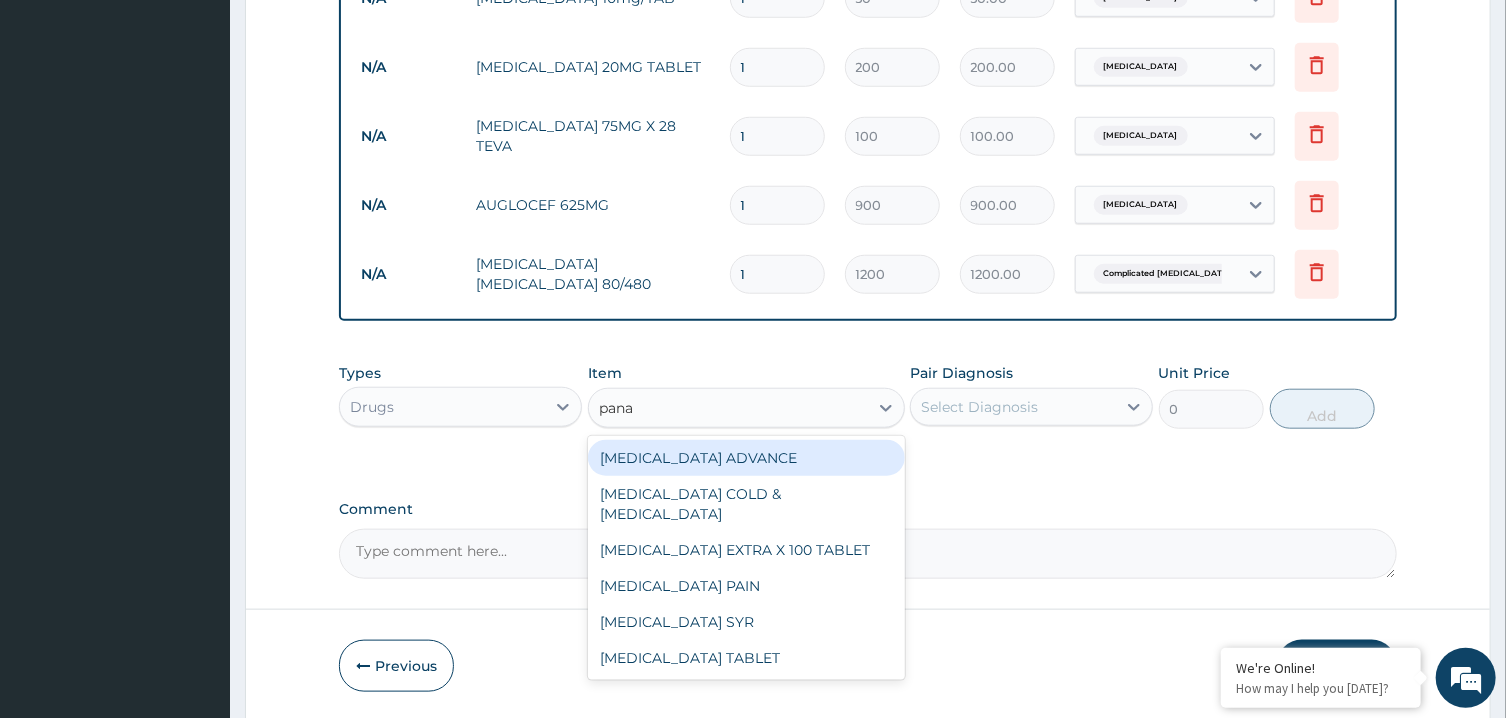 click on "PANADOL ADVANCE" at bounding box center (746, 458) 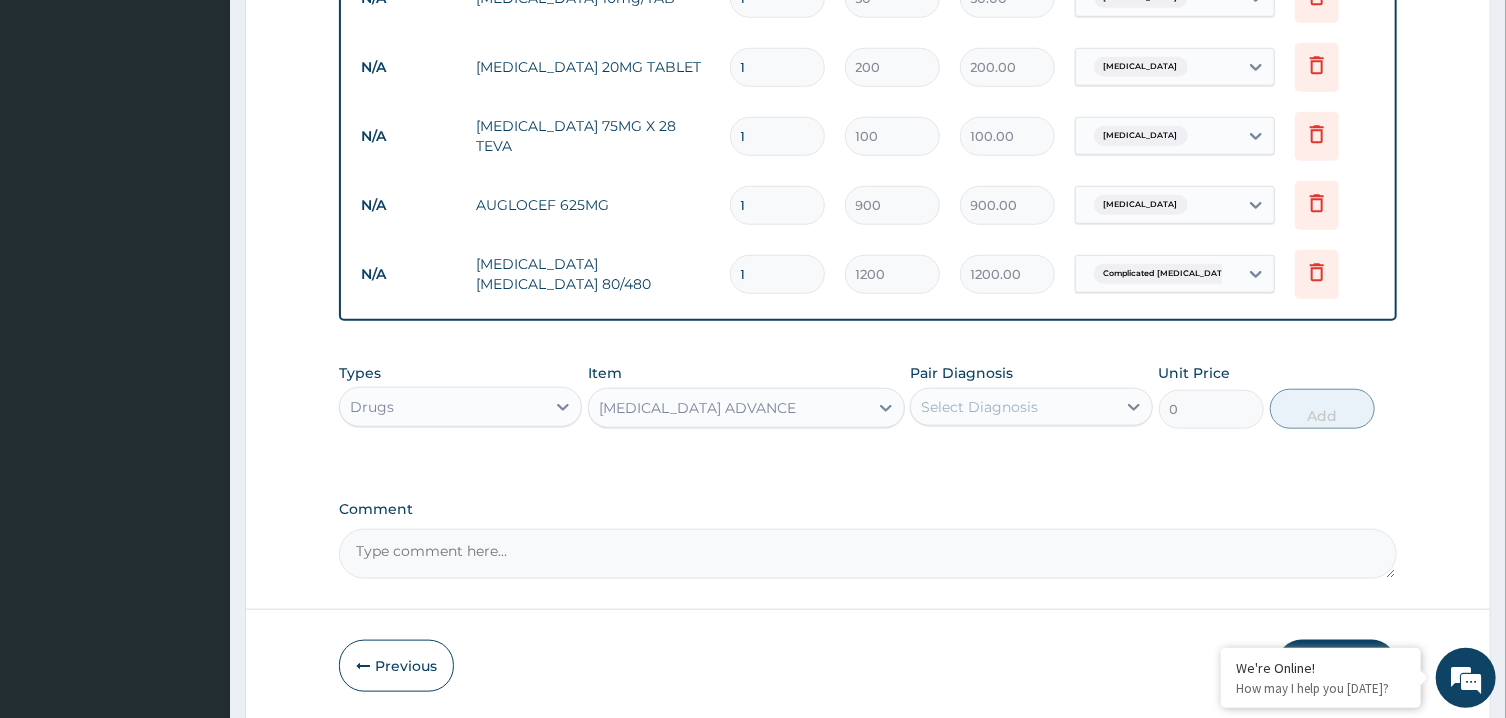 type 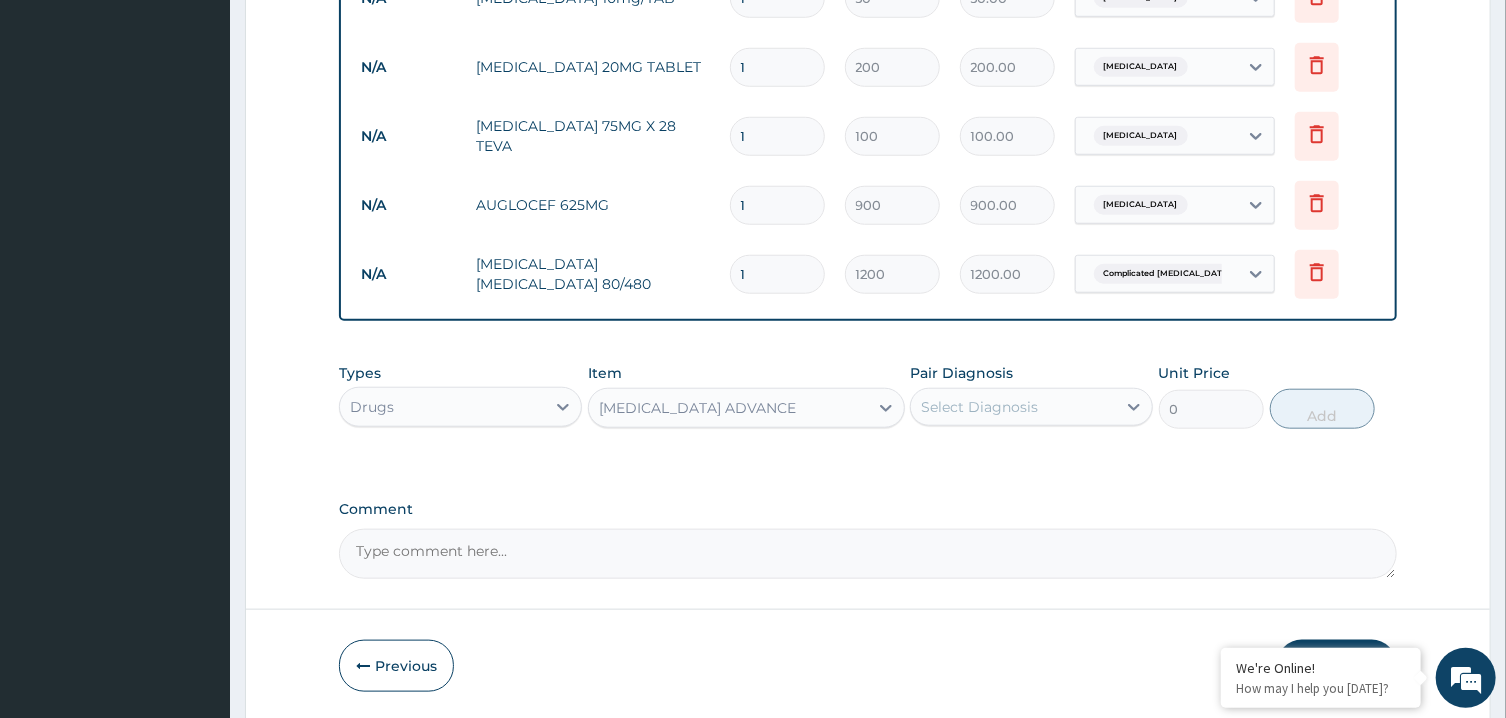 type on "90" 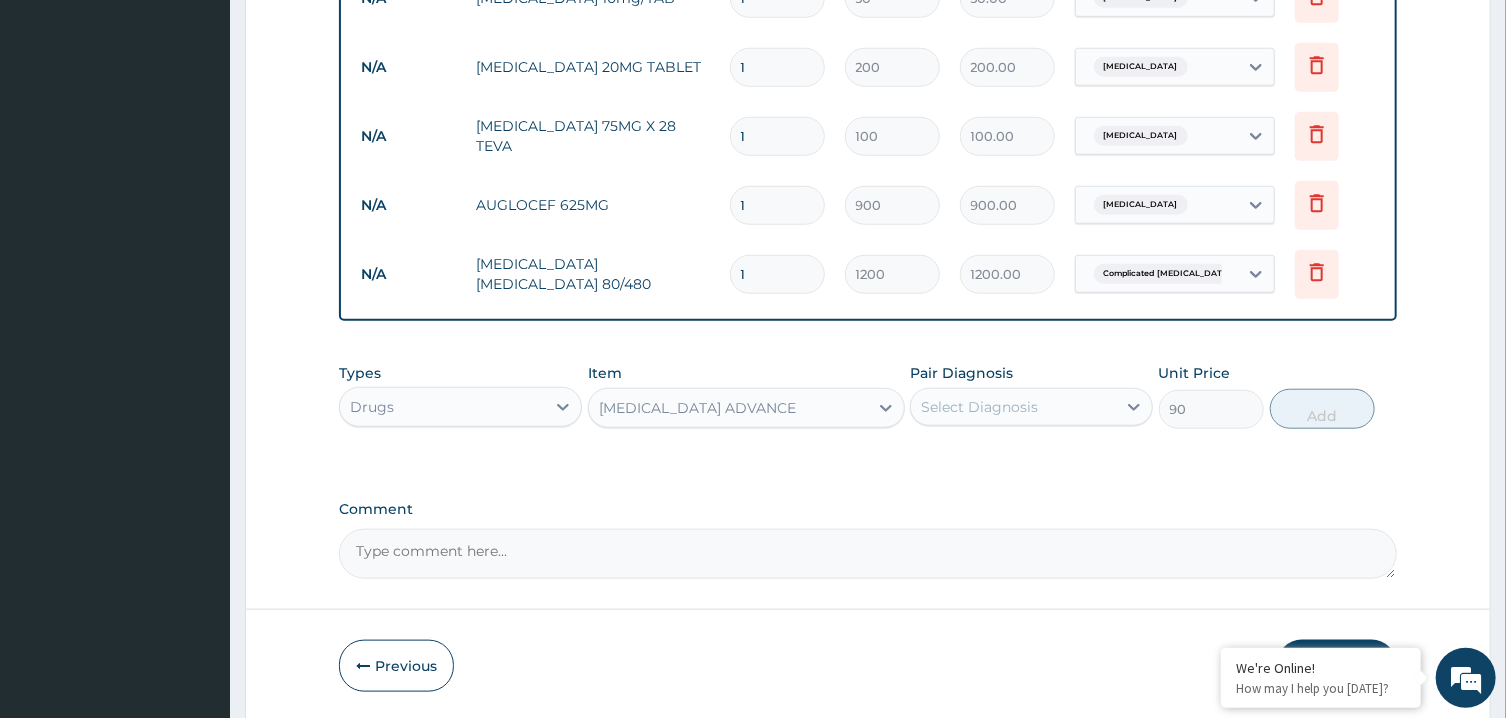 click on "Select Diagnosis" at bounding box center (979, 407) 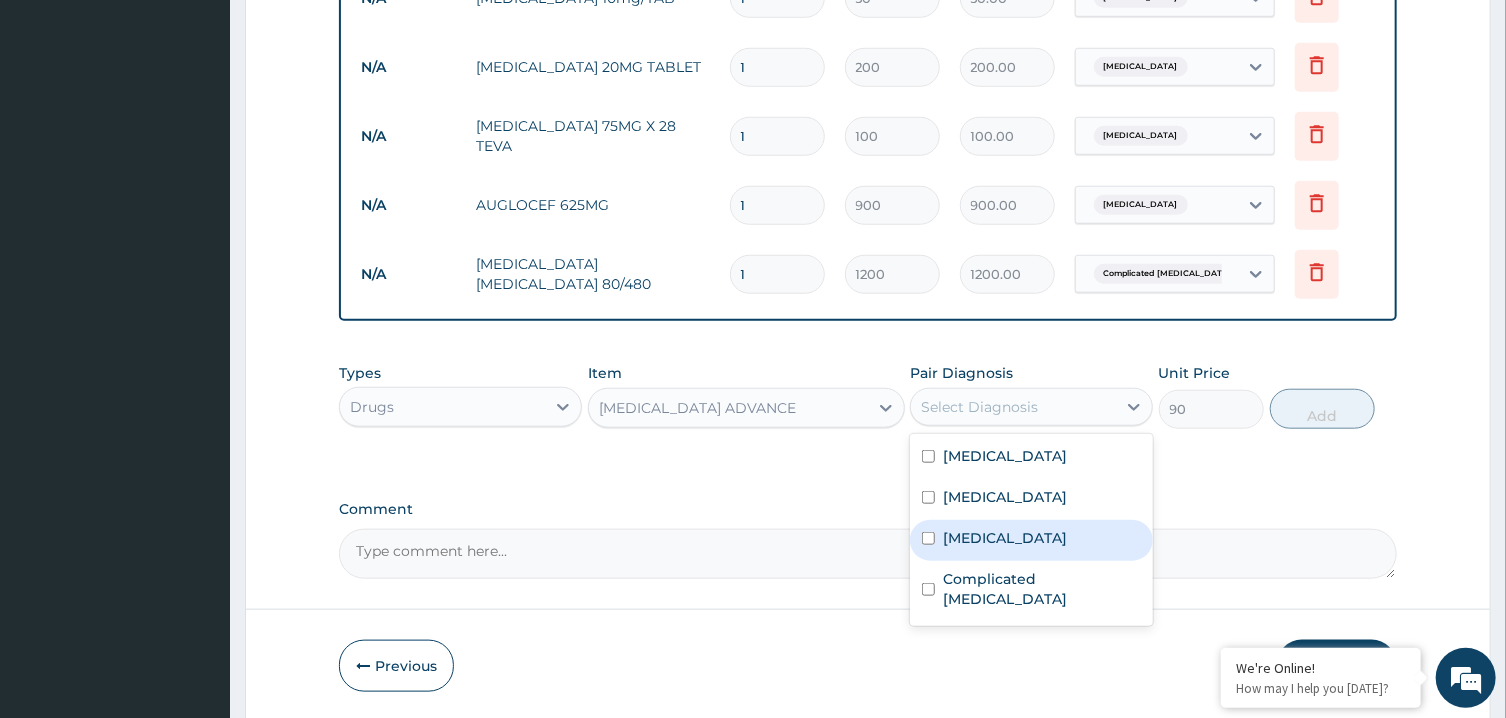 click on "Gastroenteritis" at bounding box center (1005, 538) 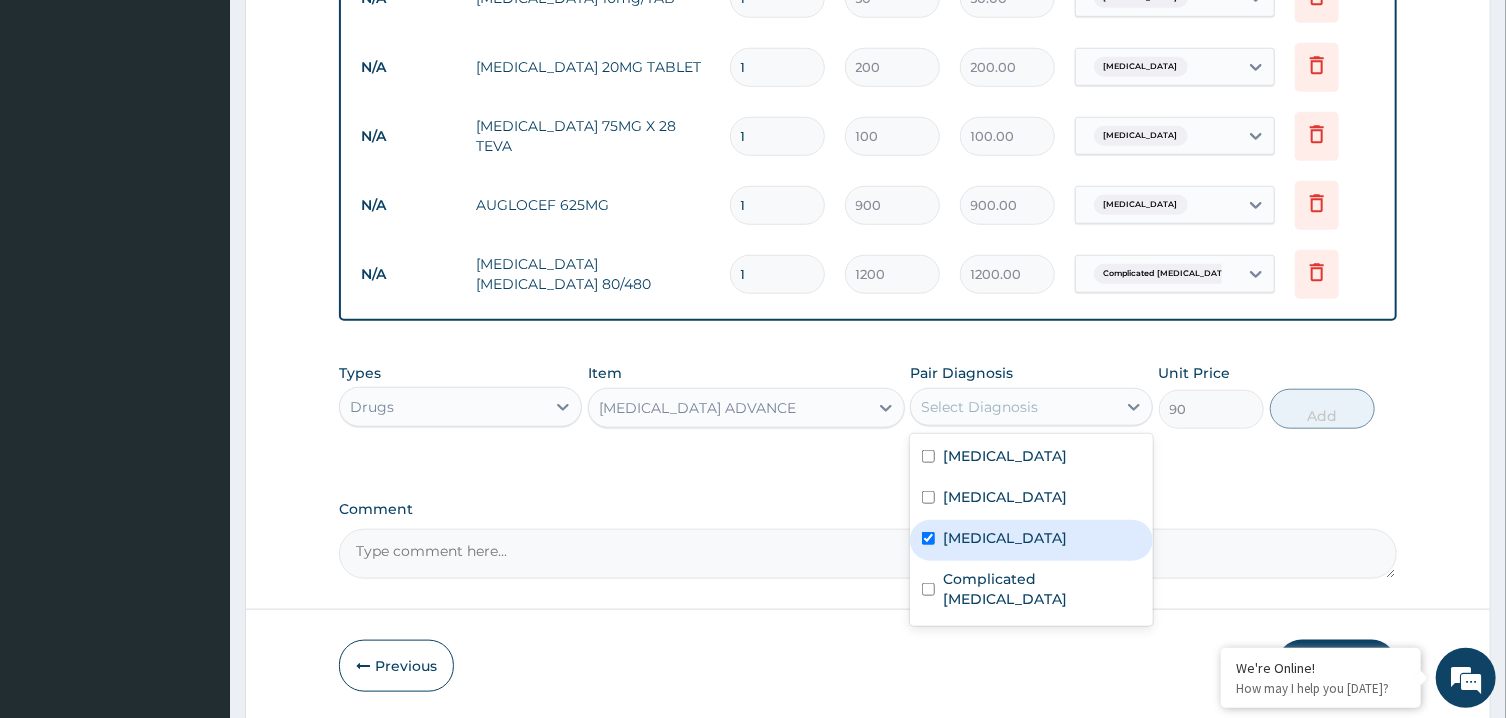 checkbox on "true" 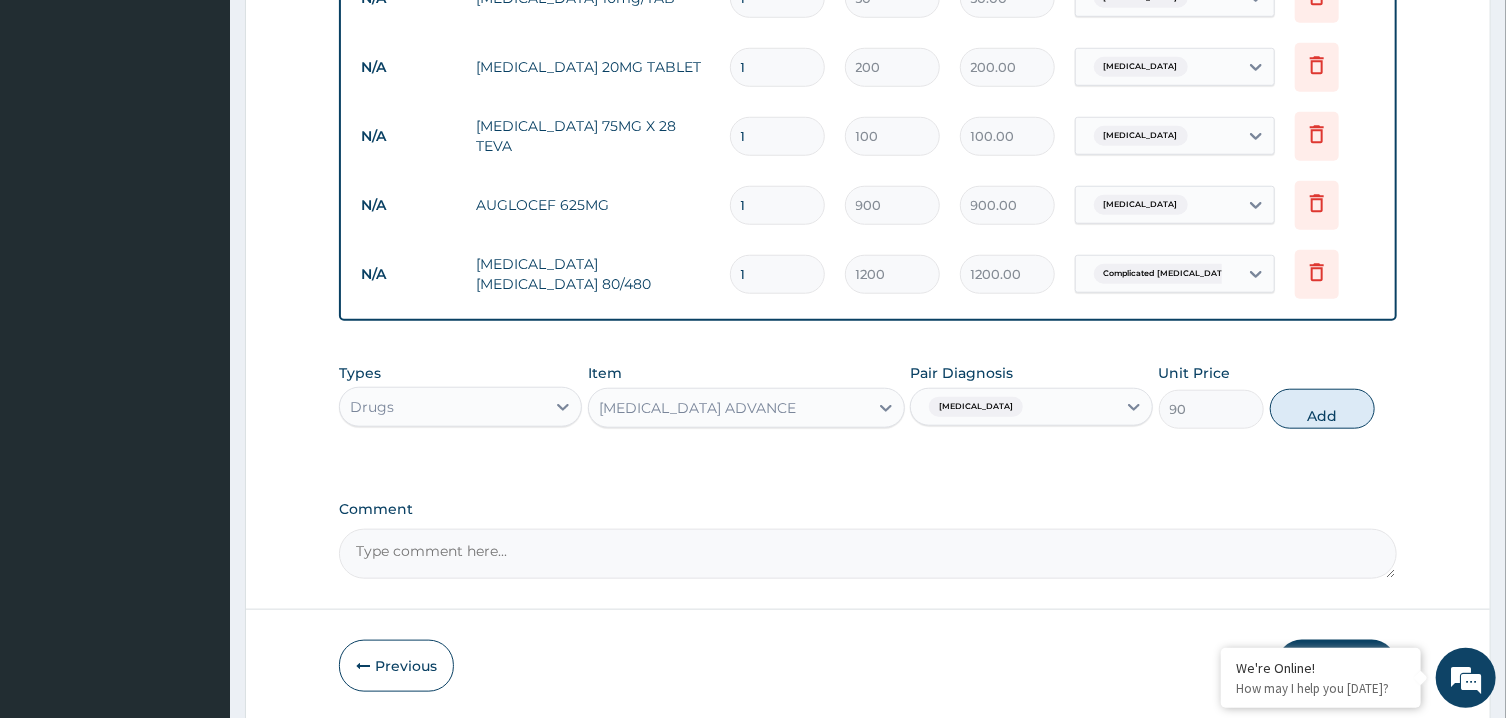 click on "Step  2  of 2 PA Code / Prescription Code Enter Code(Secondary Care Only) Encounter Date 12-07-2025 Important Notice Please enter PA codes before entering items that are not attached to a PA code   All diagnoses entered must be linked to a claim item. Diagnosis & Claim Items that are visible but inactive cannot be edited because they were imported from an already approved PA code. Diagnosis Essential hypertension Confirmed Dyslipidemia Confirmed Gastroenteritis Confirmed Complicated malaria Confirmed Item not found, kindly enter the correct diagnosis NB: All diagnosis must be linked to a claim item Claim Items Type Name Quantity Unit Price Total Price Pair Diagnosis Actions N/A LISINOPRIL 10mg/TAB 1 50 50.00 Essential hypertension Delete N/A LIPITOR 20MG TABLET 1 200 200.00 Dyslipidemia Delete N/A CLOPIDOGREL 75MG X 28 TEVA 1 100 100.00 Essential hypertension Delete N/A AUGLOCEF 625MG 1 900 900.00 Gastroenteritis Delete N/A COARTEM D TAB 80/480 1 1200 1200.00 Complicated malaria Delete Types Drugs Item 90 Add" at bounding box center (868, -3) 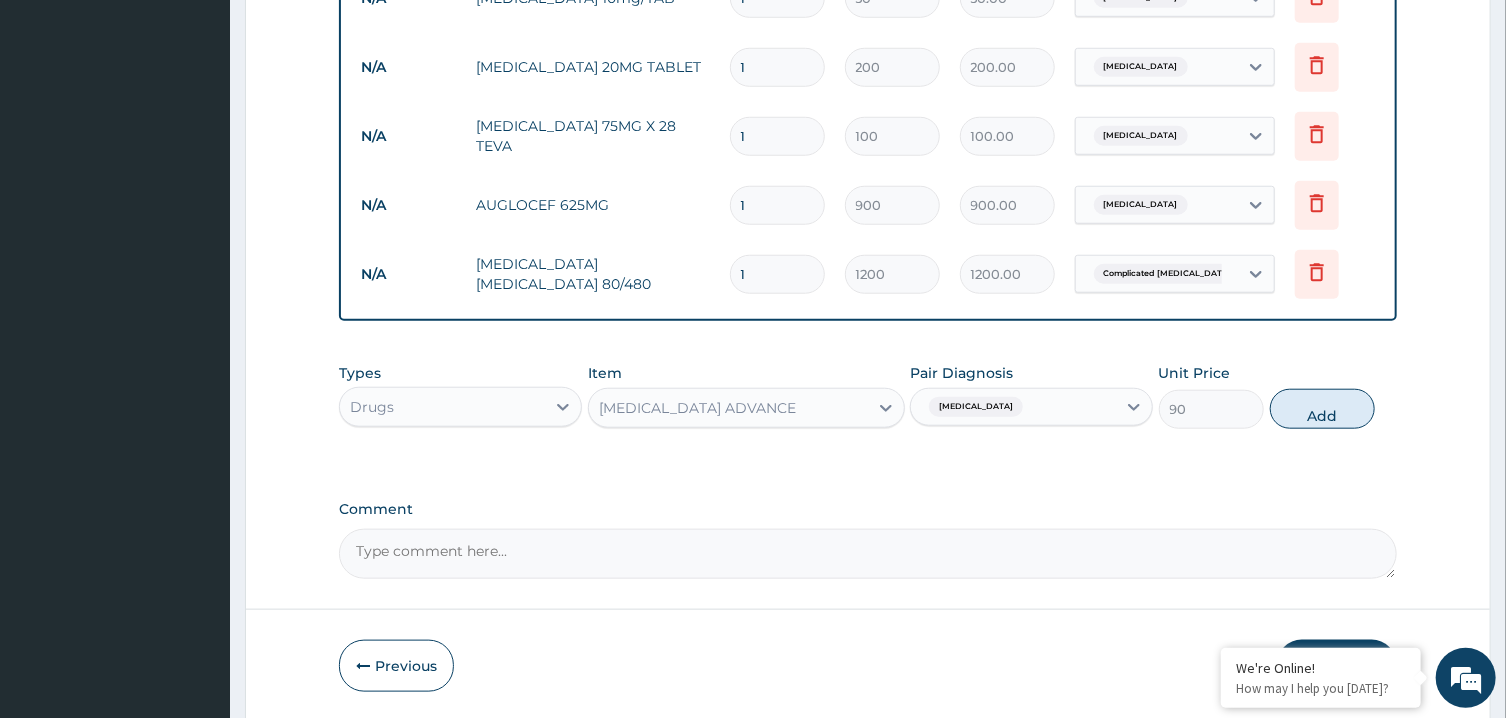 click on "Types Drugs Item PANADOL ADVANCE Pair Diagnosis Gastroenteritis Unit Price 90 Add" at bounding box center [867, 396] 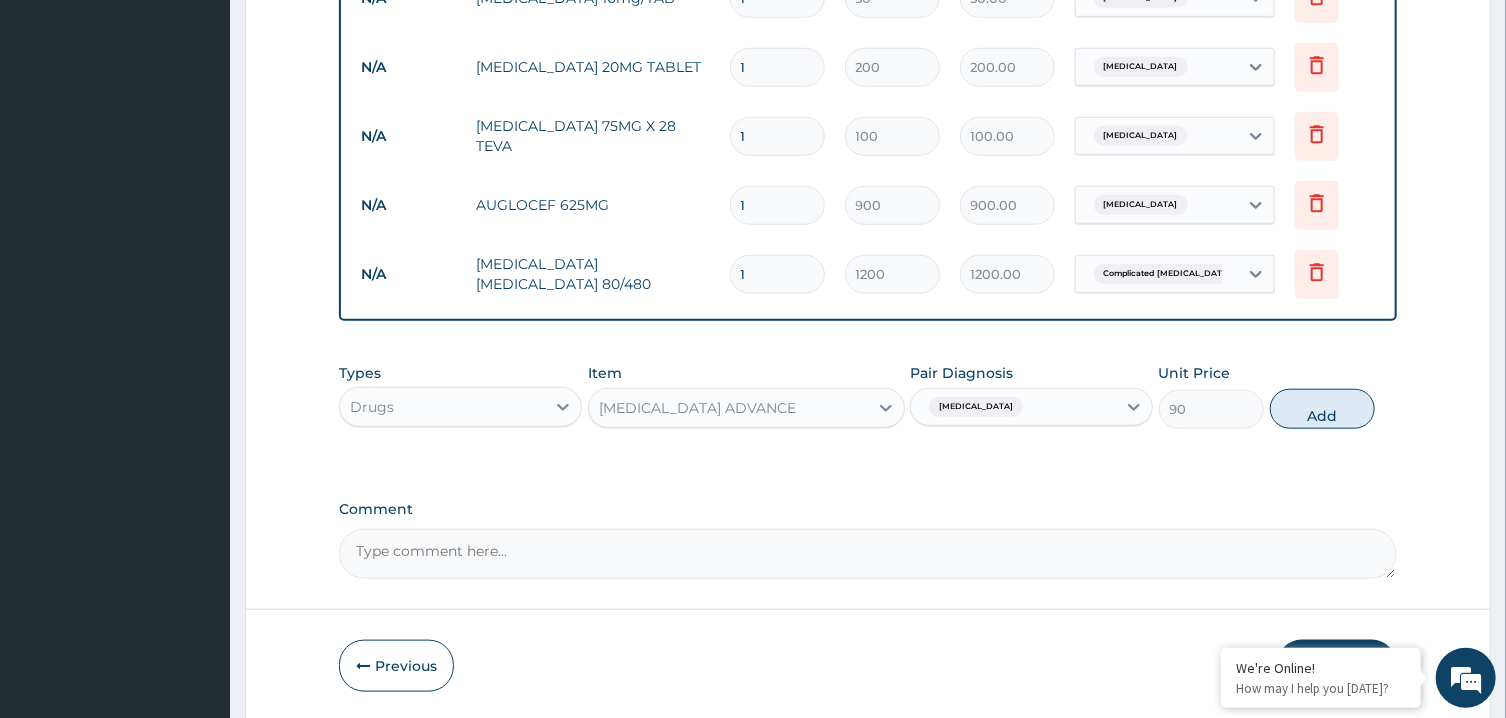 click on "Gastroenteritis" at bounding box center (1013, 407) 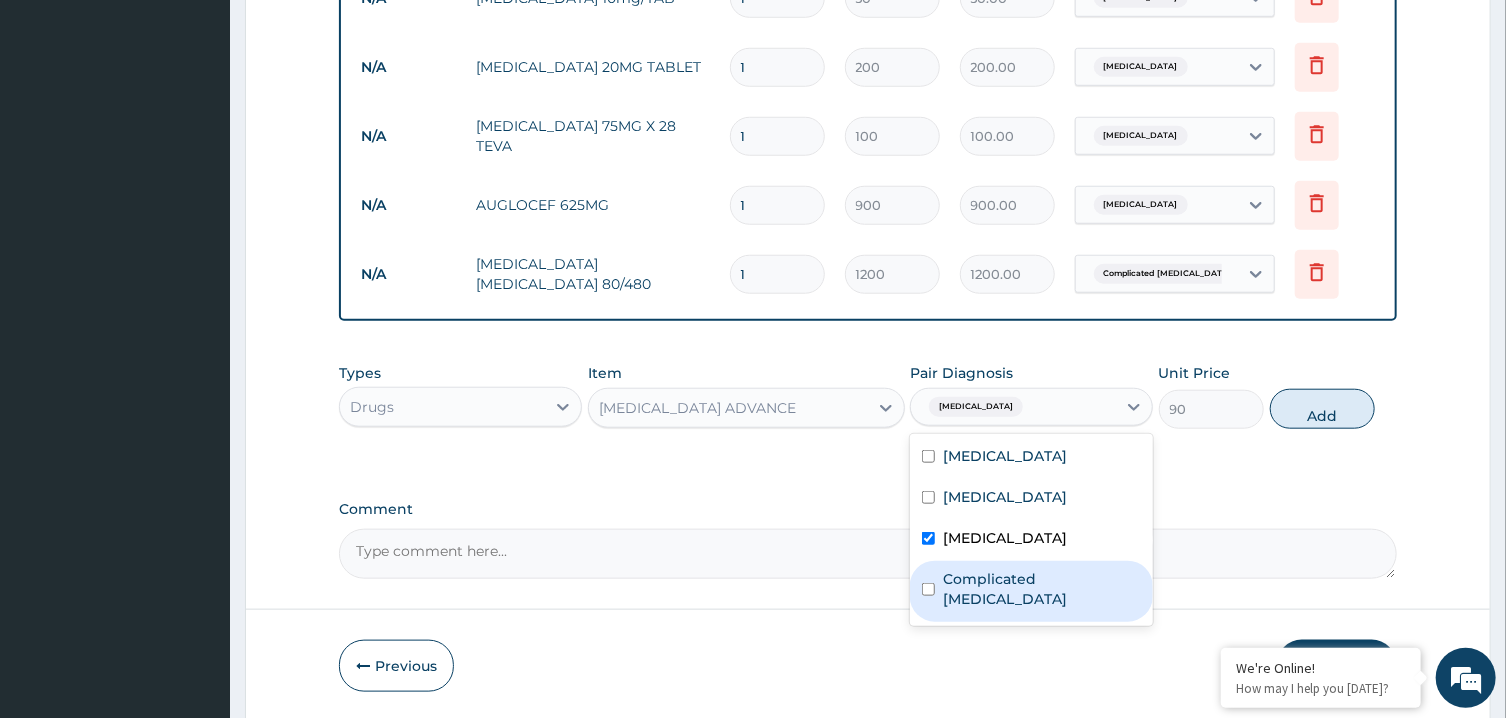 click on "Comment" at bounding box center (867, 554) 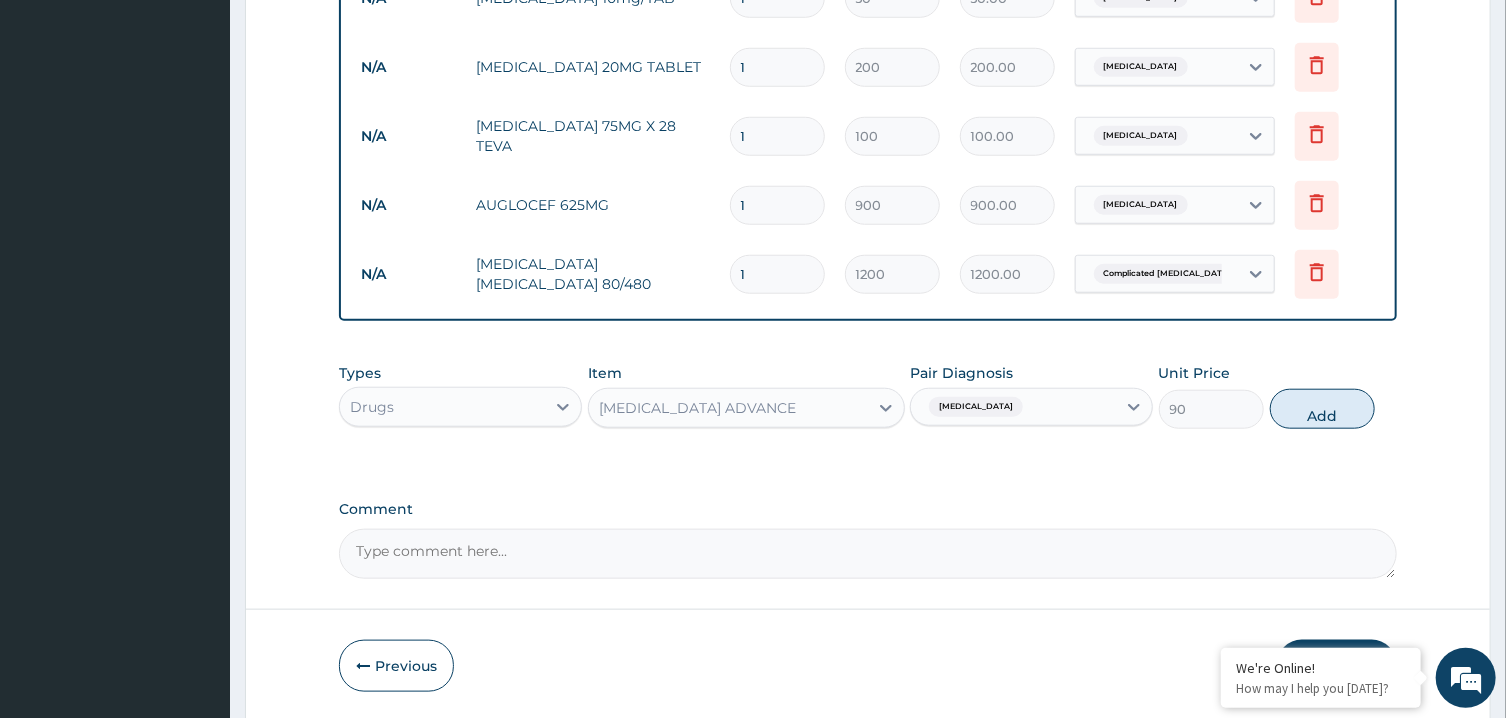 click on "Gastroenteritis" at bounding box center (1013, 407) 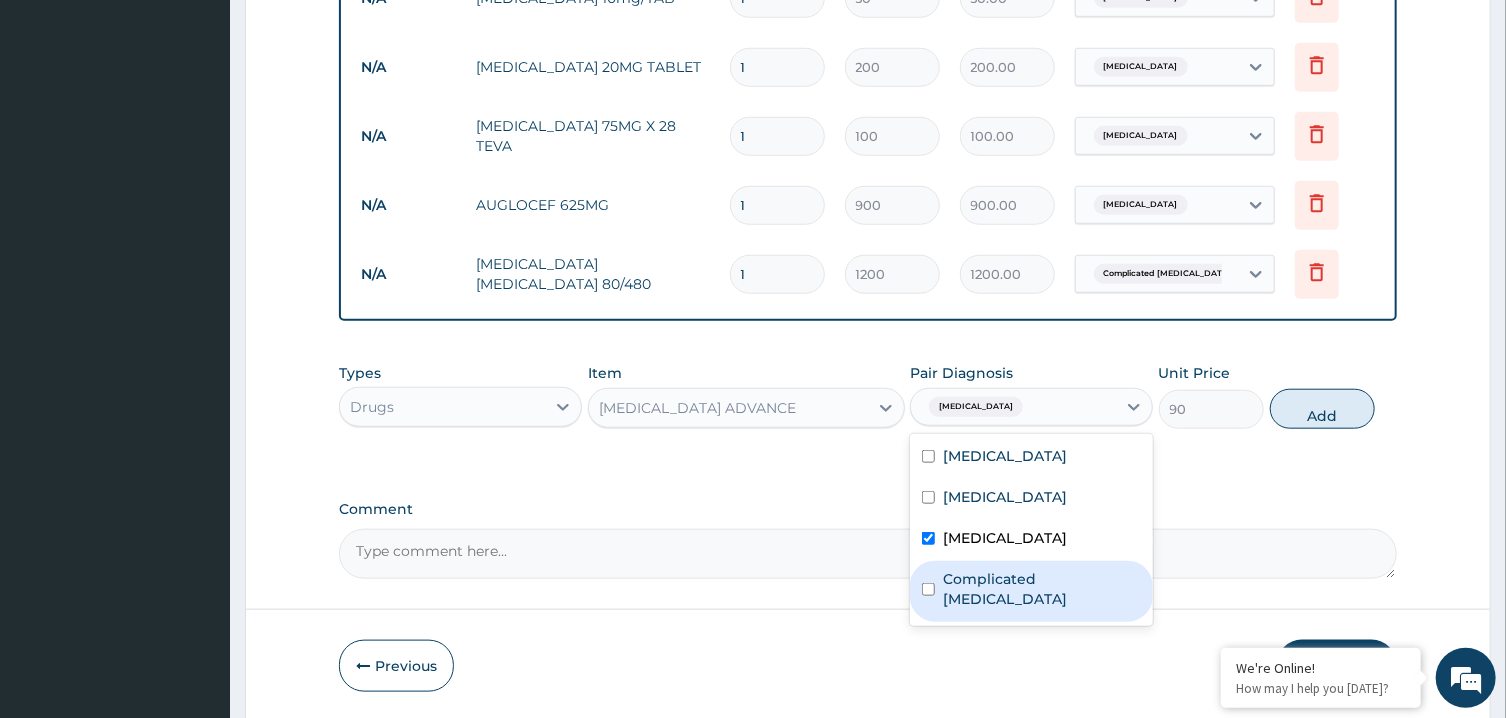click on "Complicated malaria" at bounding box center (1042, 589) 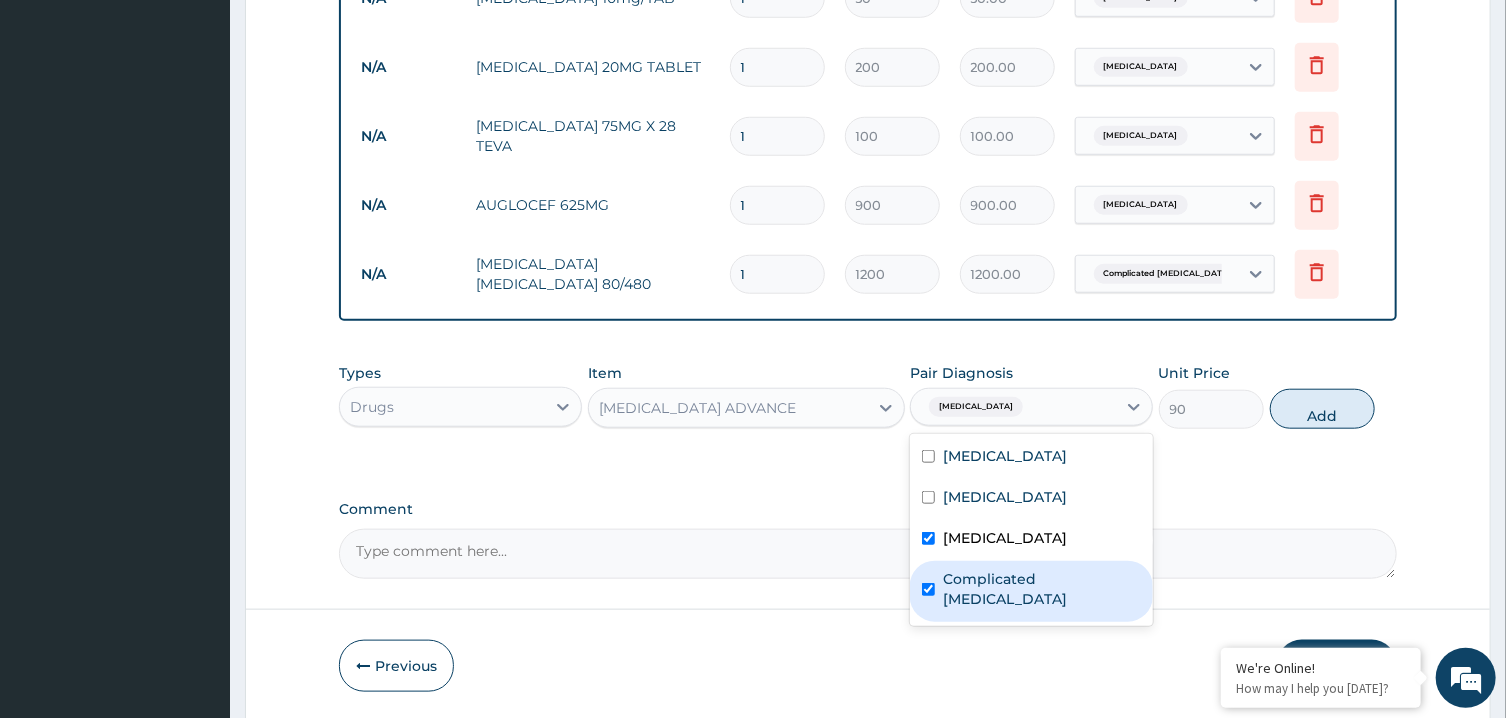 checkbox on "true" 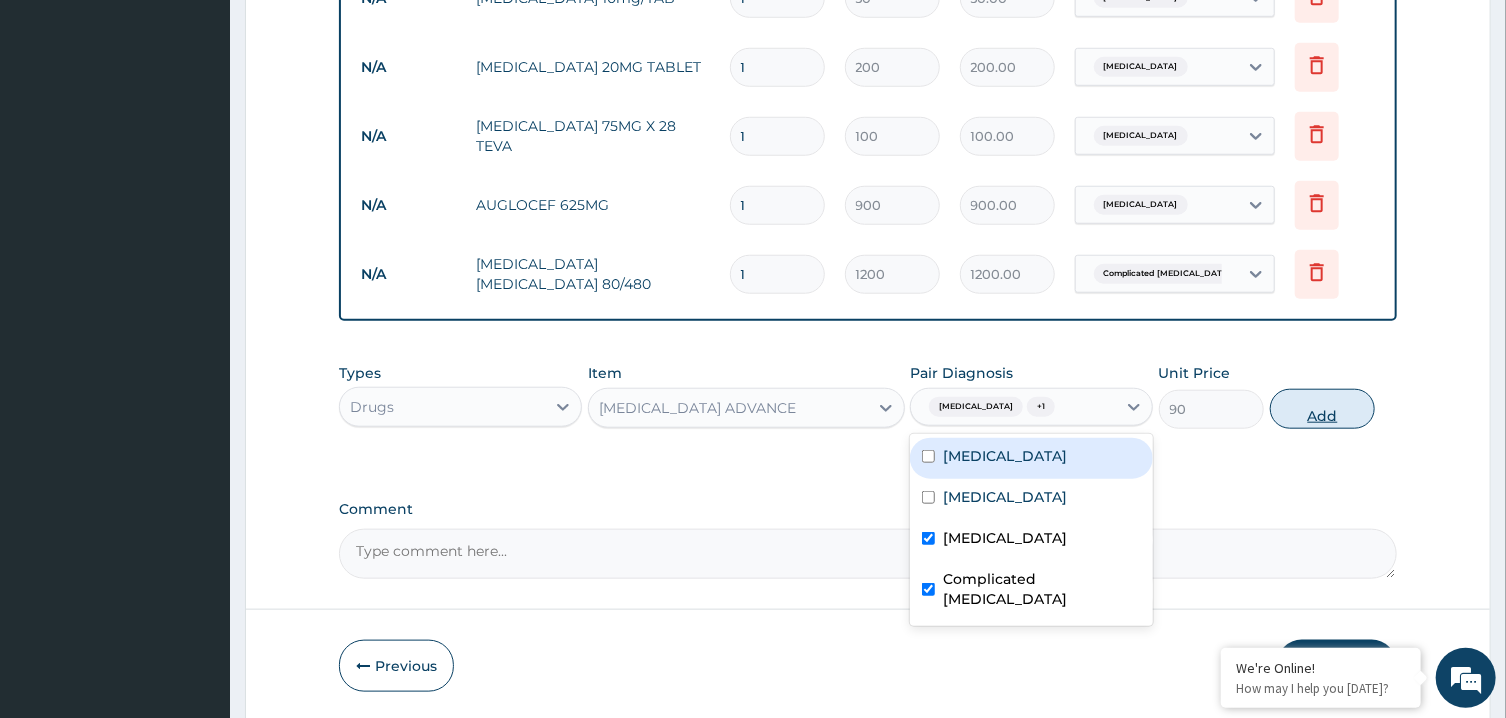click on "Add" at bounding box center [1323, 409] 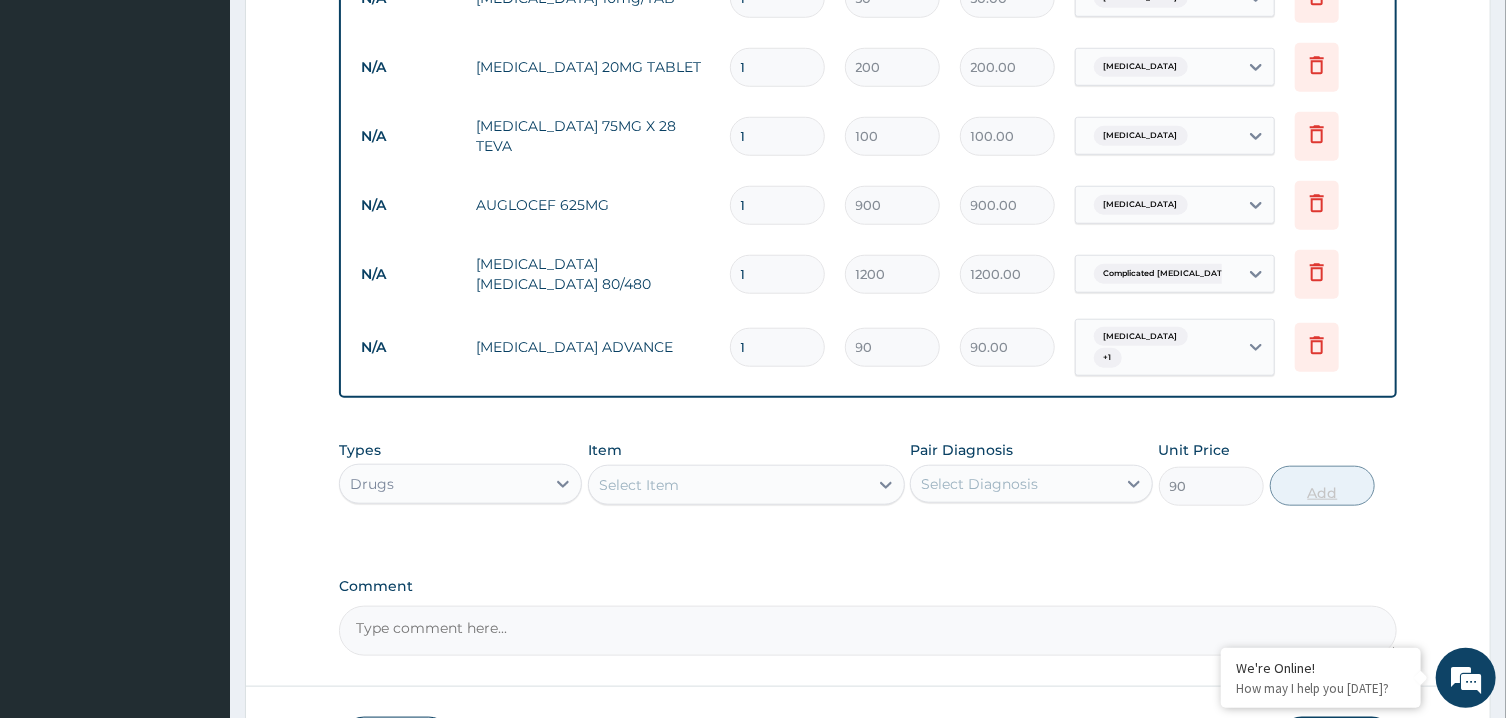 type on "0" 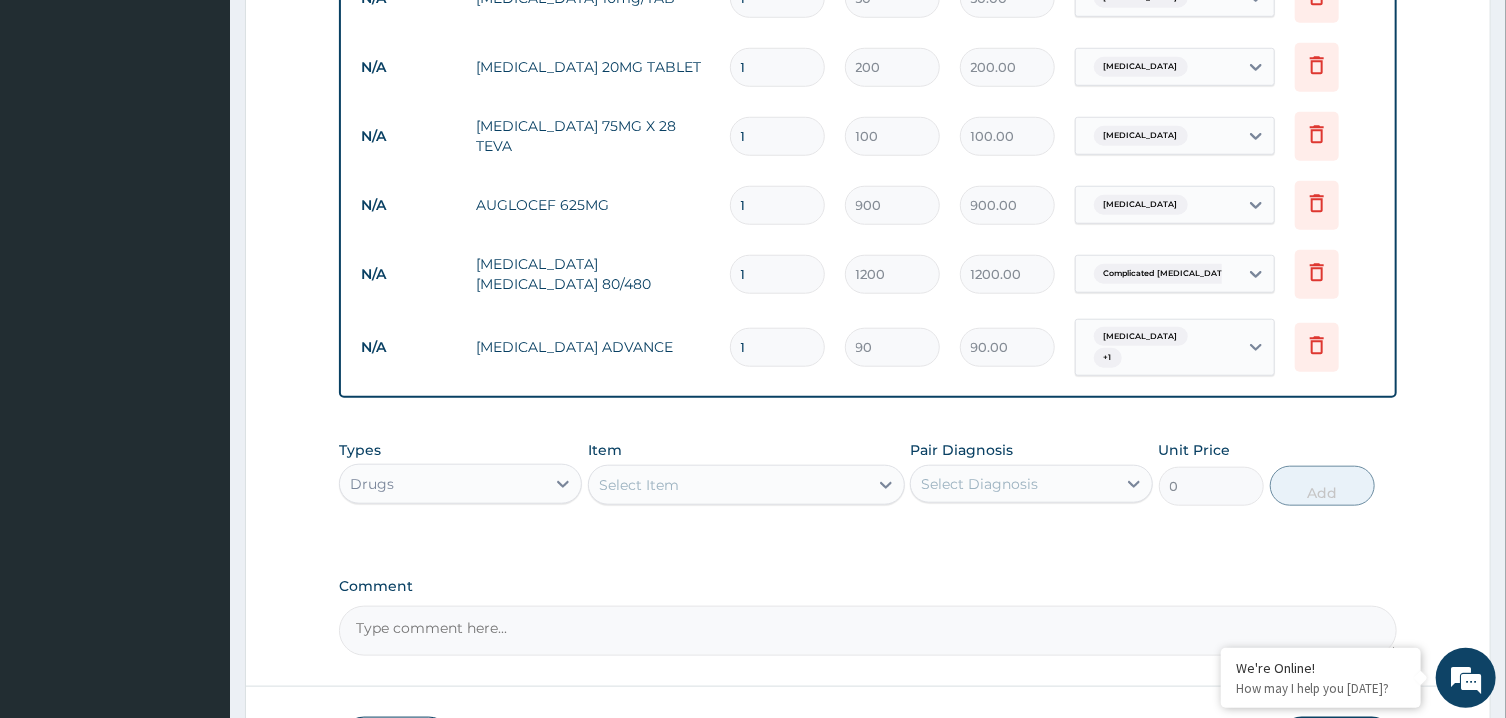 click on "Select Item" at bounding box center (728, 485) 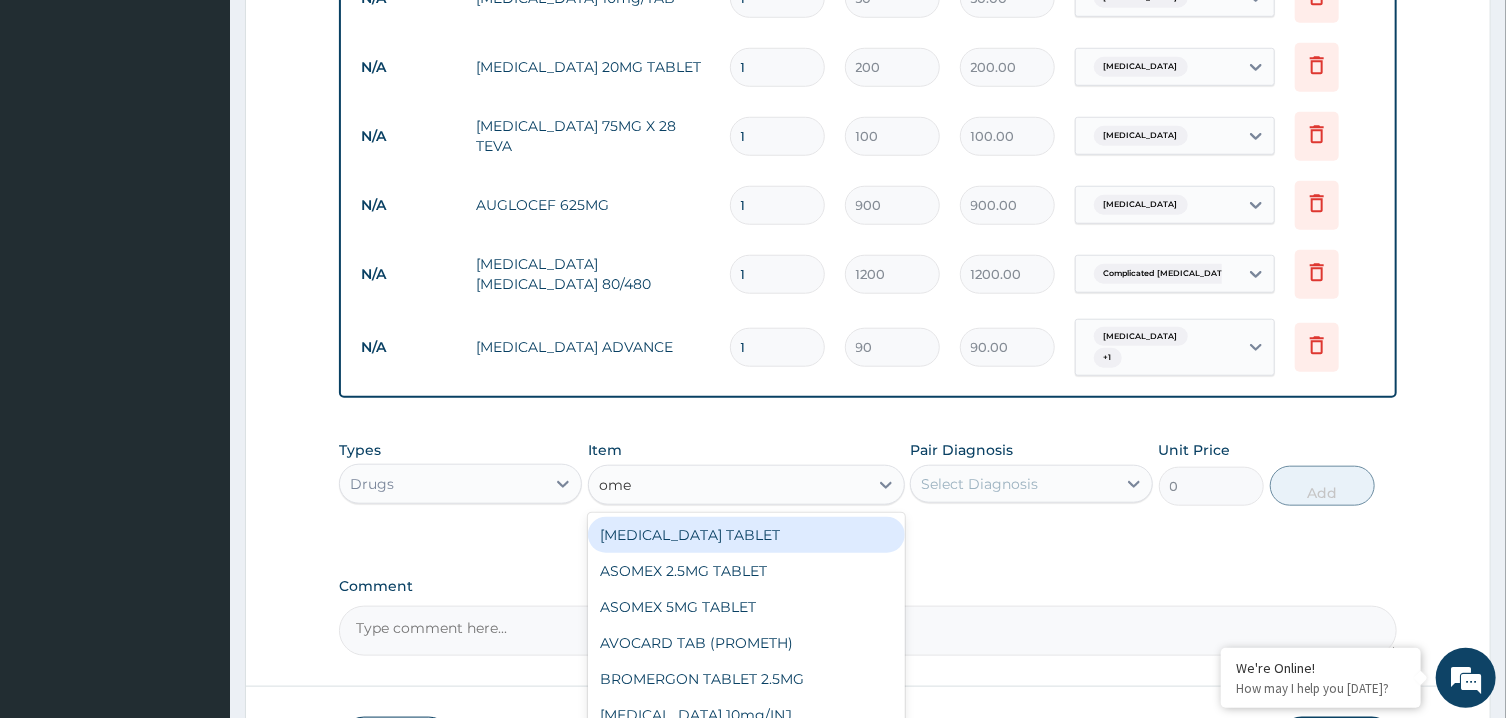 type on "omep" 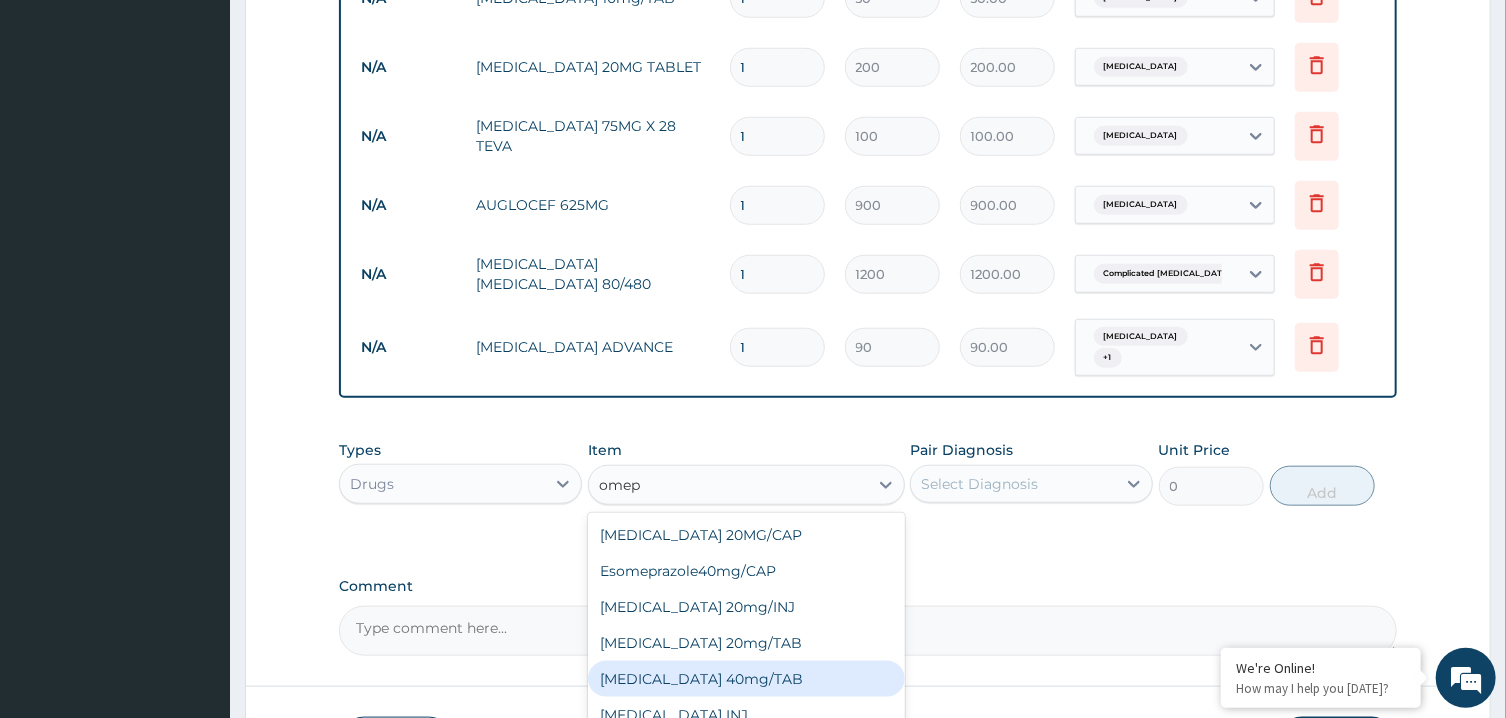 click on "OMEPRAZOLE 40mg/TAB" at bounding box center (746, 679) 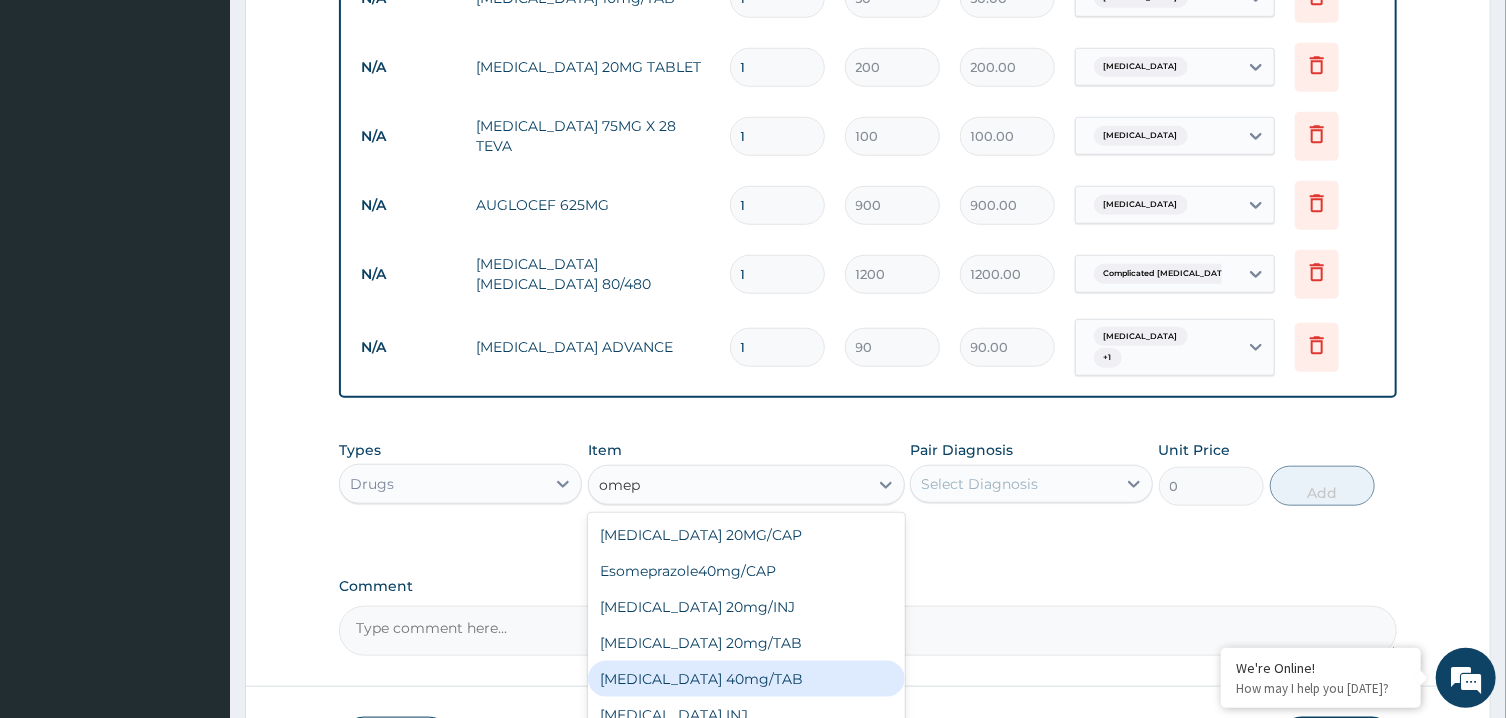 type 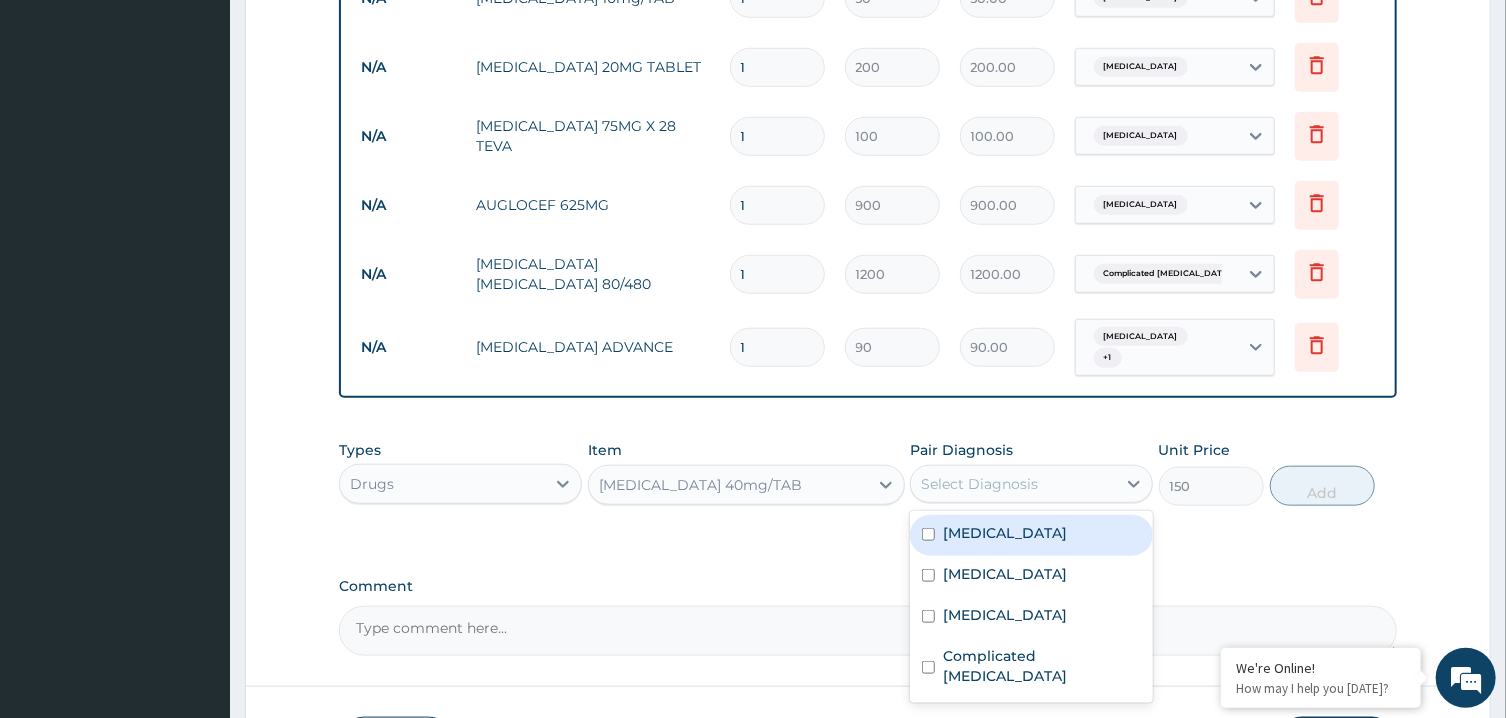 click on "Select Diagnosis" at bounding box center (1013, 484) 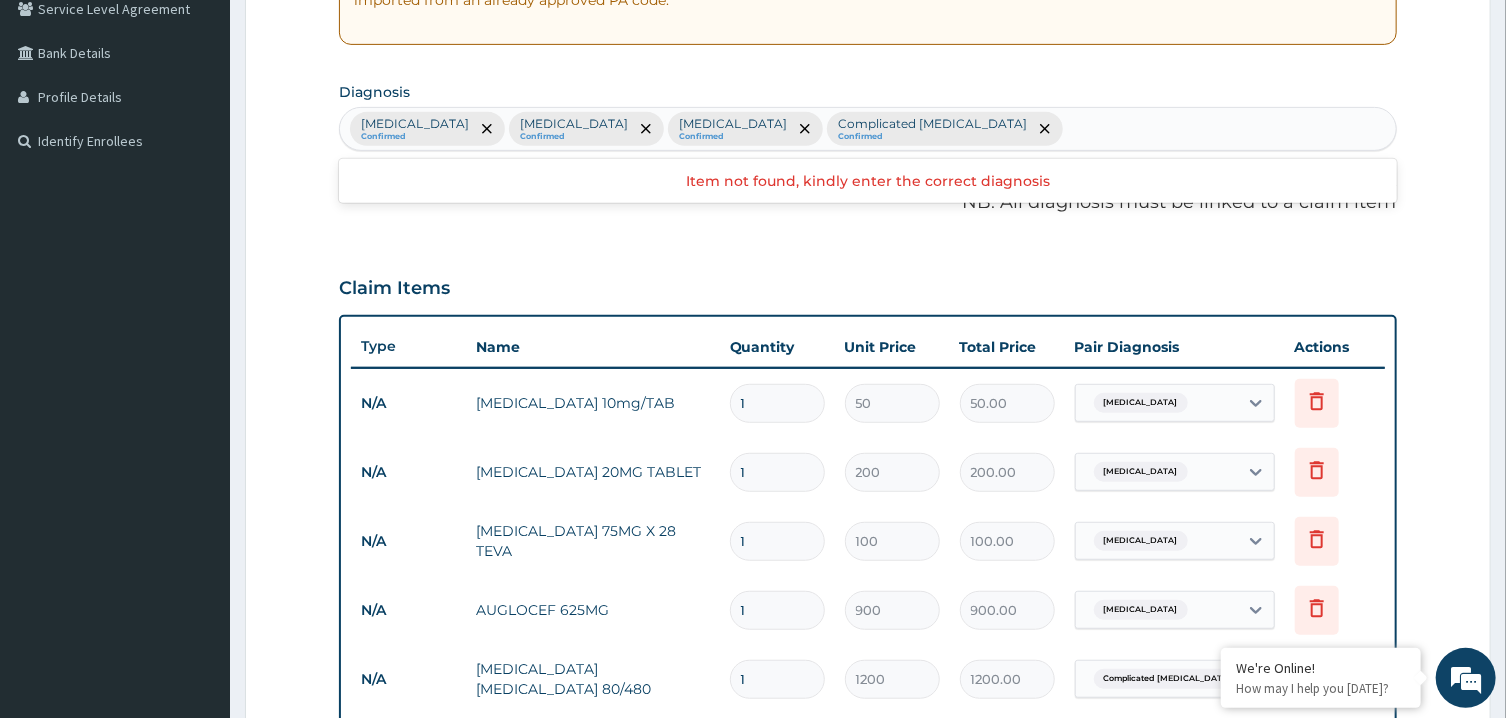 scroll, scrollTop: 427, scrollLeft: 0, axis: vertical 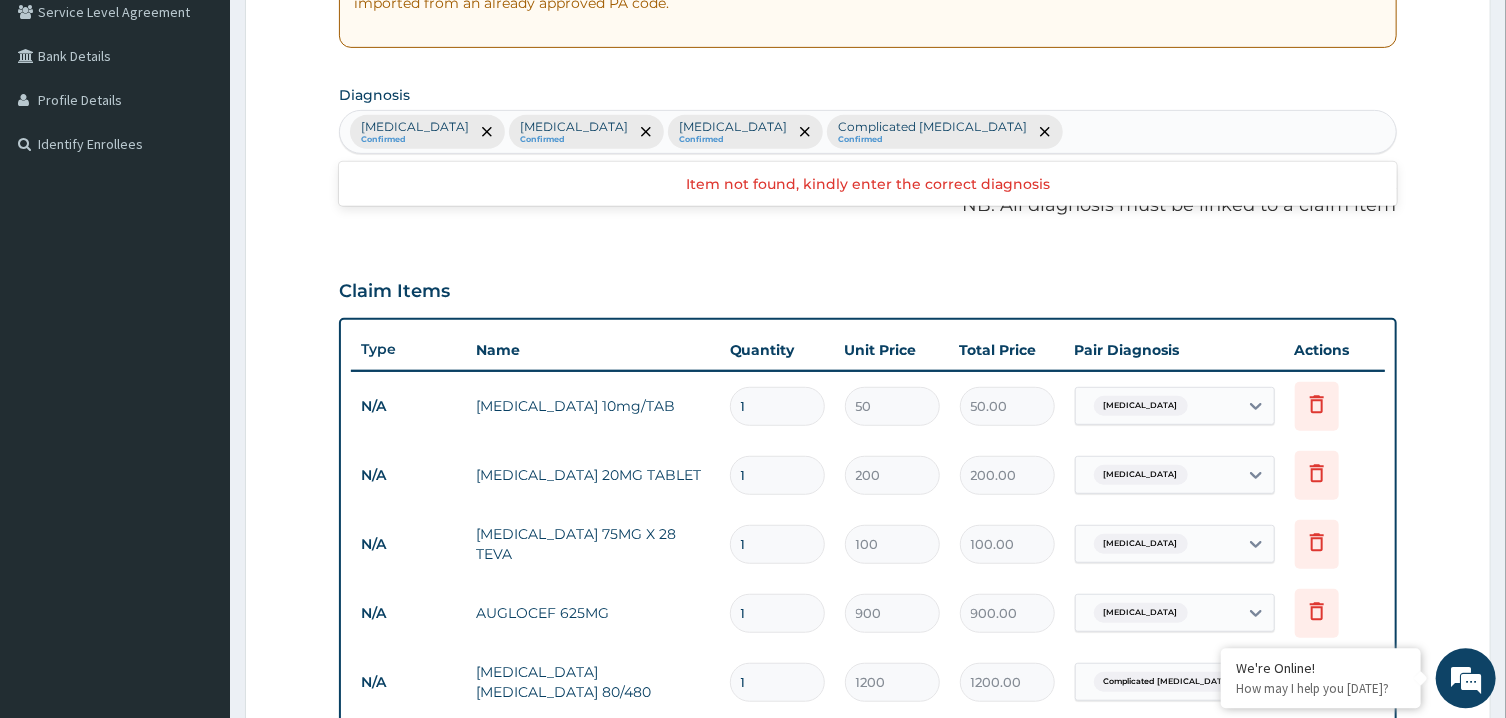 click on "Essential hypertension Confirmed Dyslipidemia Confirmed Gastroenteritis Confirmed Complicated malaria Confirmed" at bounding box center (867, 131) 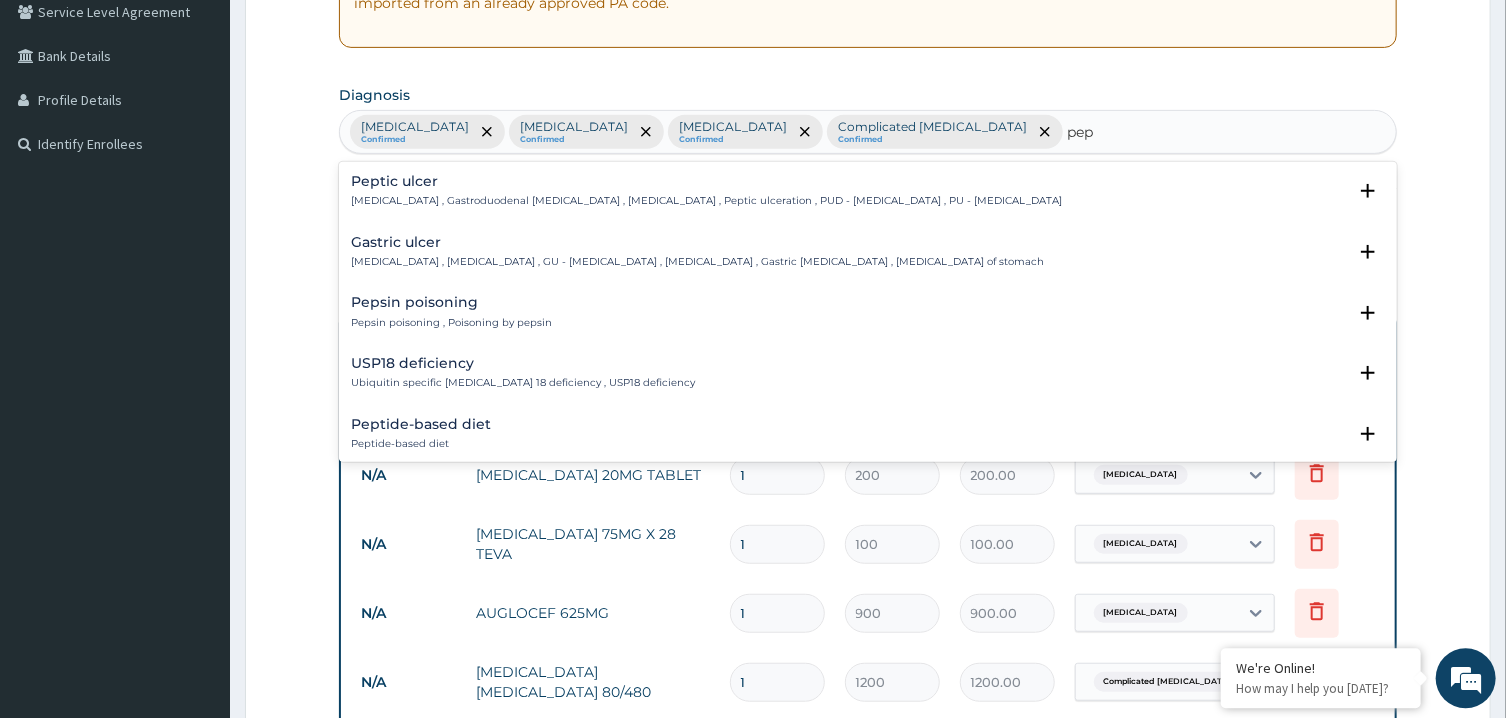 type on "pept" 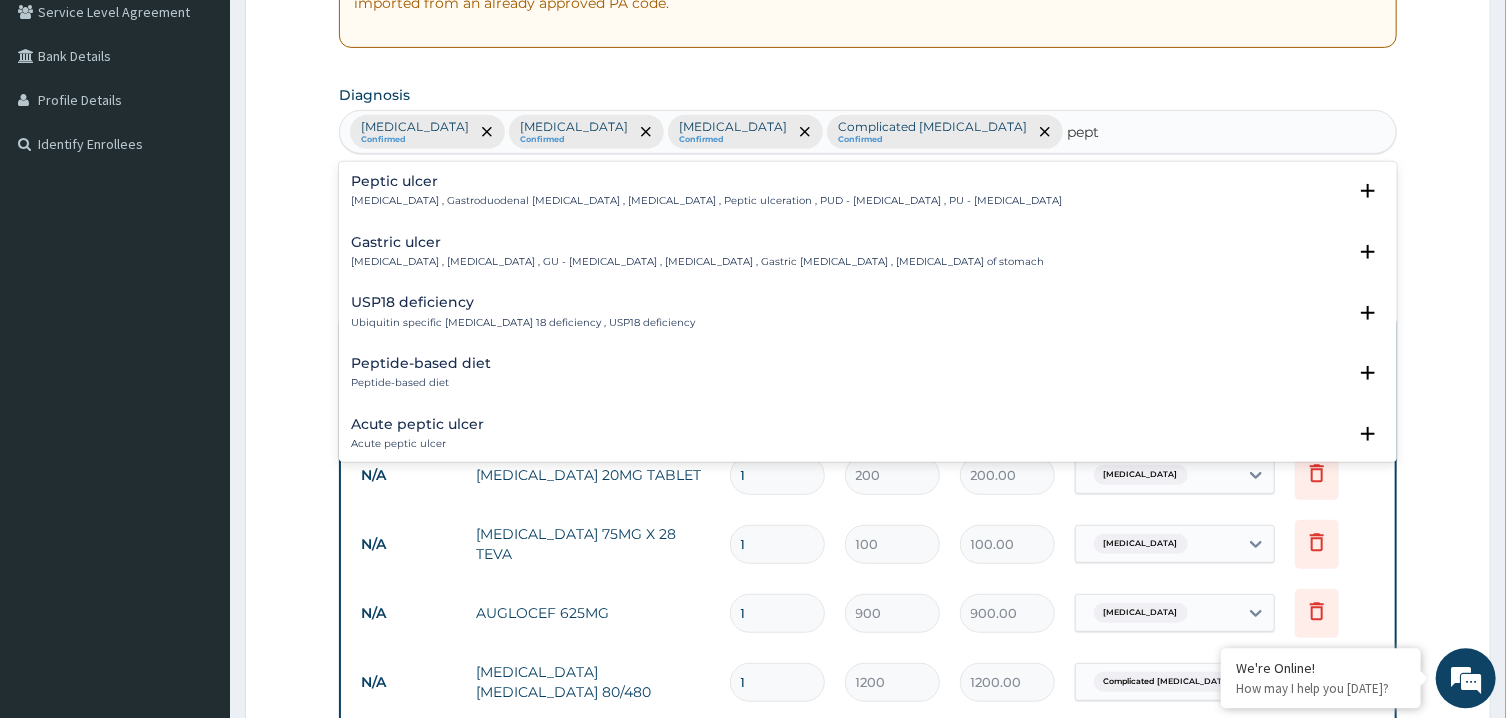 click on "Peptic ulcer Peptic ulcer , Gastroduodenal ulcer , Peptic ulcer disease , Peptic ulceration , PUD - Peptic ulcer disease , PU - Peptic ulcer" at bounding box center (706, 190) 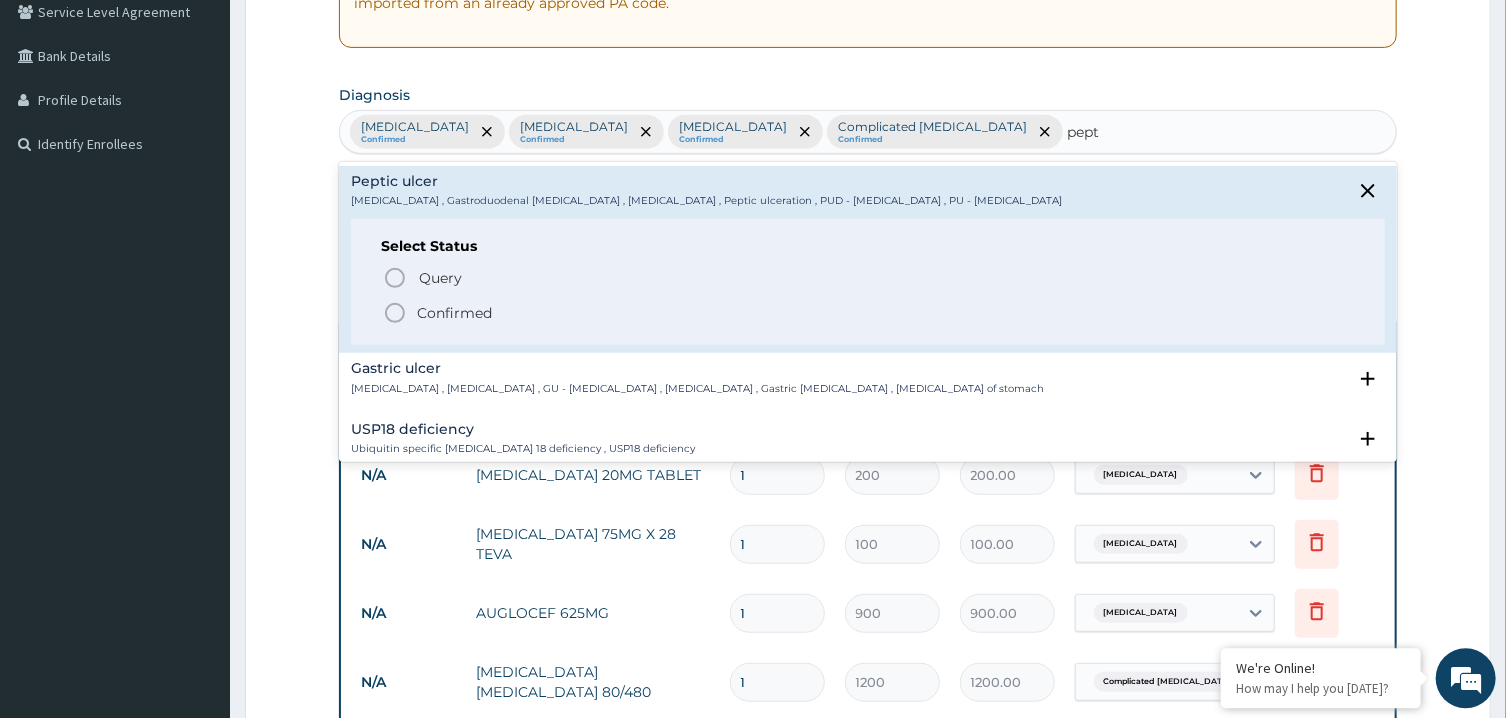 click 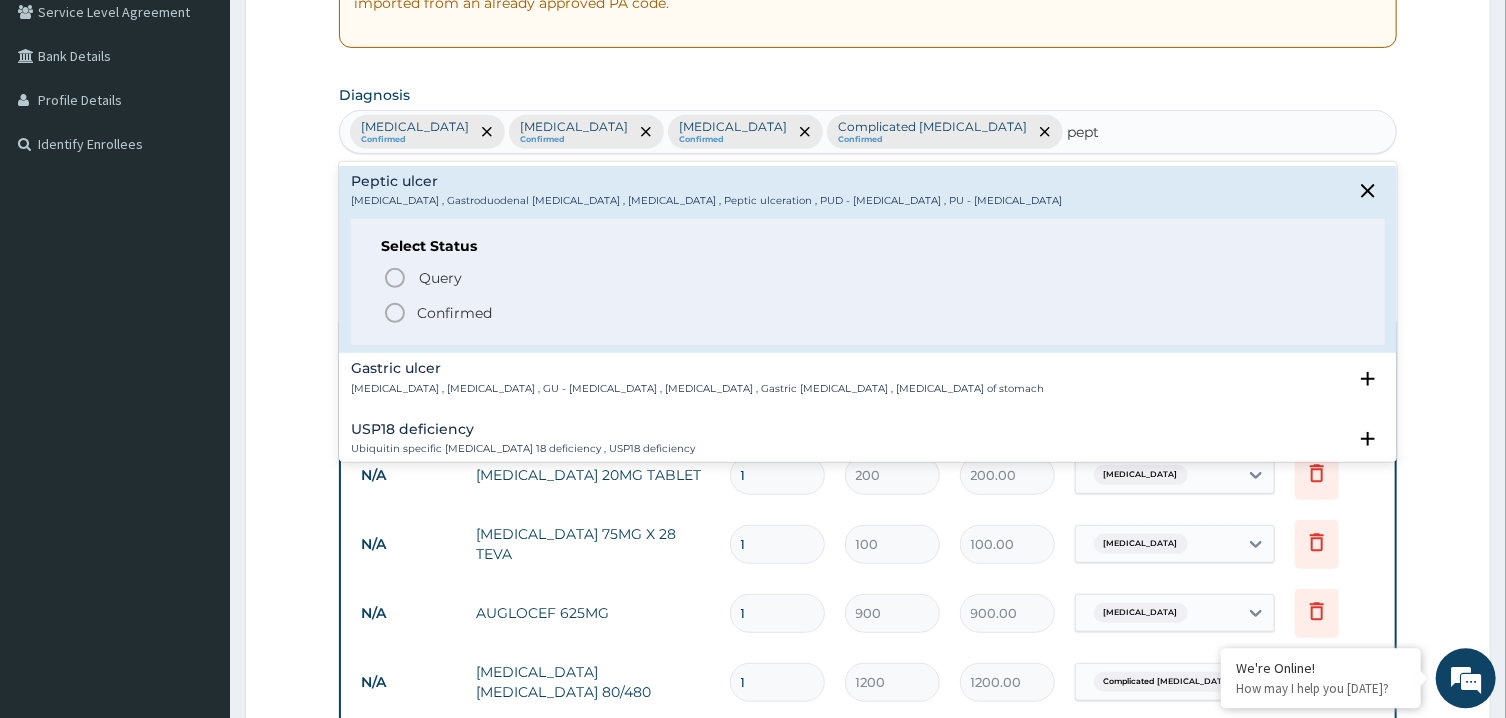type 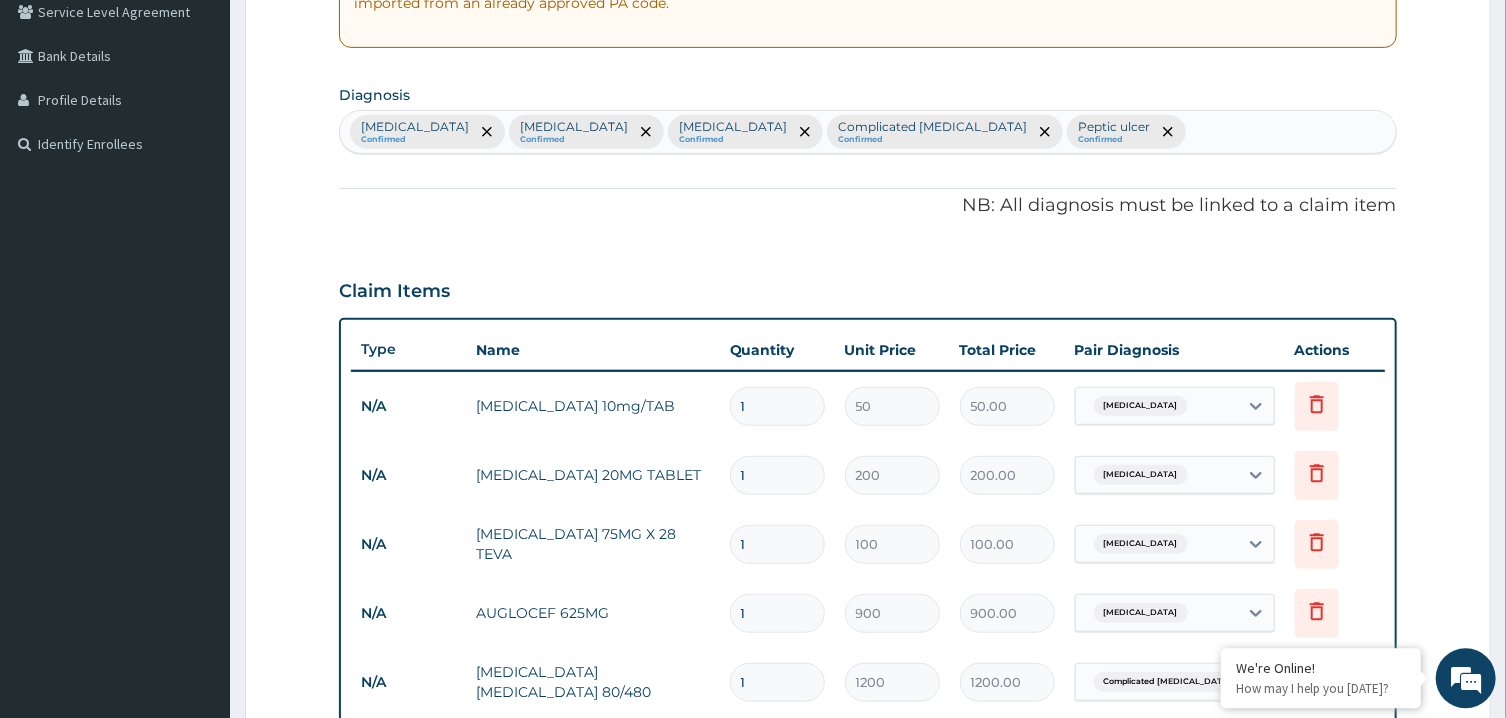 scroll, scrollTop: 972, scrollLeft: 0, axis: vertical 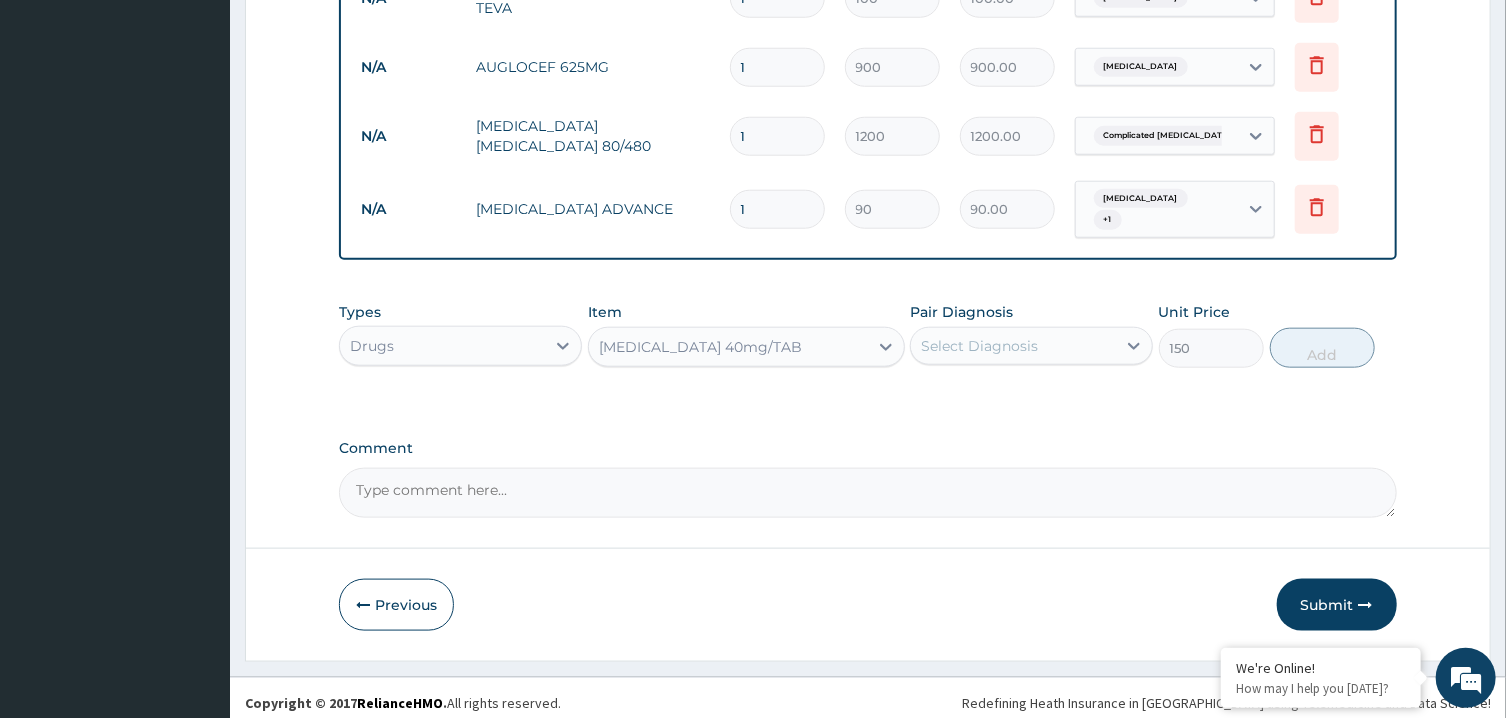 click on "Select Diagnosis" at bounding box center [979, 346] 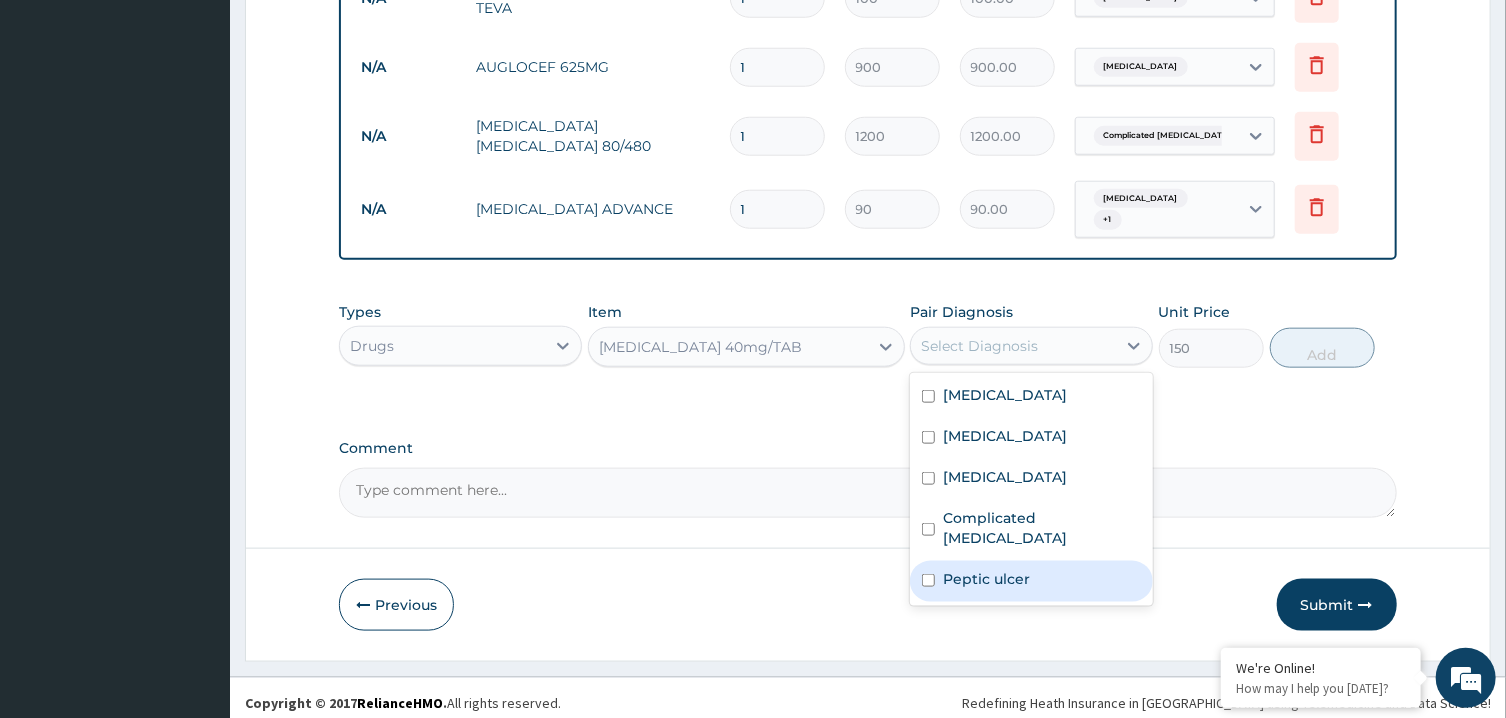 click on "Step  2  of 2 PA Code / Prescription Code Enter Code(Secondary Care Only) Encounter Date 12-07-2025 Important Notice Please enter PA codes before entering items that are not attached to a PA code   All diagnoses entered must be linked to a claim item. Diagnosis & Claim Items that are visible but inactive cannot be edited because they were imported from an already approved PA code. Diagnosis Essential hypertension Confirmed Dyslipidemia Confirmed Gastroenteritis Confirmed Complicated malaria Confirmed Peptic ulcer Confirmed NB: All diagnosis must be linked to a claim item Claim Items Type Name Quantity Unit Price Total Price Pair Diagnosis Actions N/A LISINOPRIL 10mg/TAB 1 50 50.00 Essential hypertension Delete N/A LIPITOR 20MG TABLET 1 200 200.00 Dyslipidemia Delete N/A CLOPIDOGREL 75MG X 28 TEVA 1 100 100.00 Essential hypertension Delete N/A AUGLOCEF 625MG 1 900 900.00 Gastroenteritis Delete N/A COARTEM D TAB 80/480 1 1200 1200.00 Complicated malaria Delete N/A PANADOL ADVANCE 1 90 90.00 Gastroenteritis  + 1" at bounding box center [868, -102] 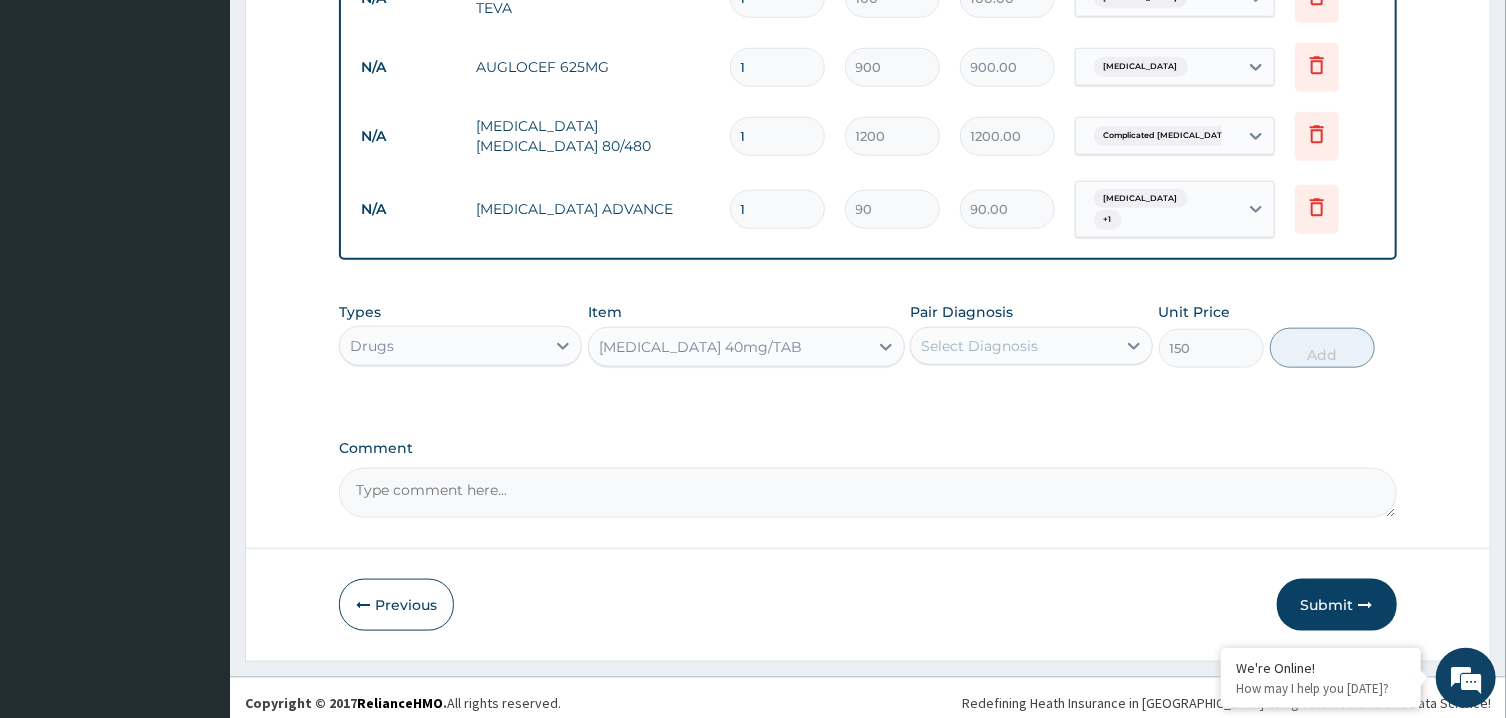 drag, startPoint x: 997, startPoint y: 551, endPoint x: 1007, endPoint y: 364, distance: 187.26718 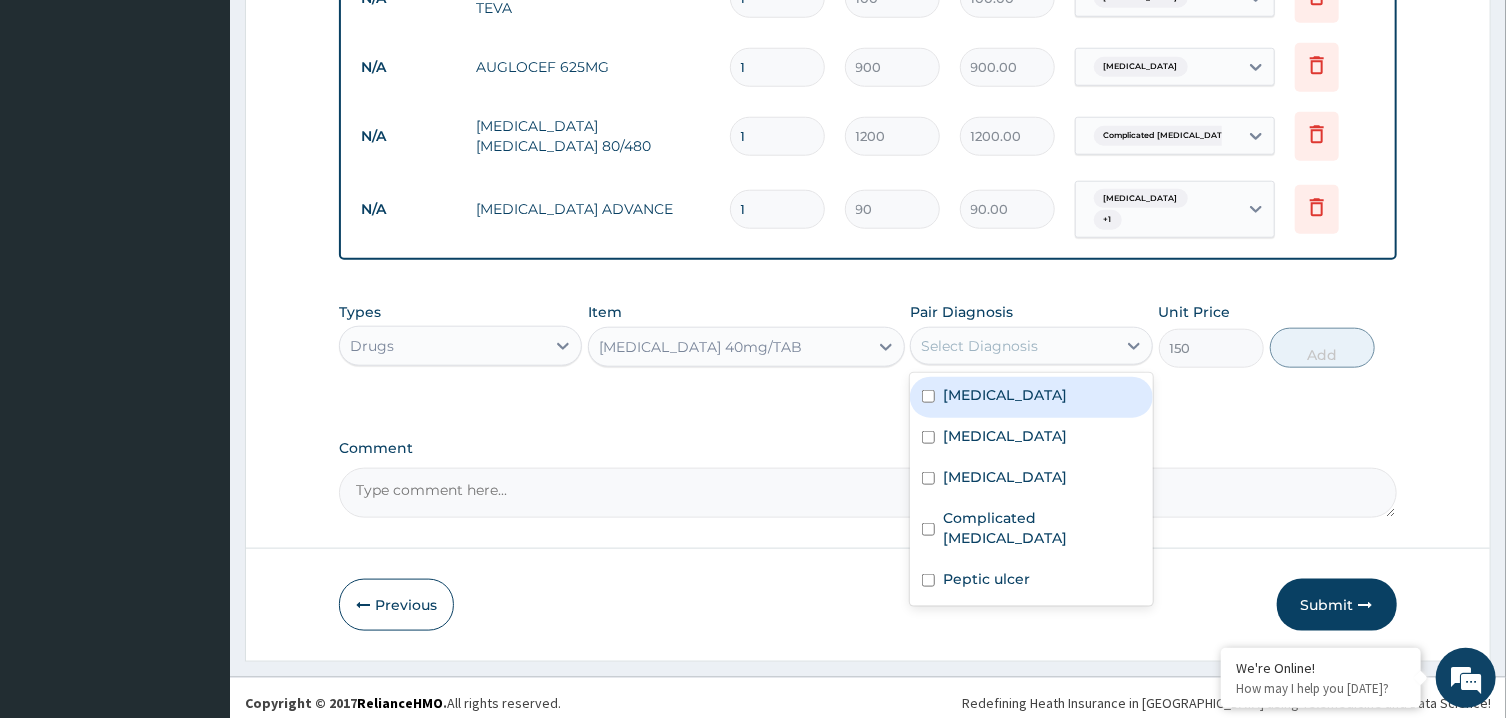 click on "Select Diagnosis" at bounding box center (979, 346) 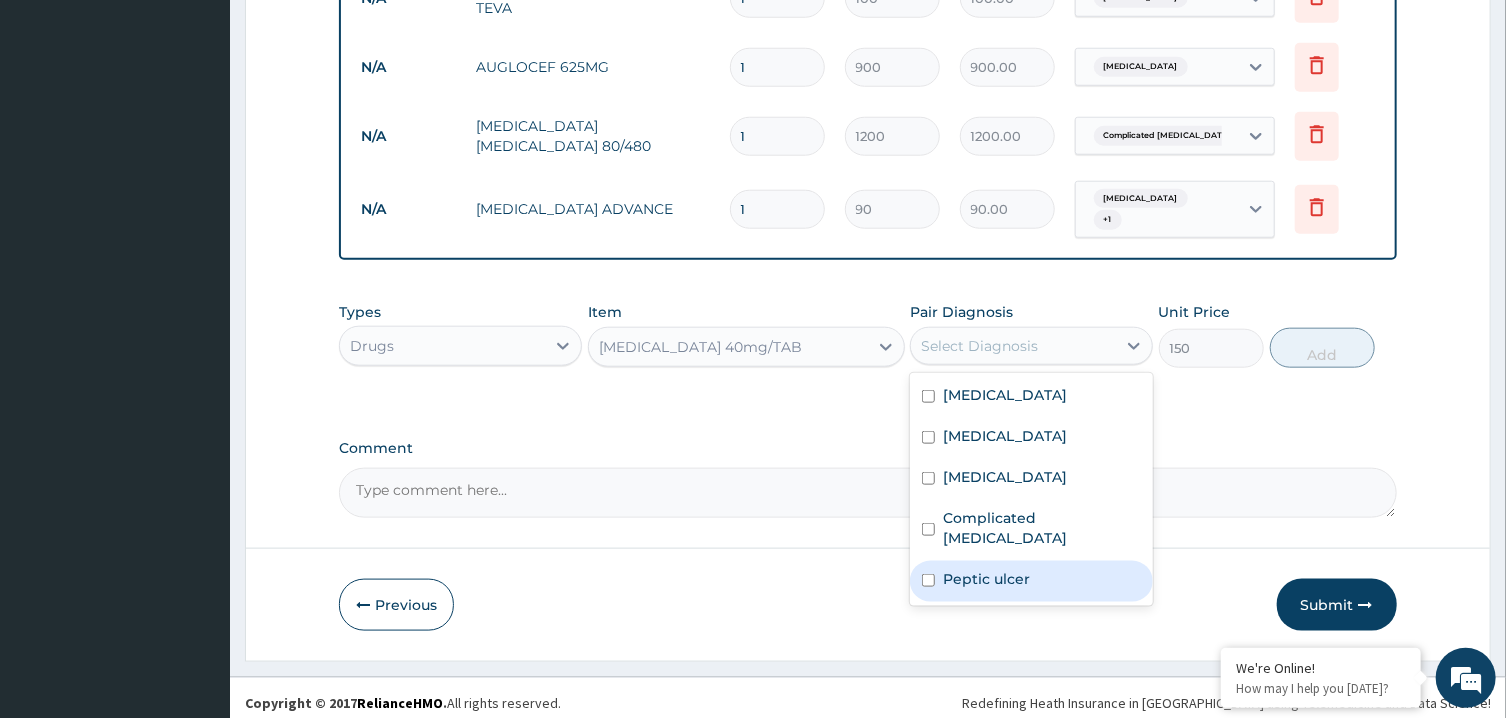 click on "Peptic ulcer" at bounding box center (1031, 581) 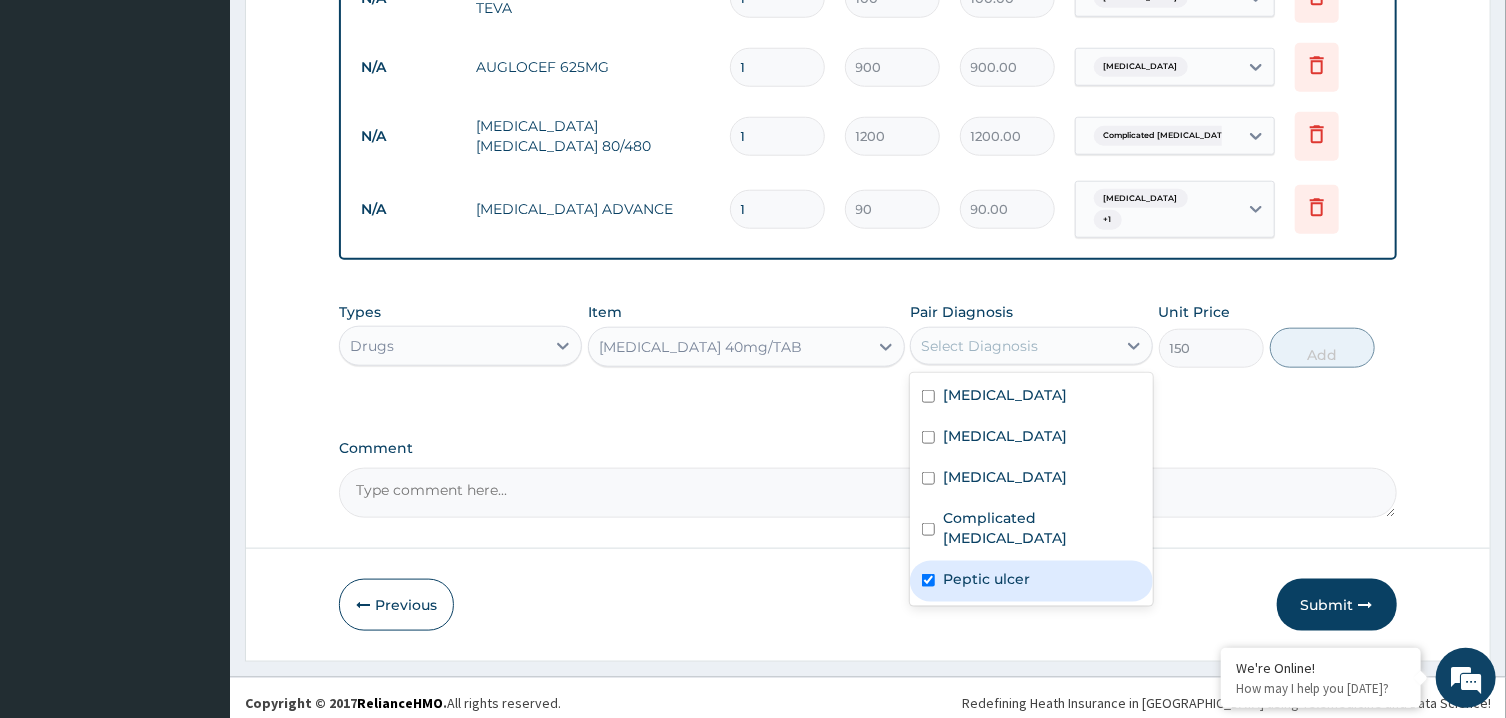 checkbox on "true" 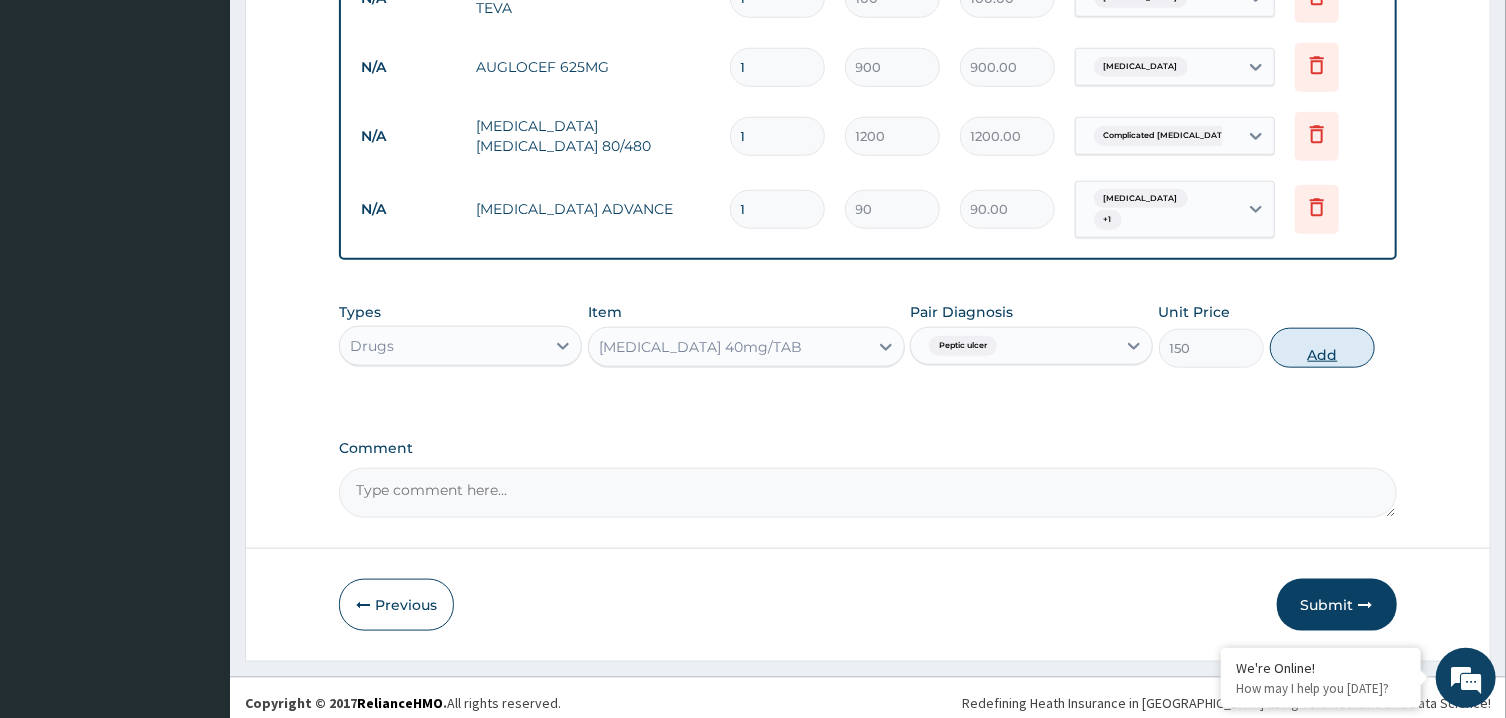 click on "Add" at bounding box center [1323, 348] 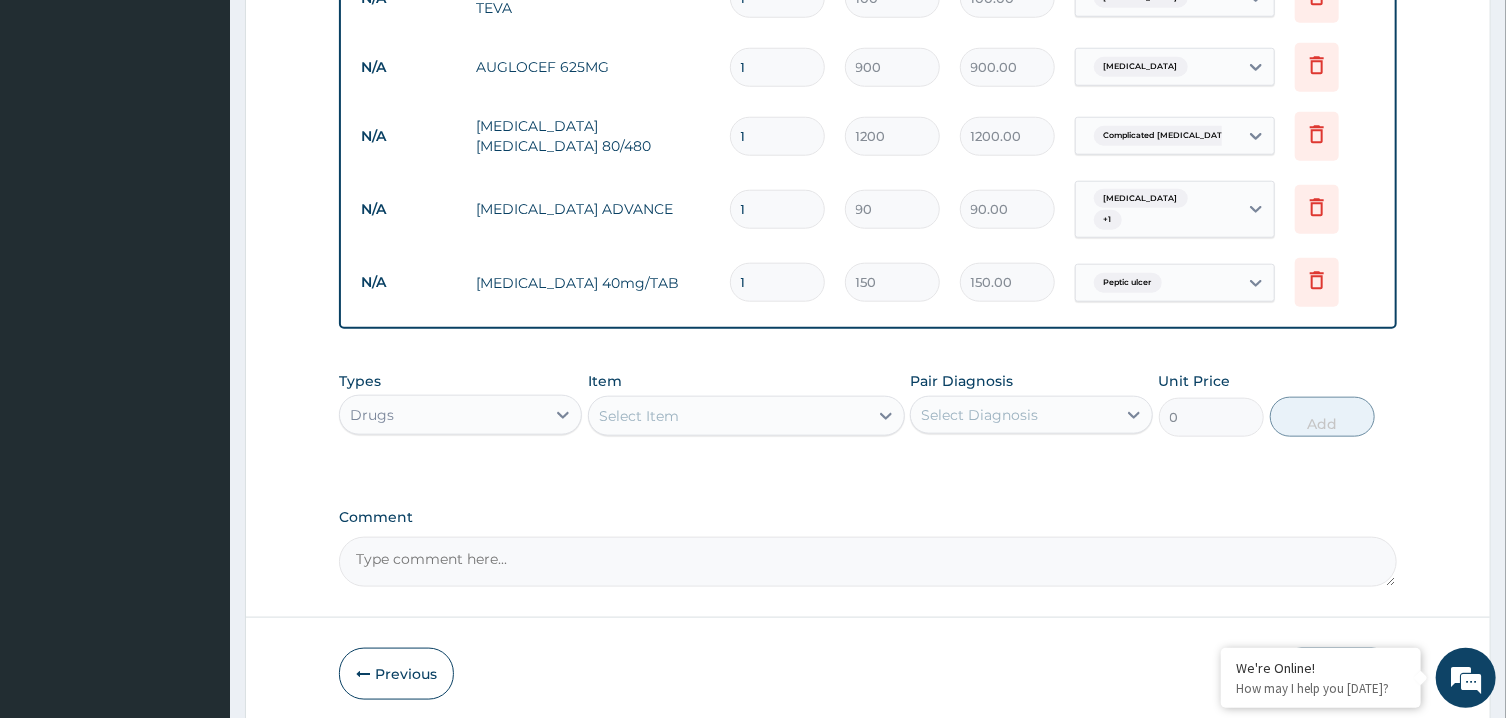 click on "Select Item" at bounding box center [728, 416] 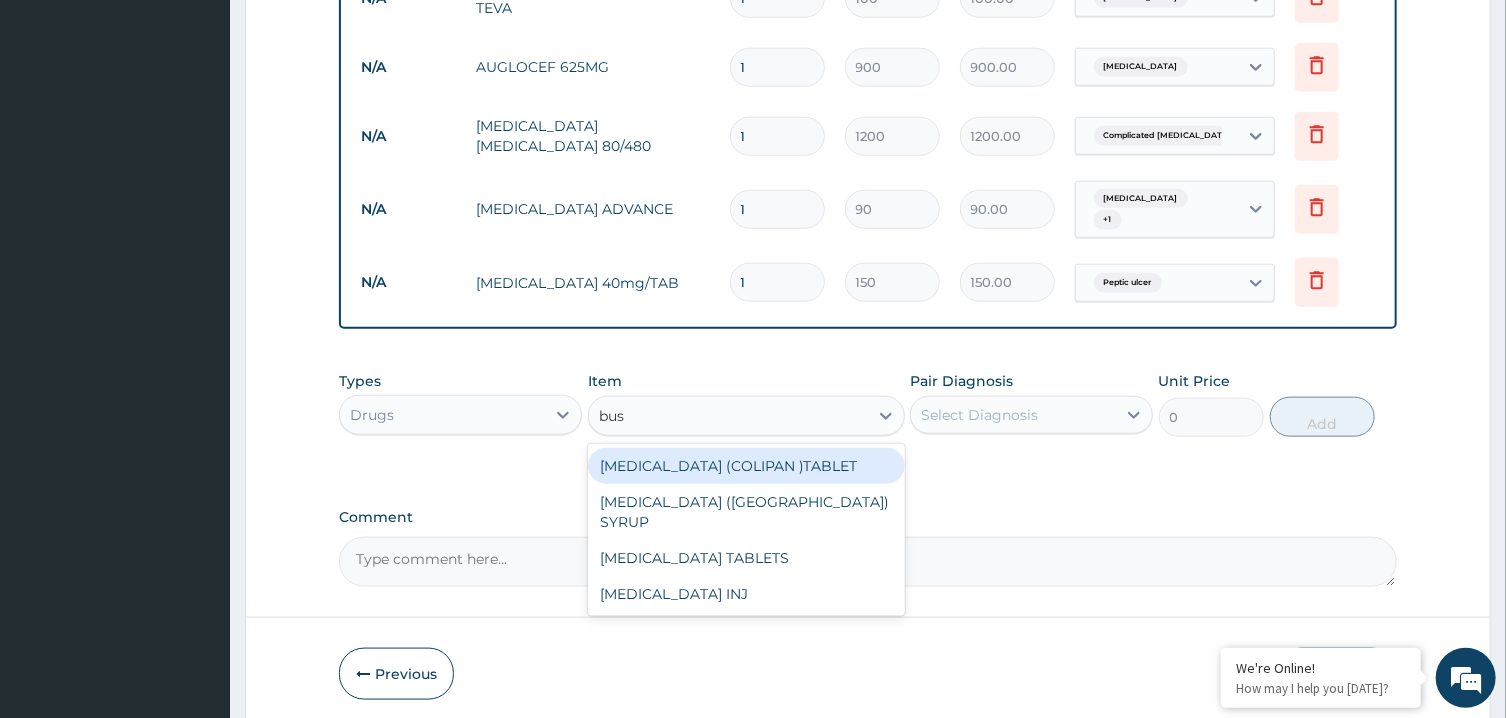 type on "busc" 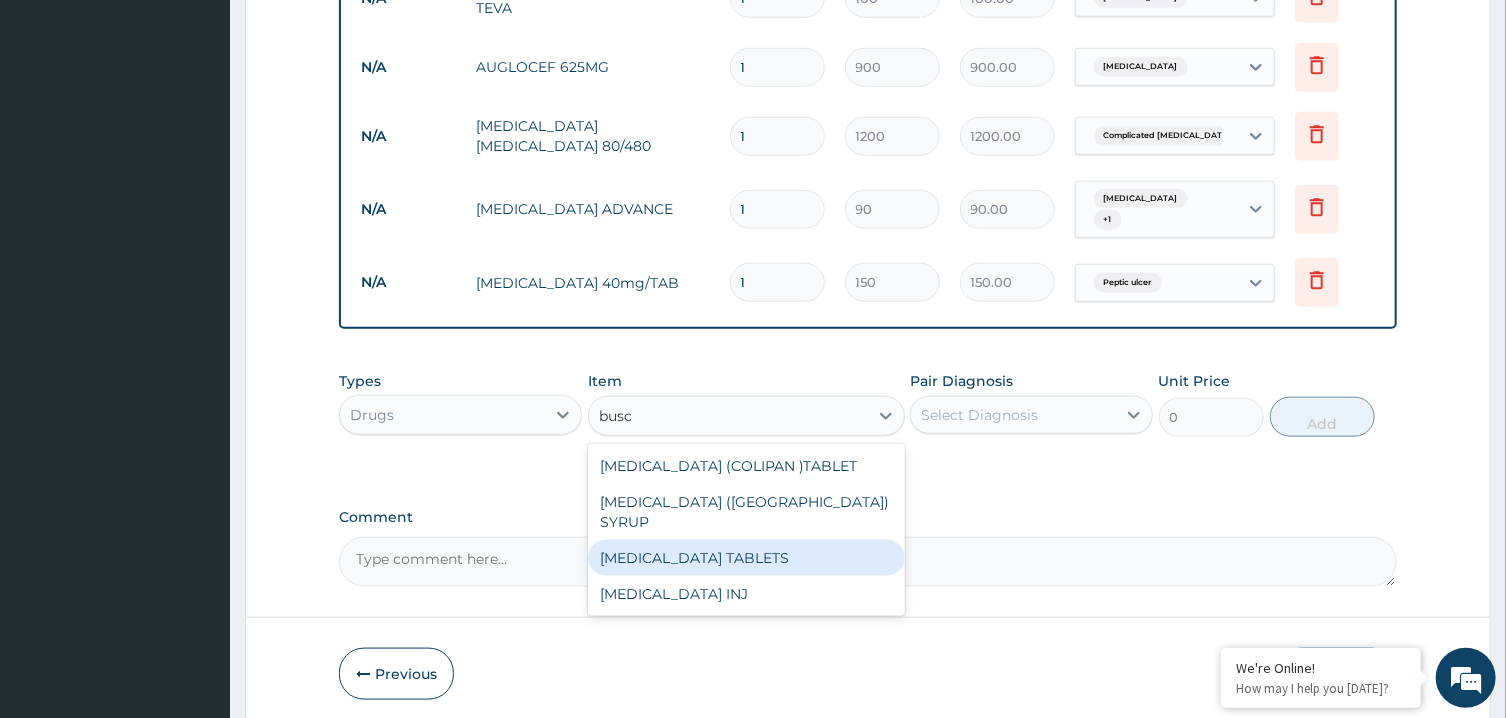 click on "BUSCOPAN TABLETS" at bounding box center (746, 558) 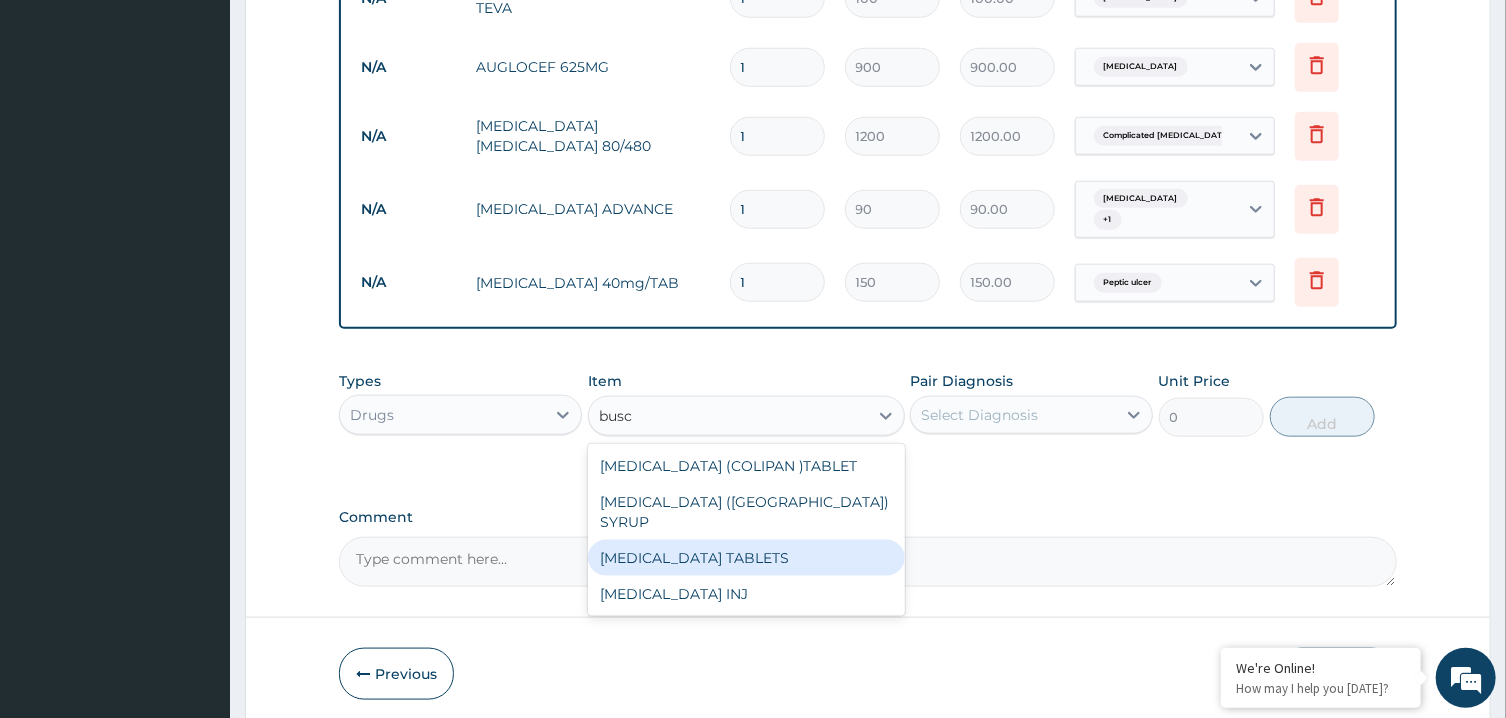 type 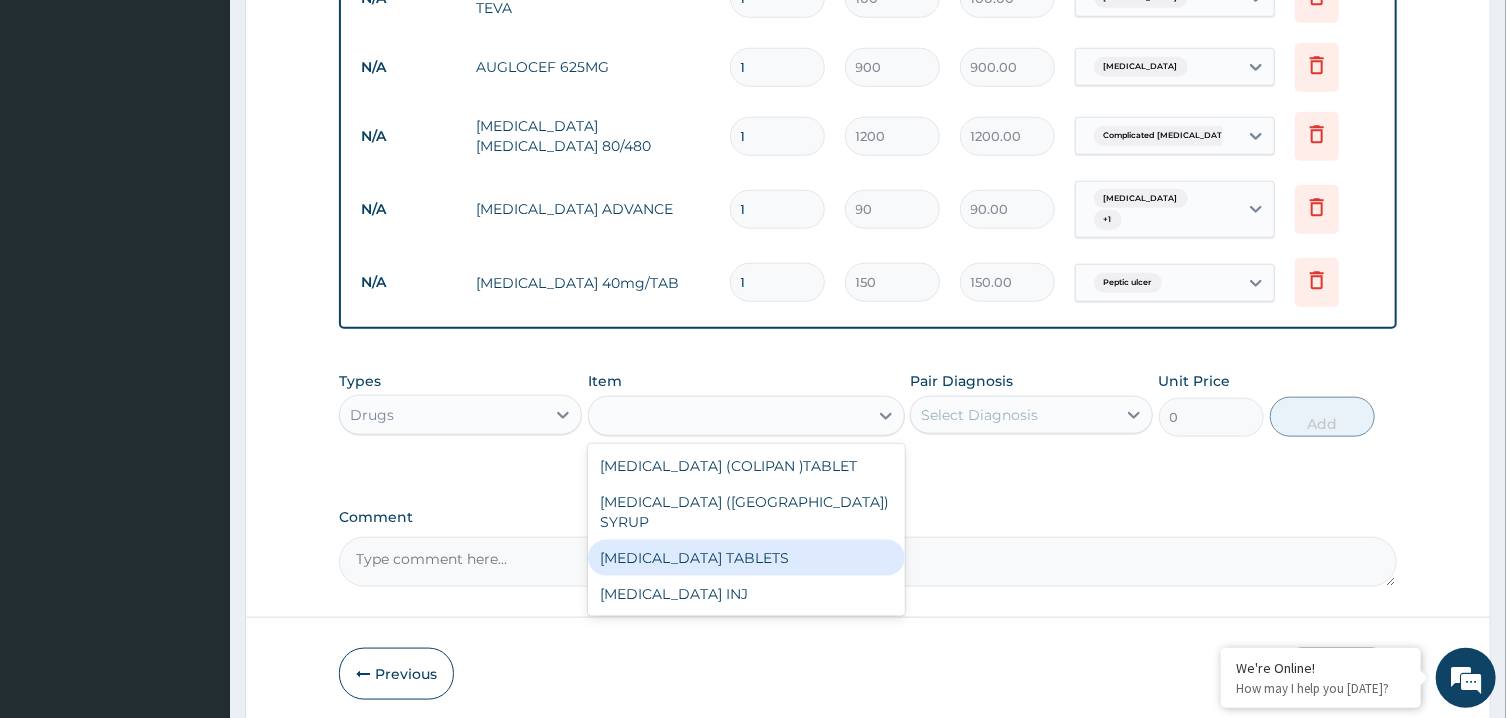 type on "90" 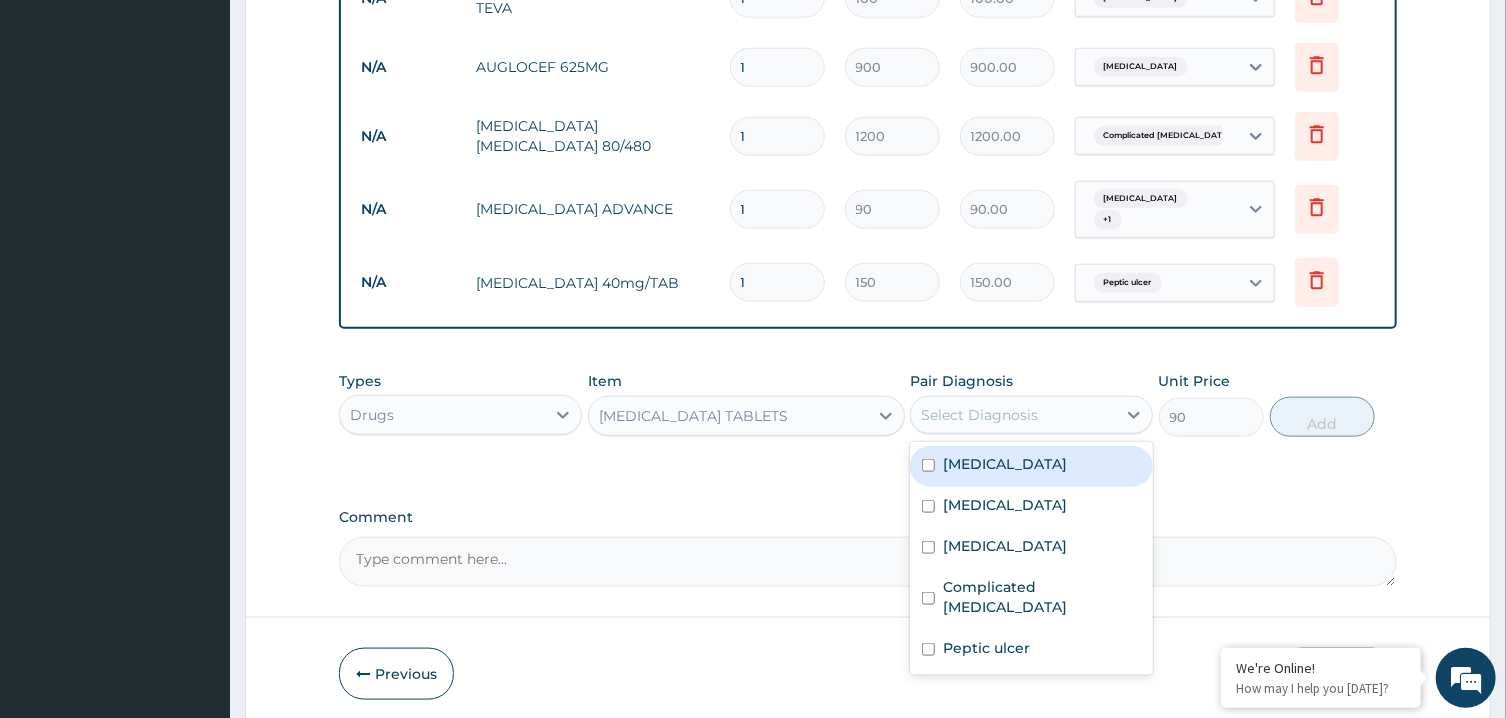 click on "Select Diagnosis" at bounding box center [1013, 415] 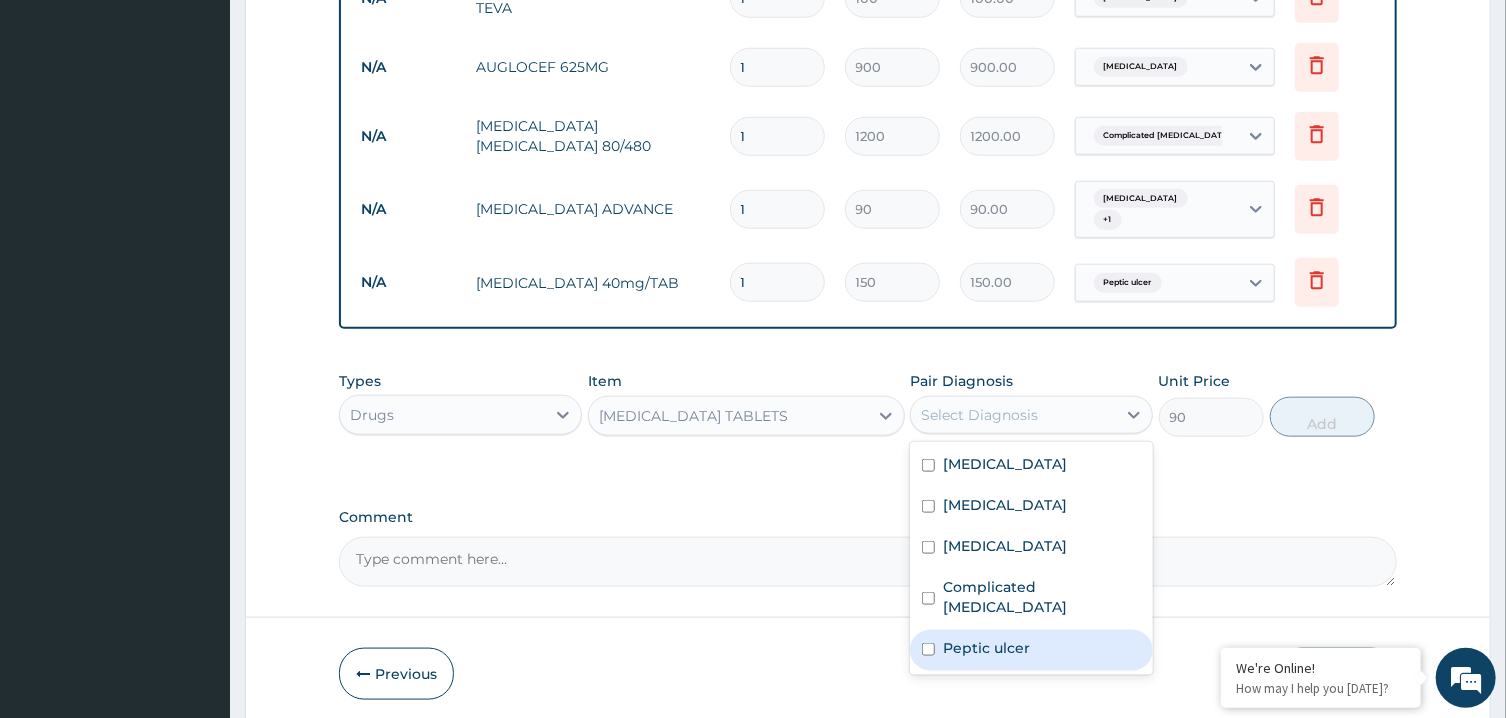 click on "Peptic ulcer" at bounding box center [1031, 650] 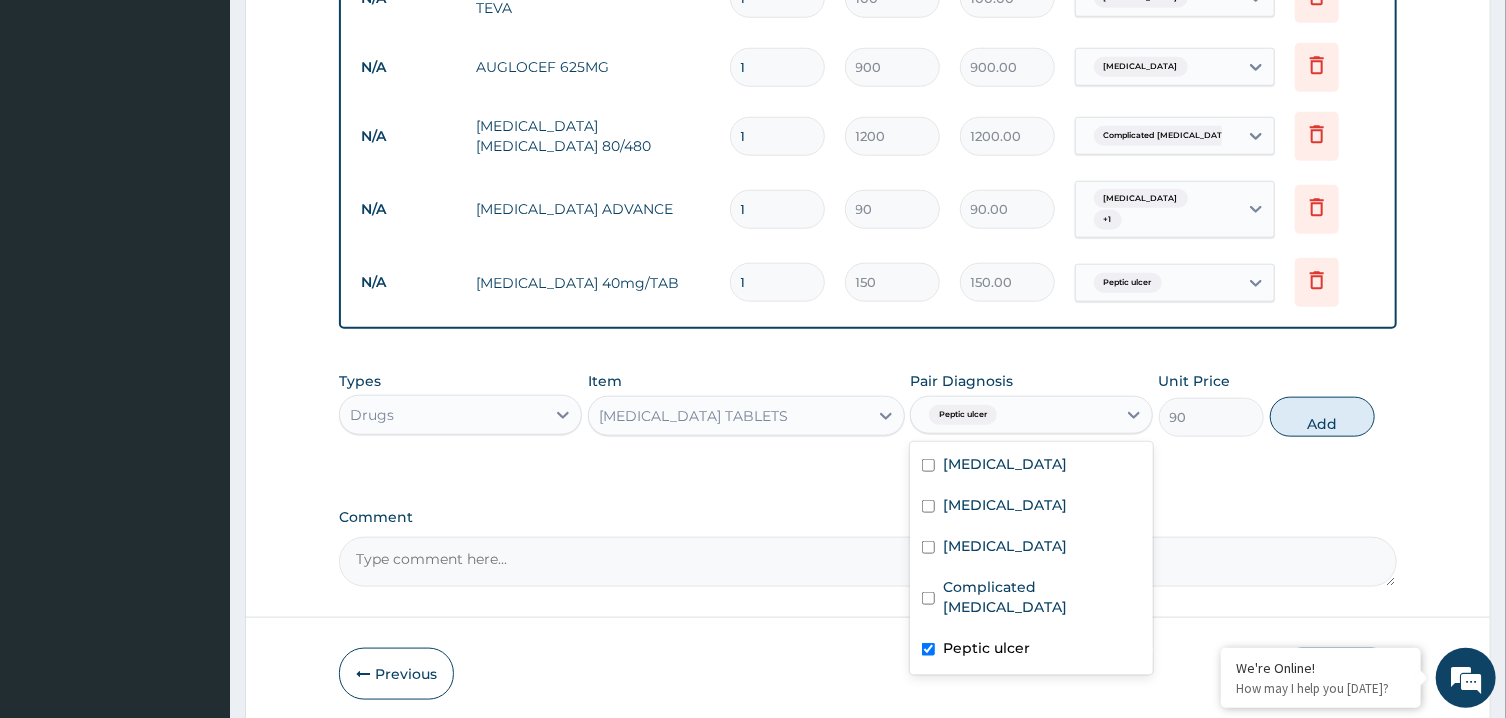 checkbox on "true" 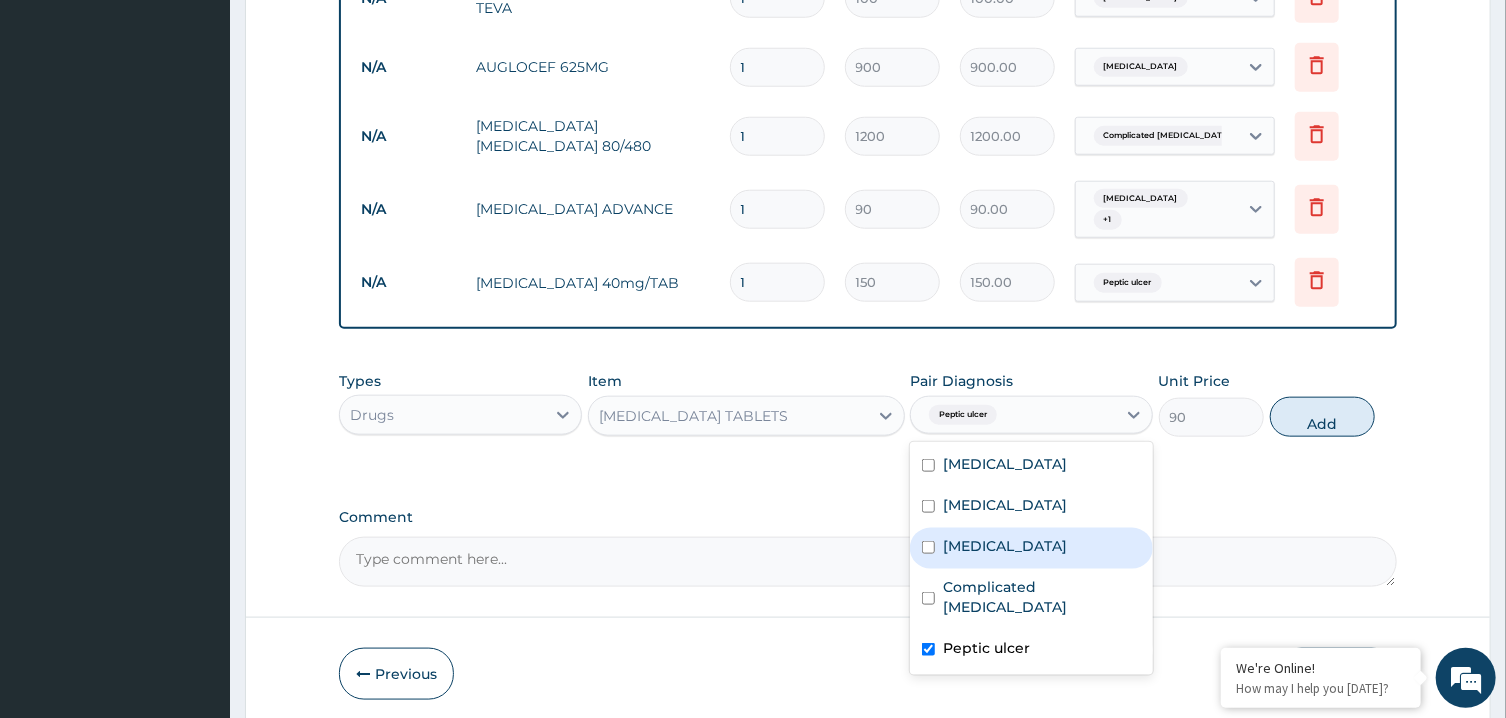 click on "Gastroenteritis" at bounding box center (1031, 548) 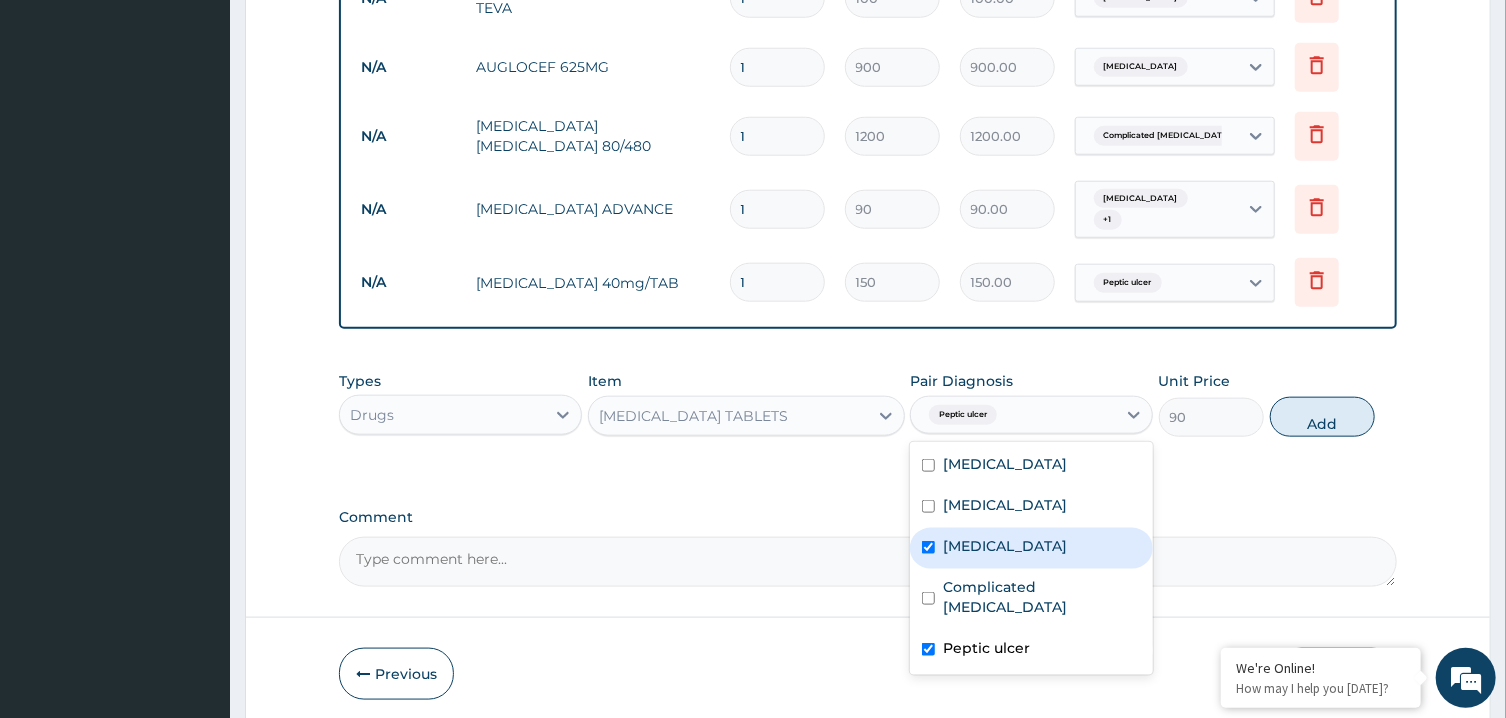 checkbox on "true" 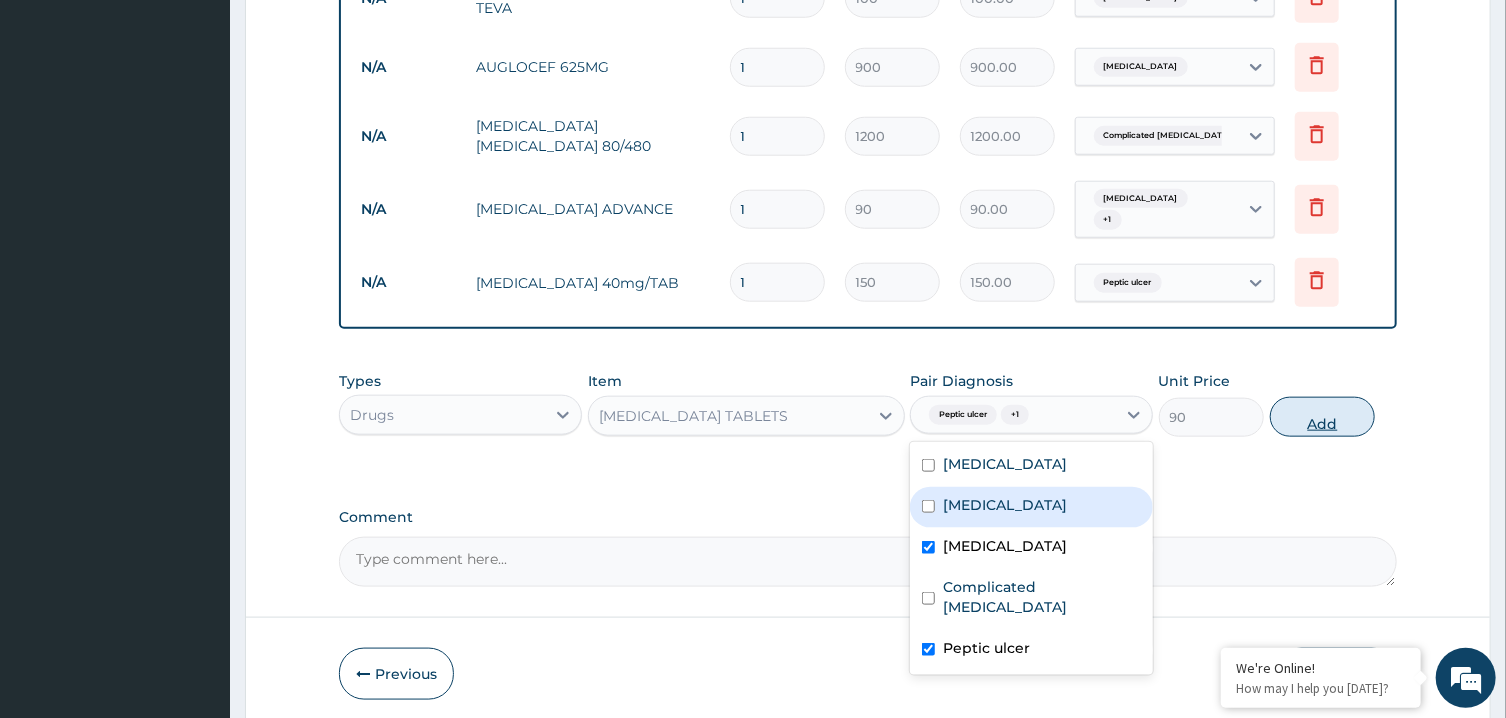 click on "Add" at bounding box center (1323, 417) 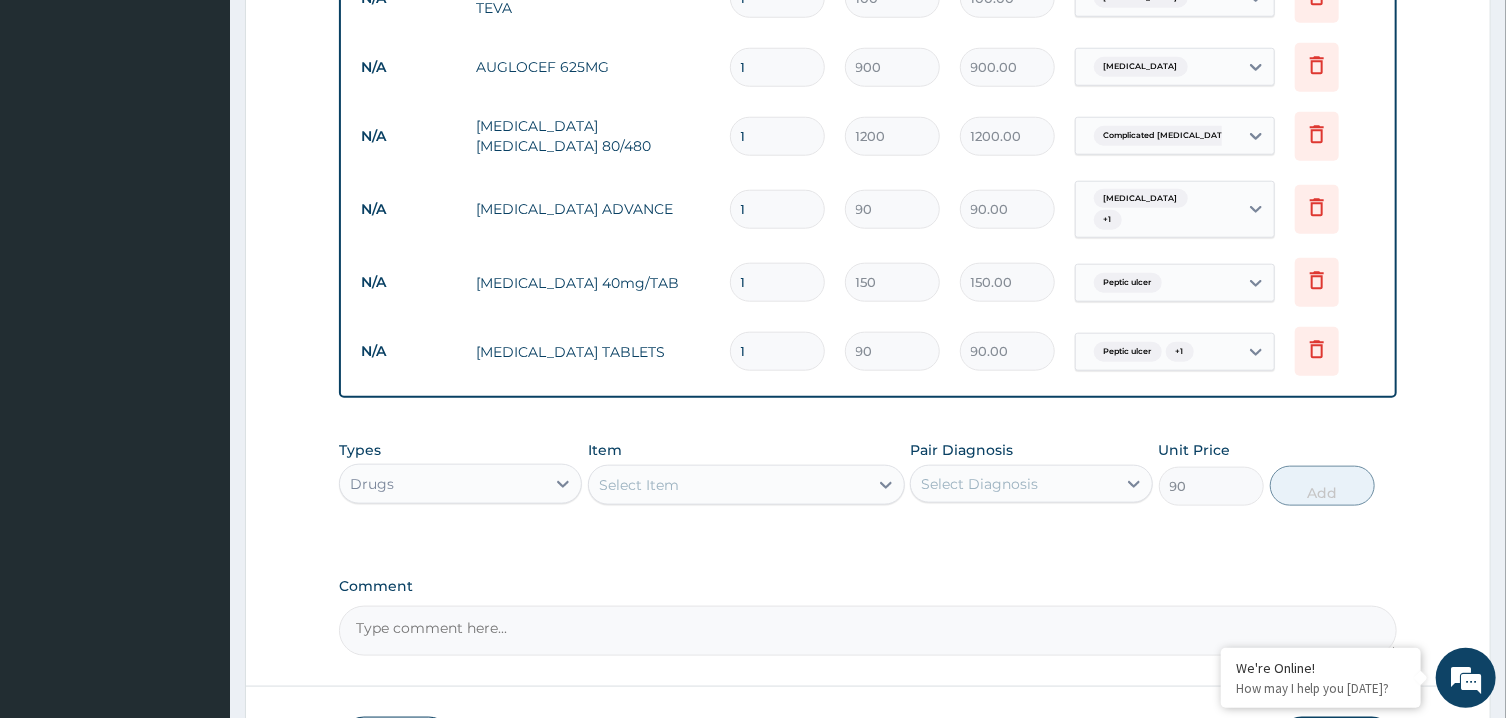 type on "0" 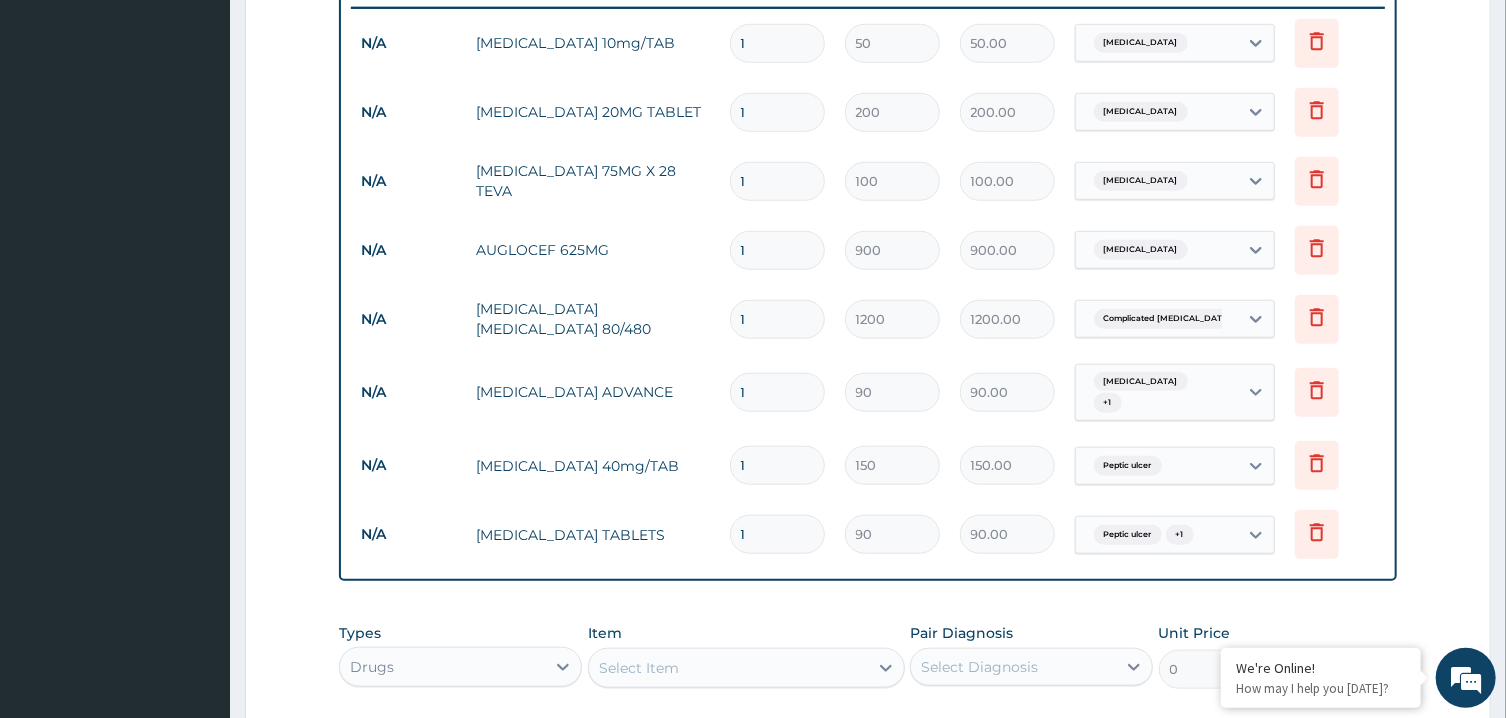 scroll, scrollTop: 771, scrollLeft: 0, axis: vertical 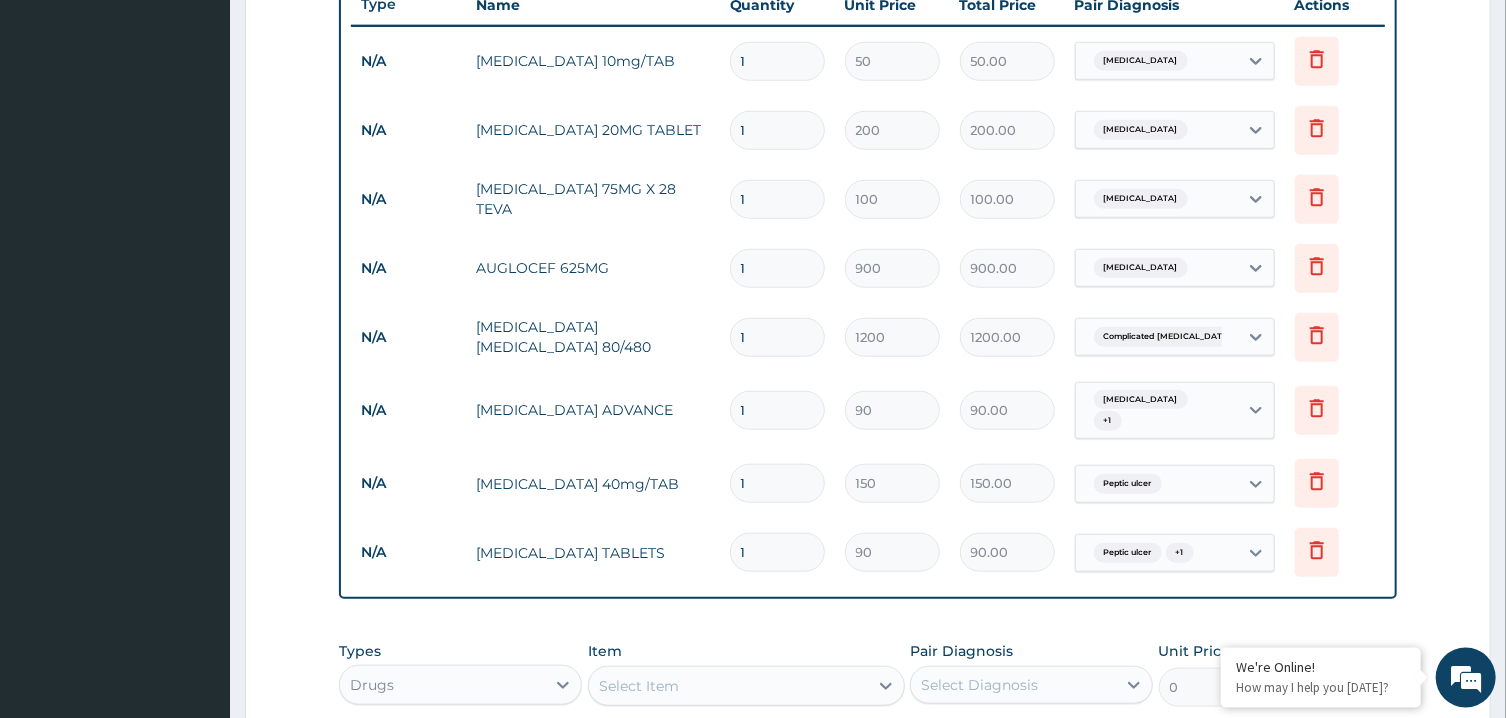 type on "10" 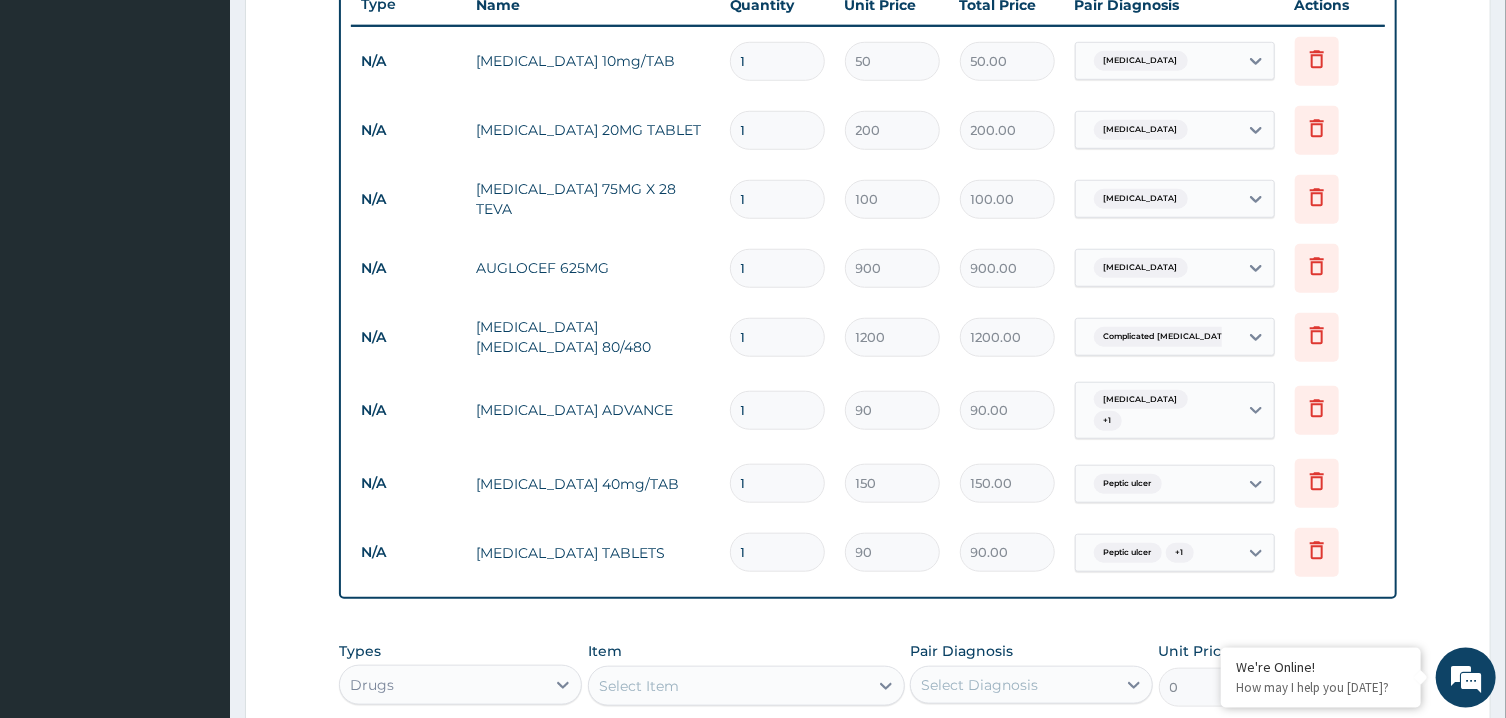 type on "900.00" 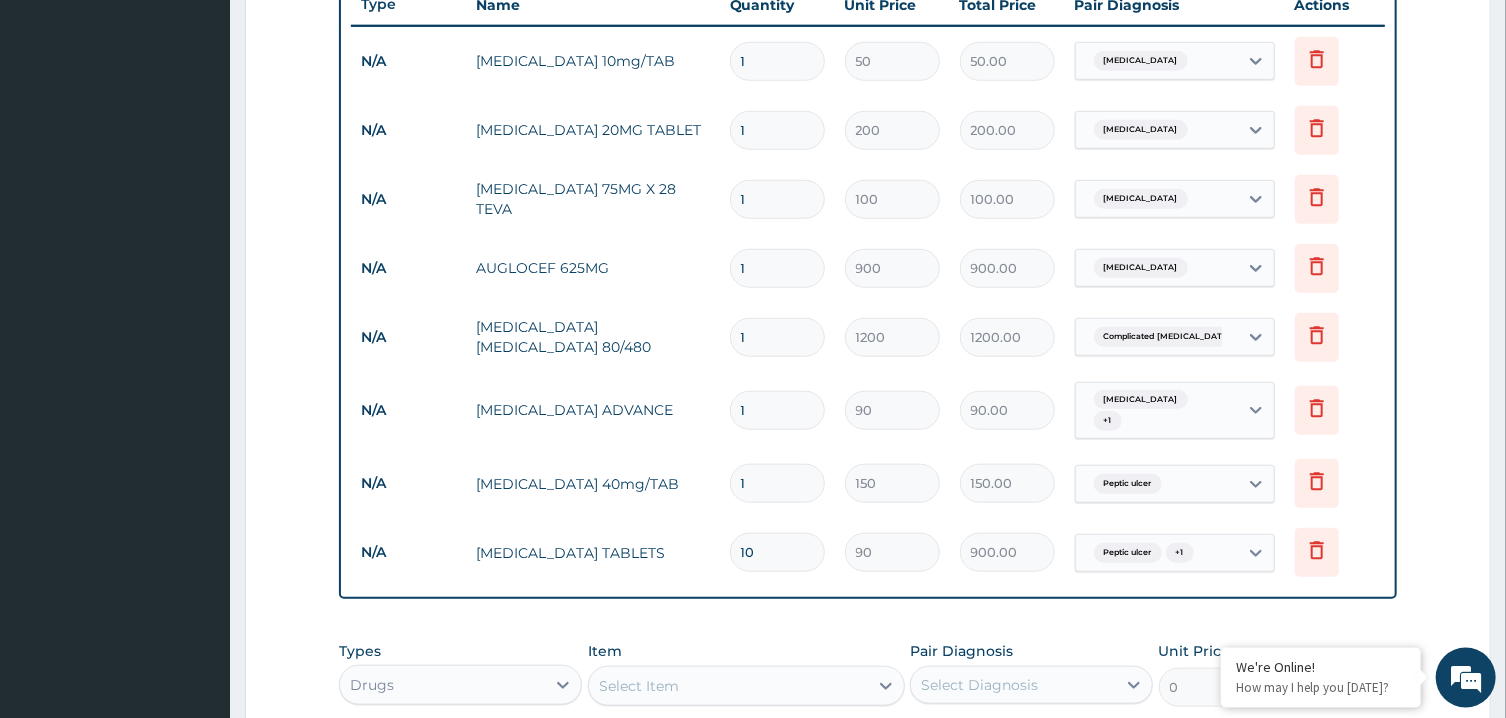 type on "10" 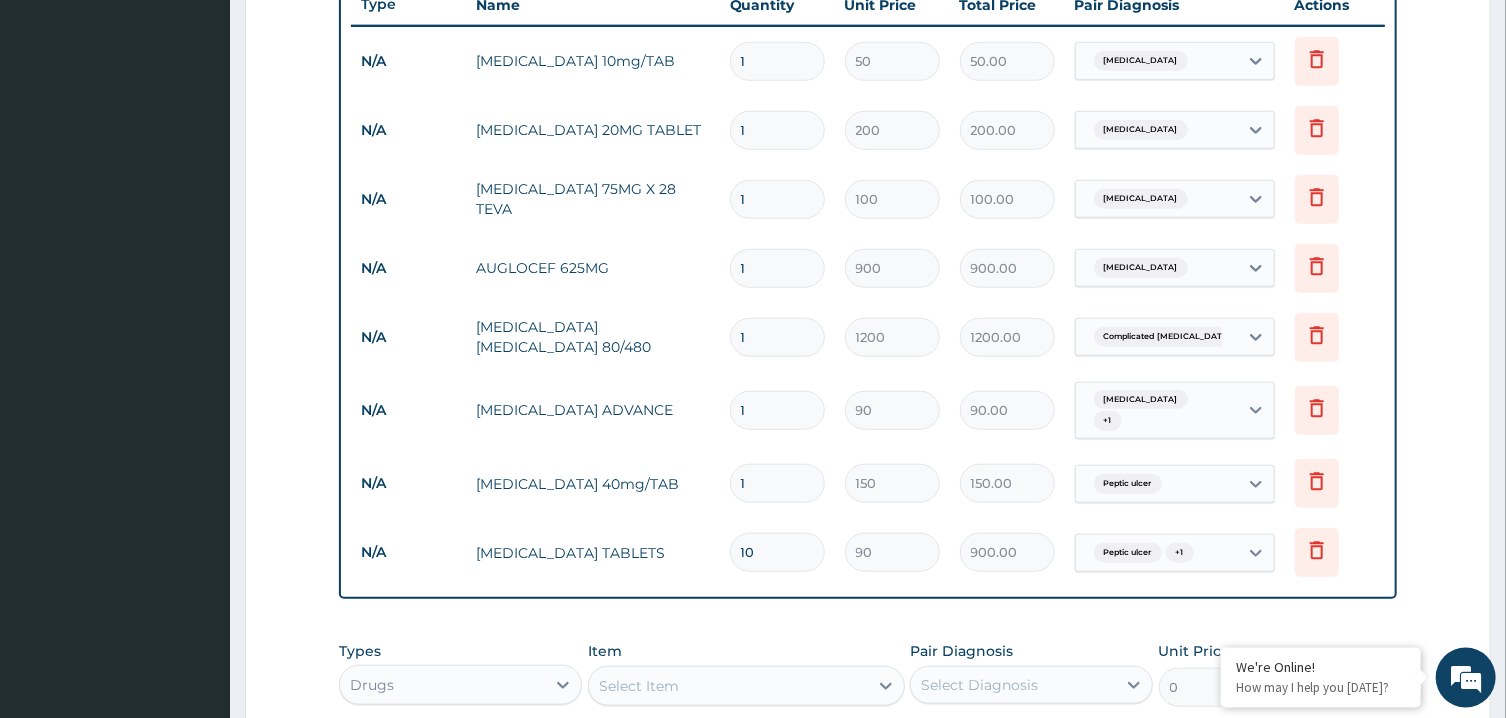 click on "1" at bounding box center [777, 483] 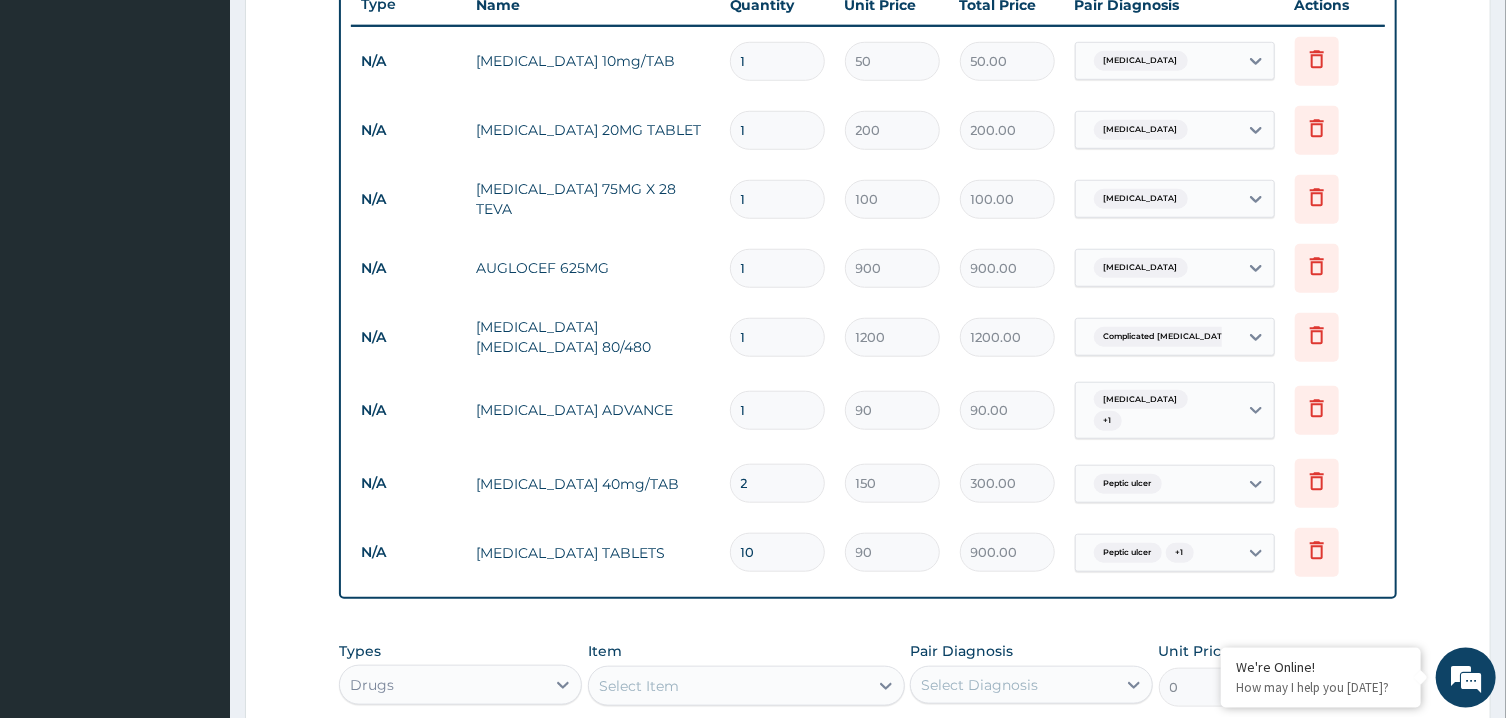 type on "28" 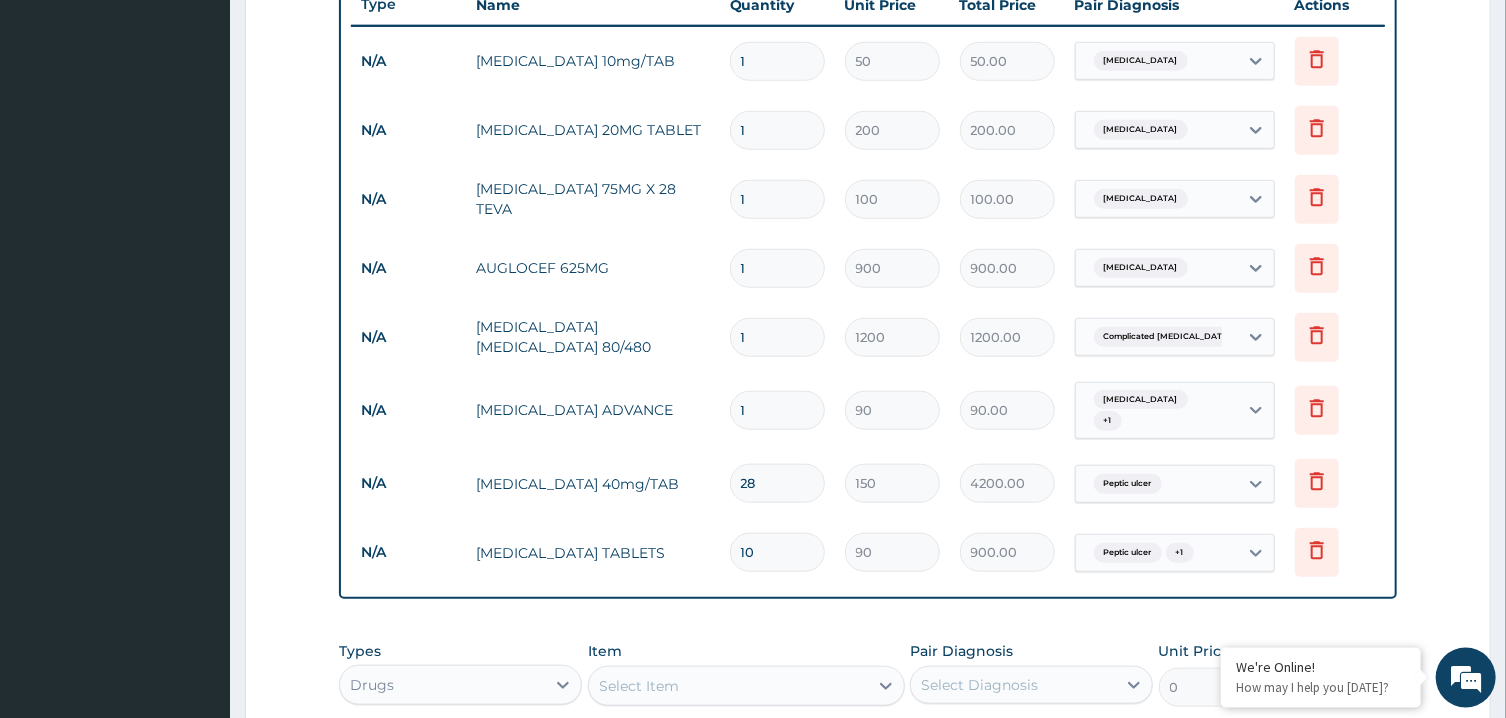 type on "28" 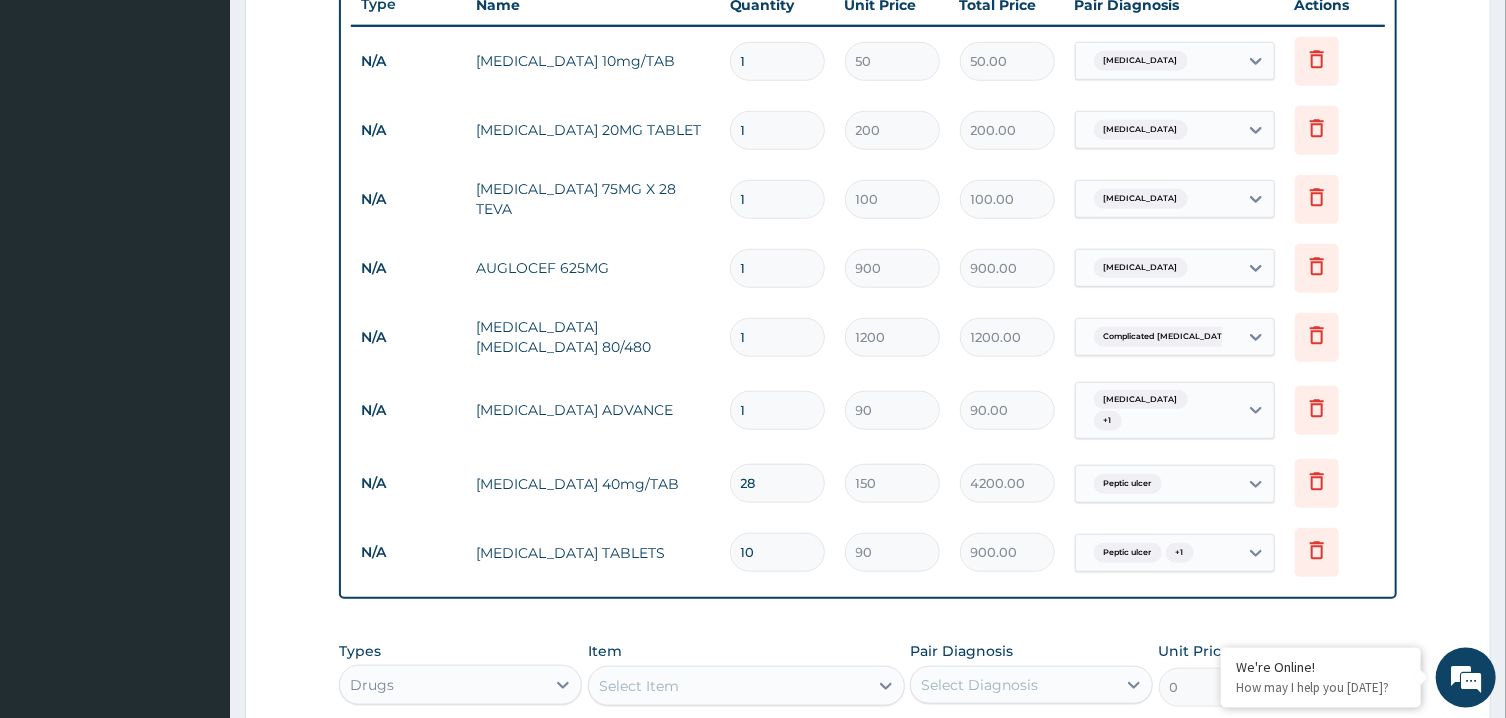 click on "1" at bounding box center [777, 410] 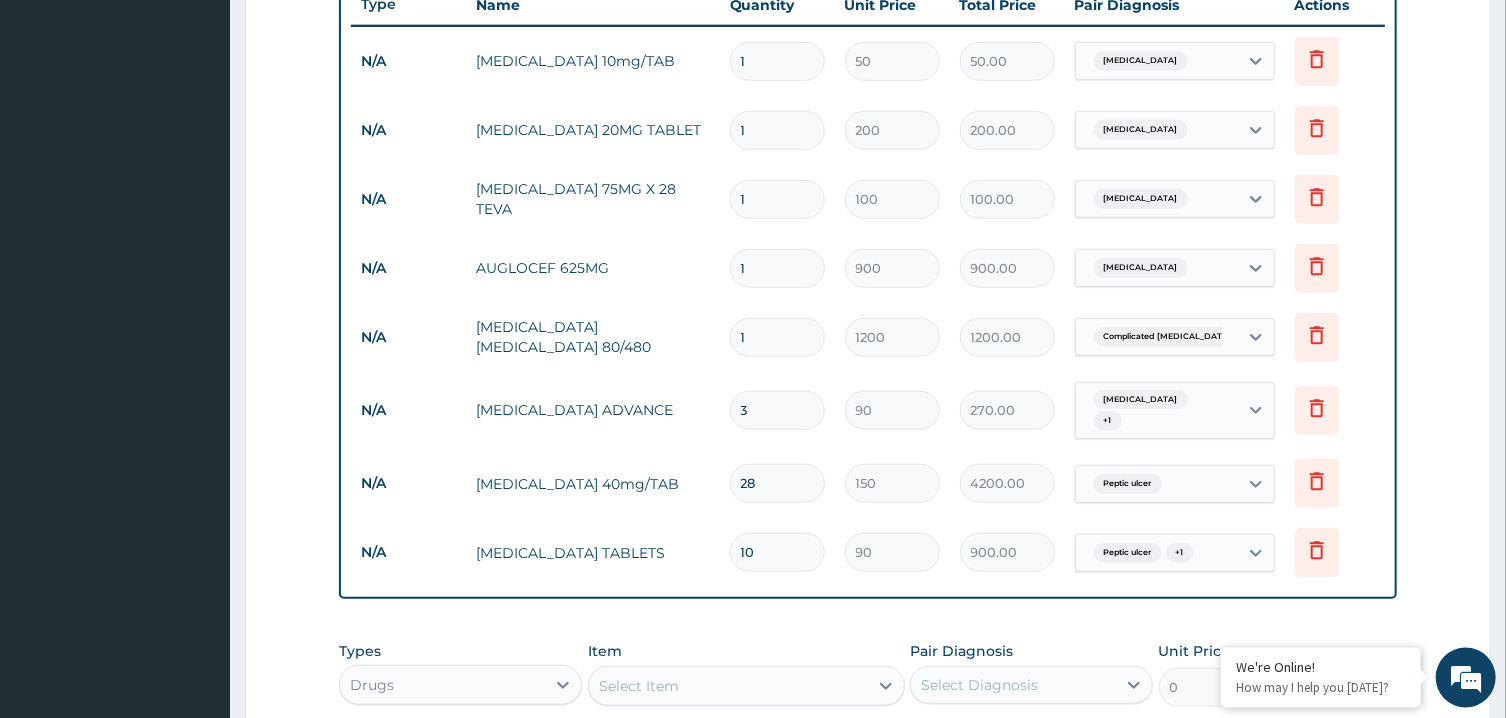 type on "30" 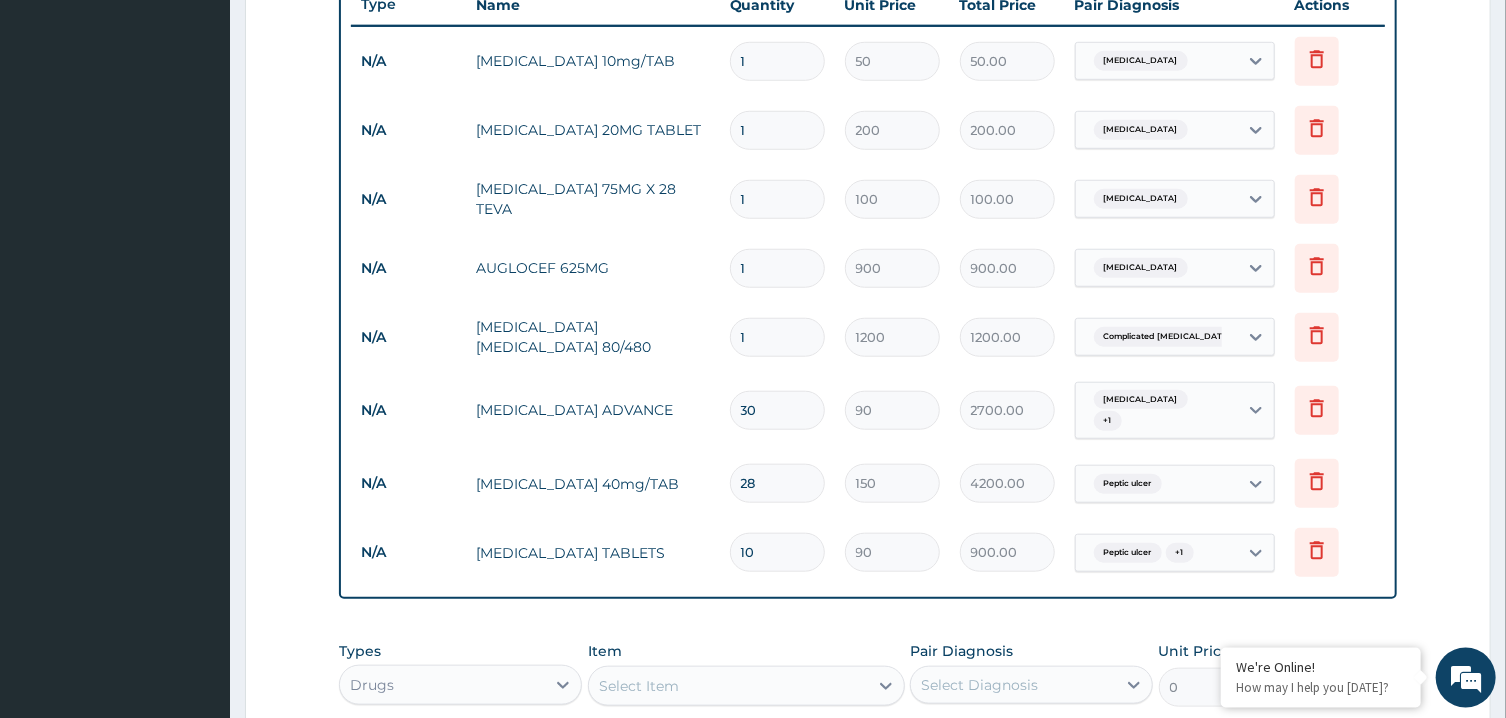 type on "30" 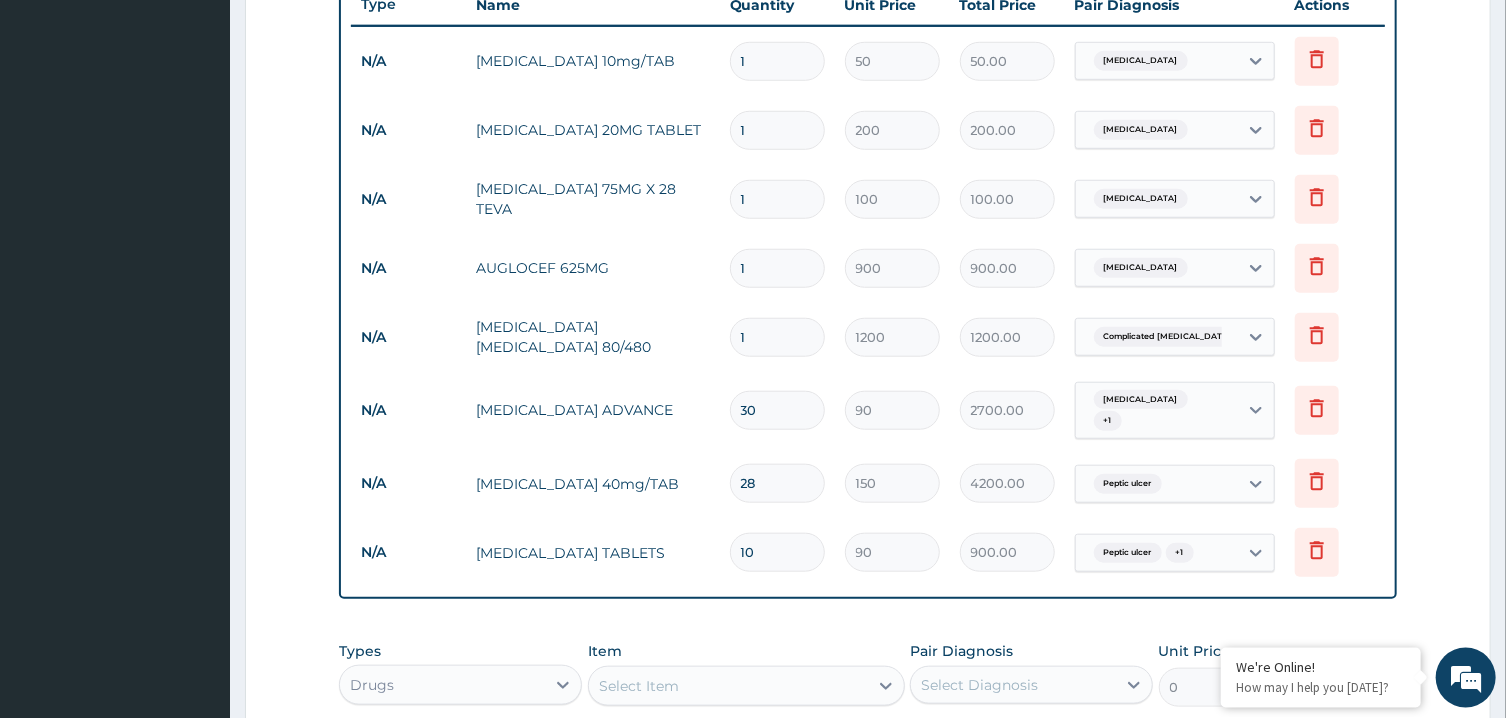 click on "1" at bounding box center (777, 337) 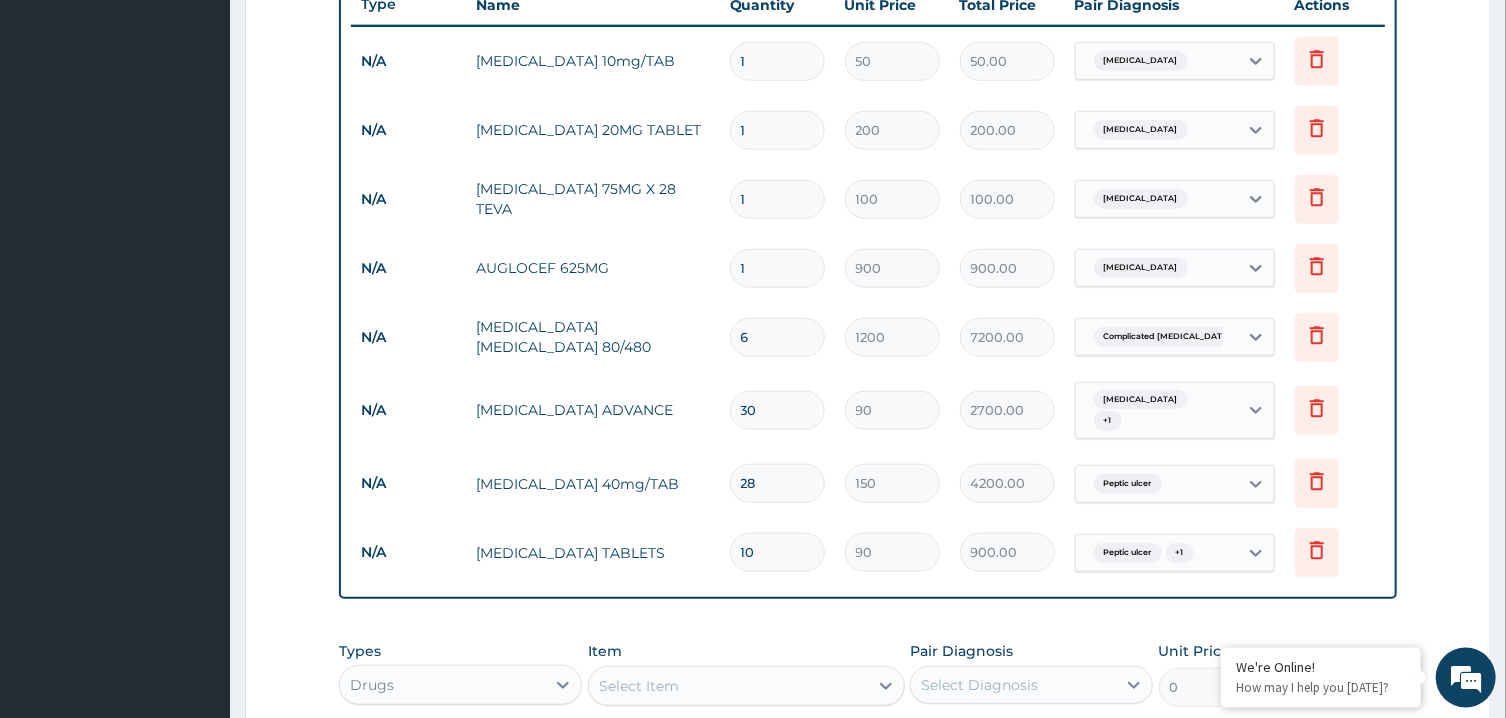 type on "6" 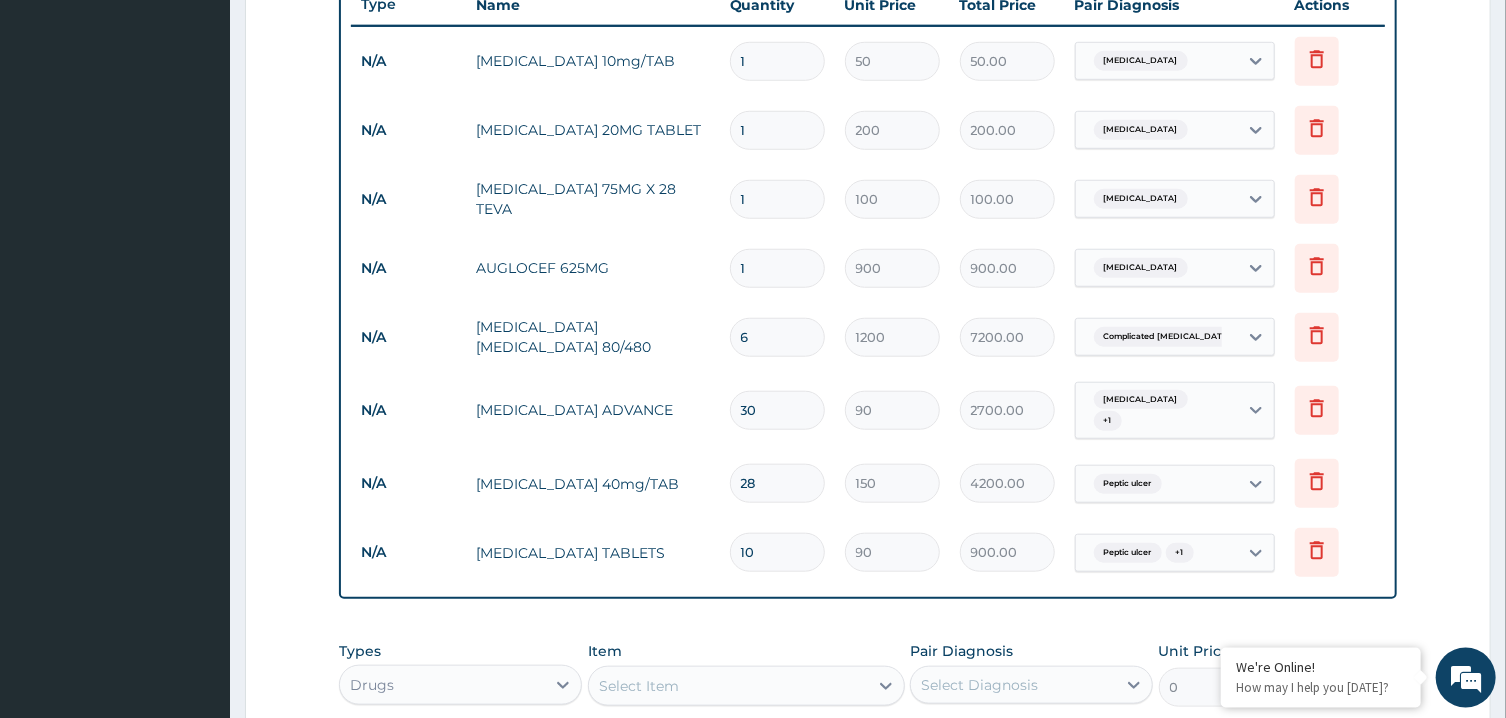 click on "1" at bounding box center [777, 268] 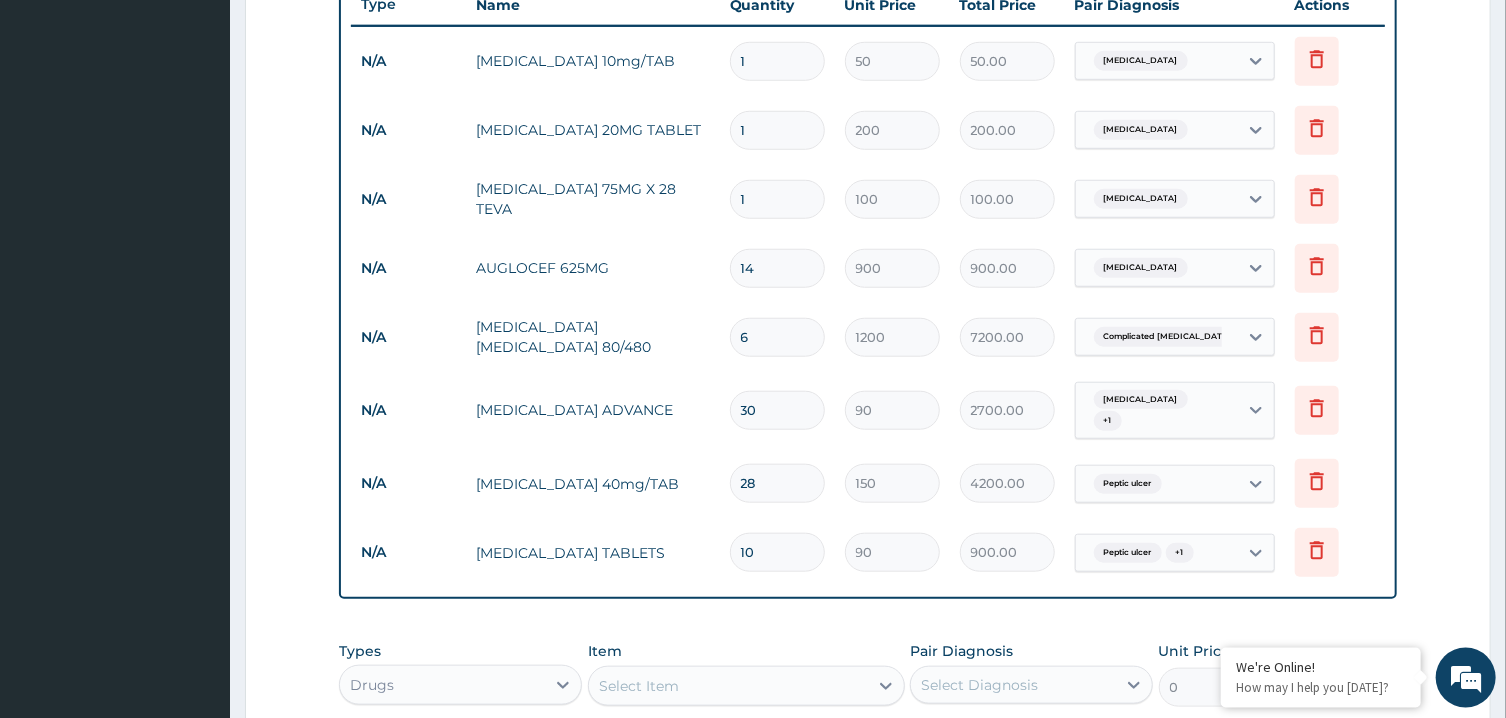 type on "12600.00" 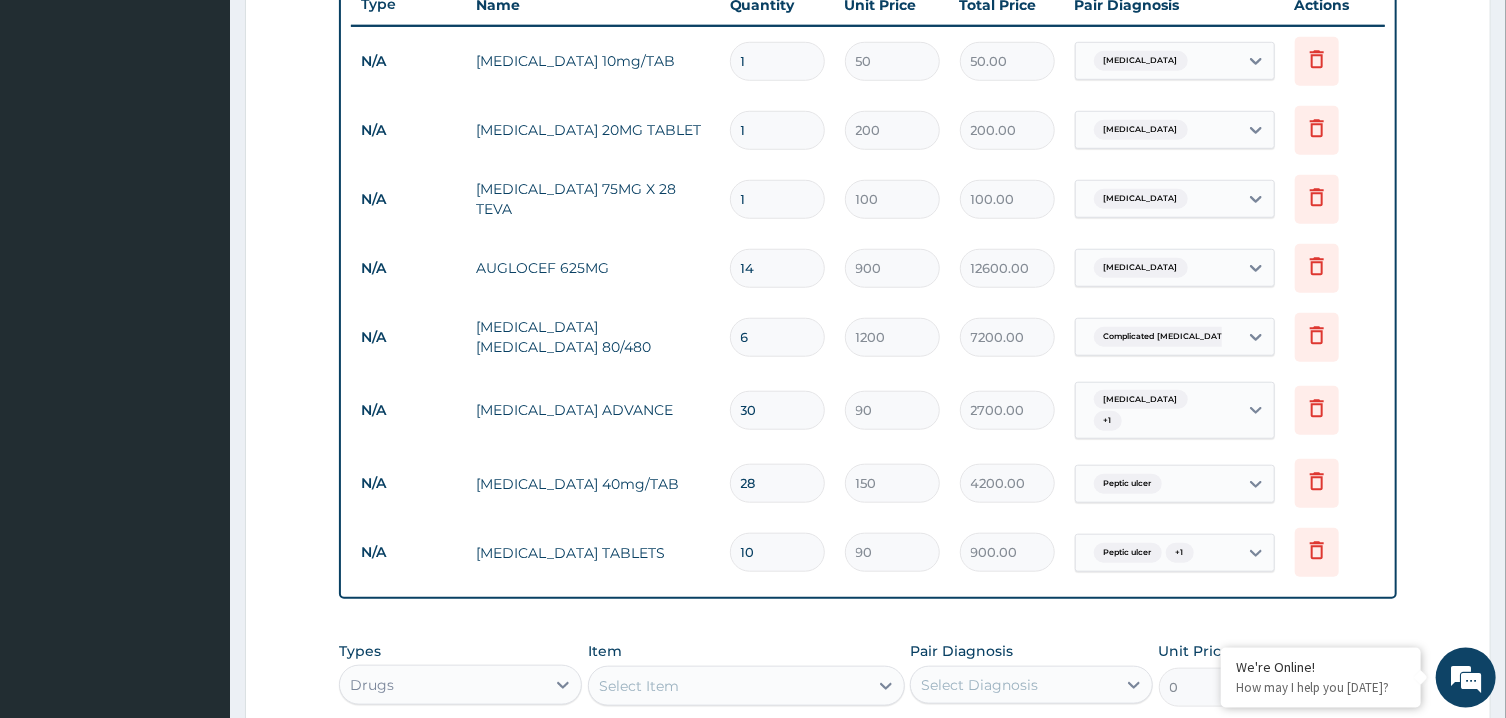 type on "14" 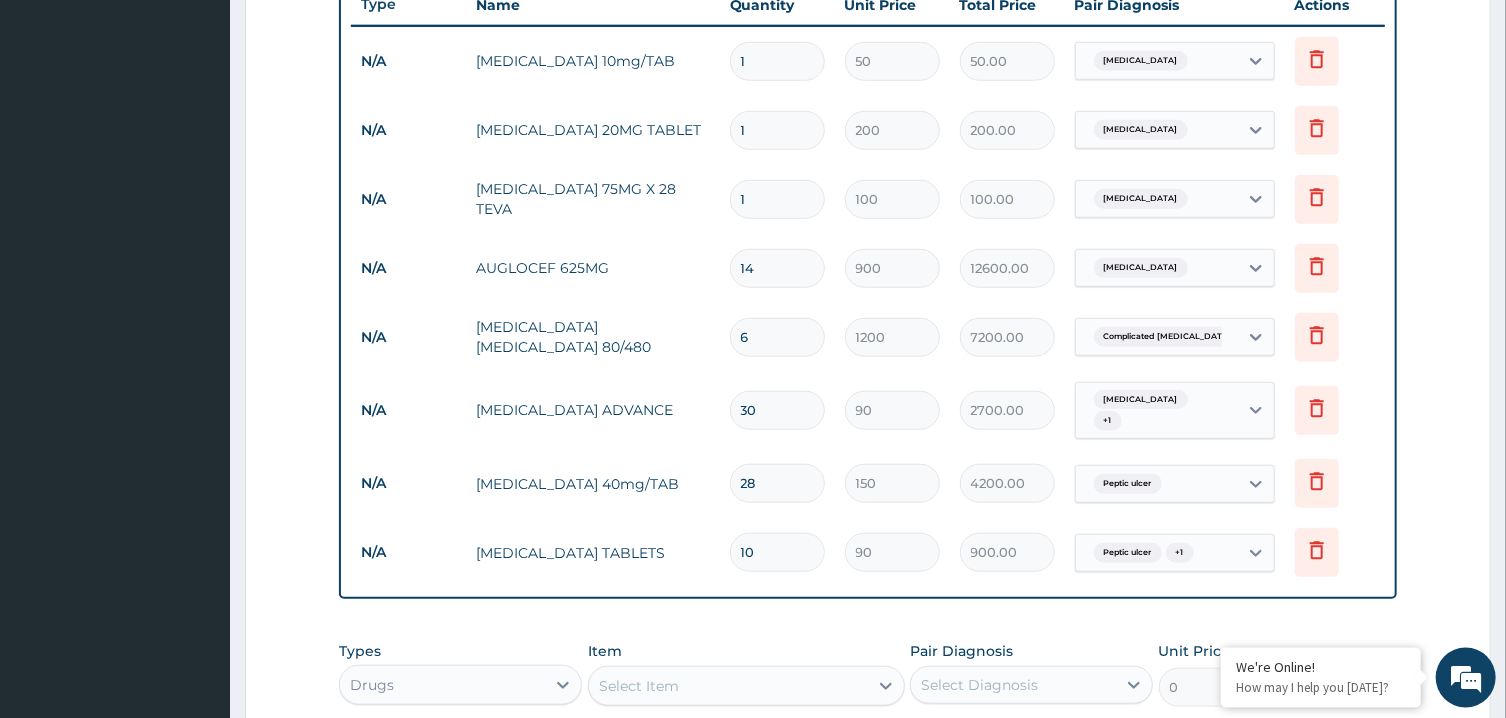 click on "1" at bounding box center [777, 199] 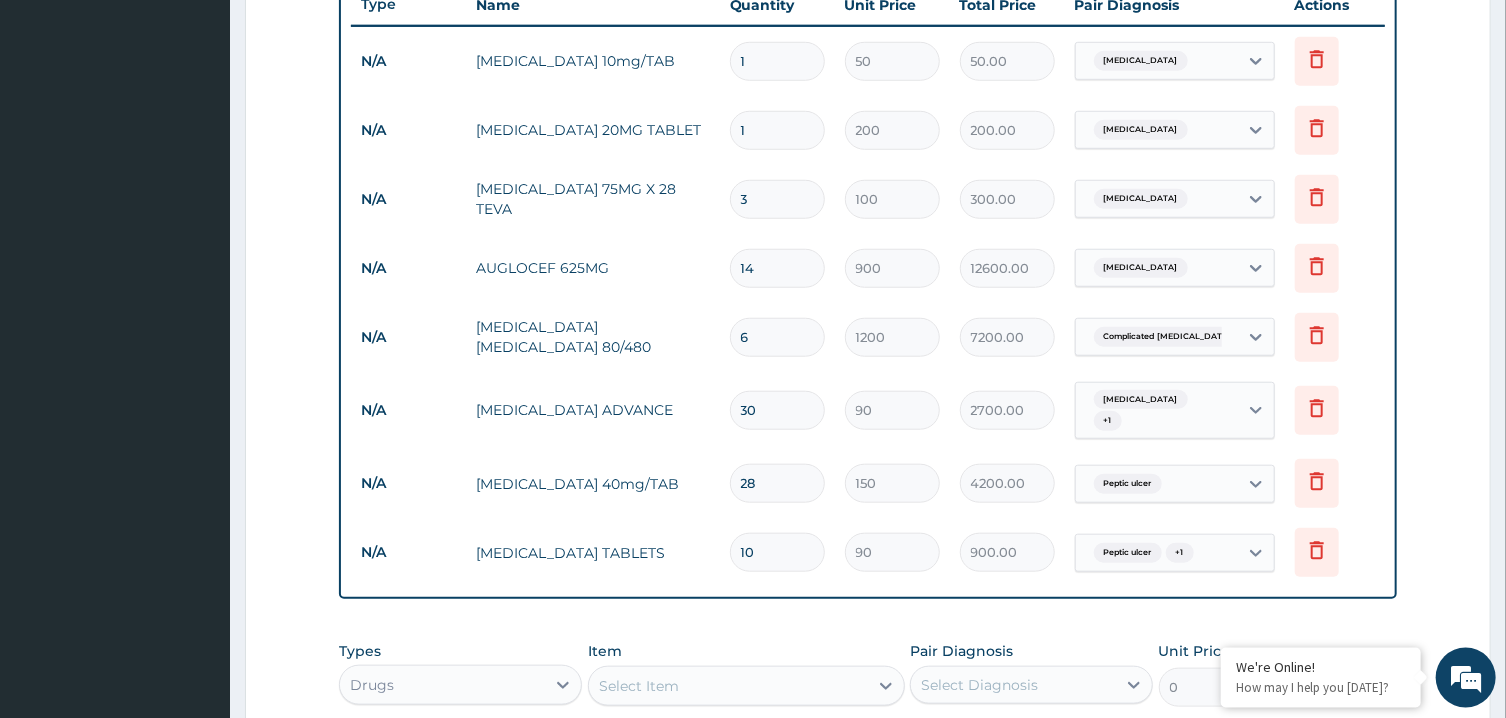 type on "30" 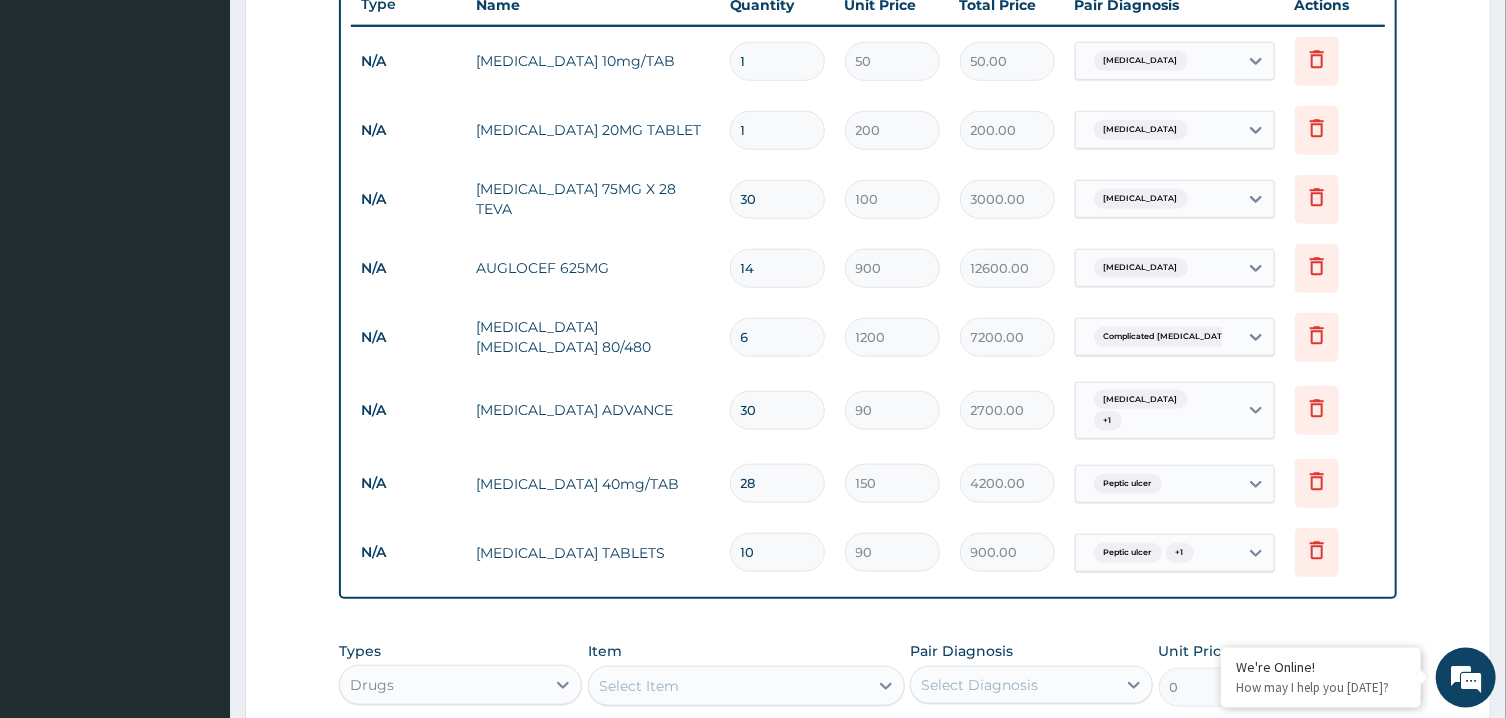 type on "30" 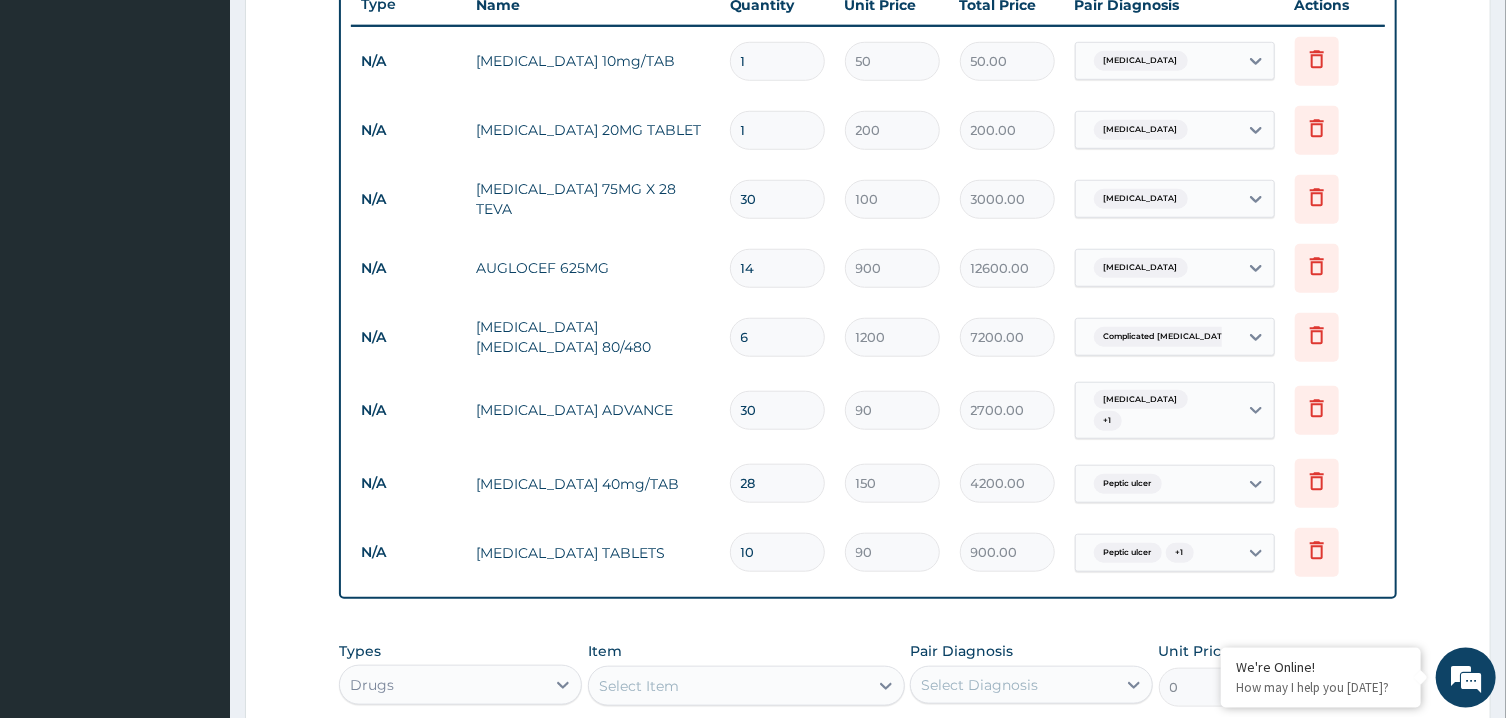 click on "1" at bounding box center (777, 130) 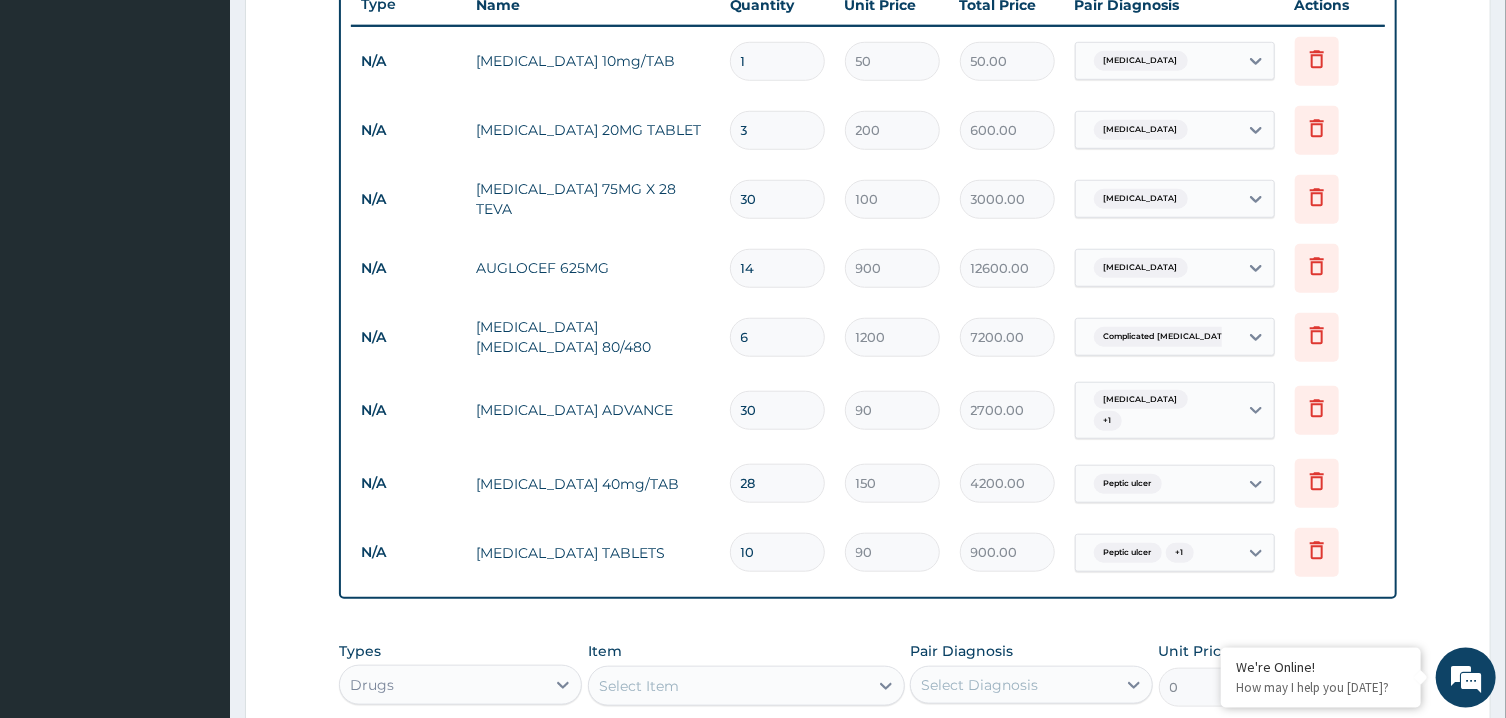 type on "30" 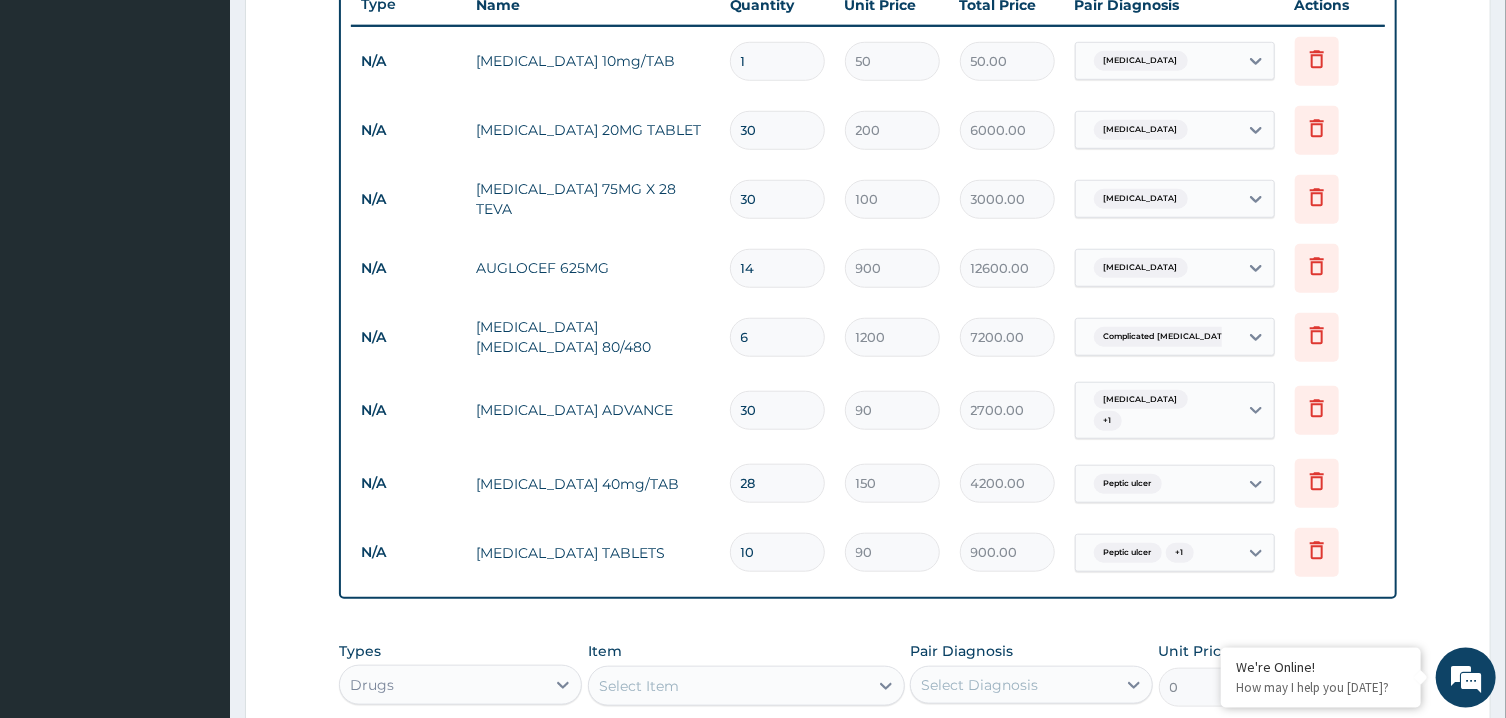 type on "30" 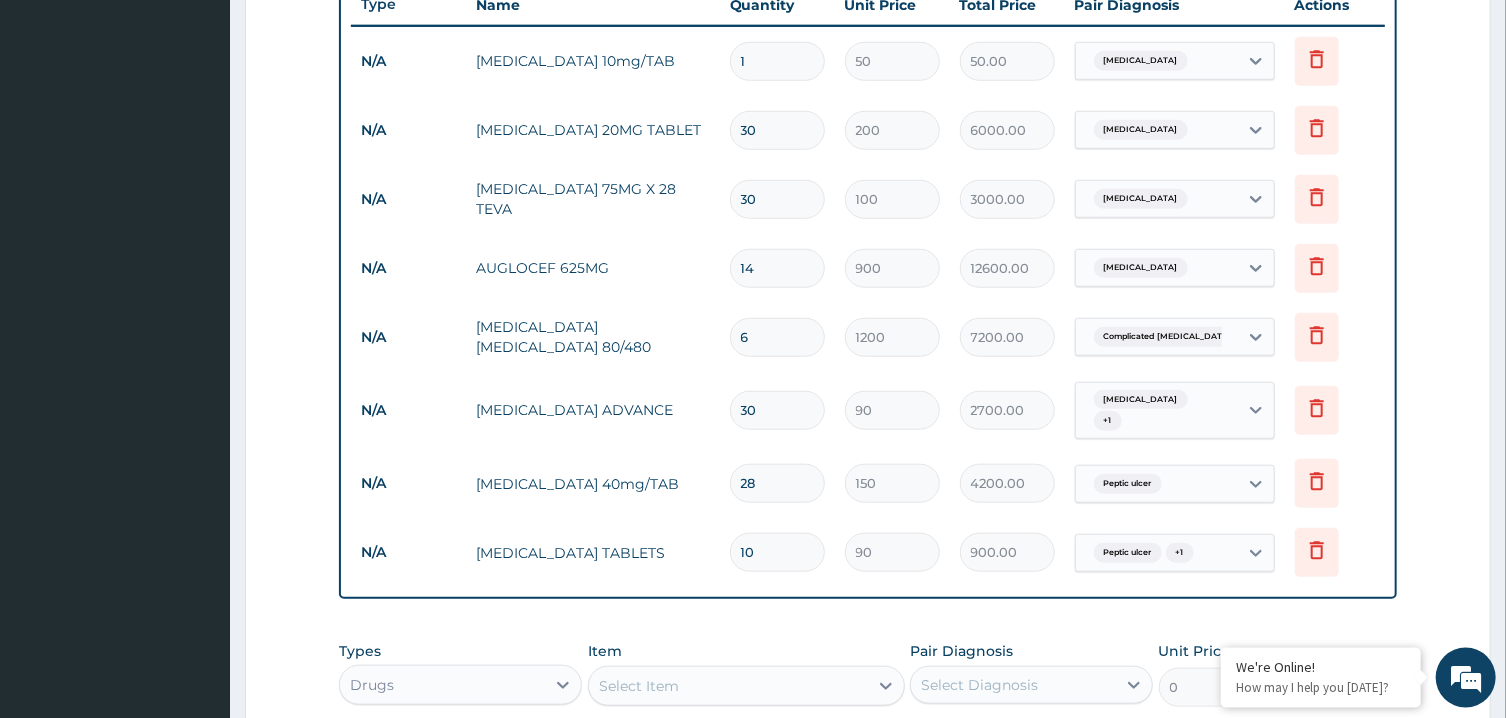click on "1" at bounding box center (777, 61) 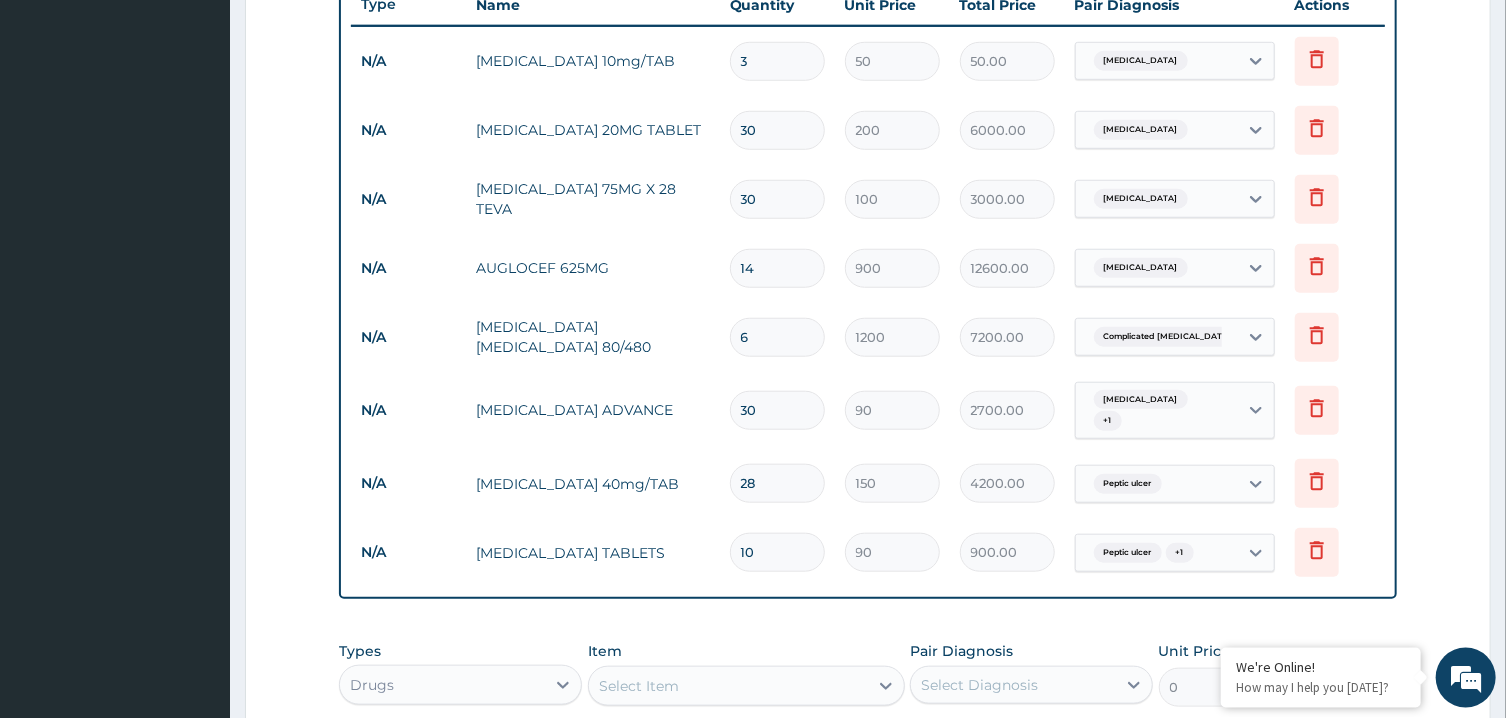 type on "150.00" 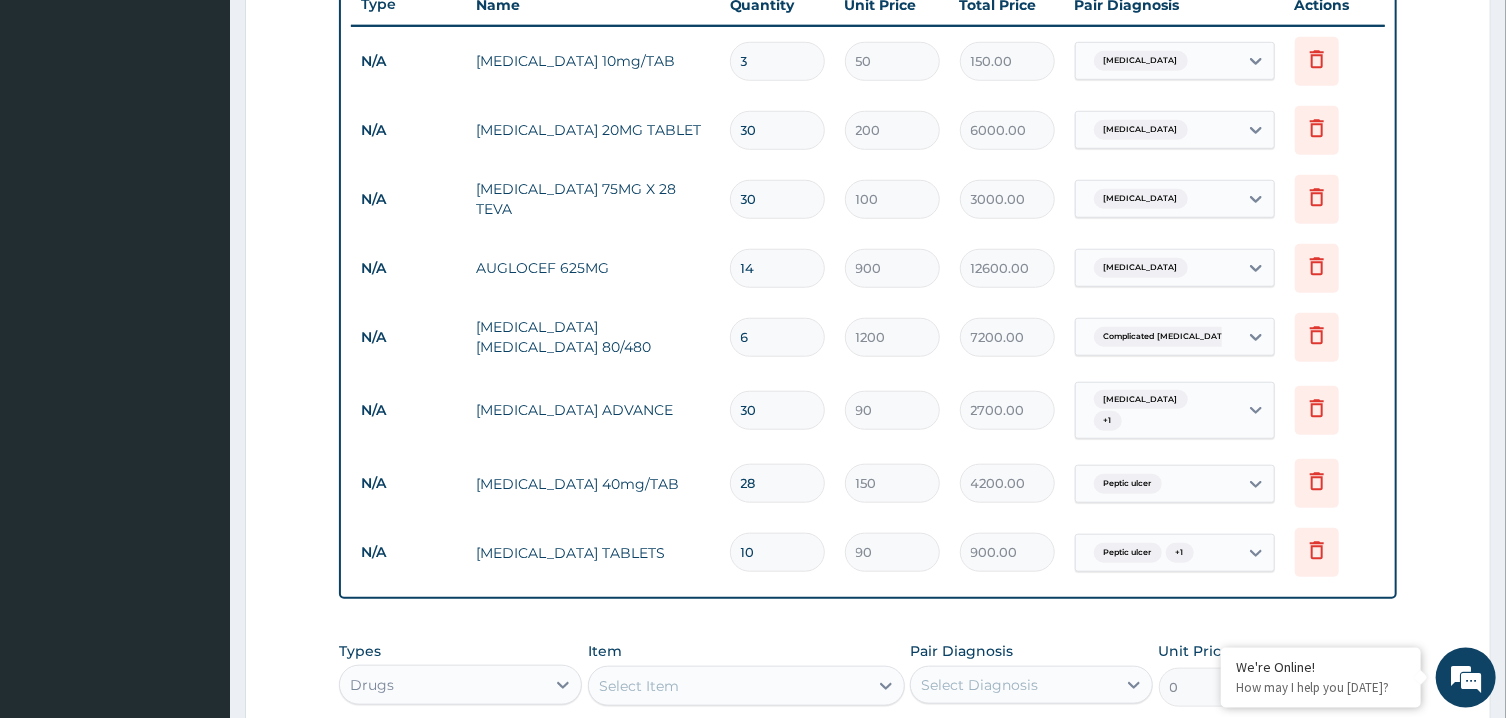 type on "30" 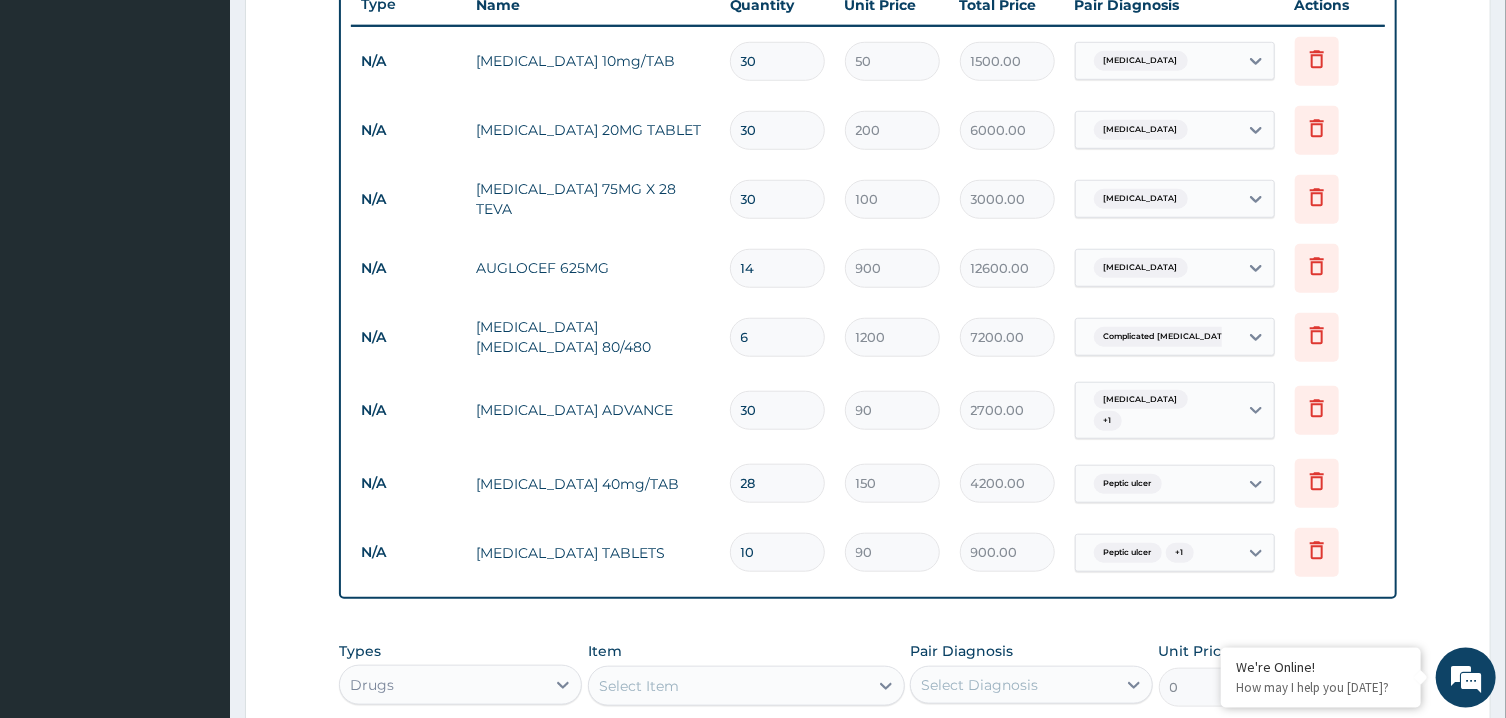 scroll, scrollTop: 1109, scrollLeft: 0, axis: vertical 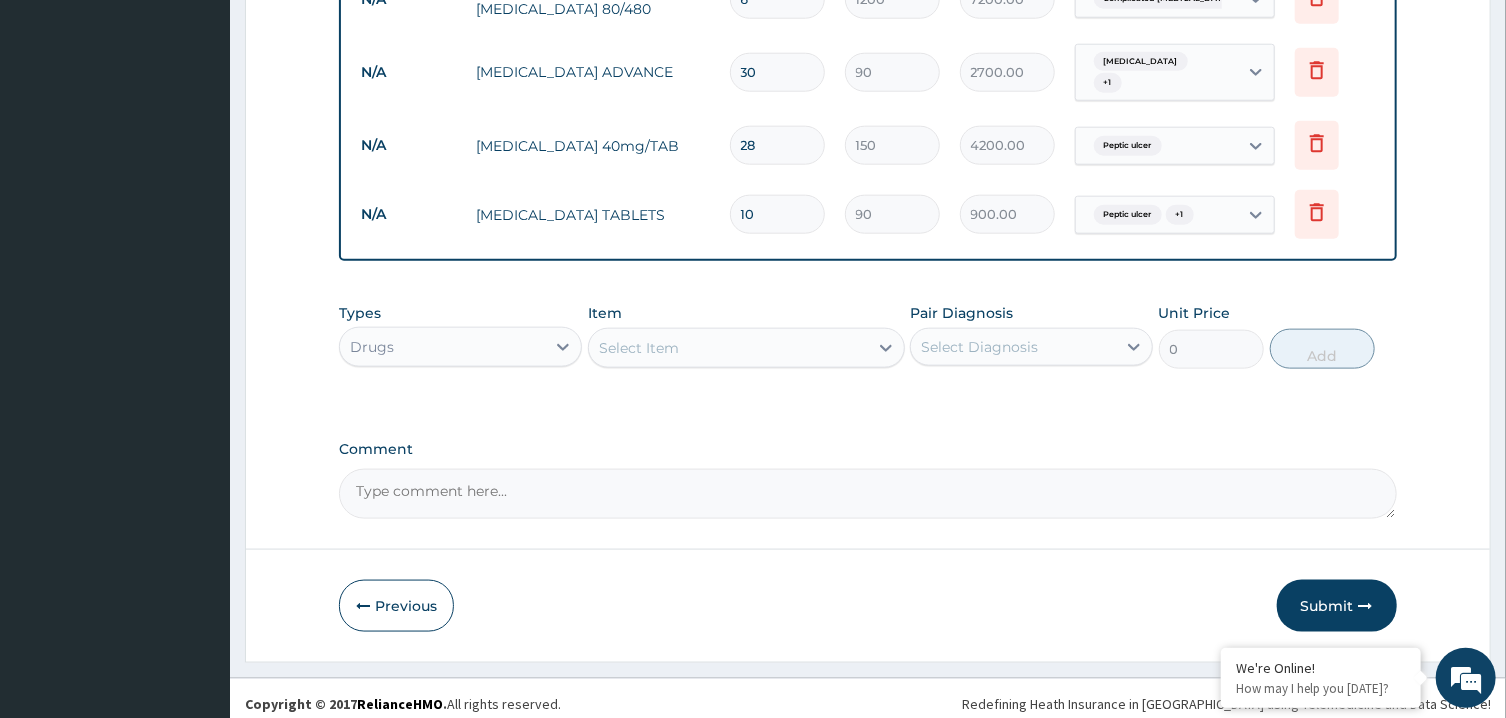 type on "30" 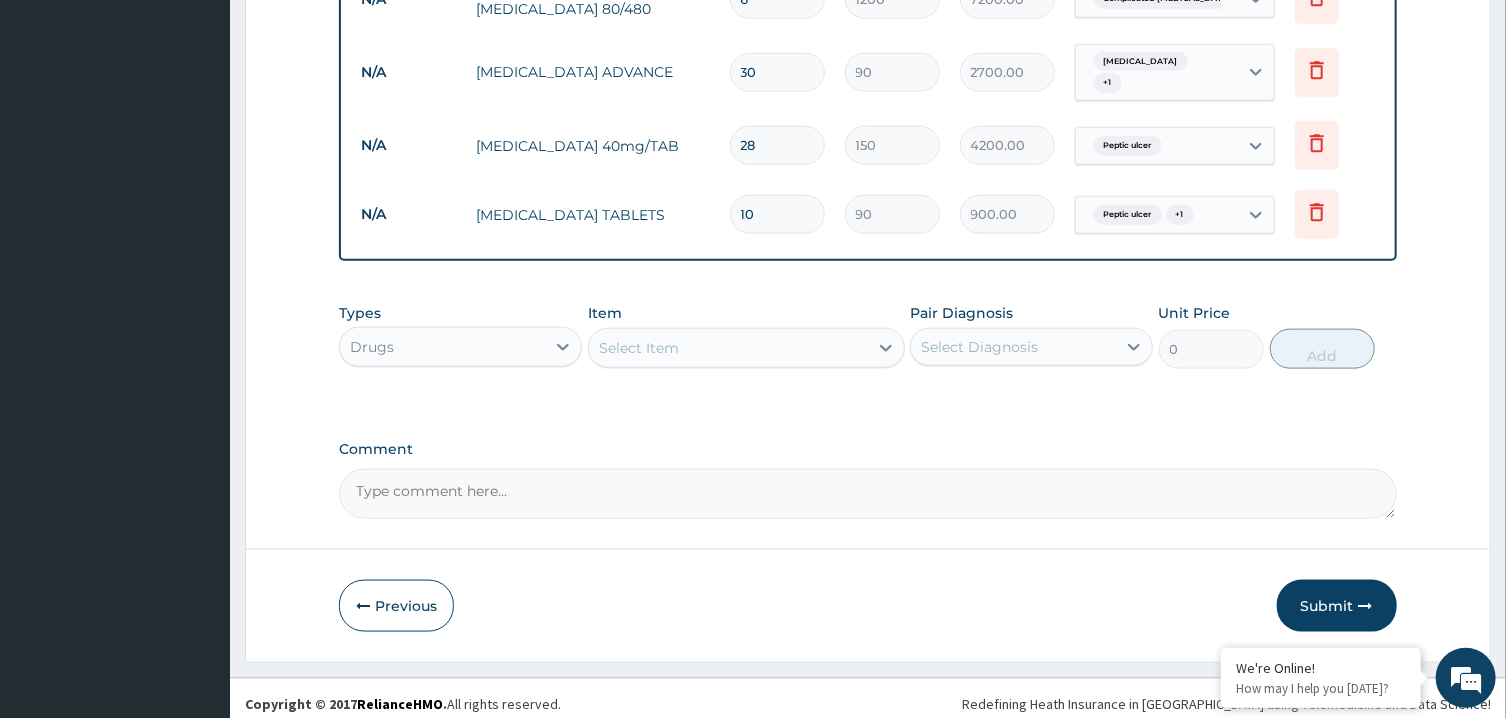 click on "Select Item" at bounding box center (639, 348) 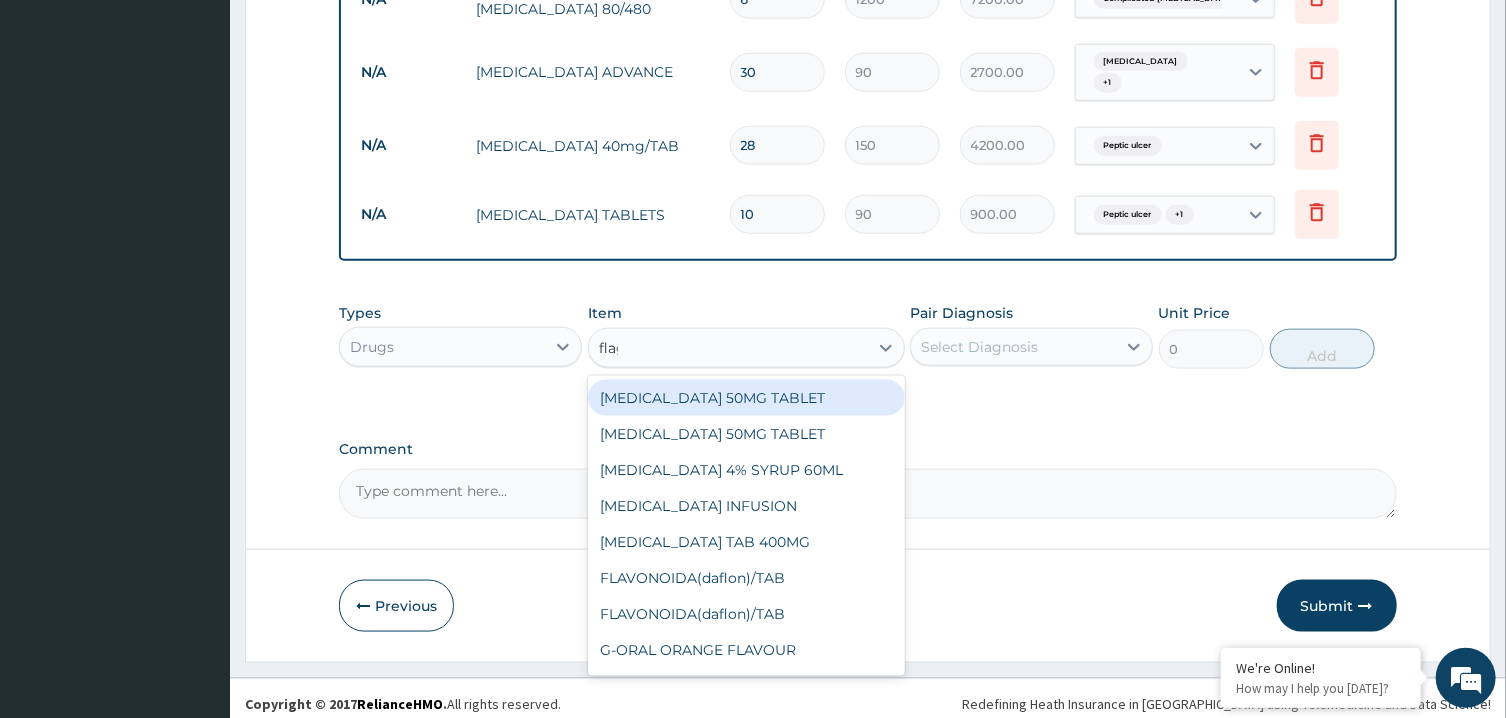 type on "flagy" 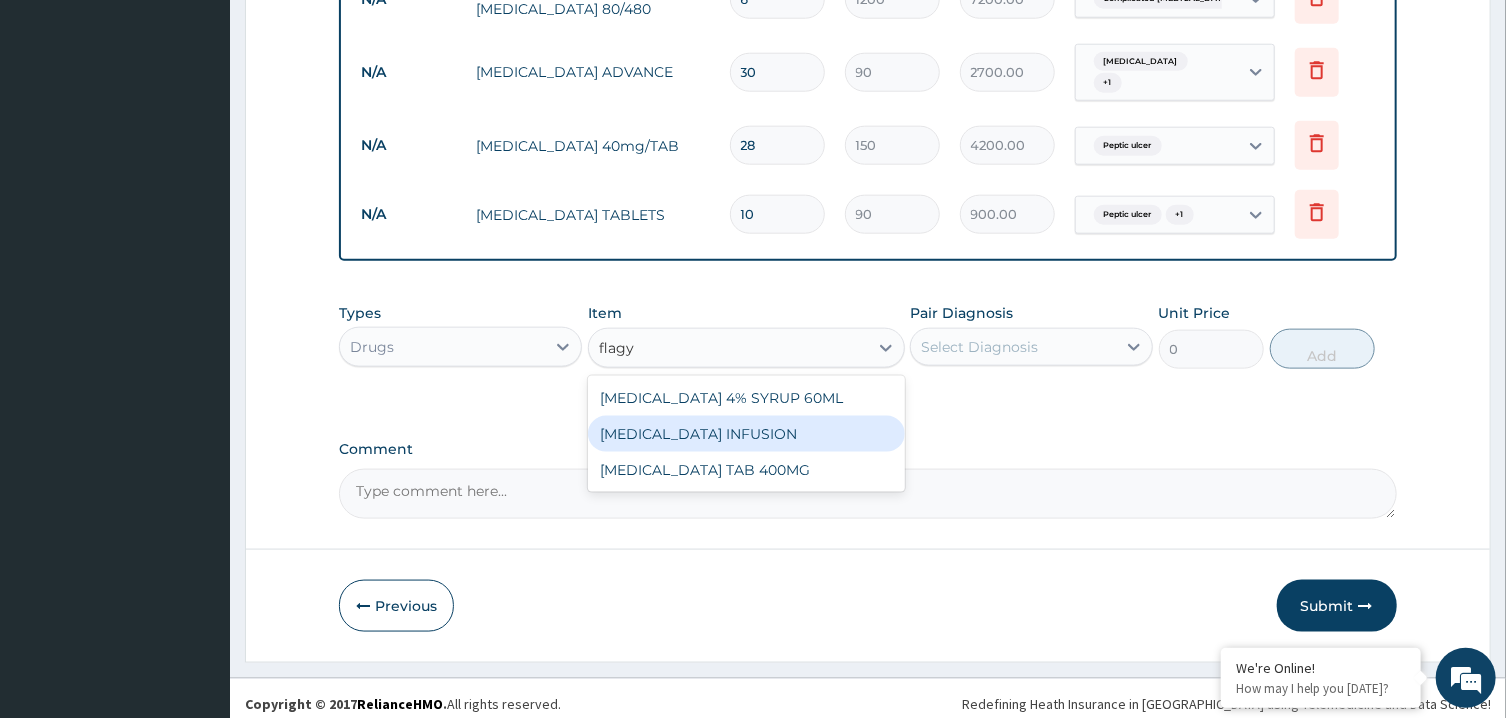 click on "FLAGYL INFUSION" at bounding box center (746, 434) 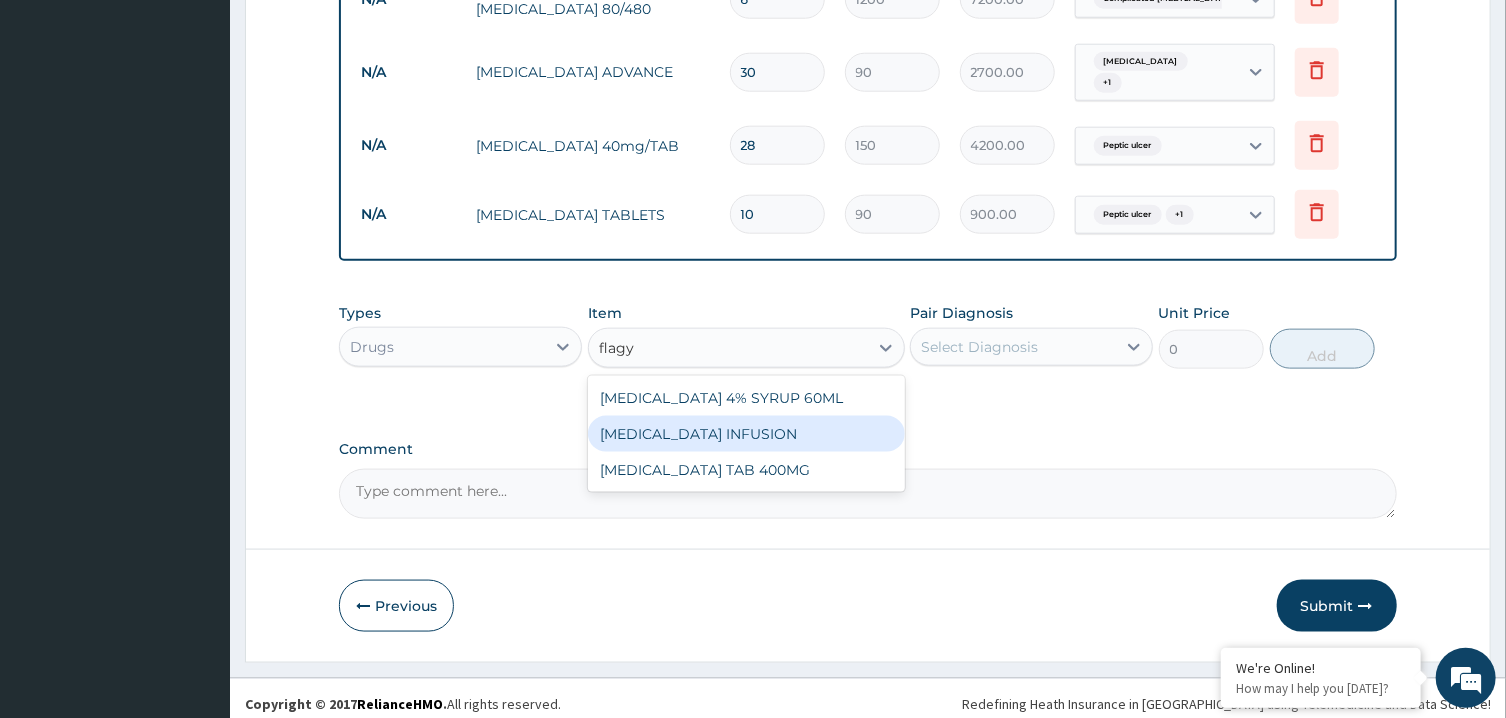 type 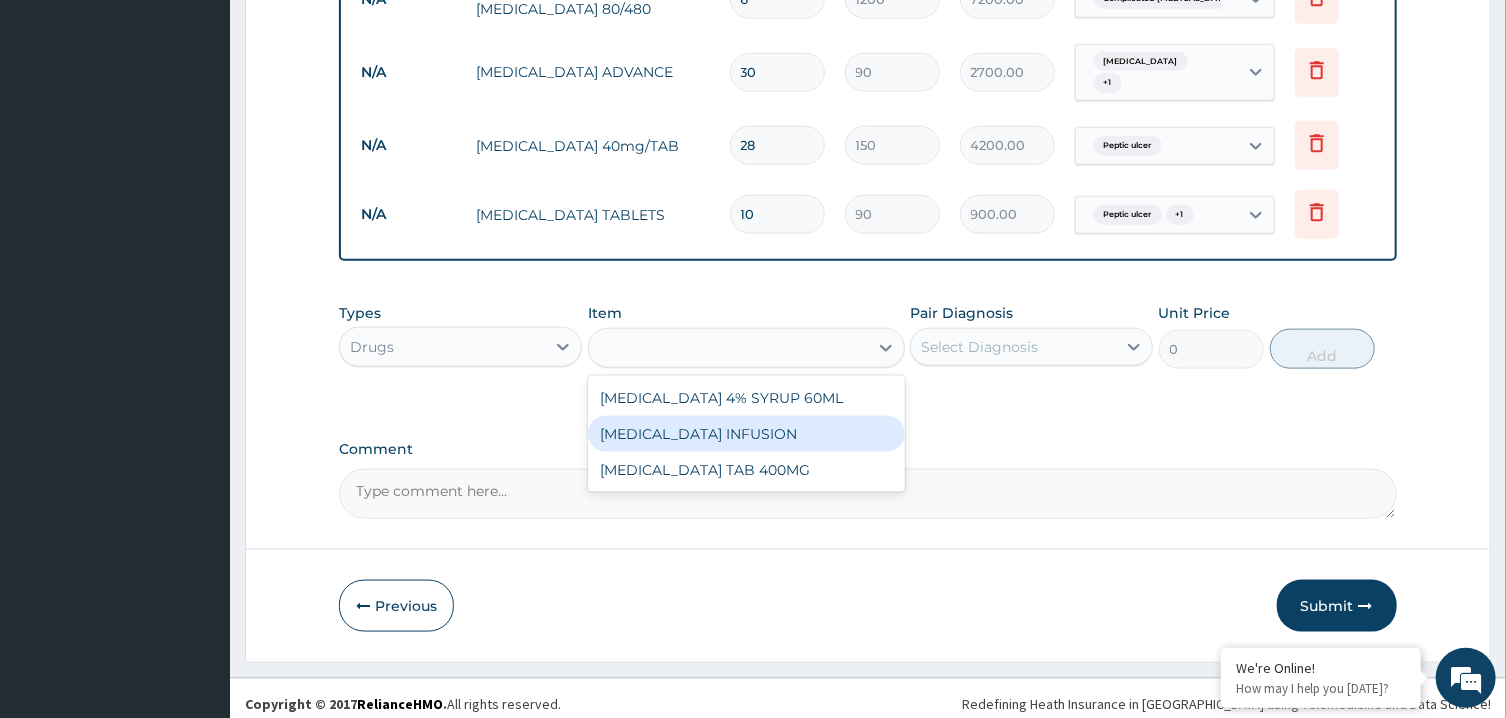 type on "1200" 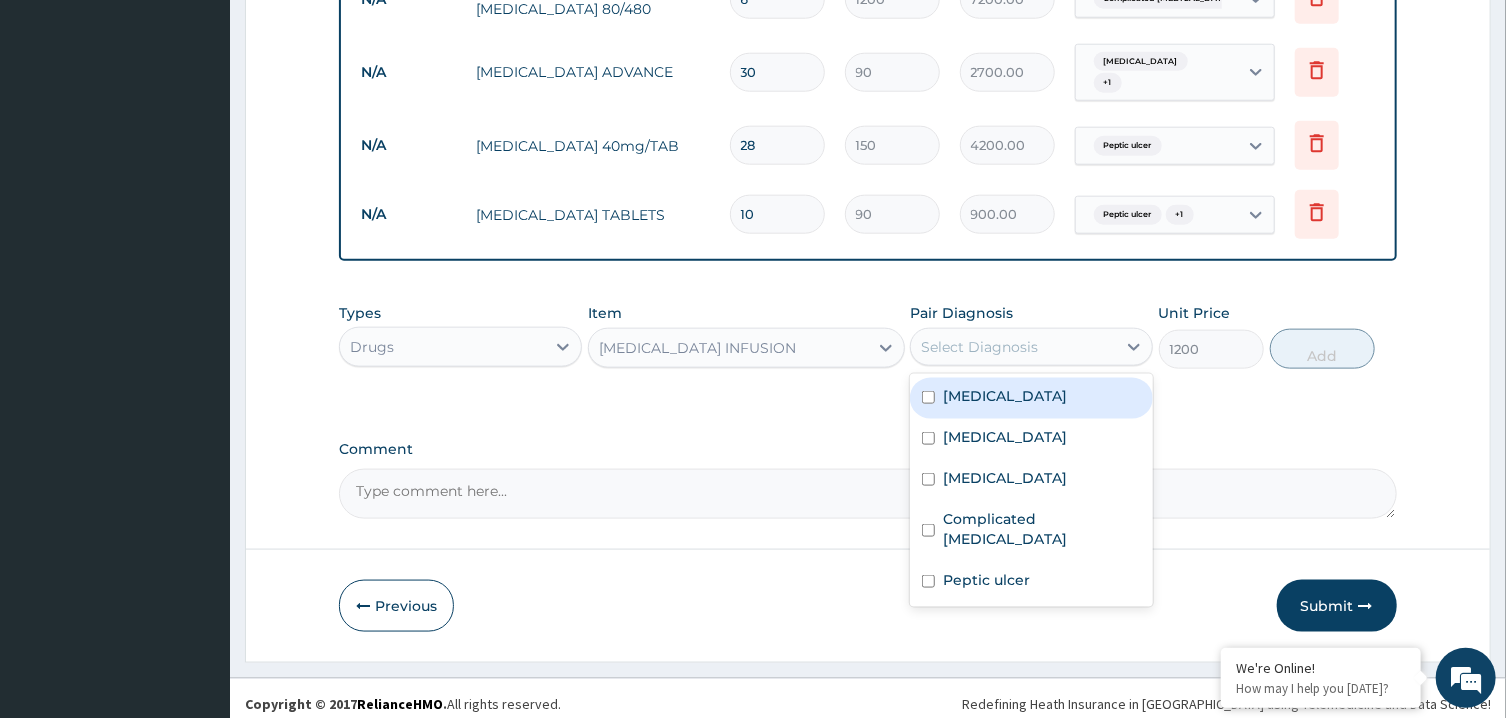 drag, startPoint x: 975, startPoint y: 334, endPoint x: 989, endPoint y: 335, distance: 14.035668 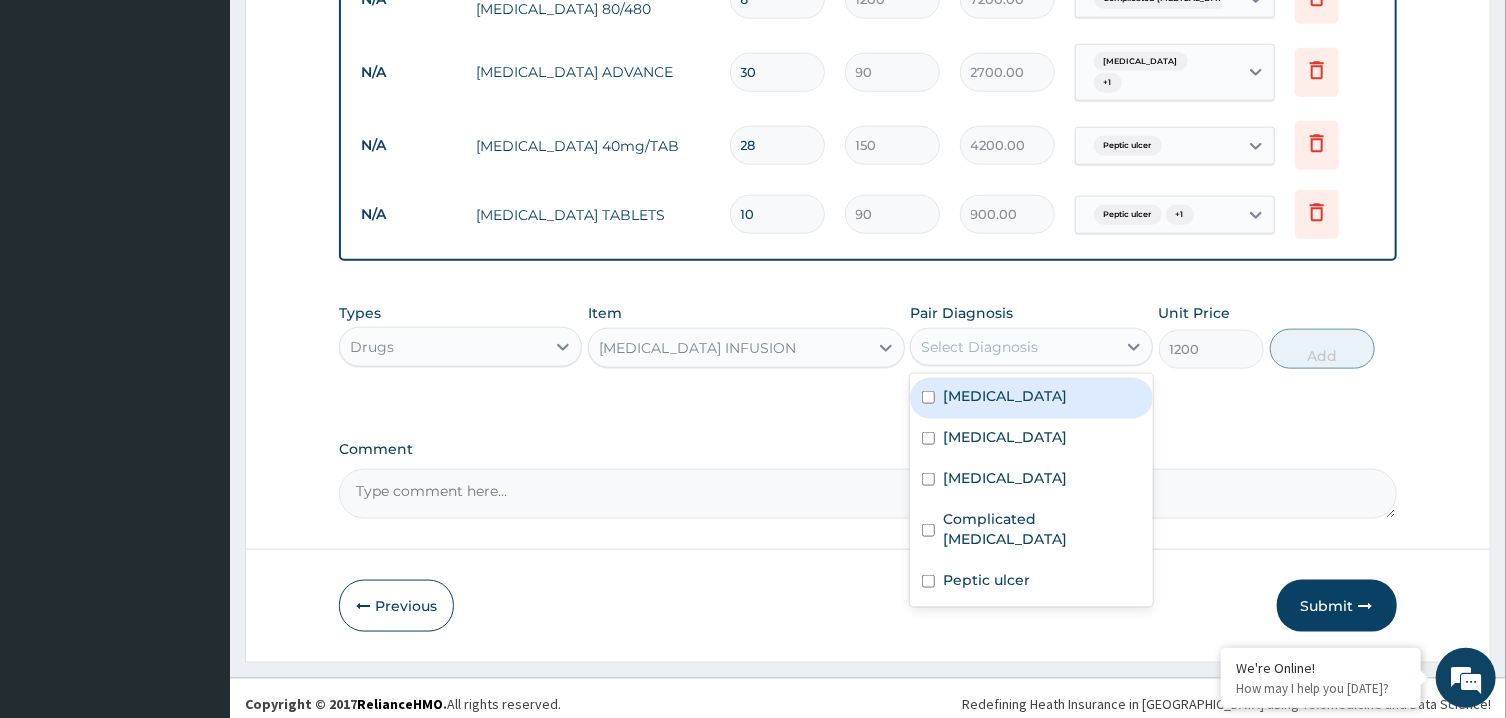 click on "Select Diagnosis" at bounding box center [979, 347] 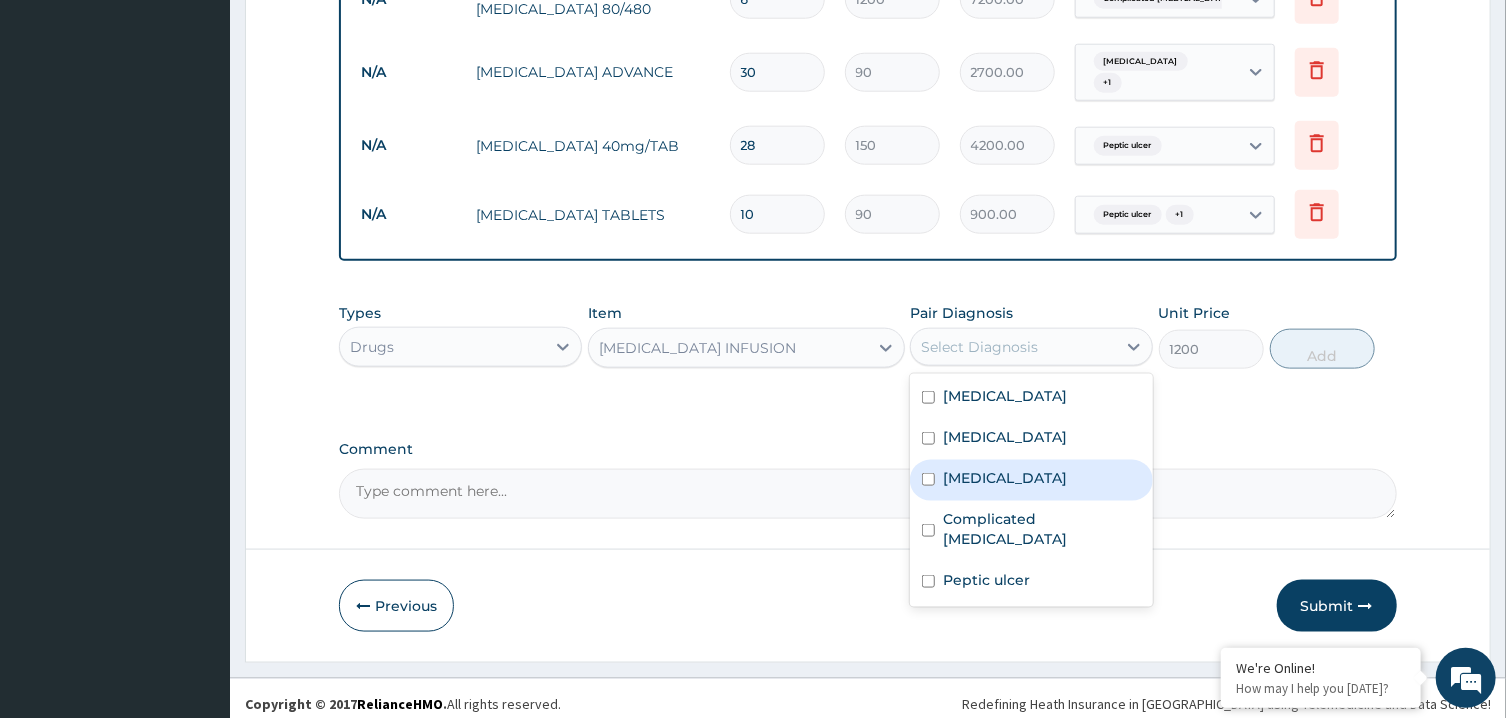 click on "Gastroenteritis" at bounding box center [1005, 478] 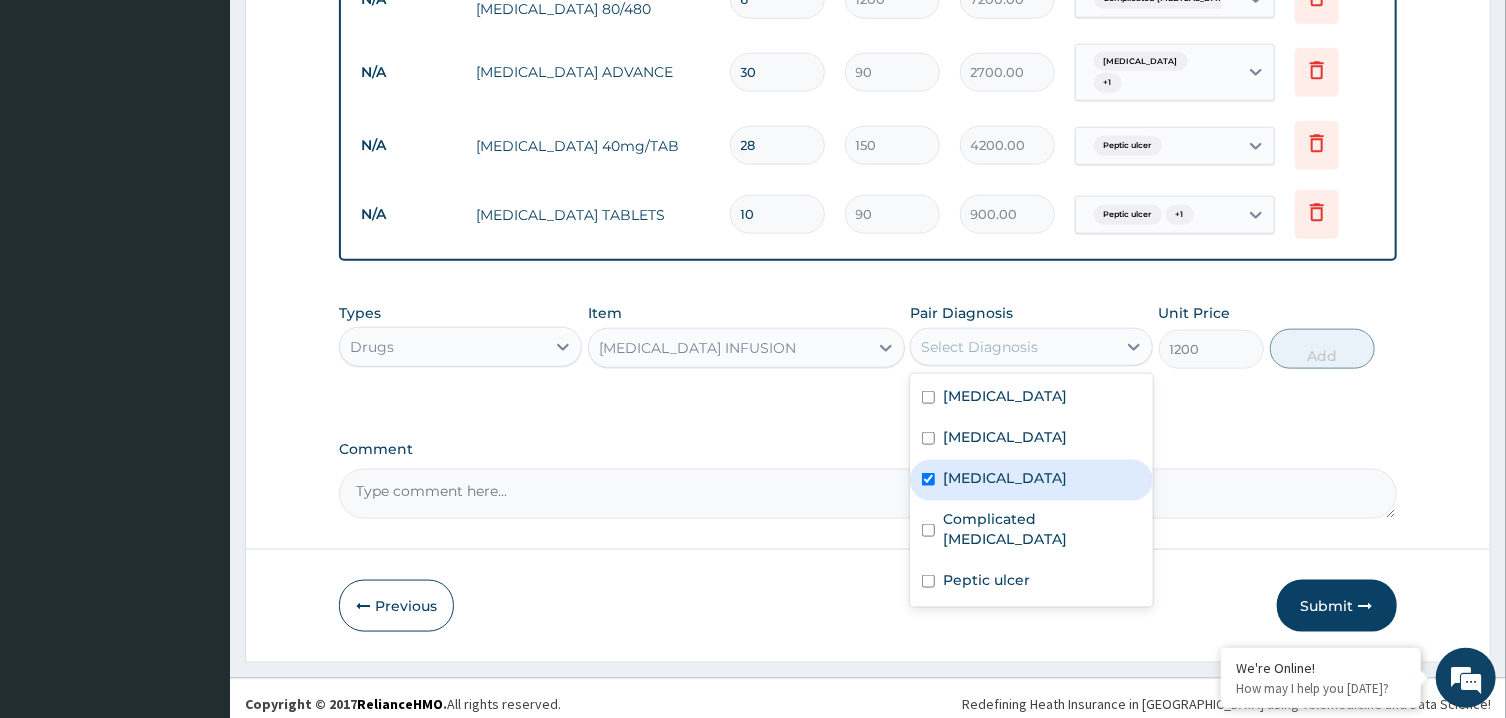 checkbox on "true" 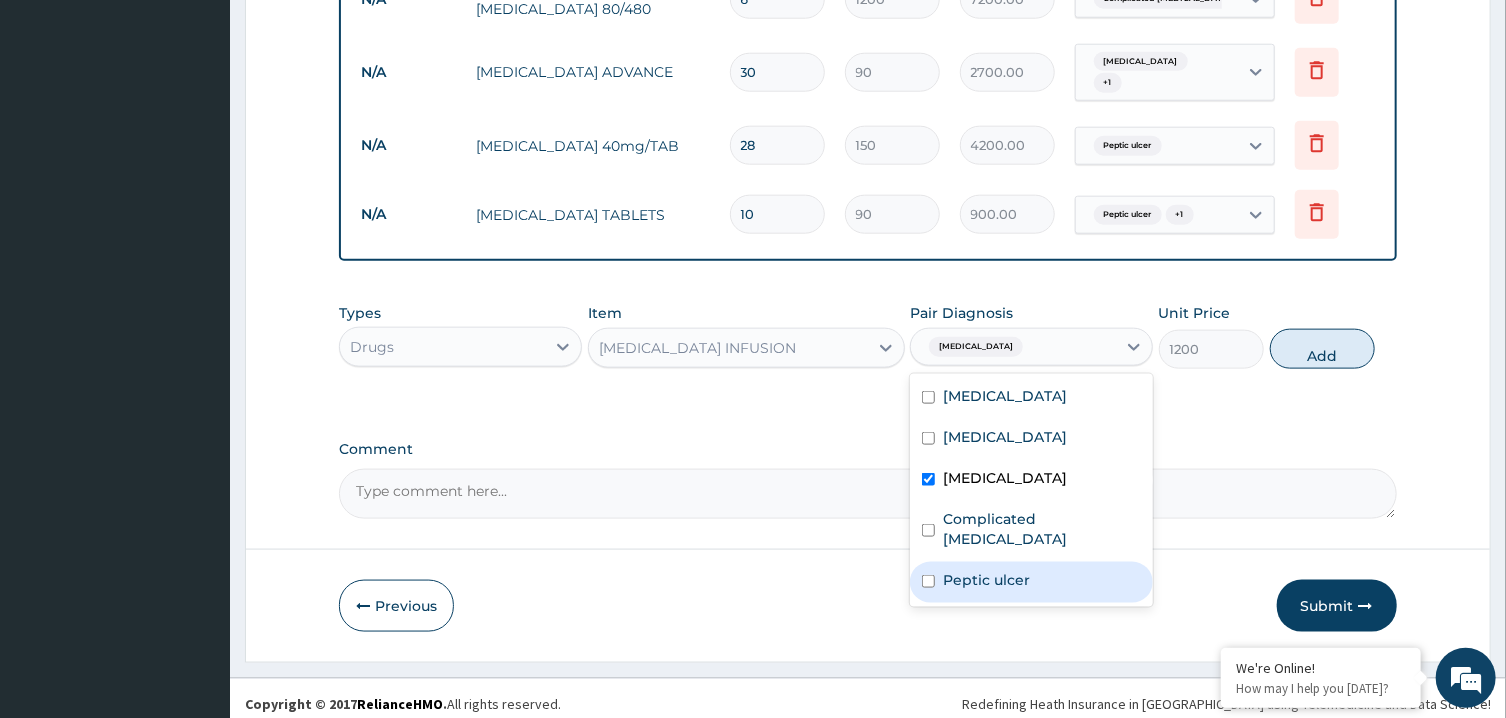 click on "Peptic ulcer" at bounding box center [1031, 582] 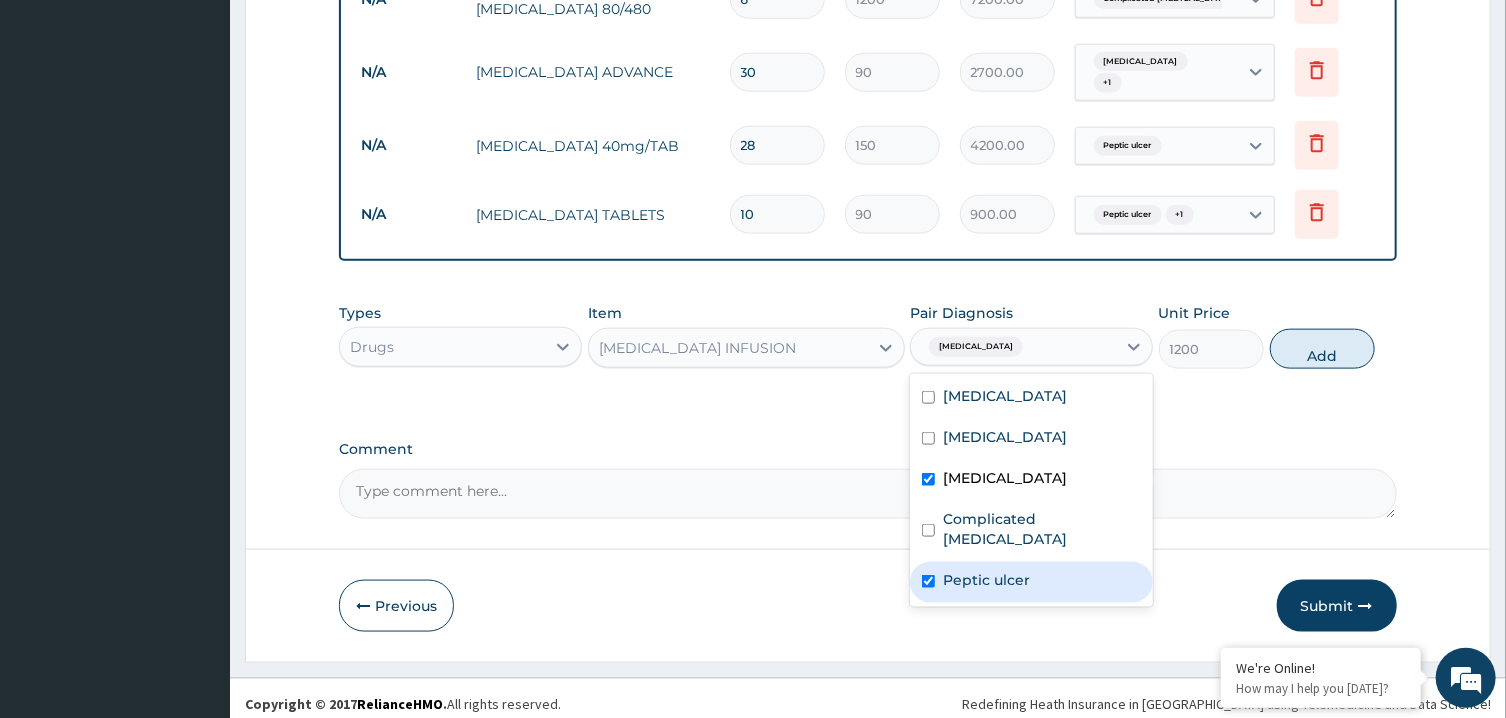 checkbox on "true" 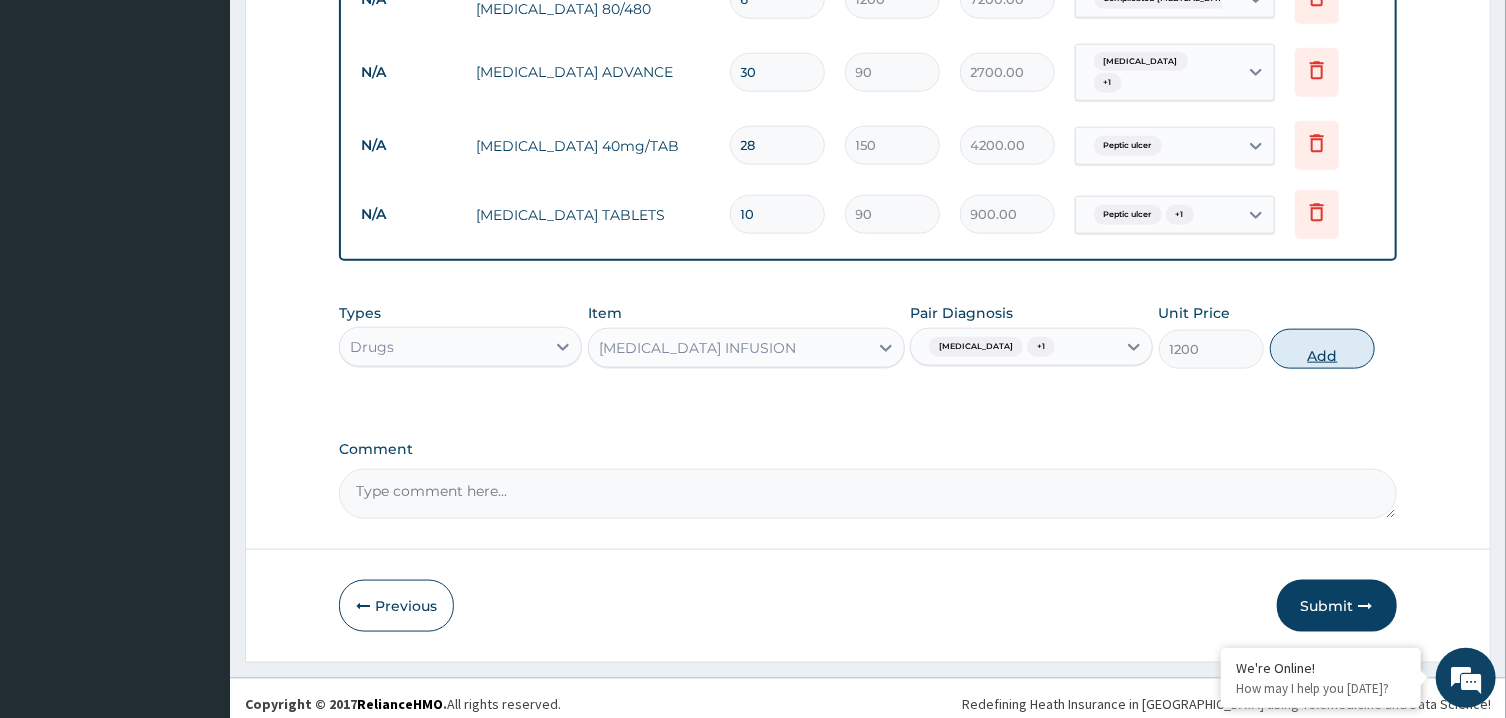 click on "Add" at bounding box center [1323, 349] 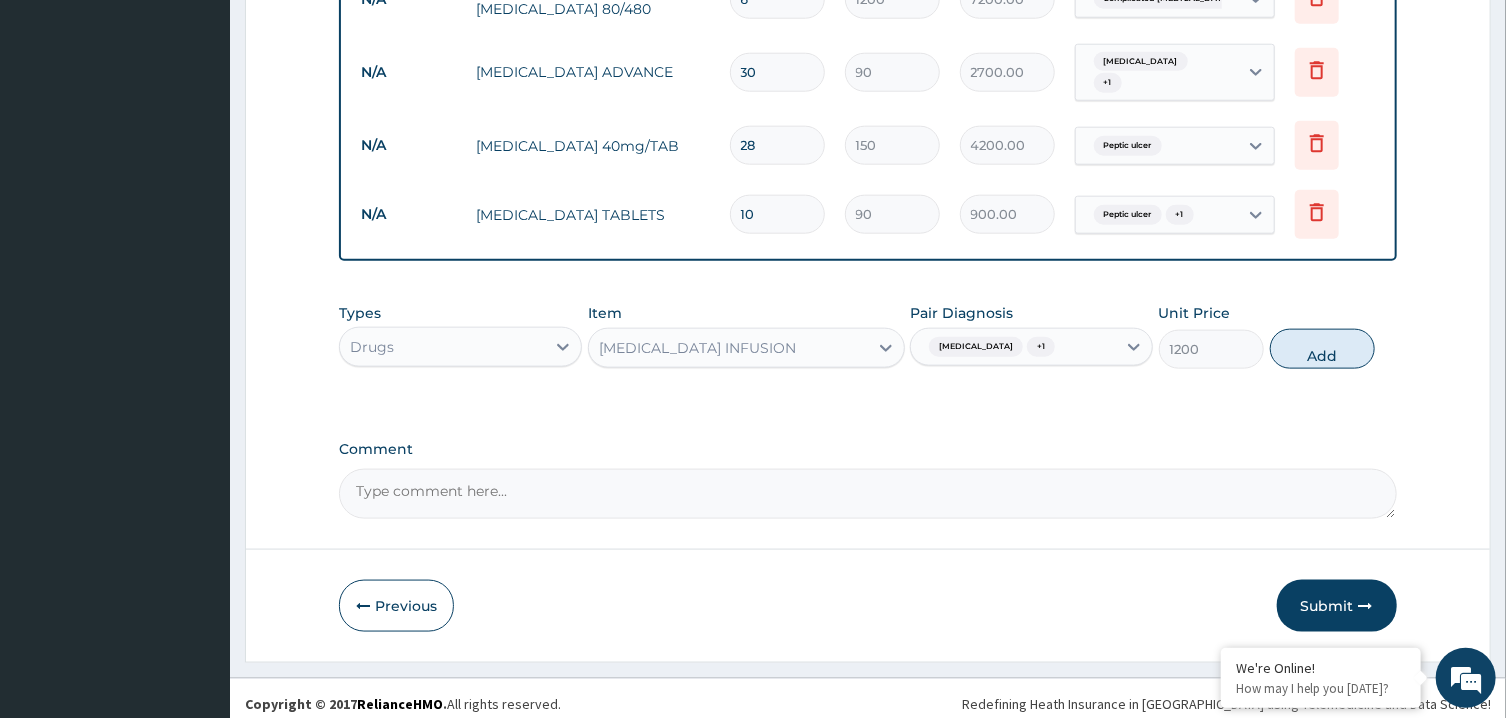 type on "0" 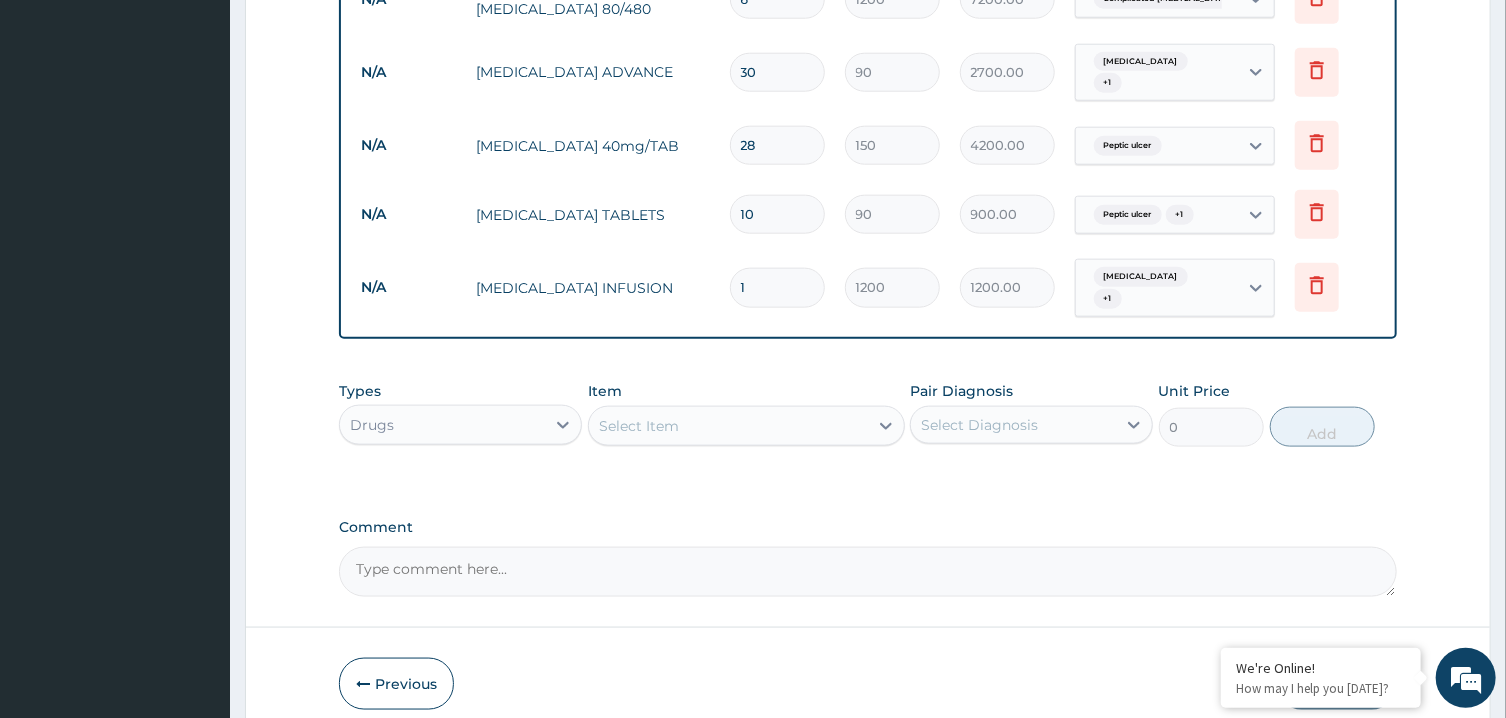 click on "Select Item" at bounding box center [728, 426] 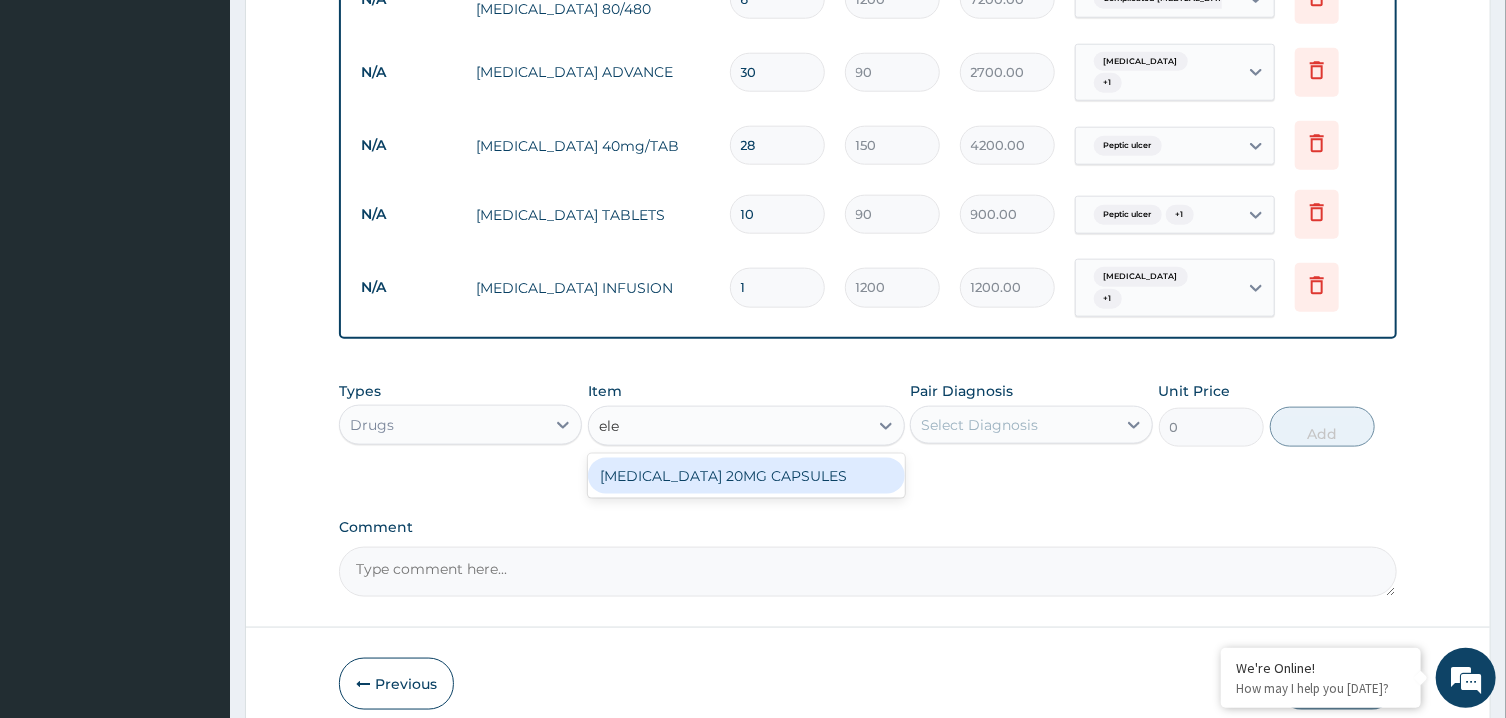 type on "ele" 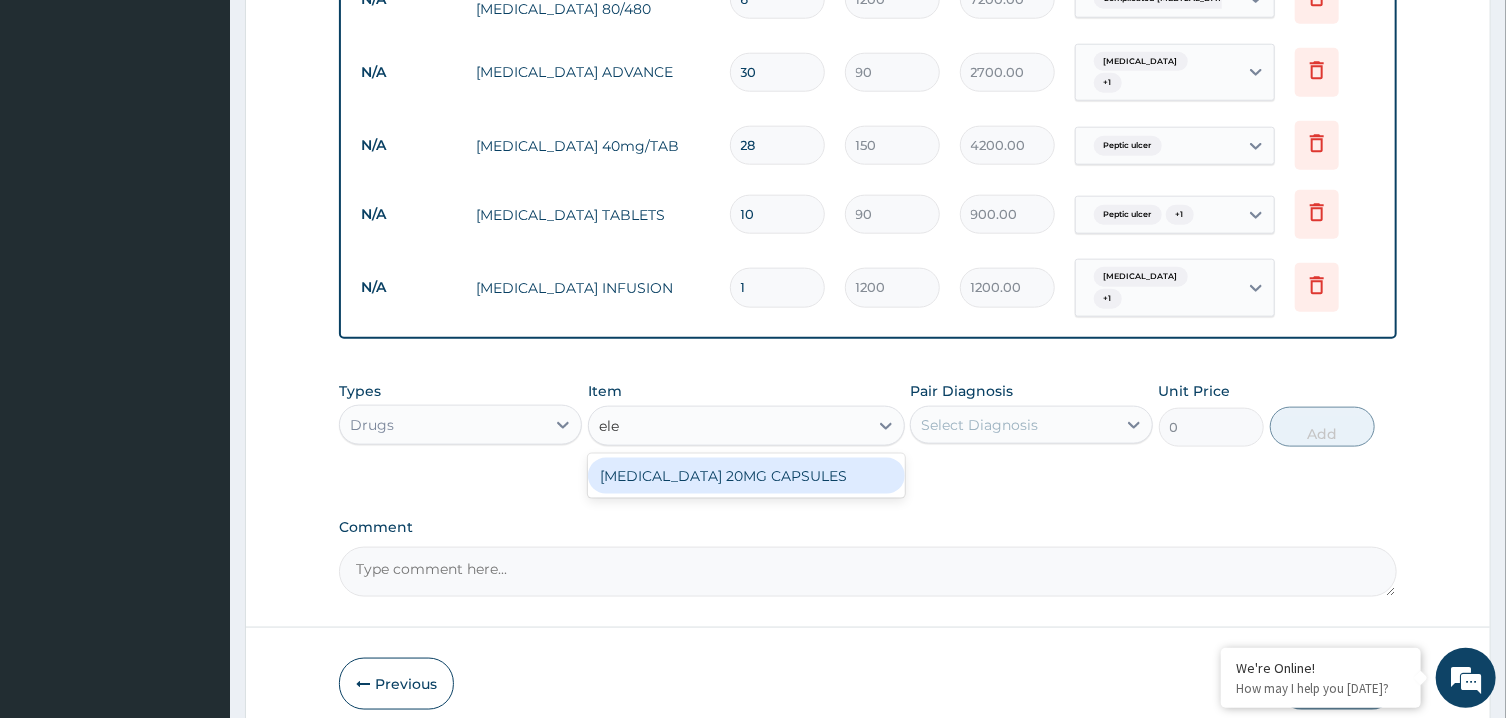 type 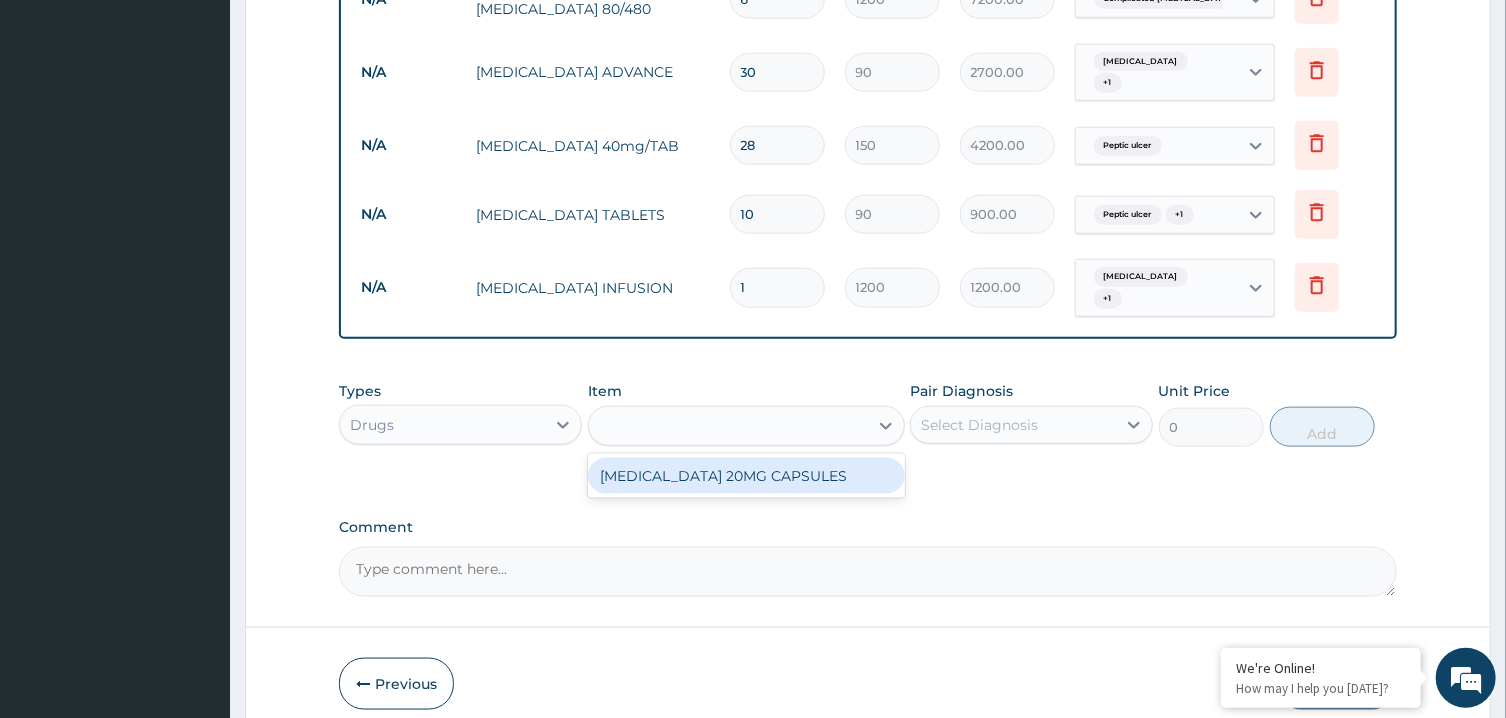 click on "Types Drugs Item option FLAGYL INFUSION, selected. option CELEBREX 20MG CAPSULES focused, 460 of 1050. 1 result available for search term ele. Use Up and Down to choose options, press Enter to select the currently focused option, press Escape to exit the menu, press Tab to select the option and exit the menu. ele CELEBREX 20MG CAPSULES Pair Diagnosis Select Diagnosis Unit Price 0 Add" at bounding box center (867, 414) 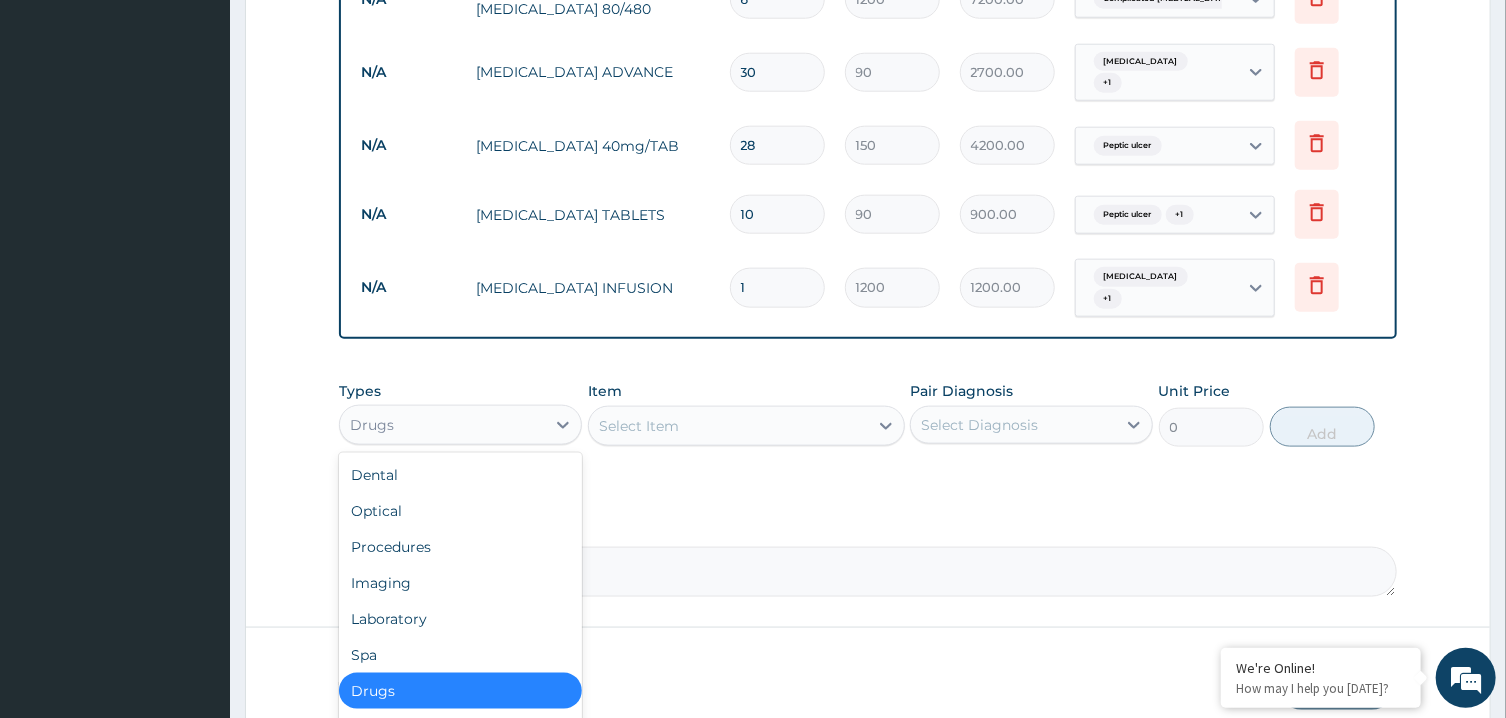 click on "Drugs" at bounding box center (442, 425) 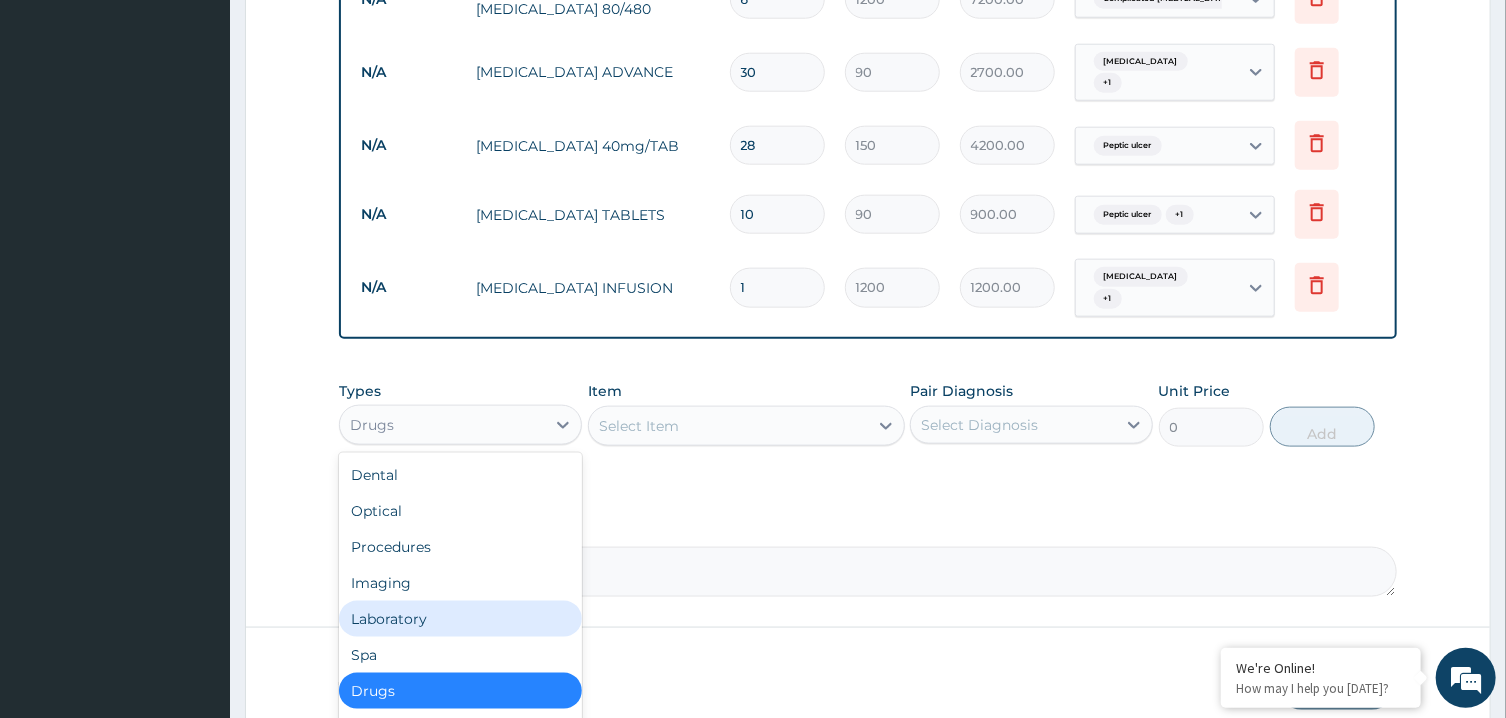 click on "Laboratory" at bounding box center [460, 619] 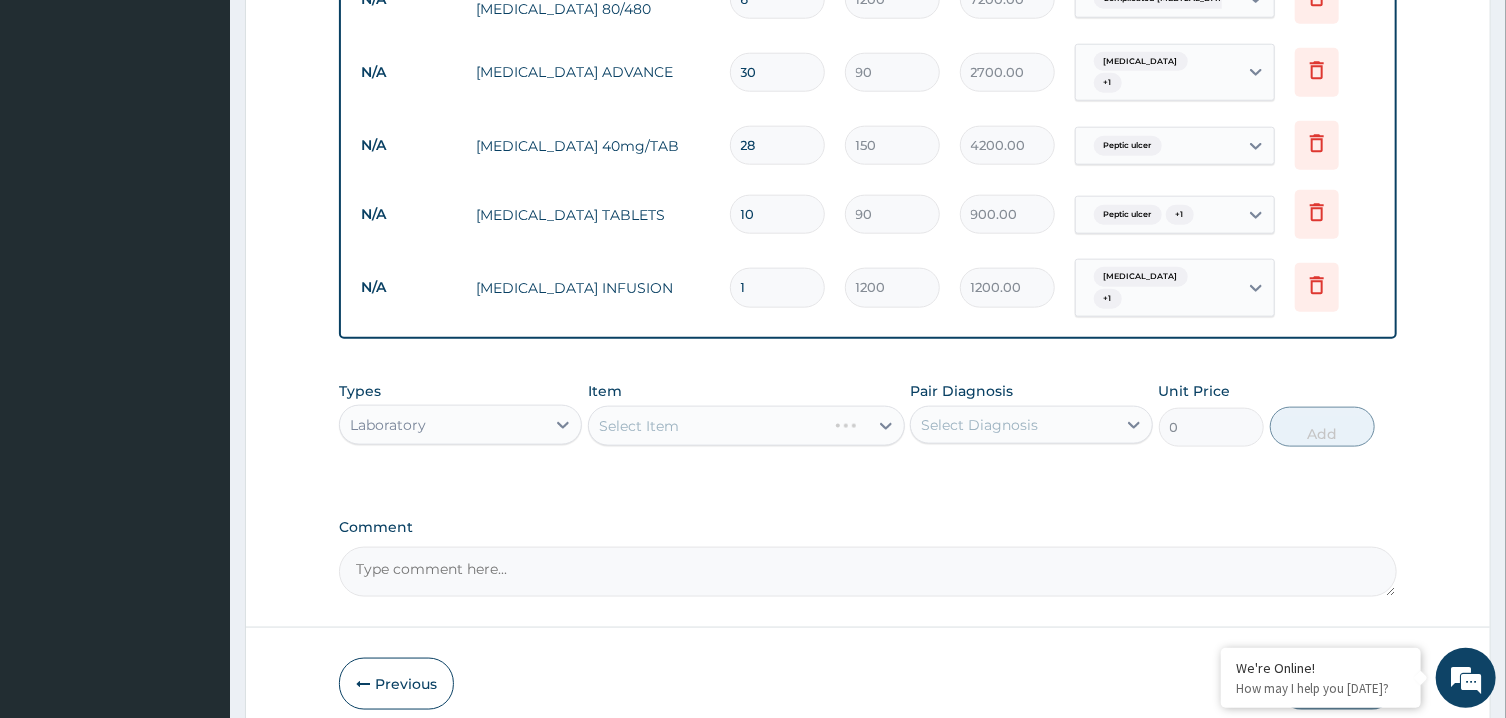 click on "Pair Diagnosis Select Diagnosis" at bounding box center [1031, 414] 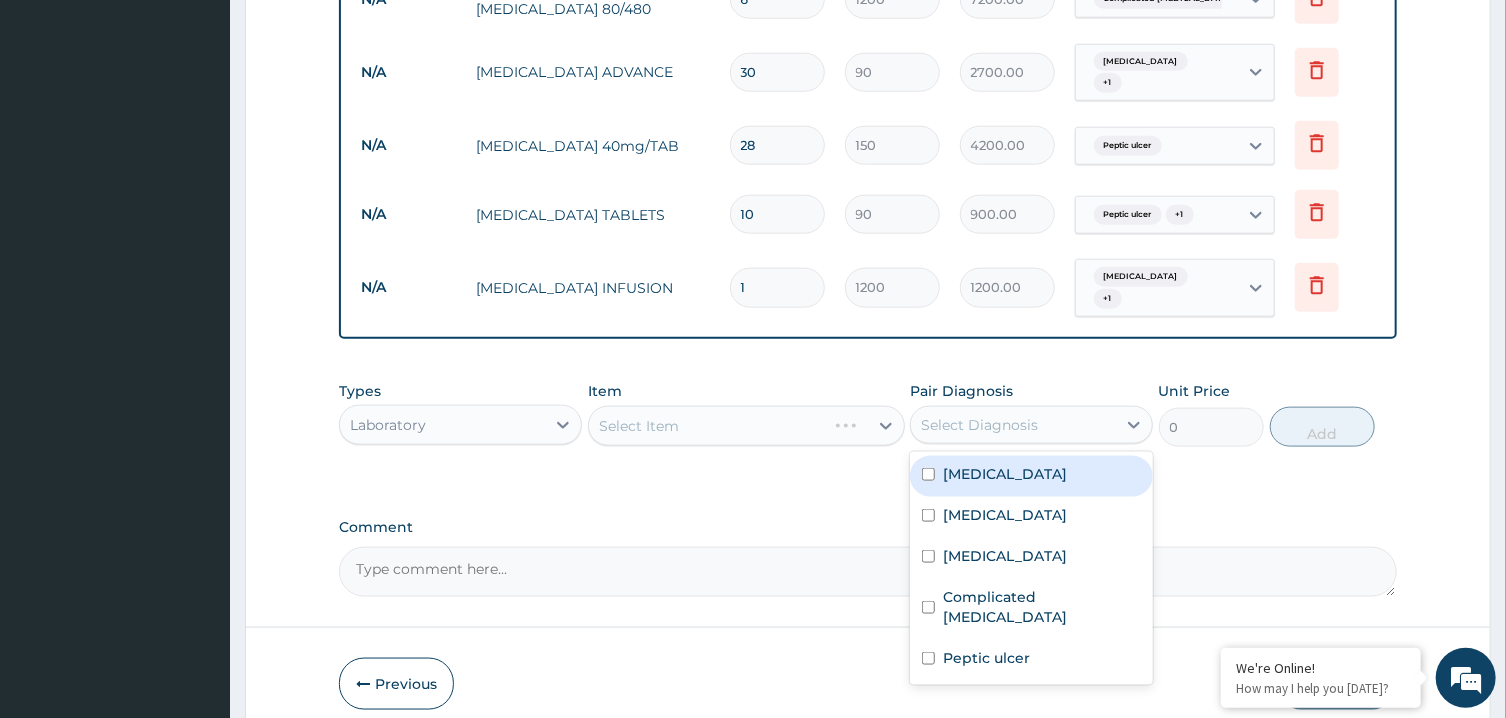 click on "Select Diagnosis" at bounding box center [1013, 425] 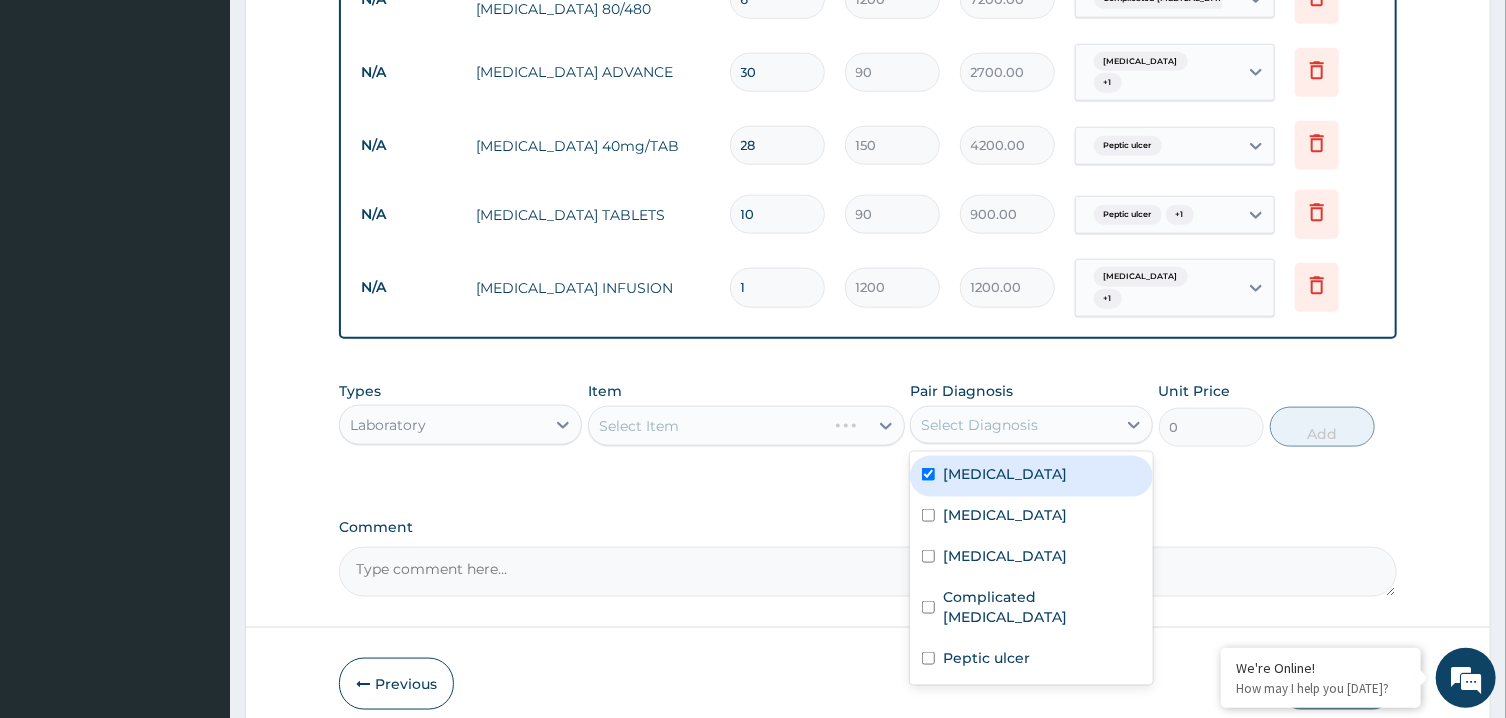 checkbox on "true" 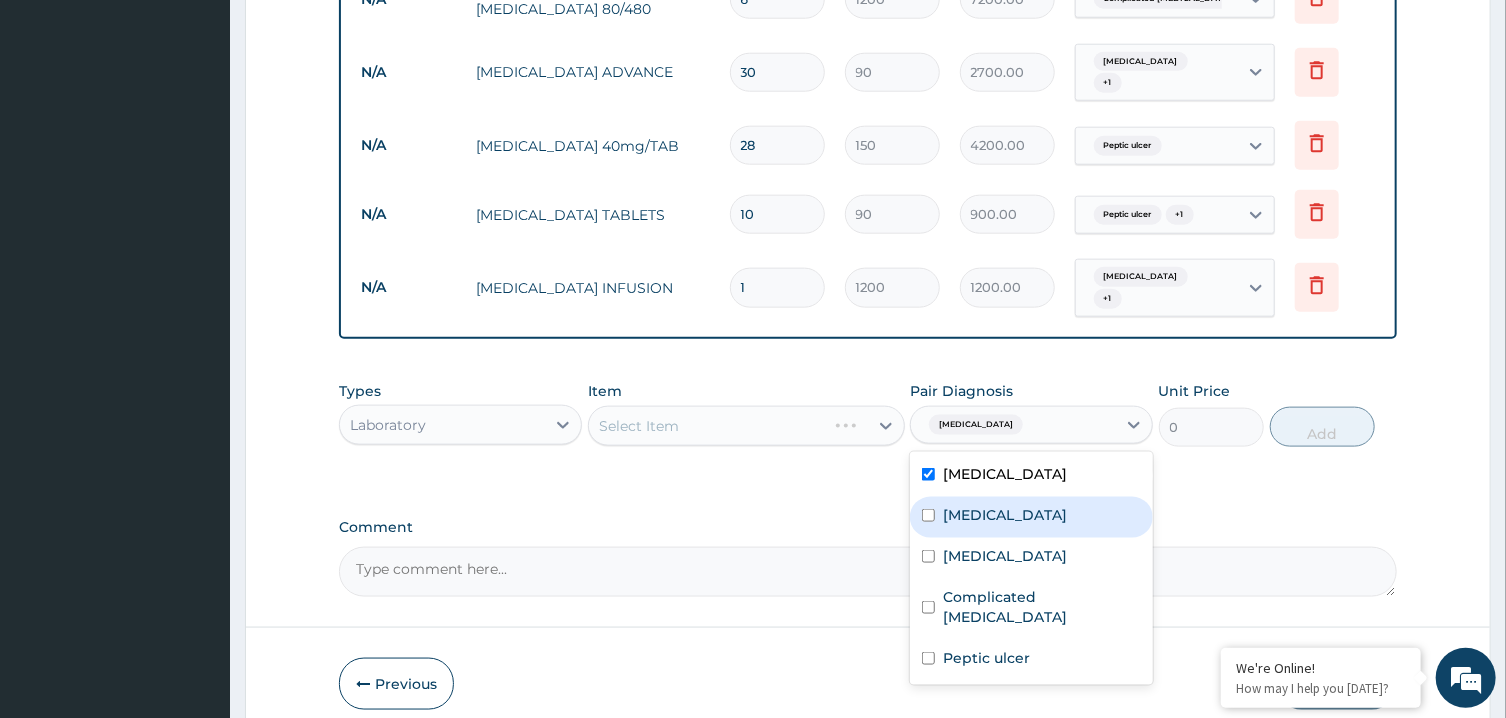 click on "Dyslipidemia" at bounding box center (1005, 515) 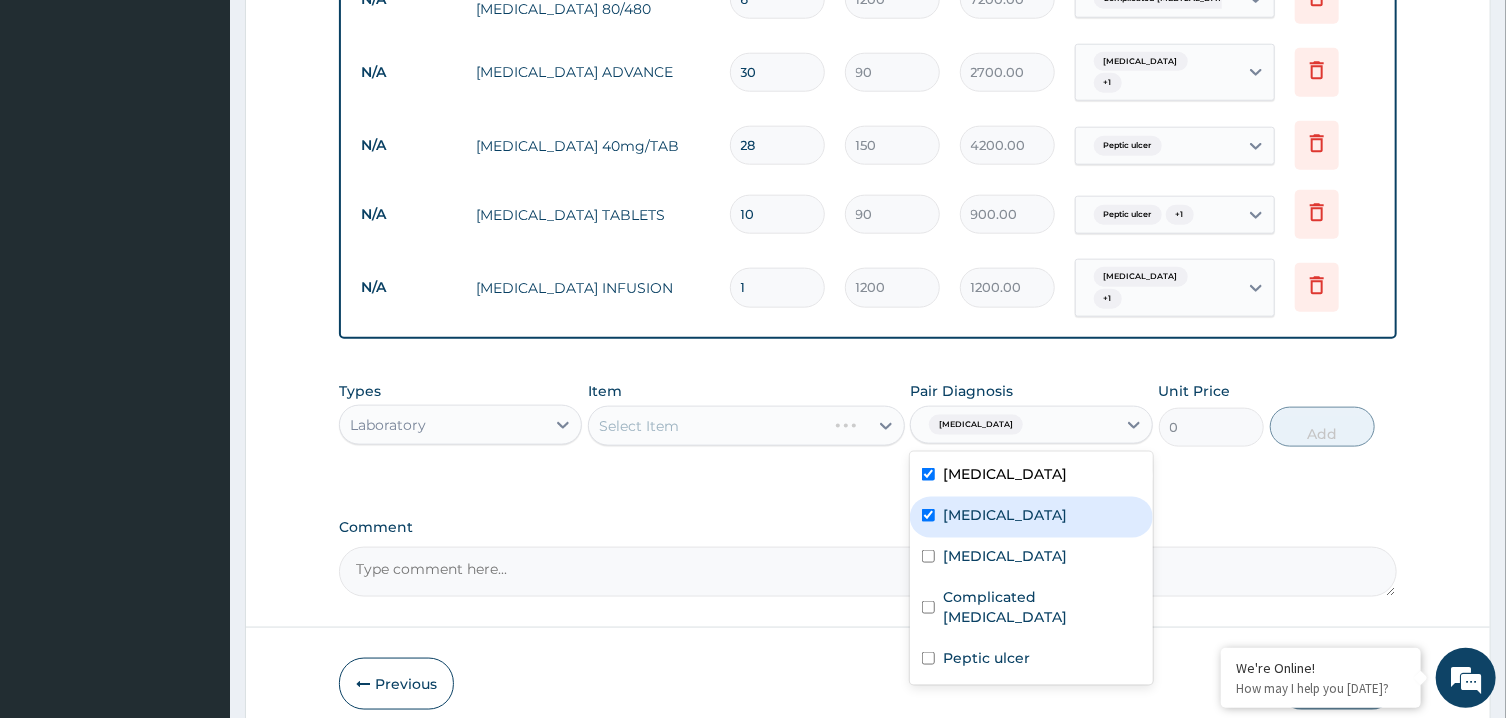 checkbox on "true" 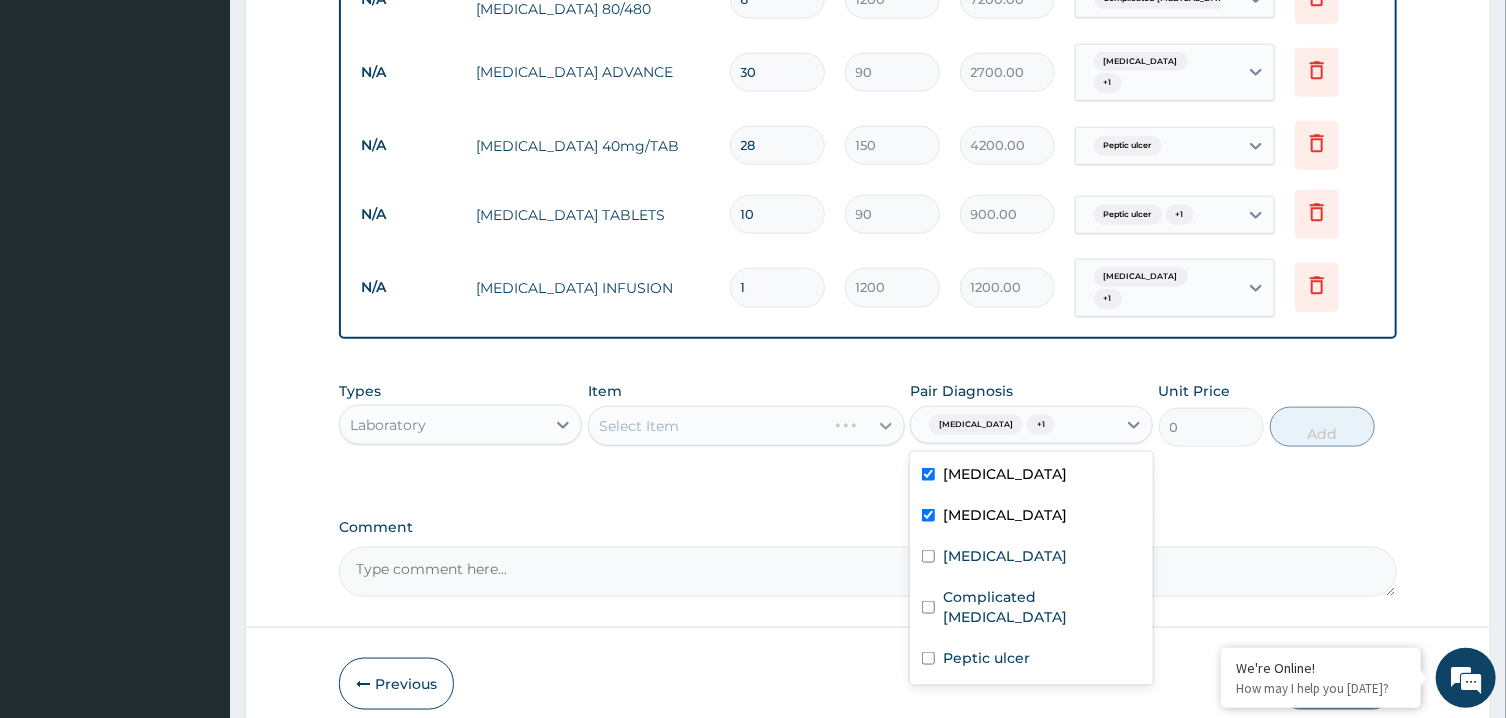 click at bounding box center [886, 426] 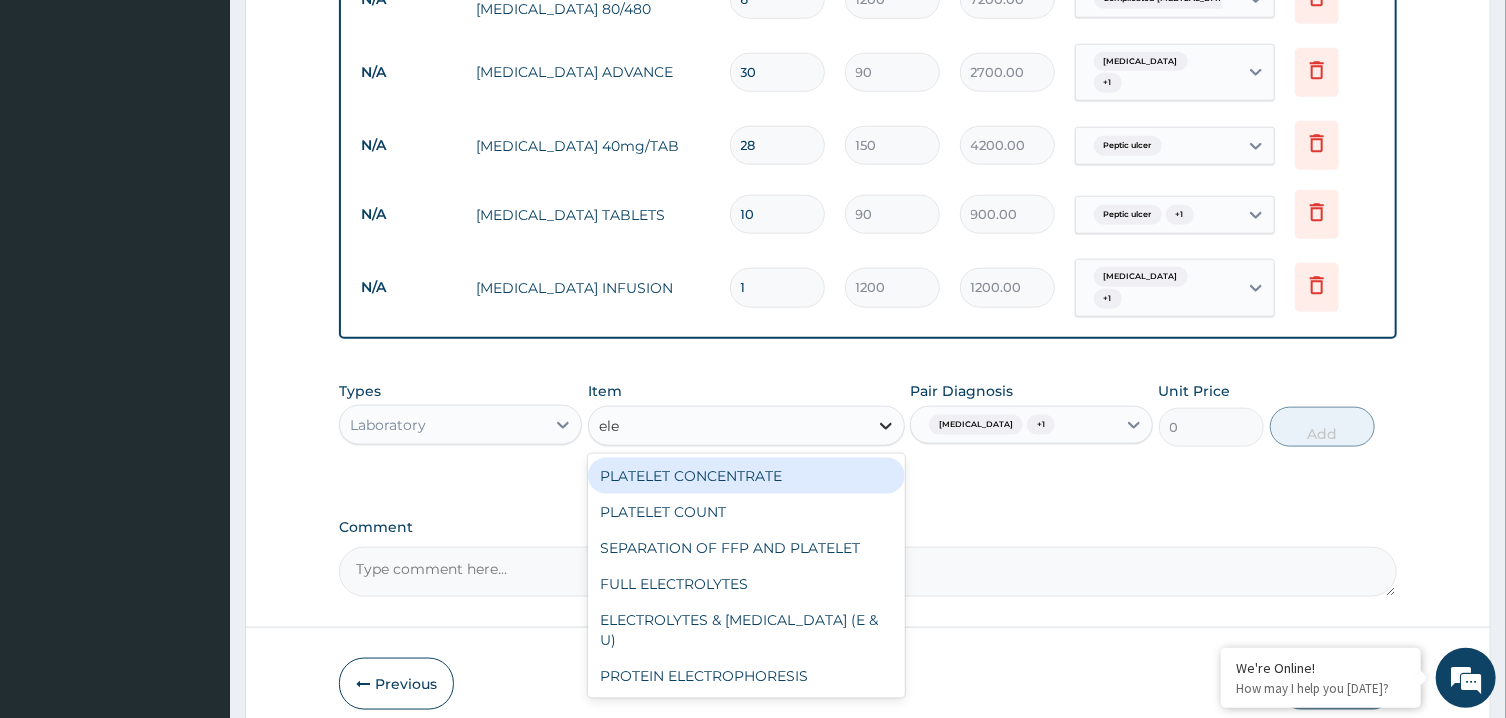 type on "elec" 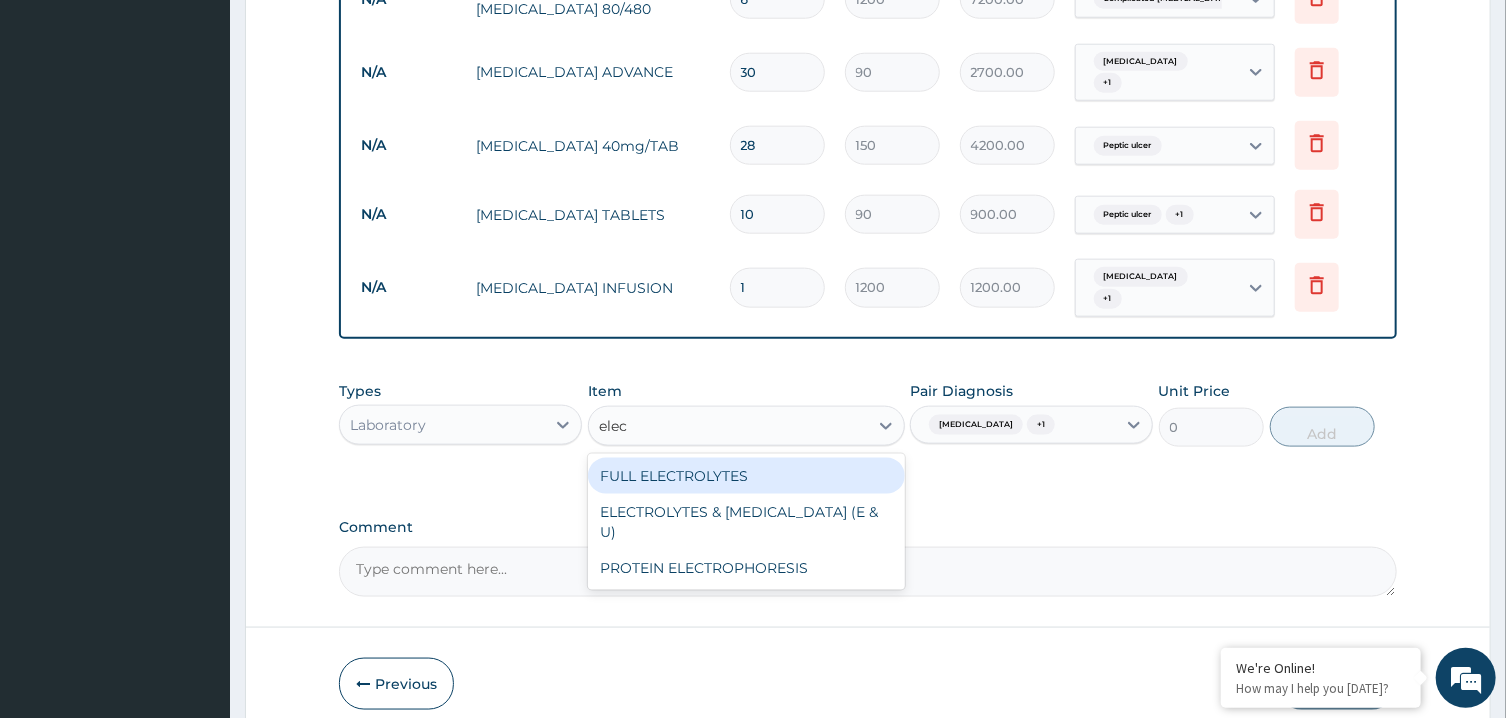 click on "FULL ELECTROLYTES" at bounding box center (746, 476) 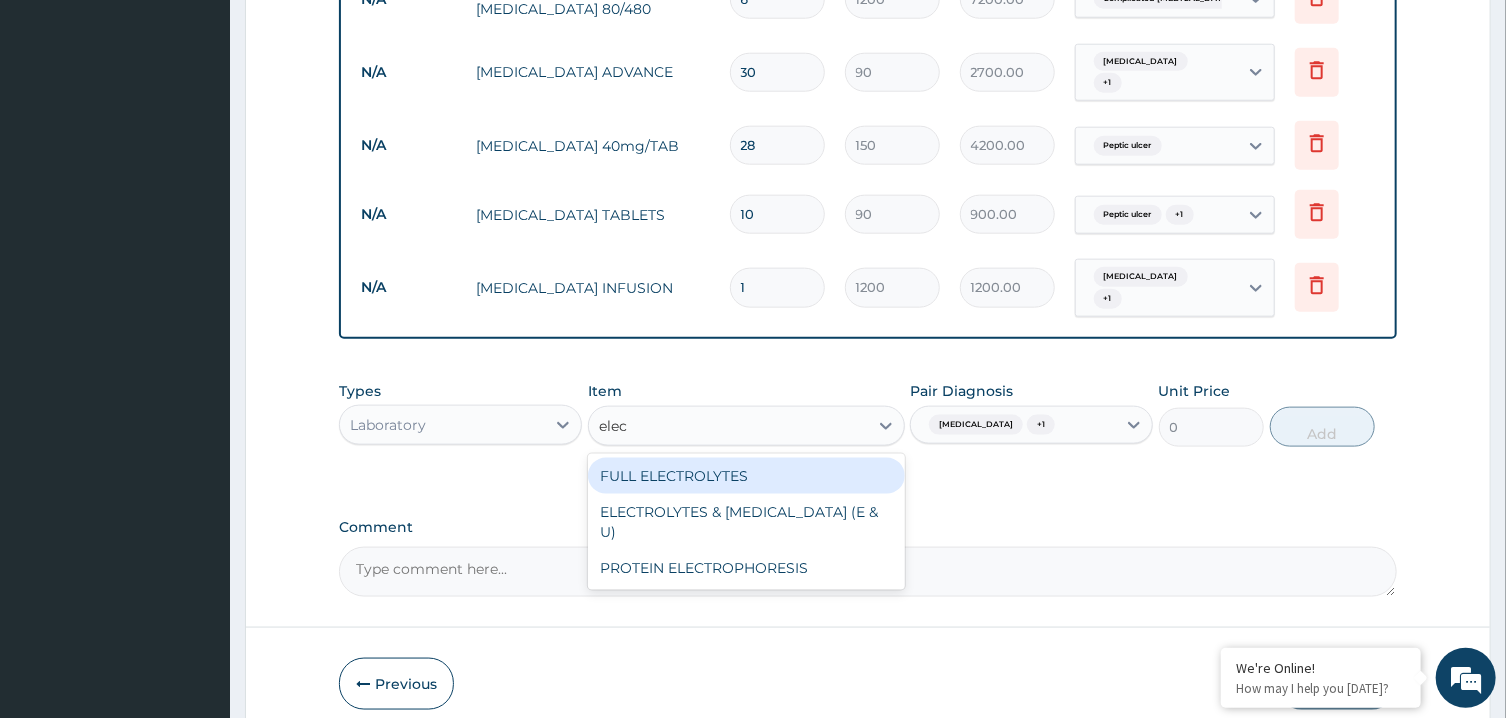 type 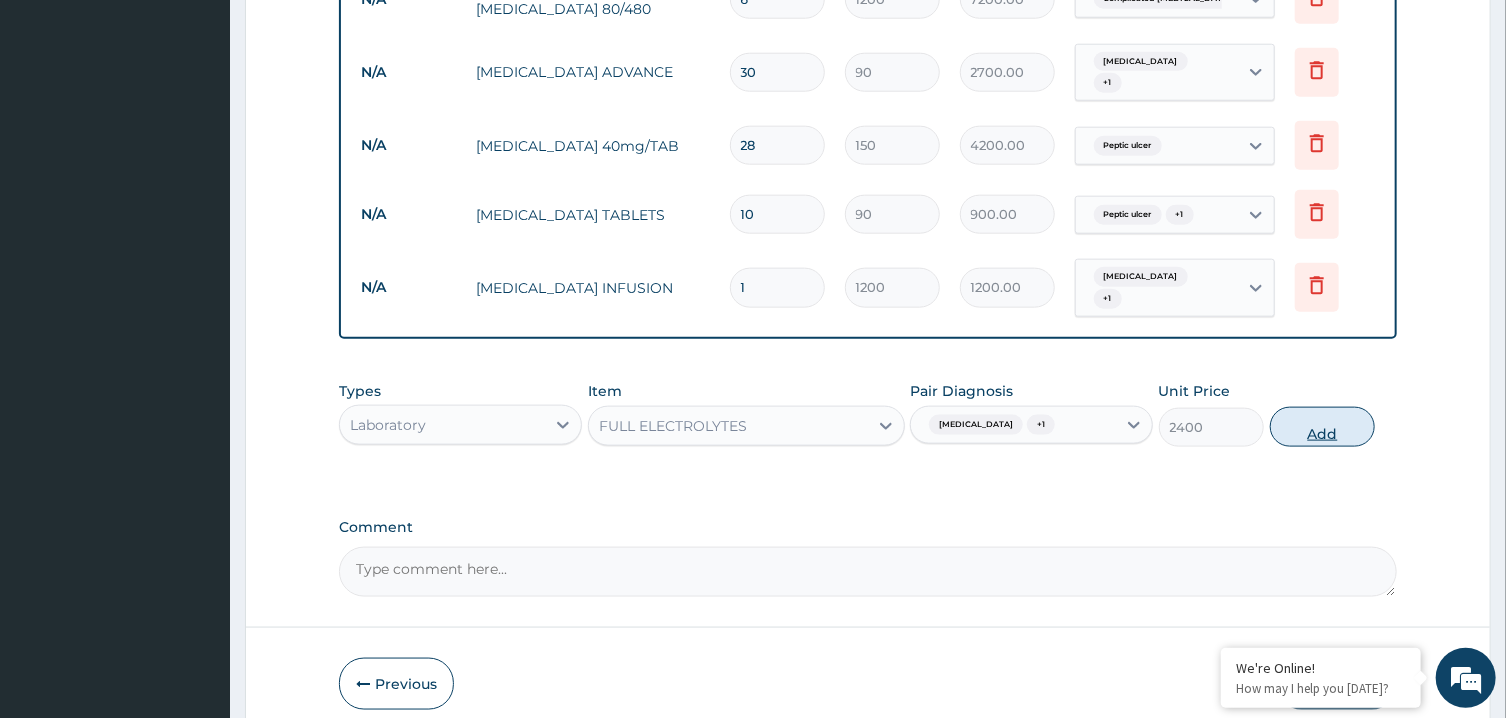 click on "Add" at bounding box center (1323, 427) 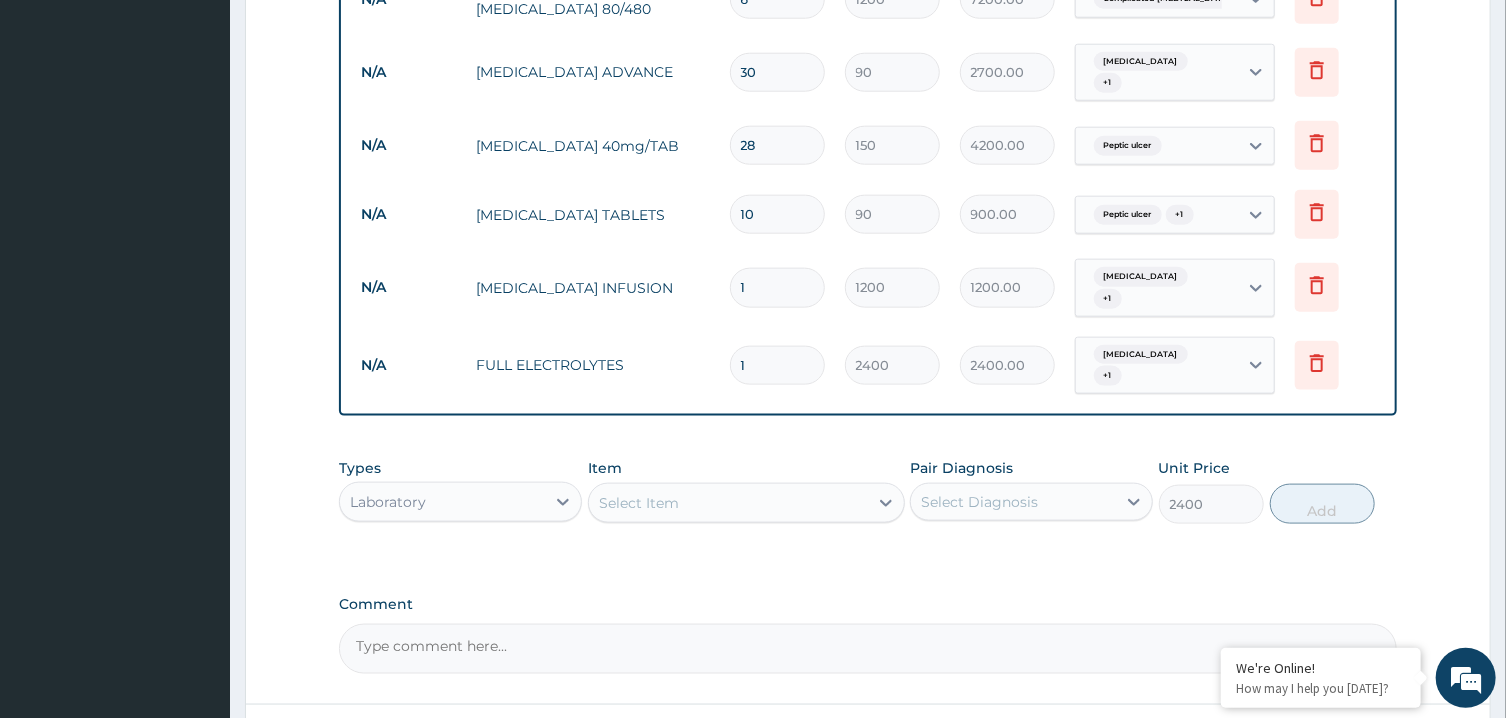 type on "0" 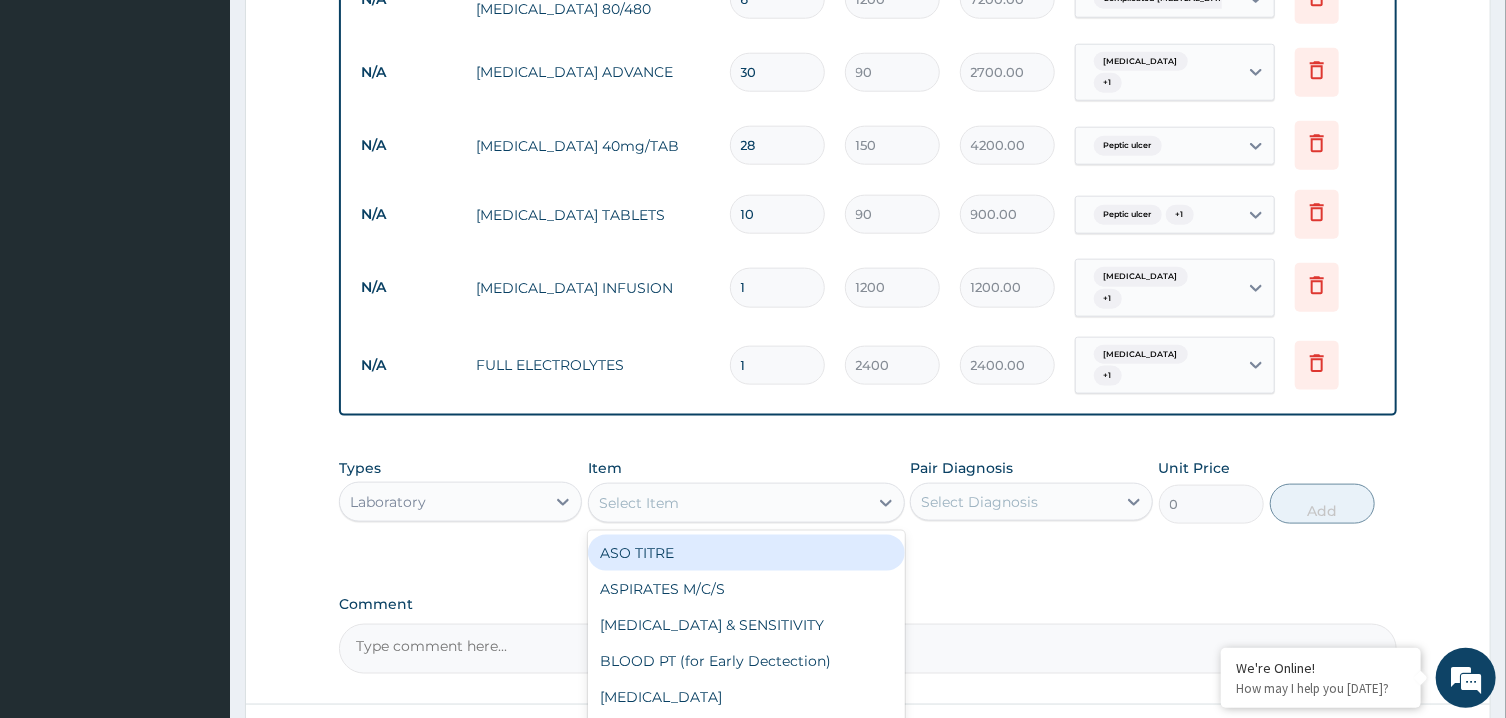 click on "Select Item" at bounding box center [728, 503] 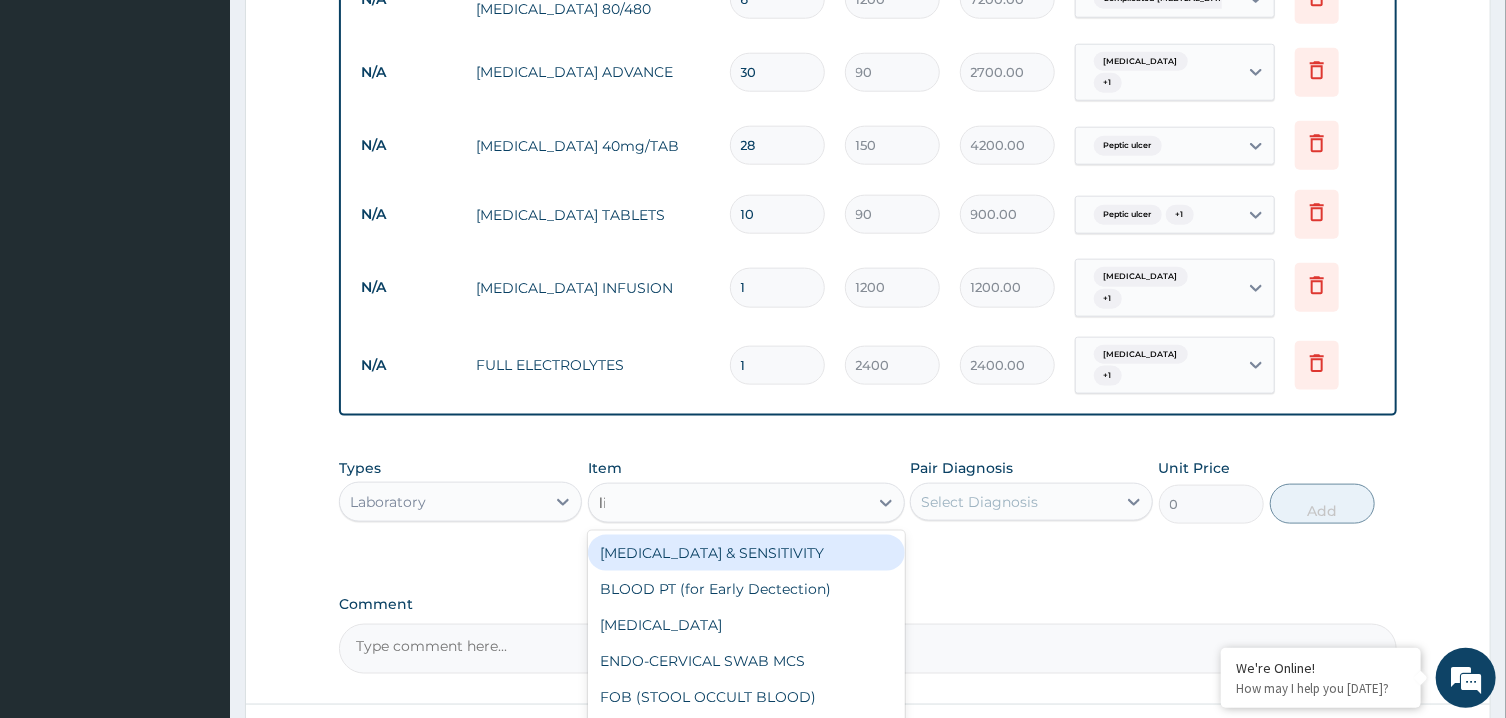 type on "lip" 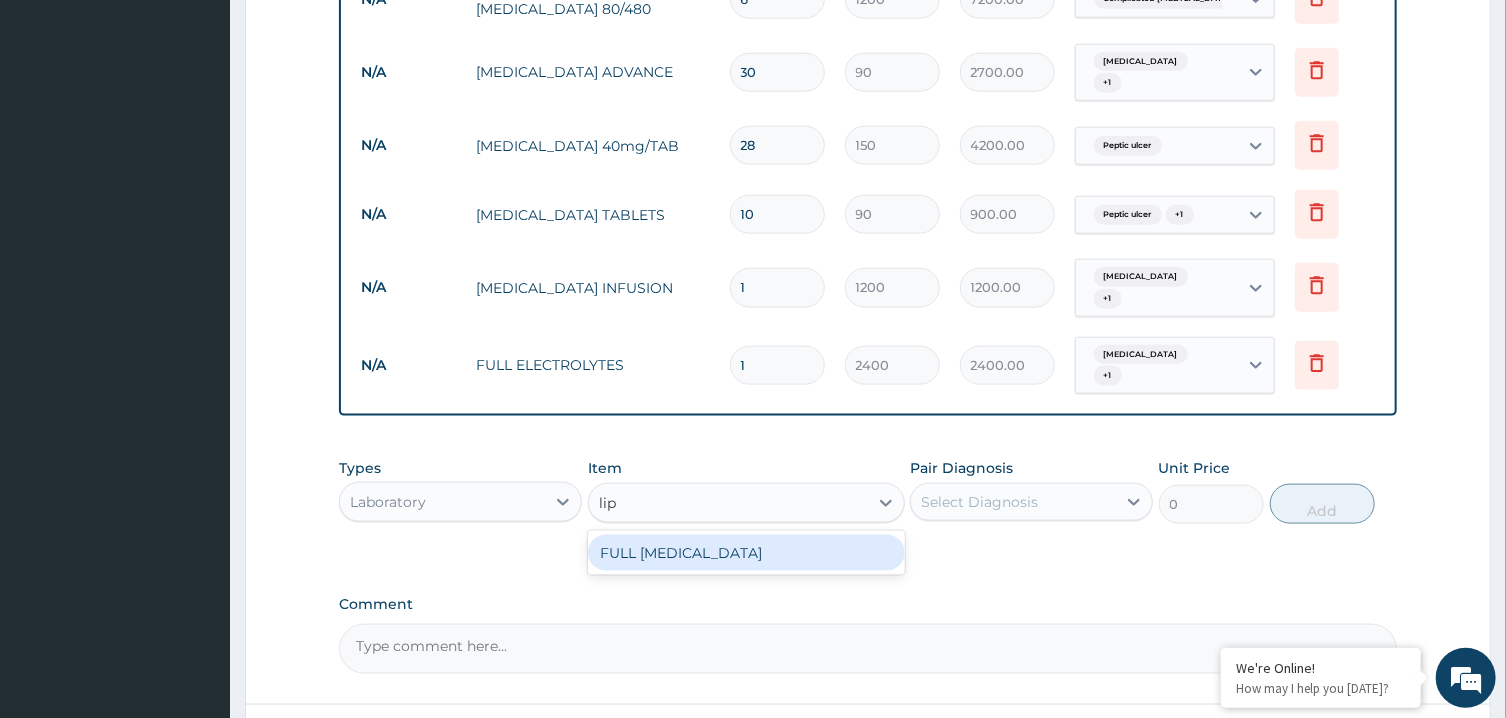click on "FULL LIPID PROFILE" at bounding box center (746, 553) 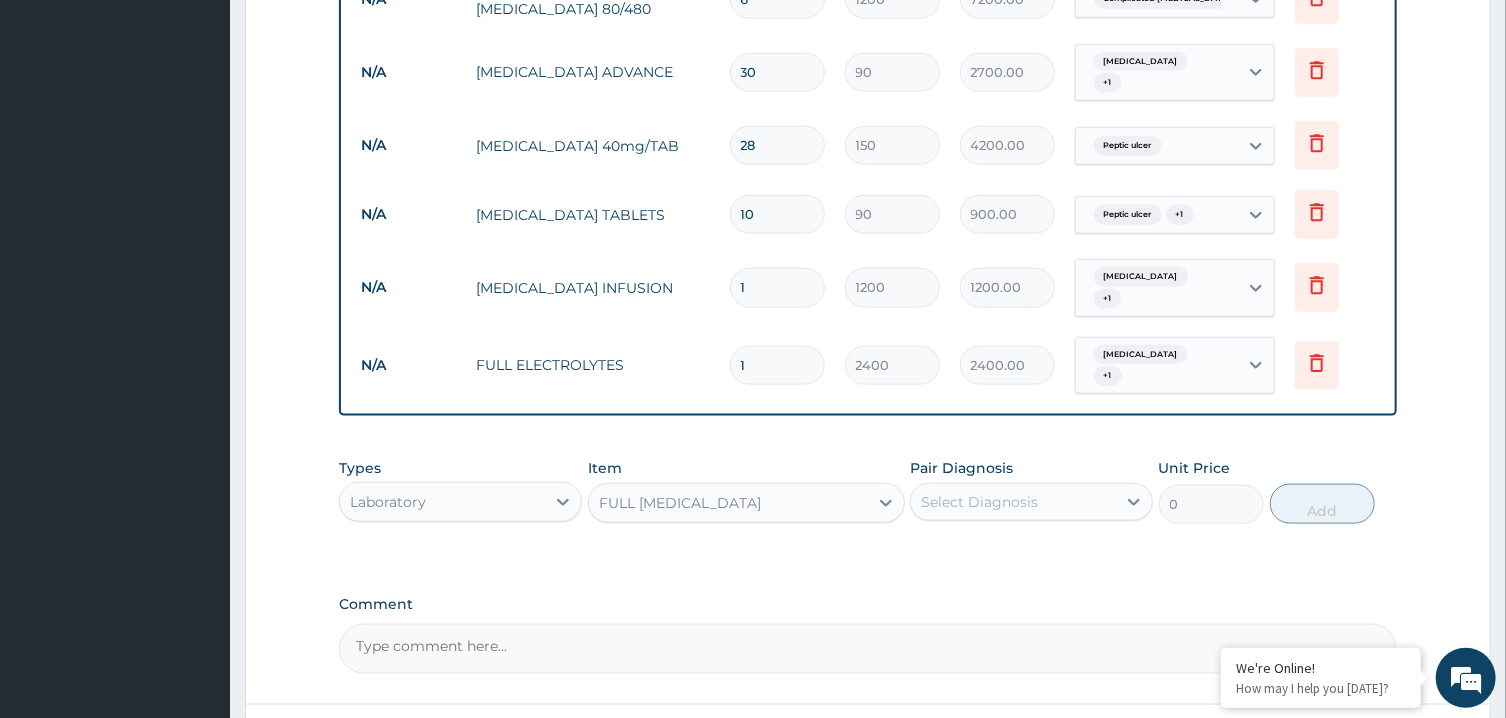 type 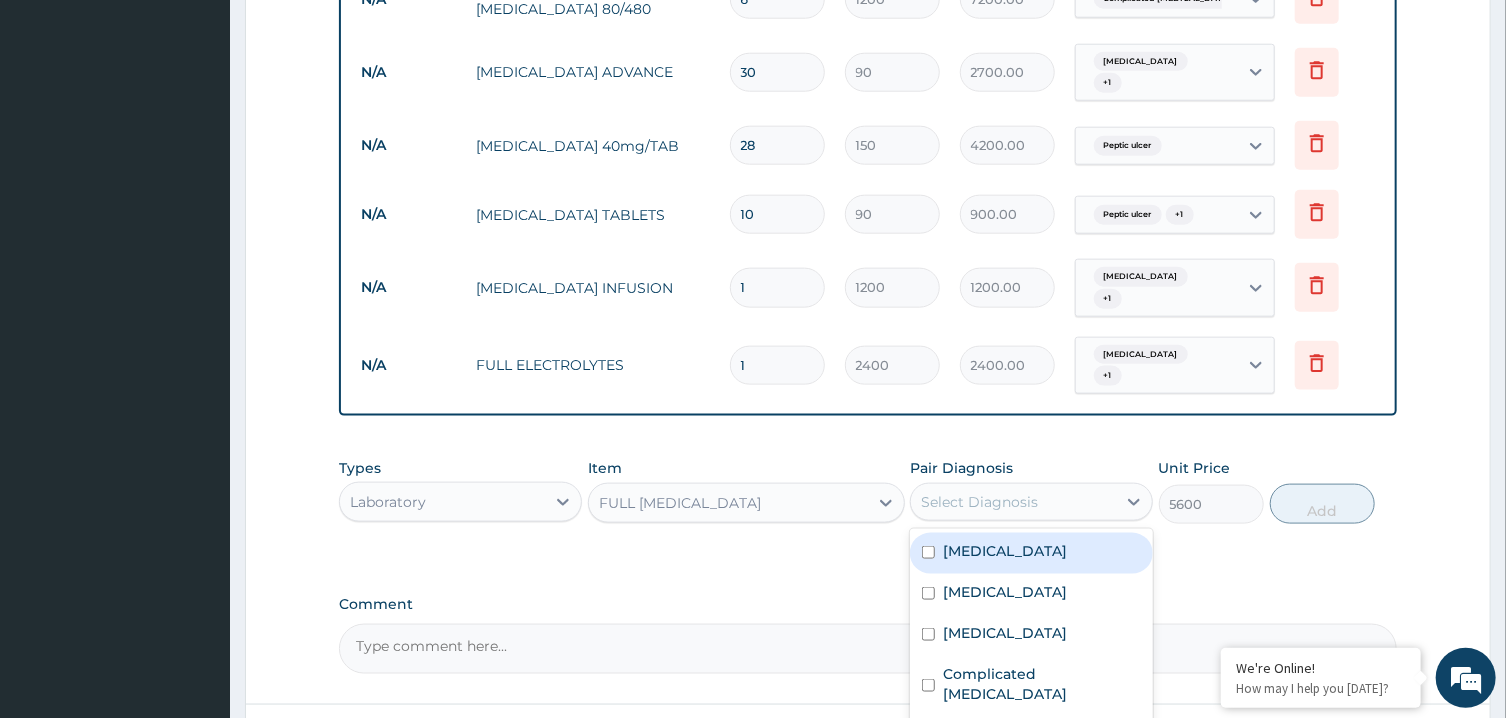 click on "Select Diagnosis" at bounding box center [1031, 502] 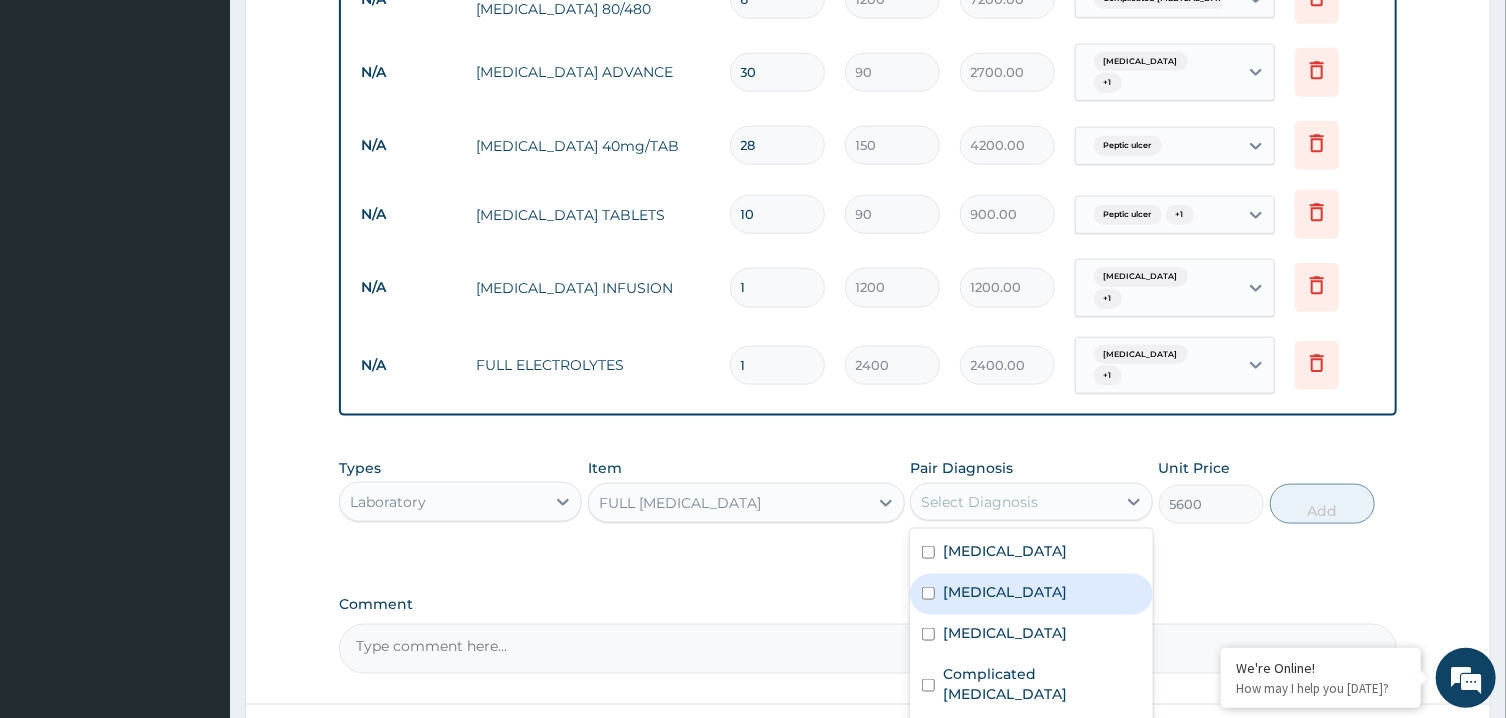 click on "Dyslipidemia" at bounding box center (1005, 592) 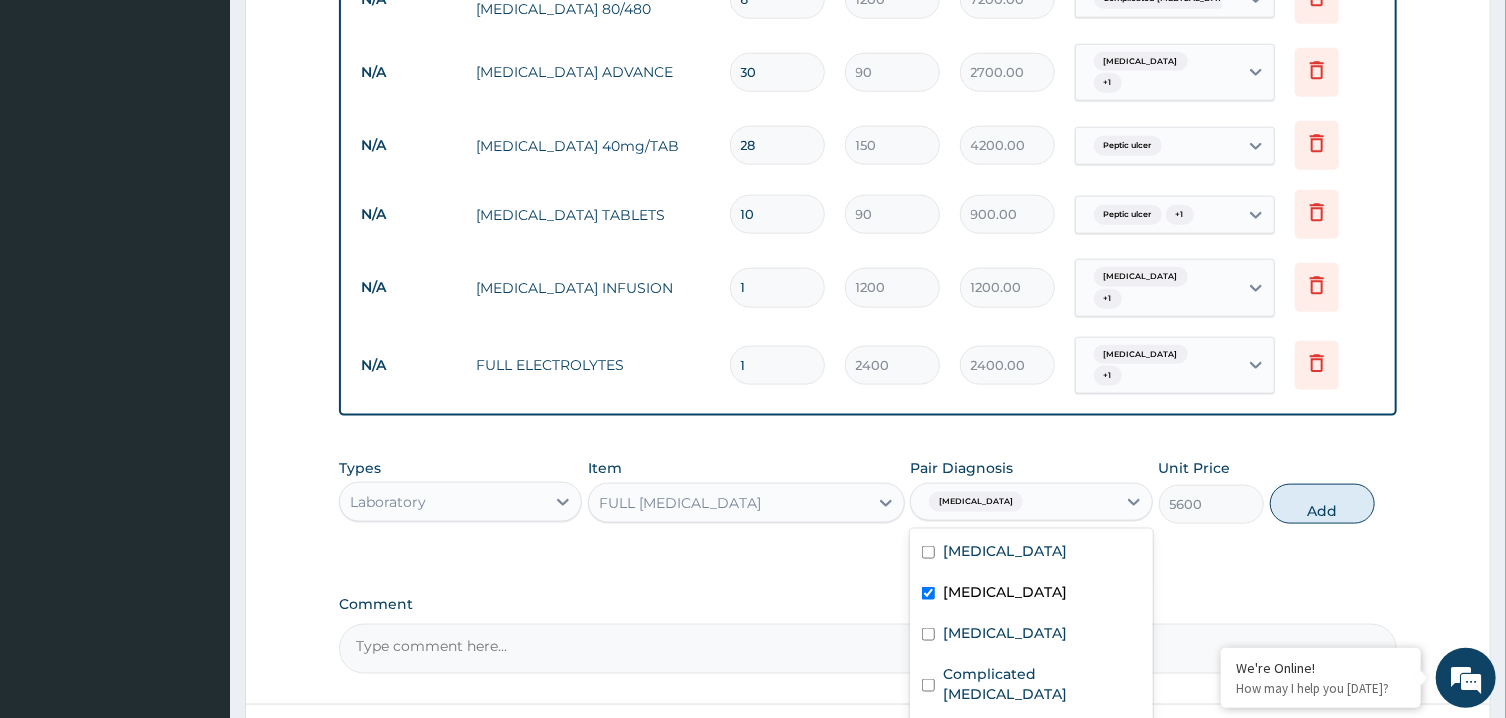 checkbox on "true" 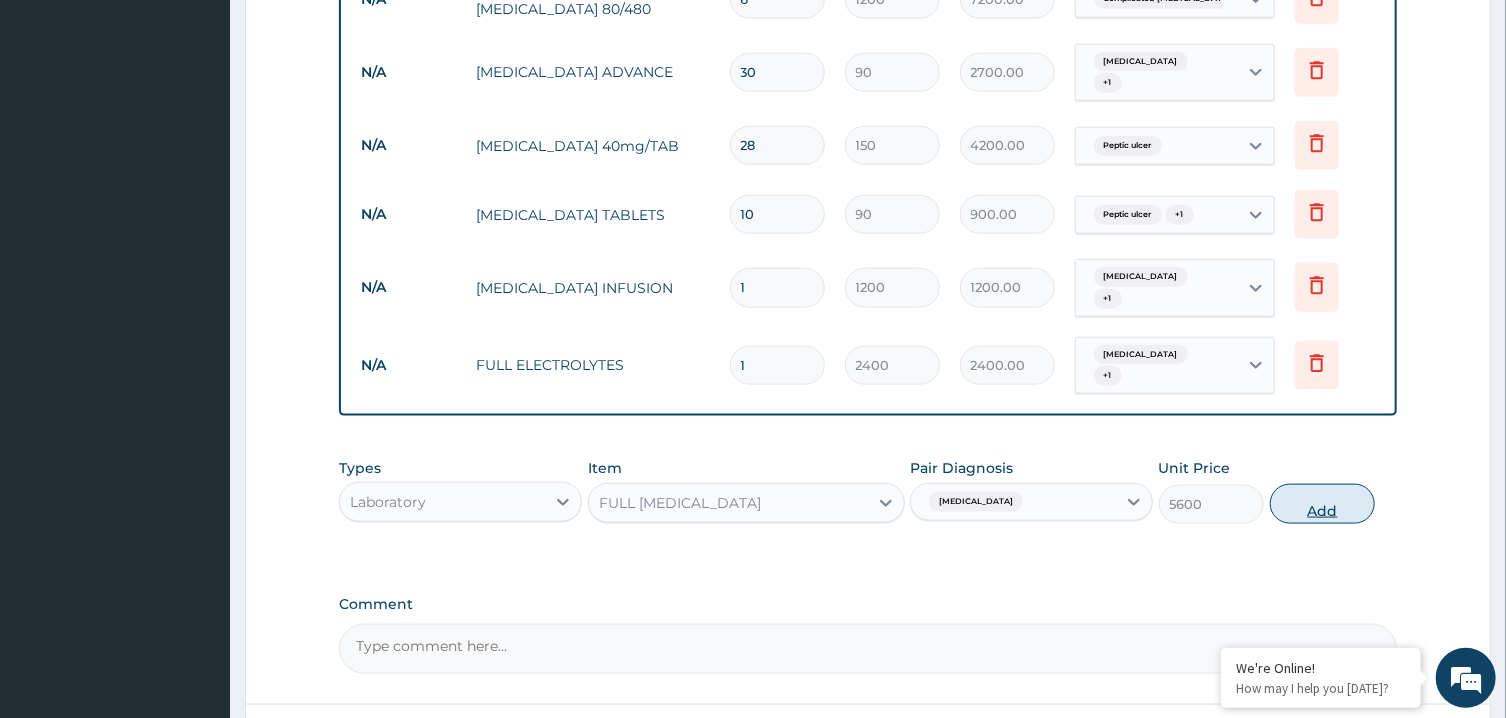 click on "Add" at bounding box center (1323, 504) 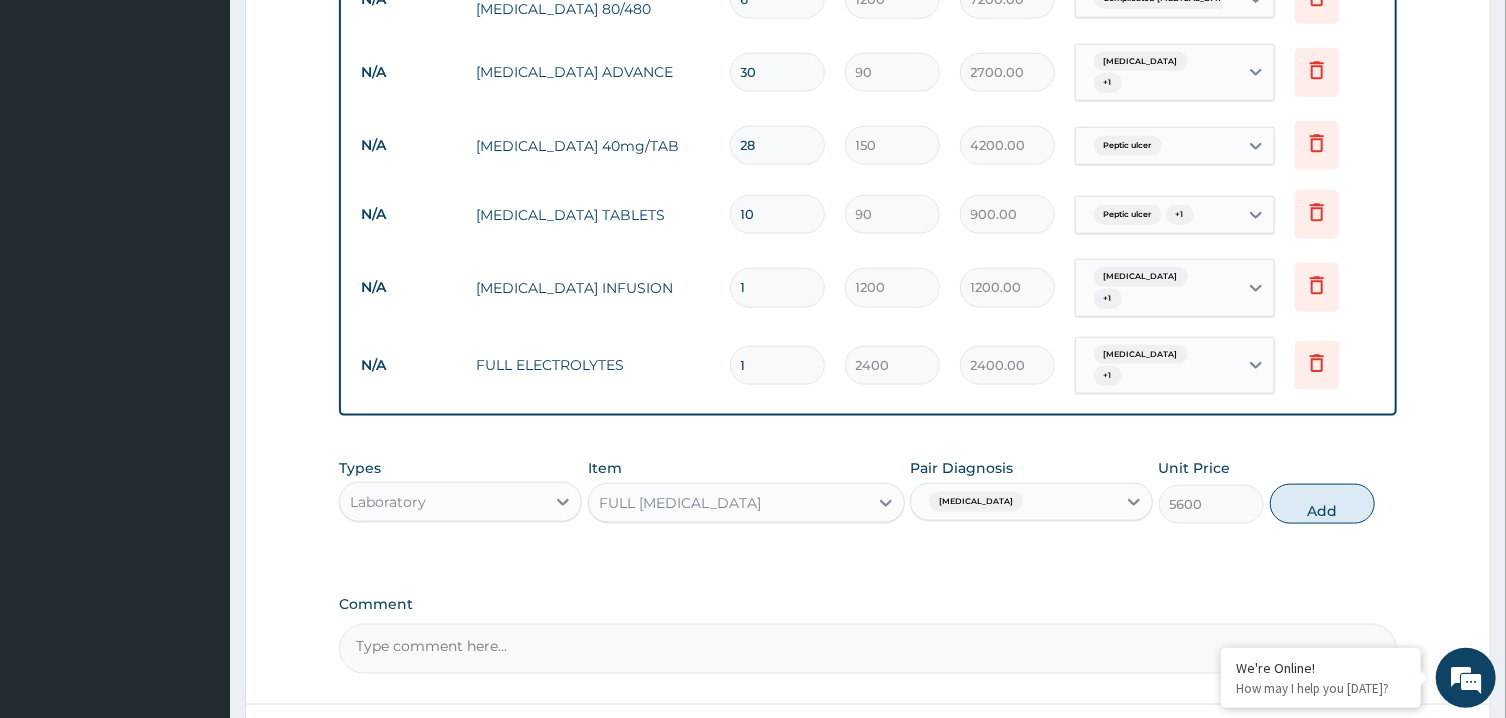 type on "0" 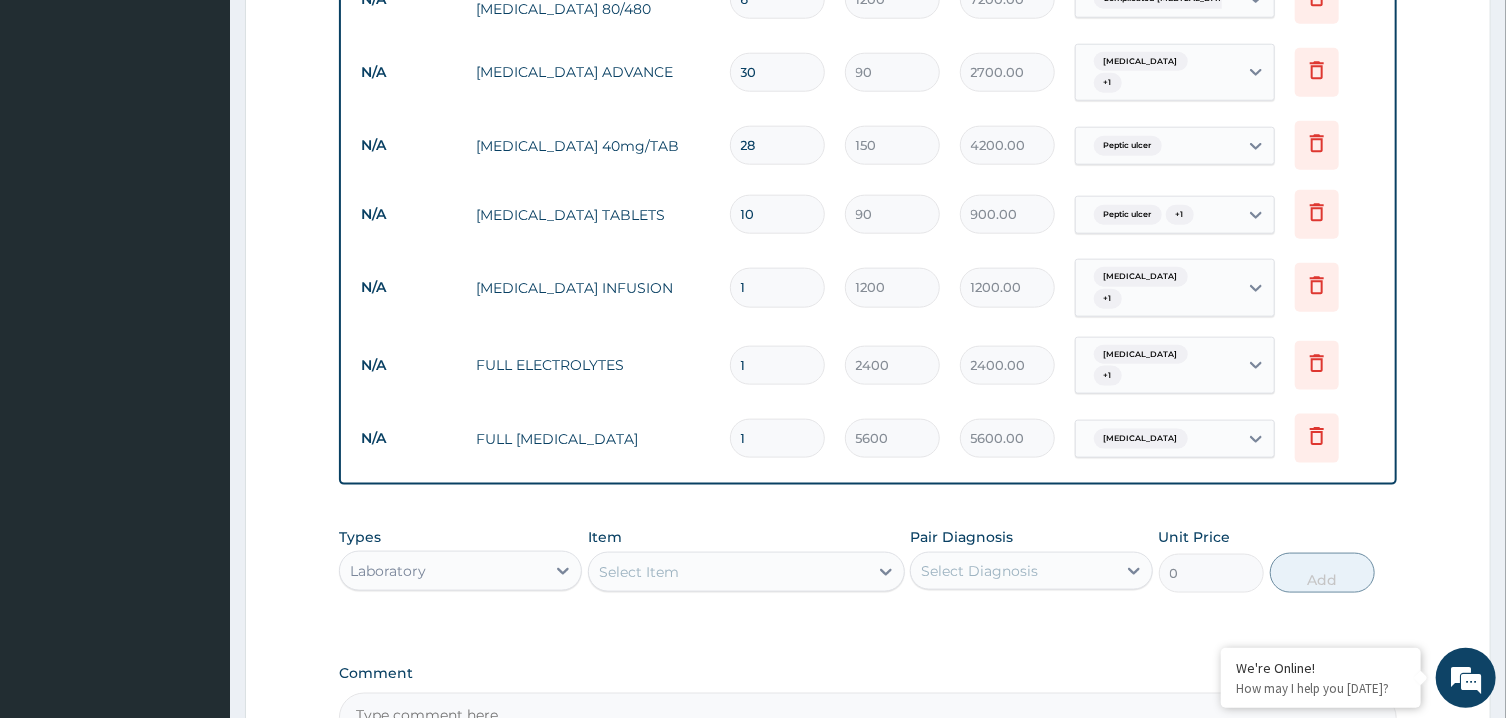 click on "Select Item" at bounding box center [728, 572] 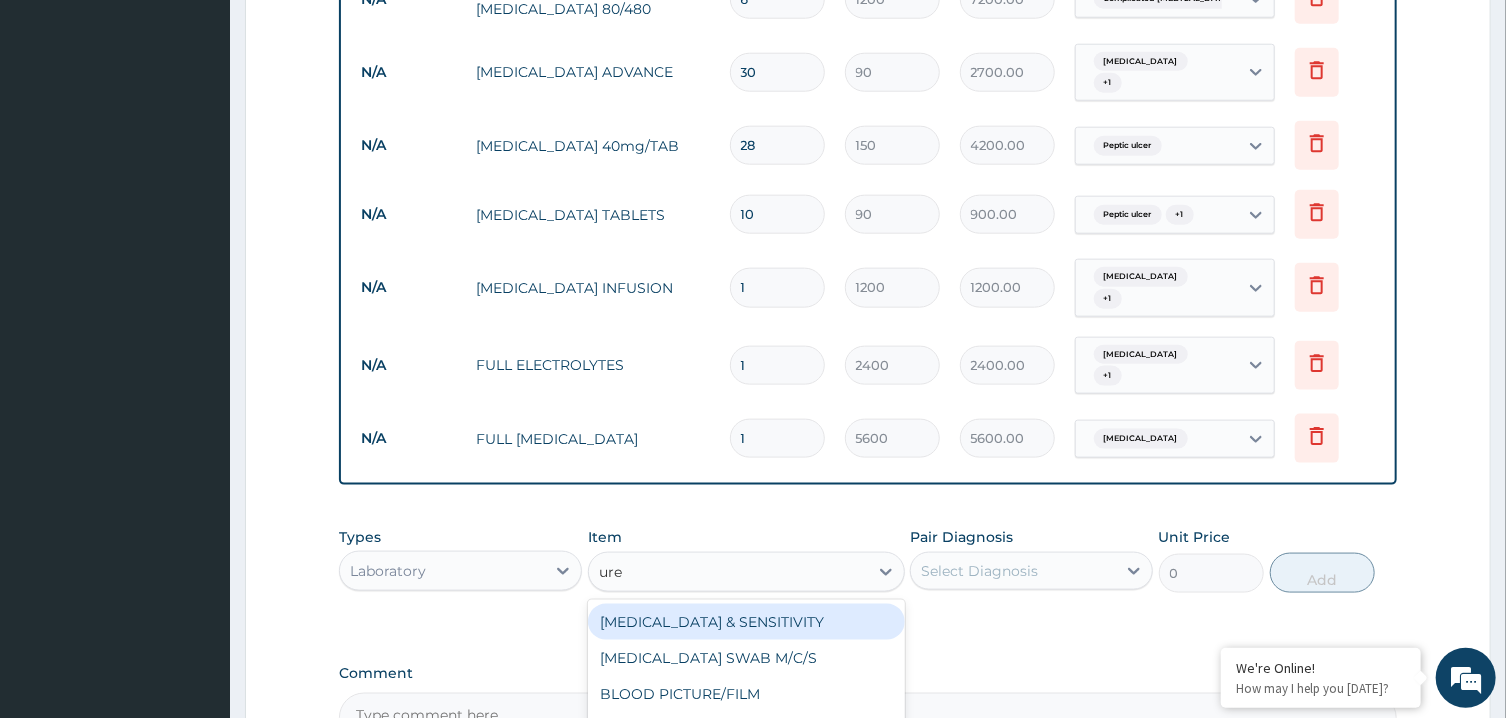 type on "urea" 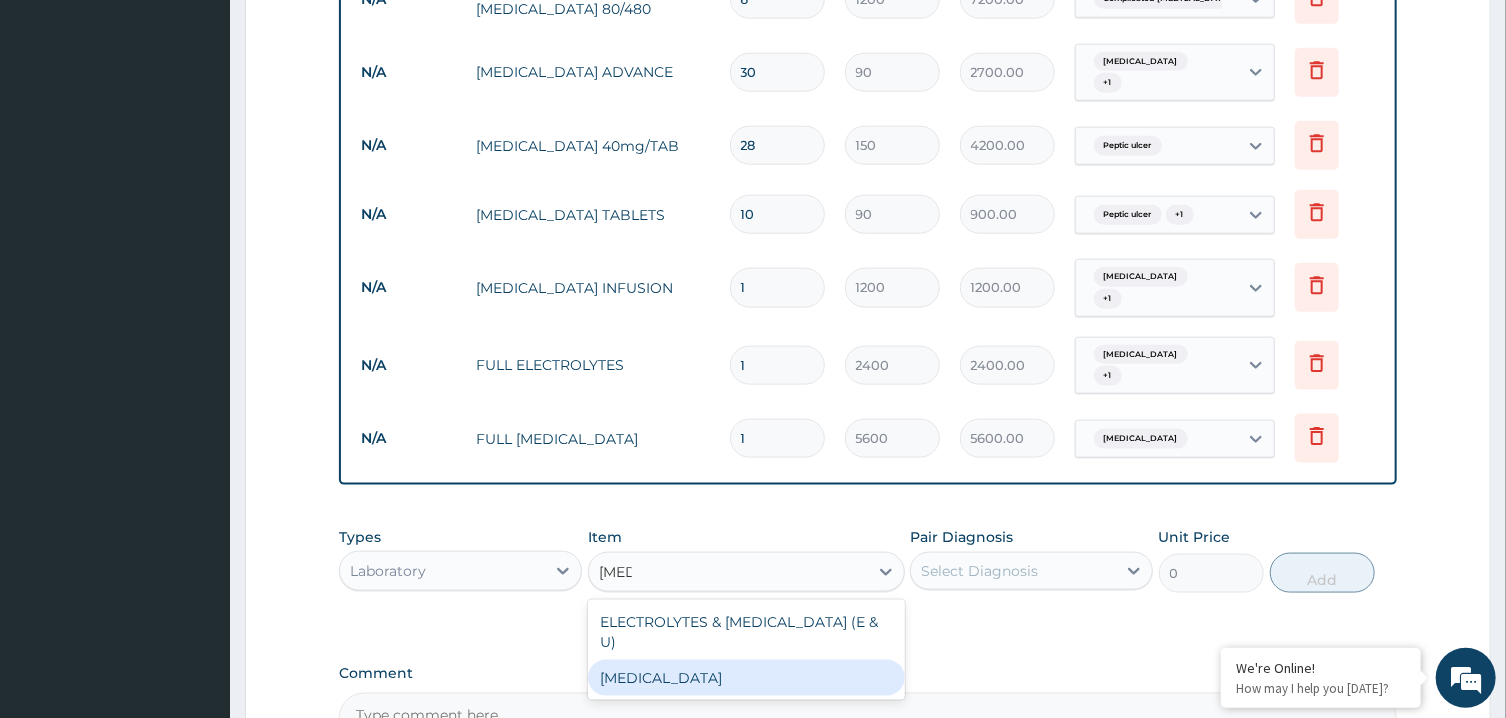 click on "UREA" at bounding box center (746, 678) 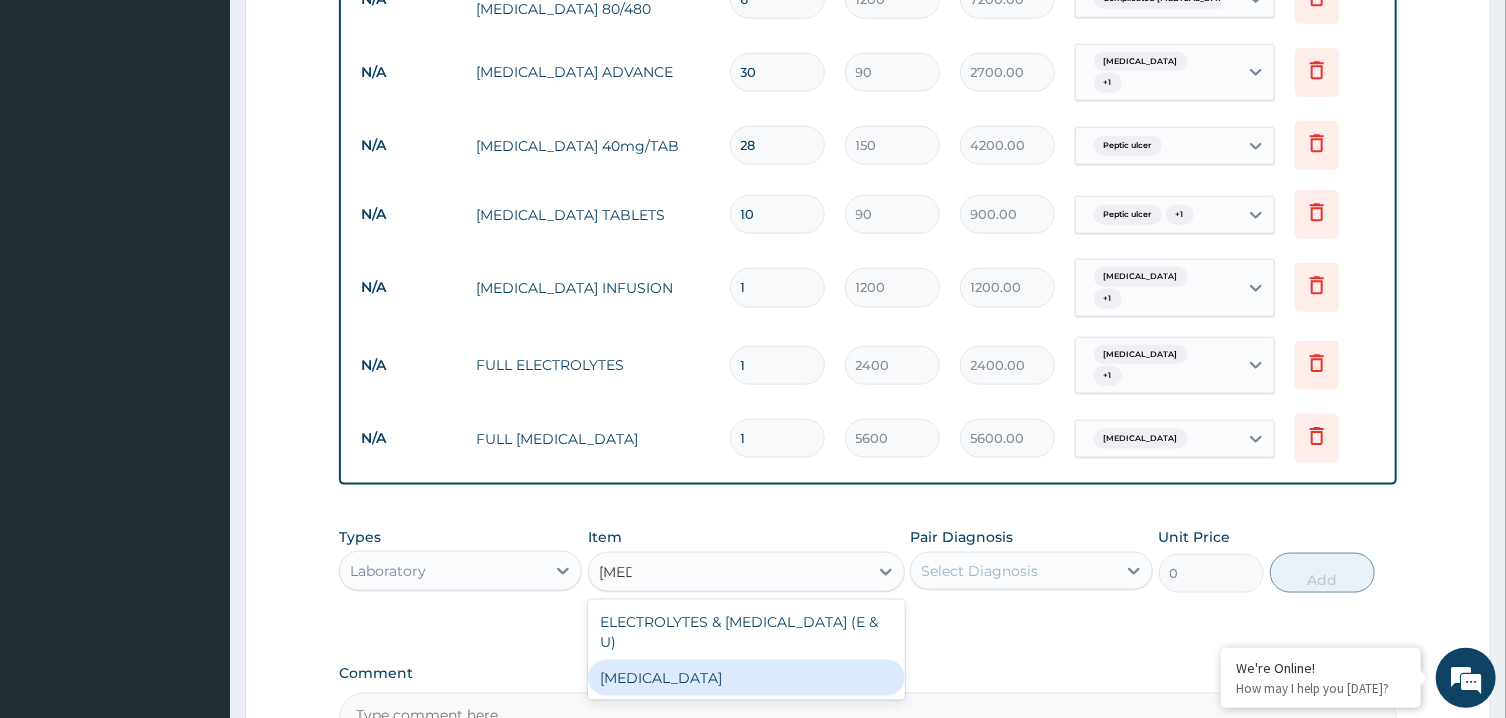 type 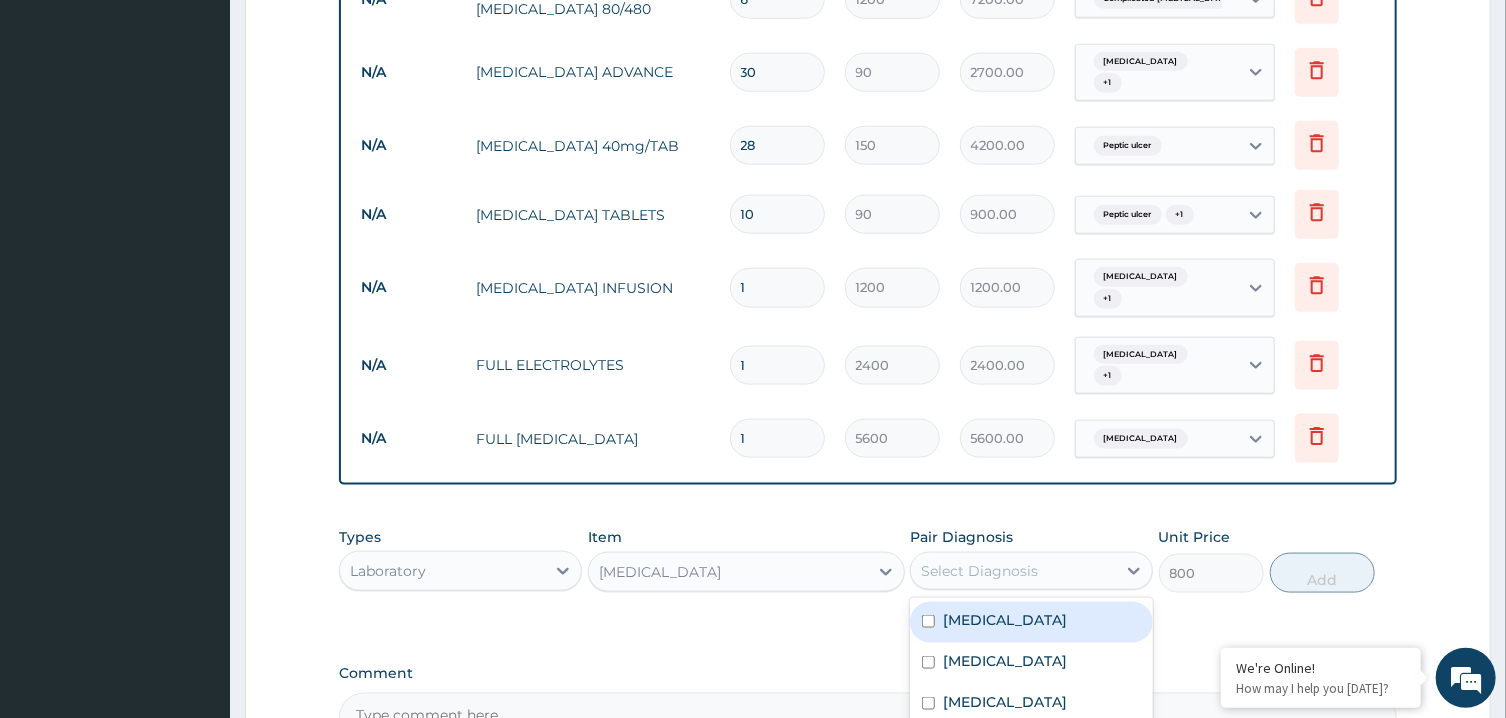 click on "Select Diagnosis" at bounding box center (1013, 571) 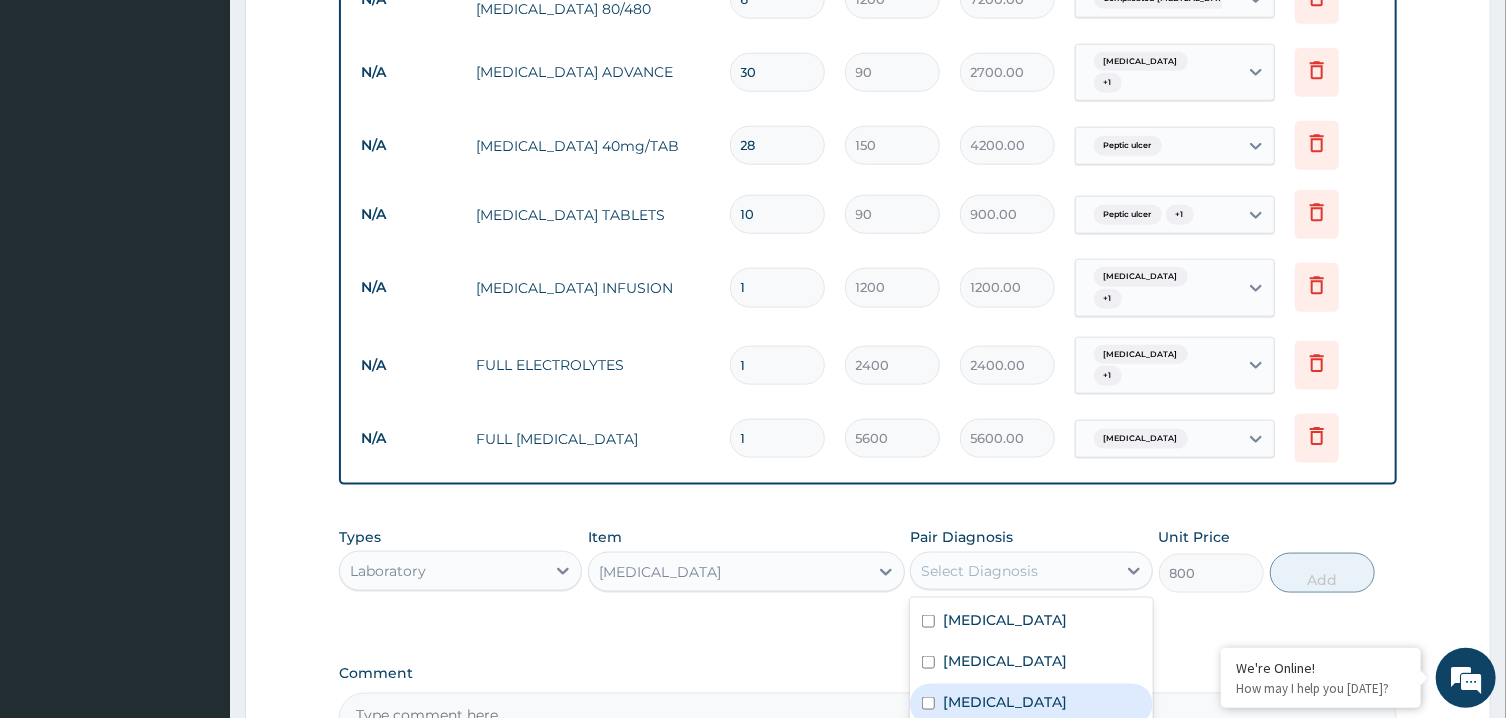 click on "Gastroenteritis" at bounding box center [1031, 704] 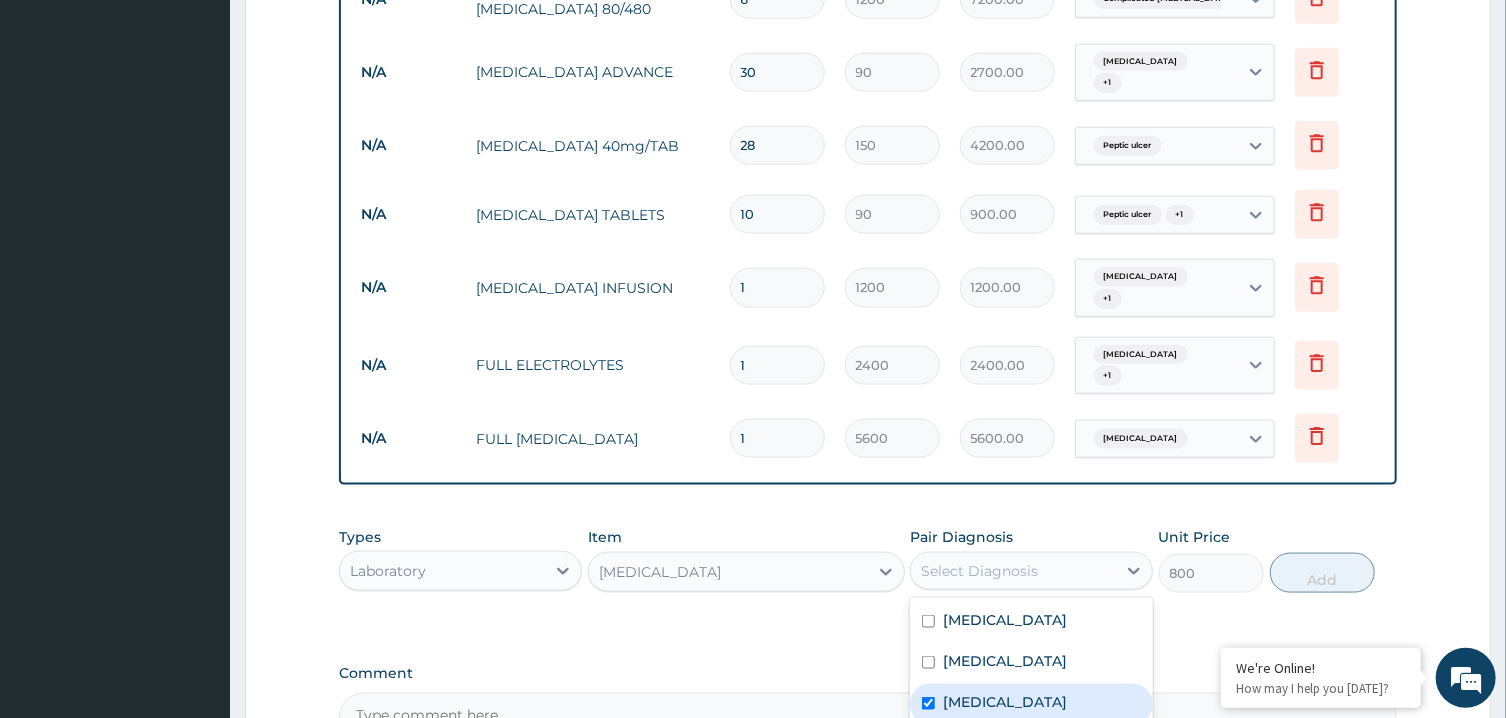 checkbox on "true" 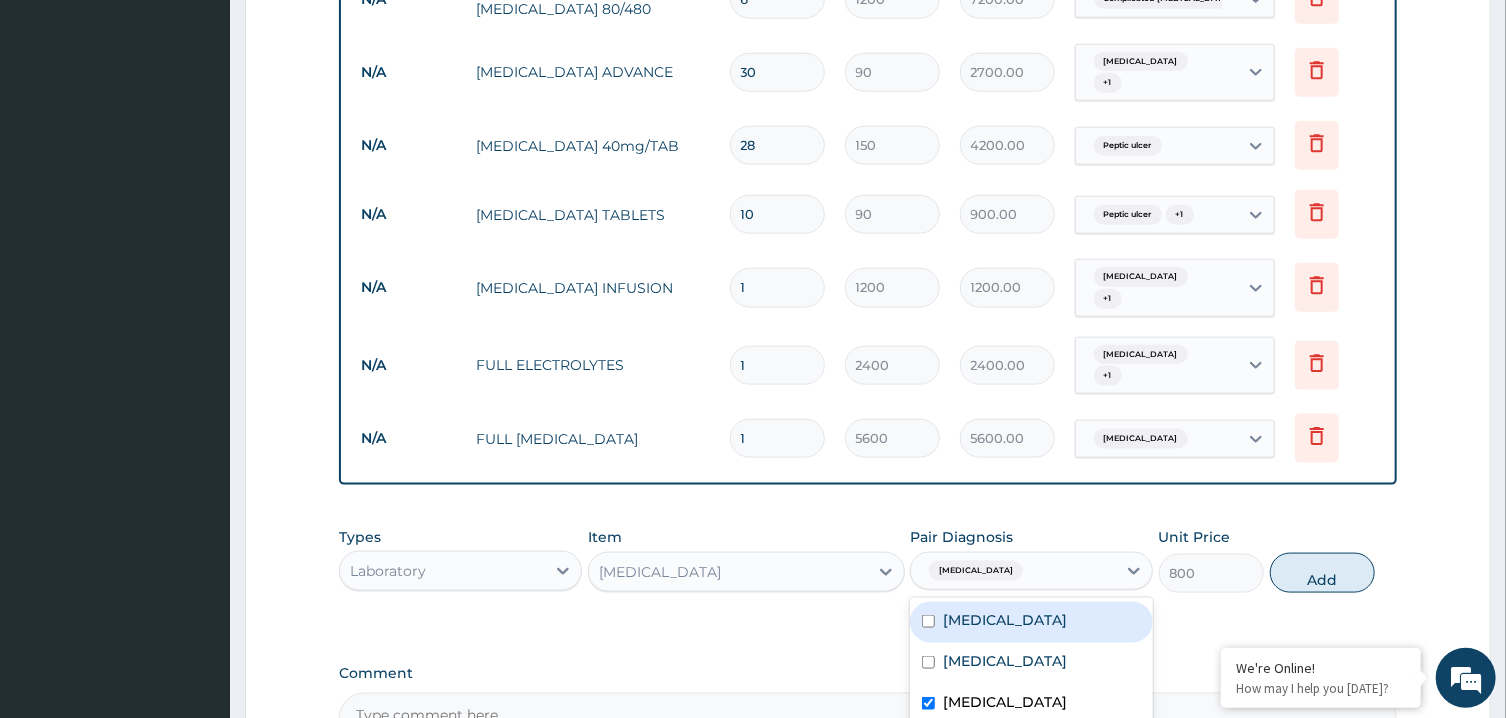 scroll, scrollTop: 1325, scrollLeft: 0, axis: vertical 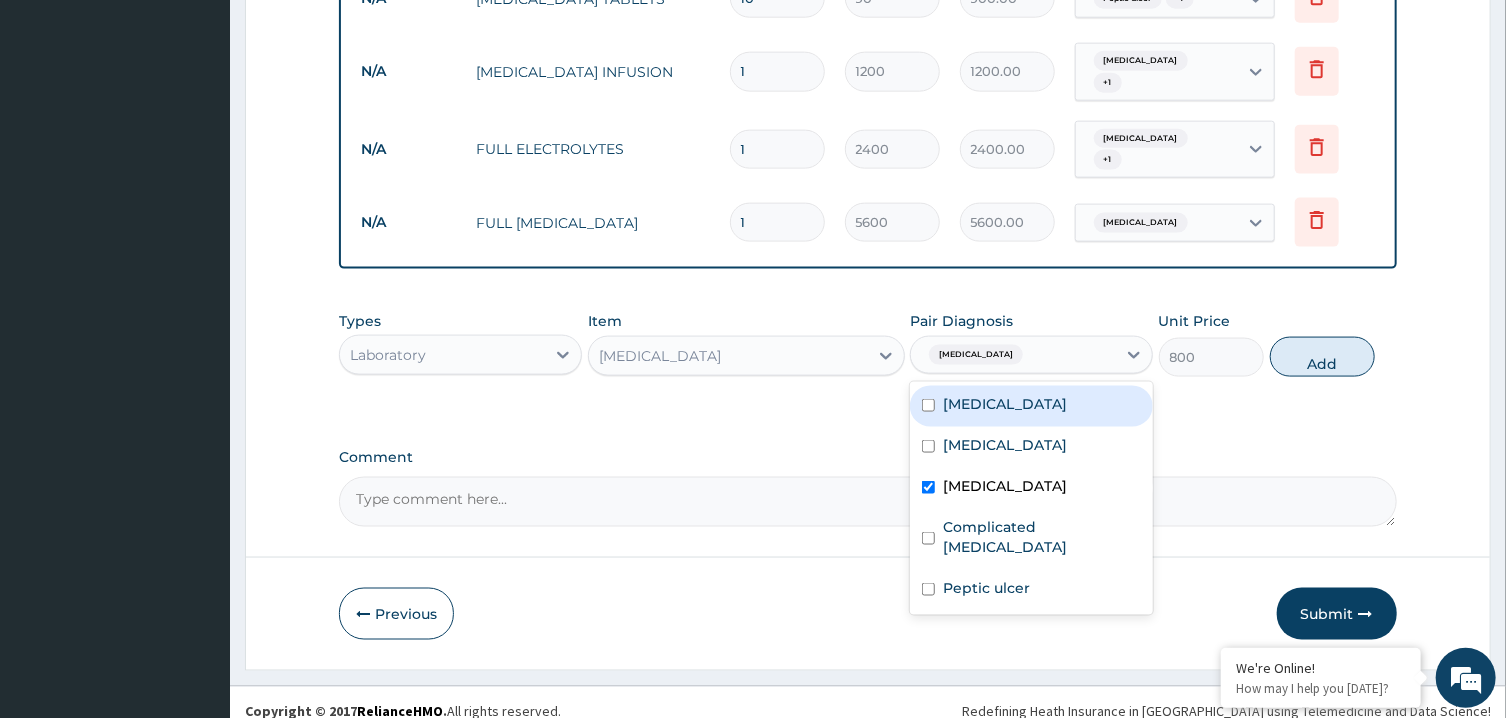 click on "Essential hypertension" at bounding box center [1005, 404] 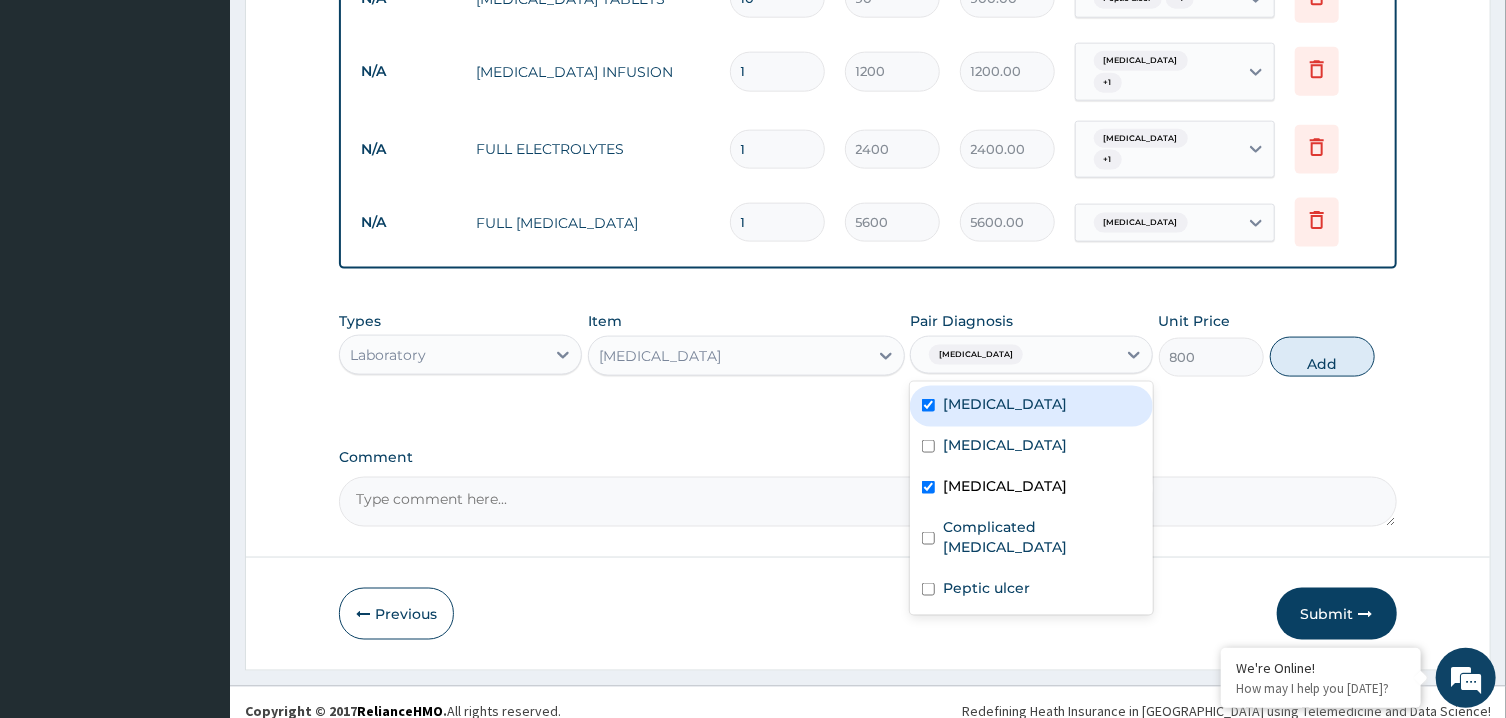 checkbox on "true" 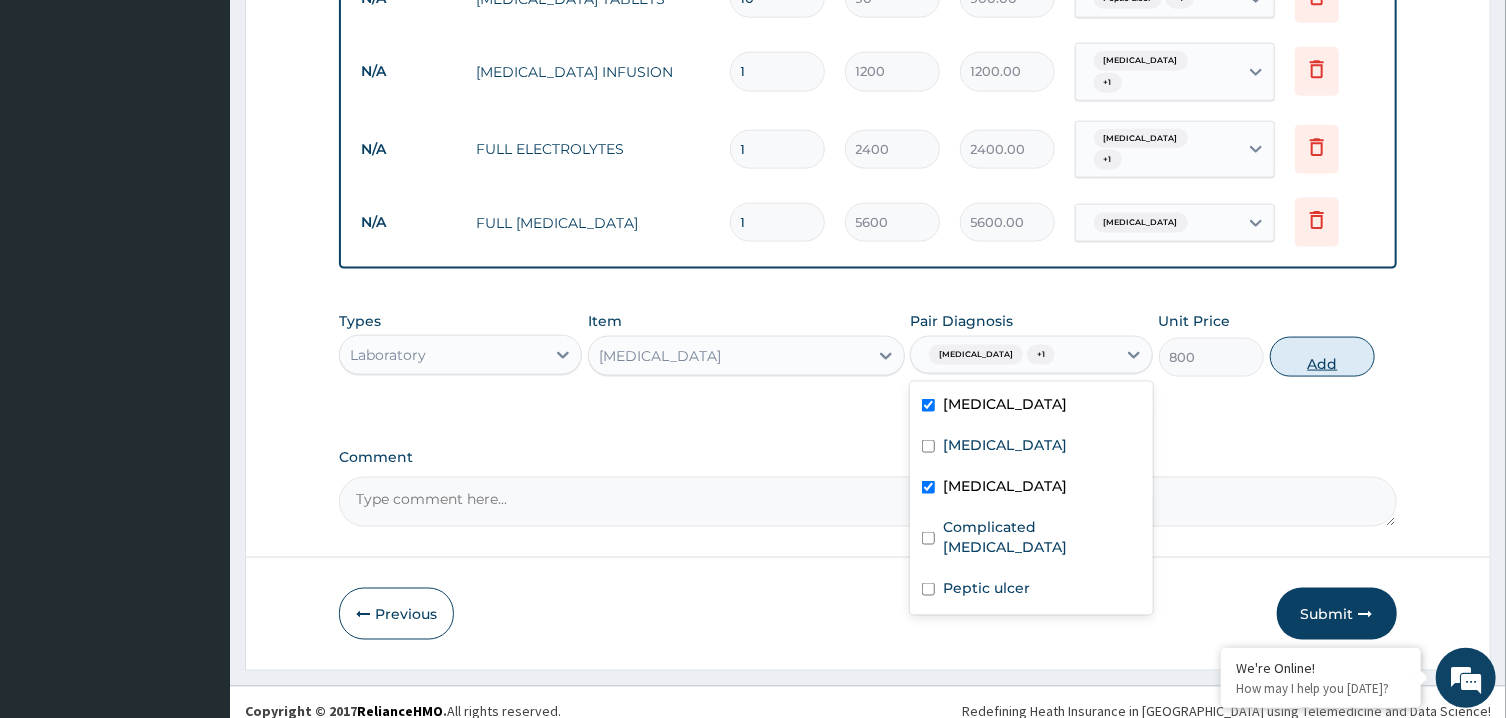 click on "Add" at bounding box center [1323, 357] 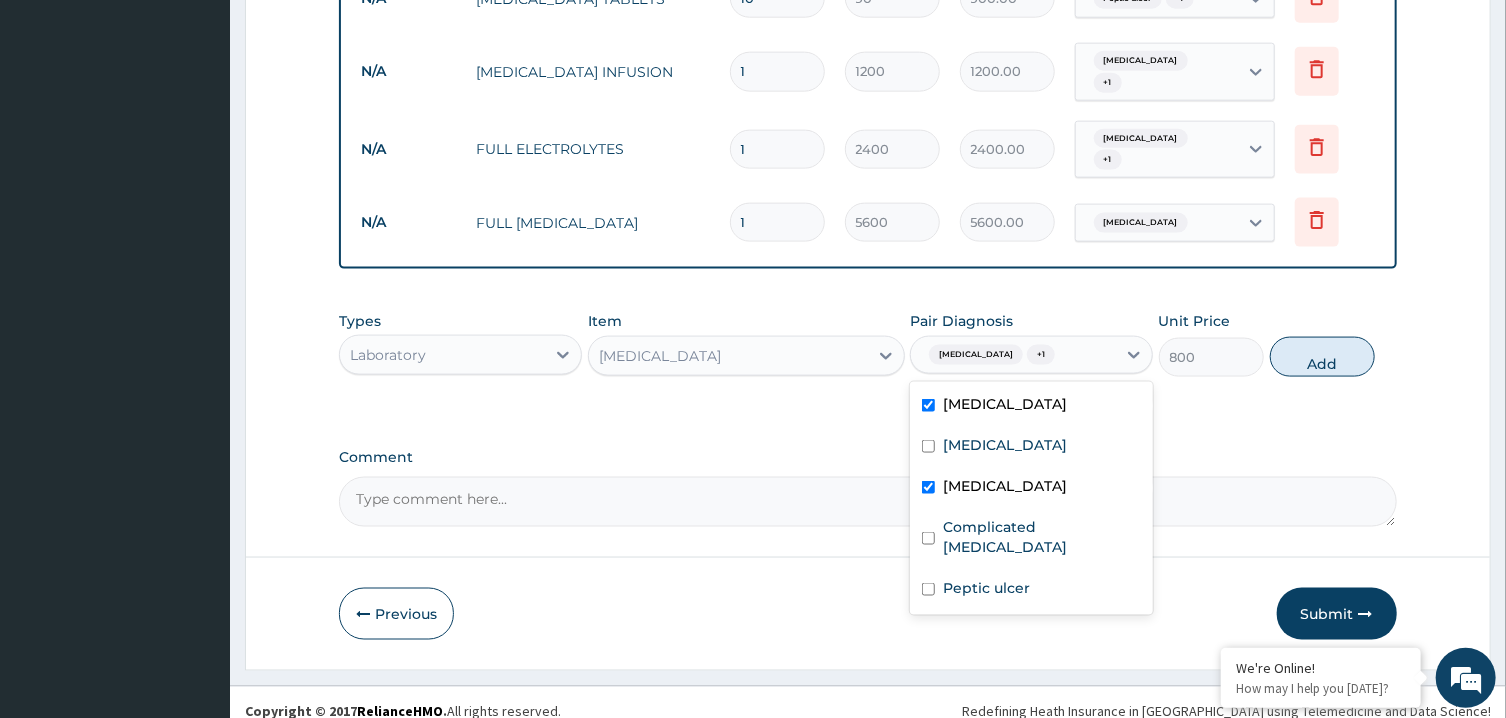 type on "0" 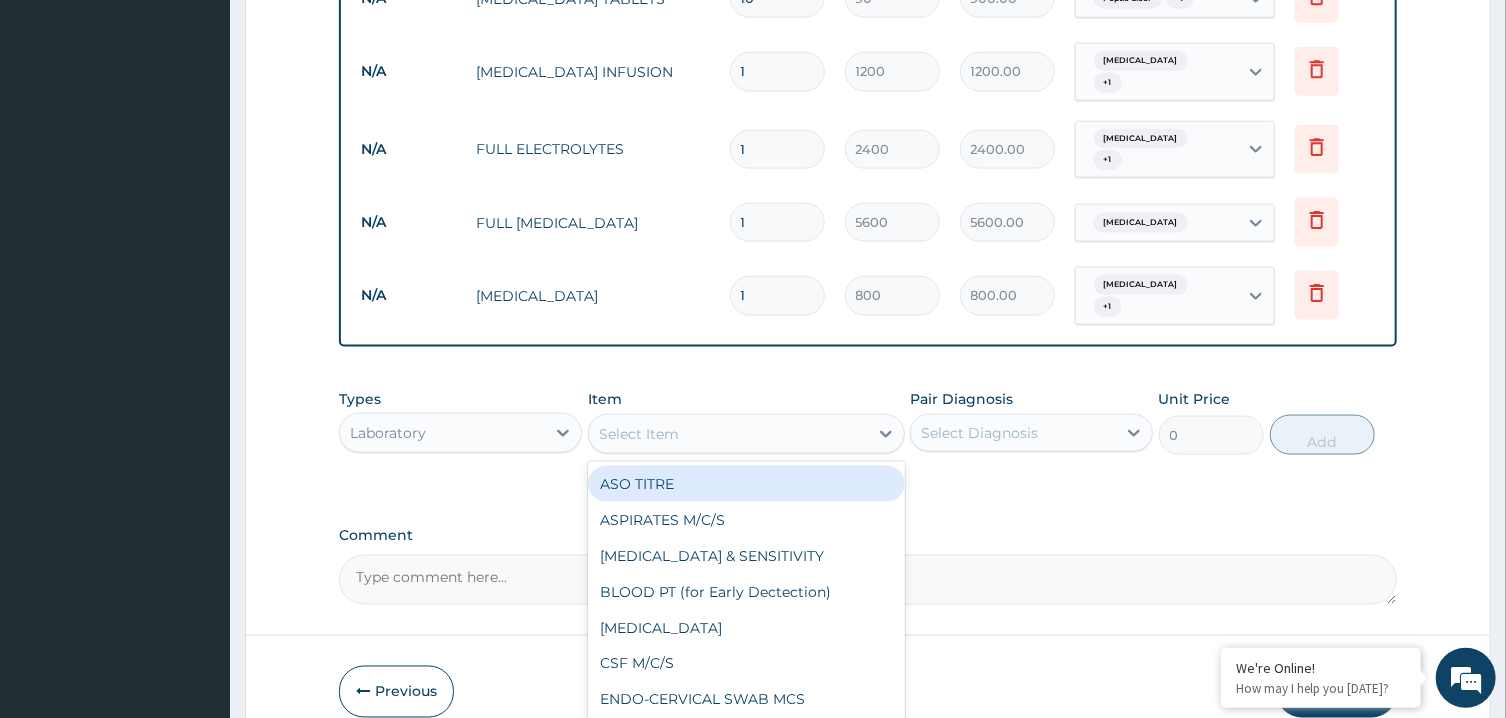 click on "Select Item" at bounding box center [728, 434] 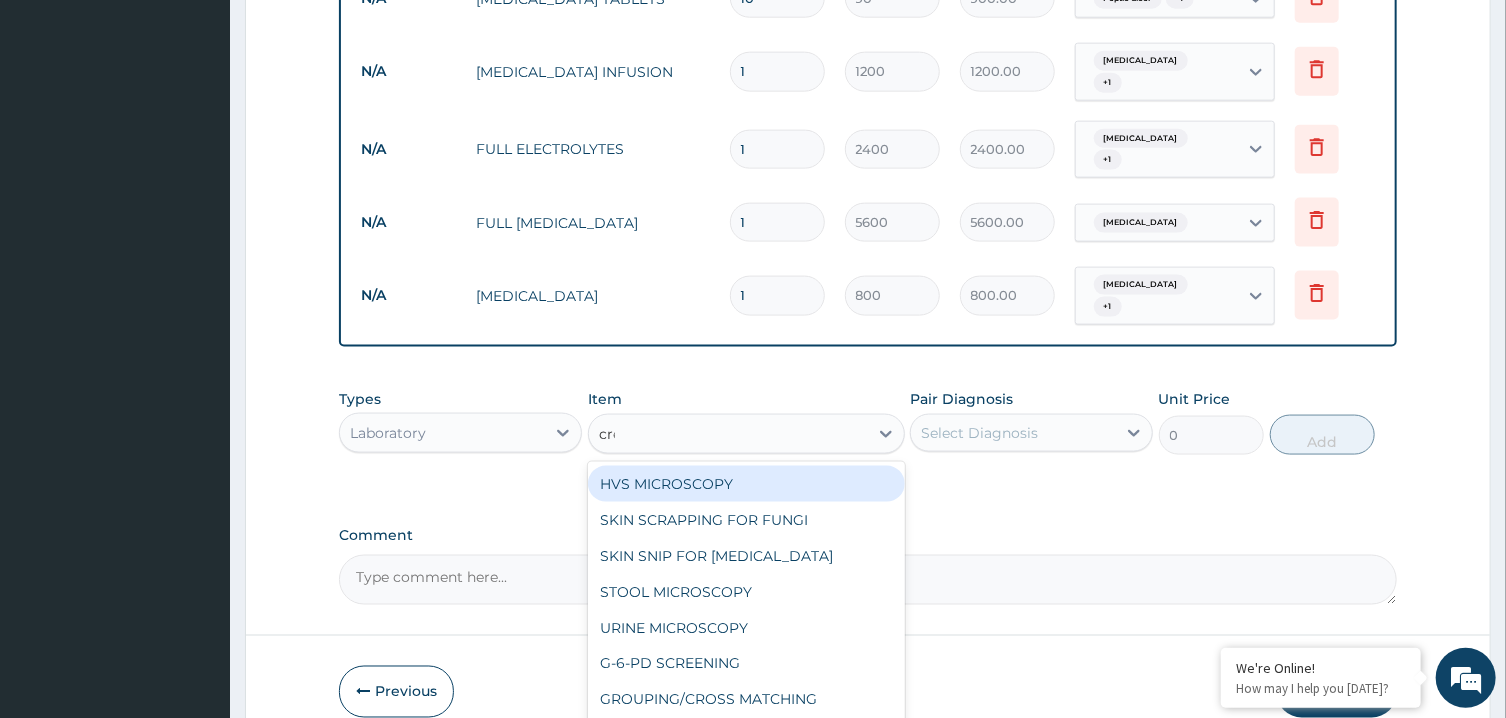type on "crea" 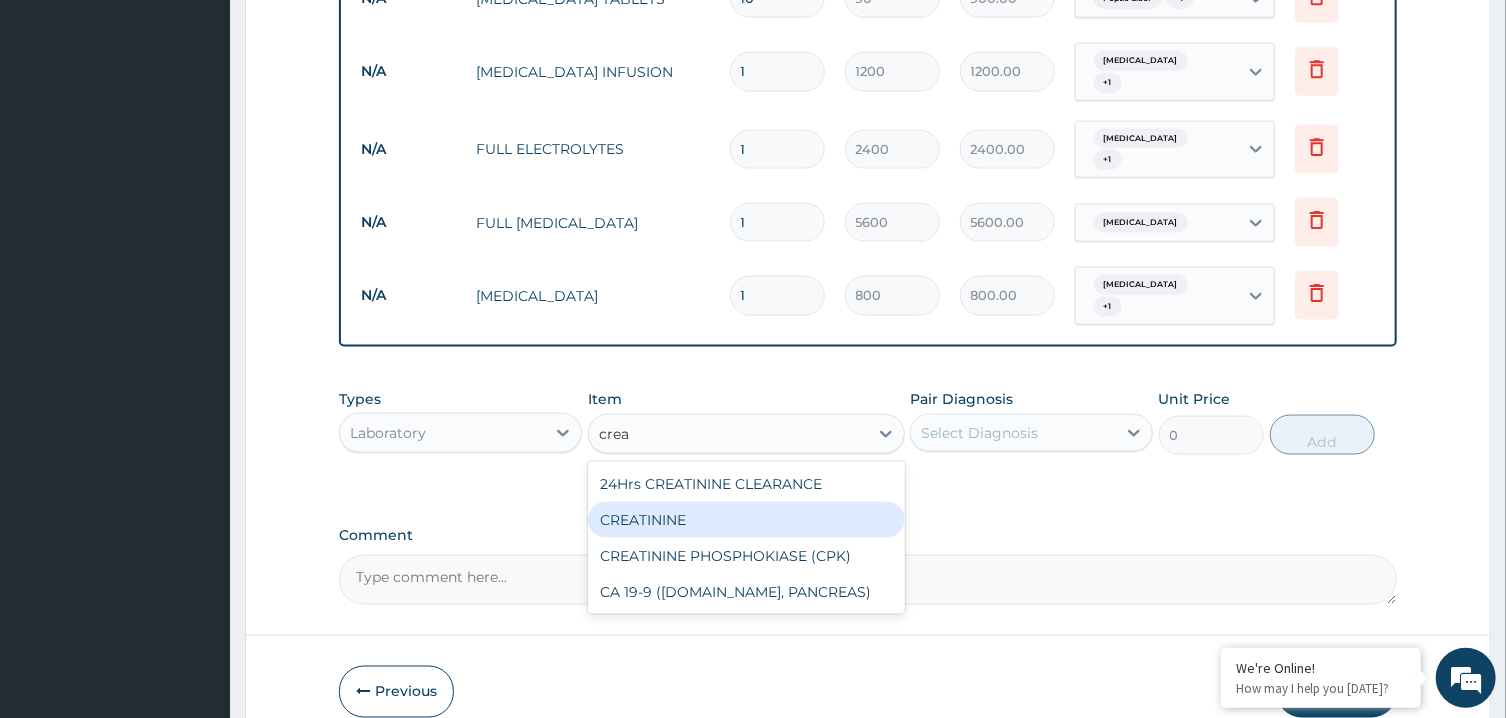 click on "CREATININE" at bounding box center [746, 520] 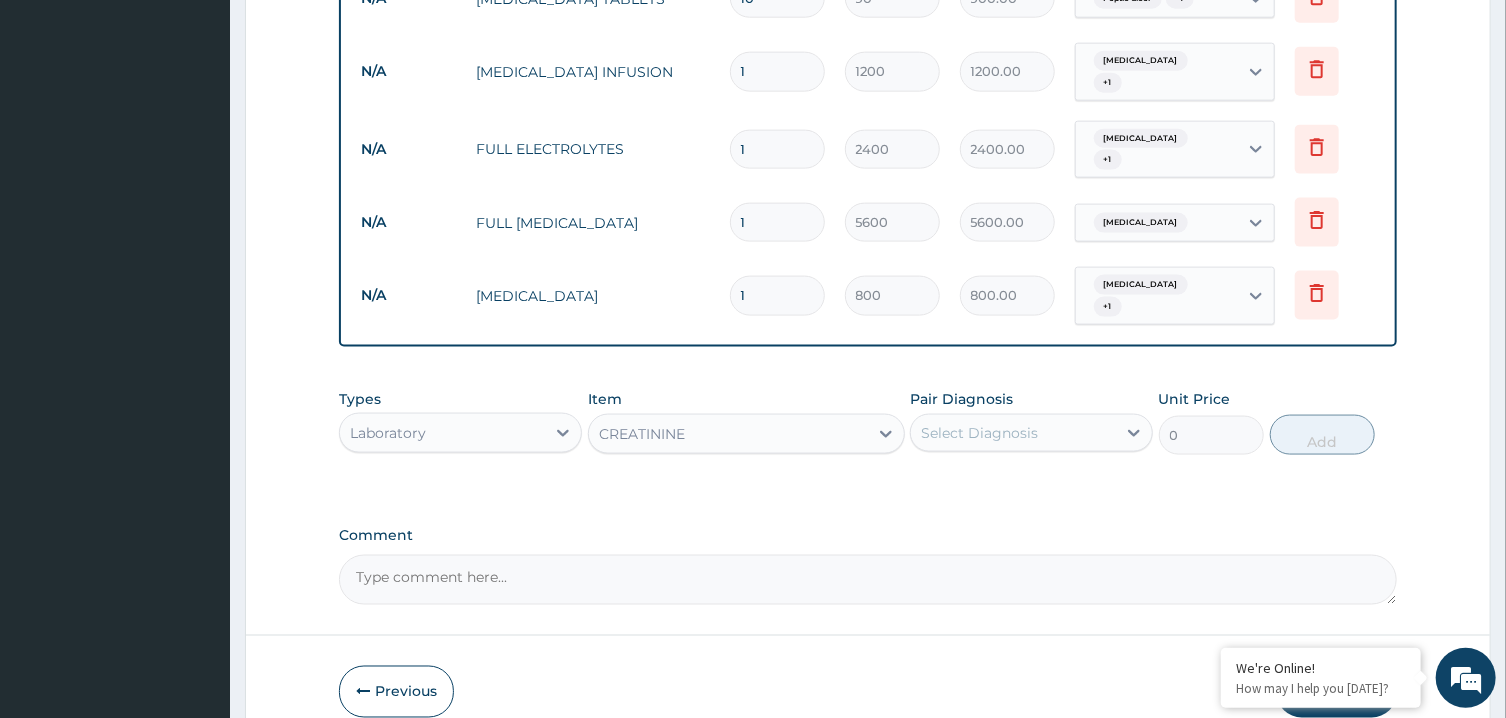 type 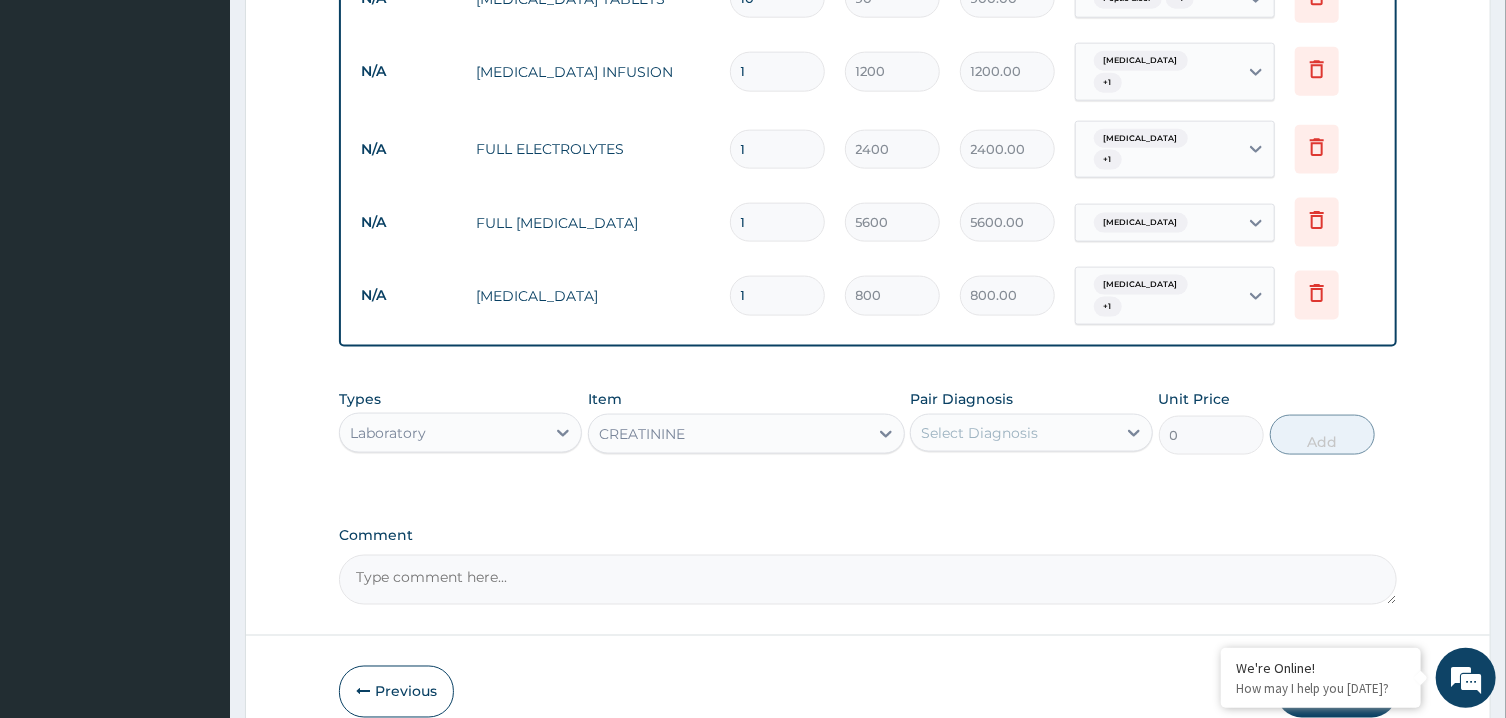 type on "960" 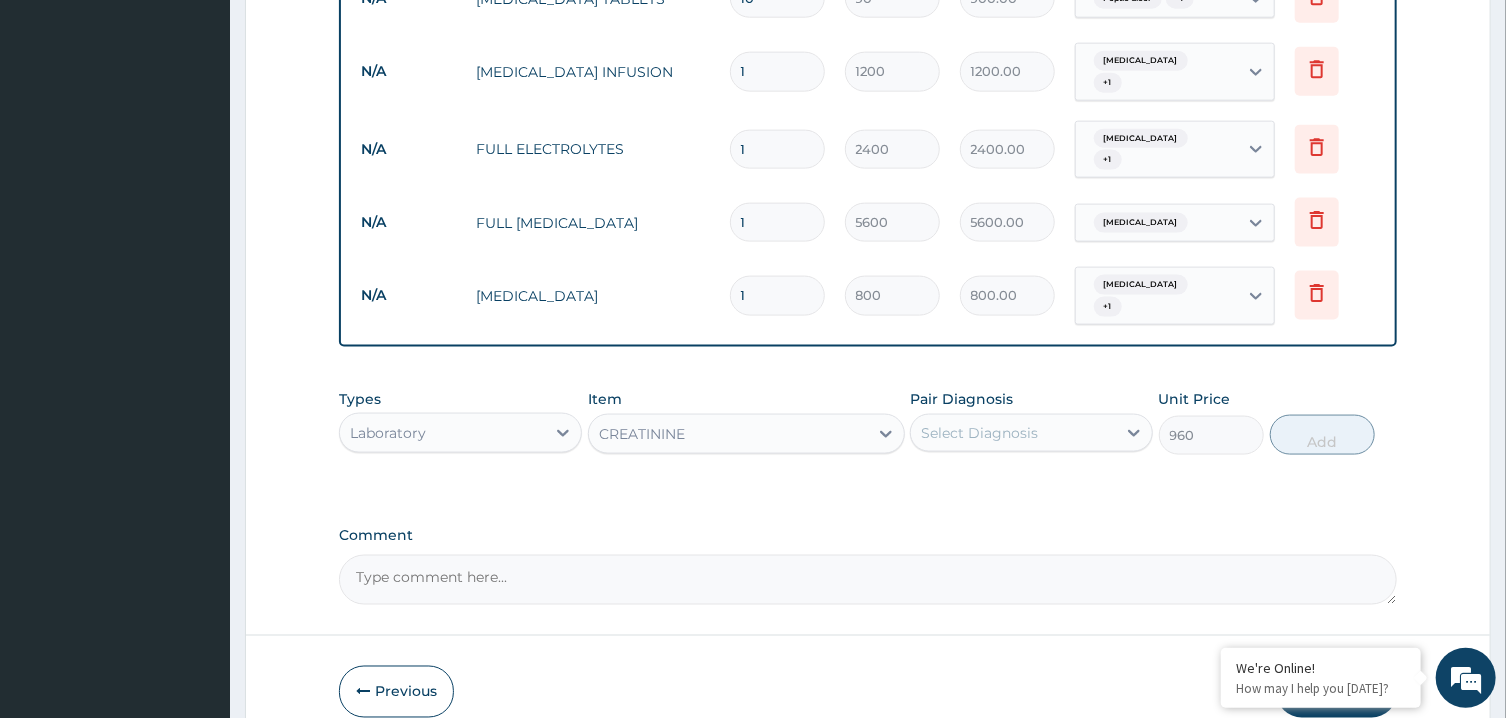 click on "Pair Diagnosis Select Diagnosis" at bounding box center (1031, 422) 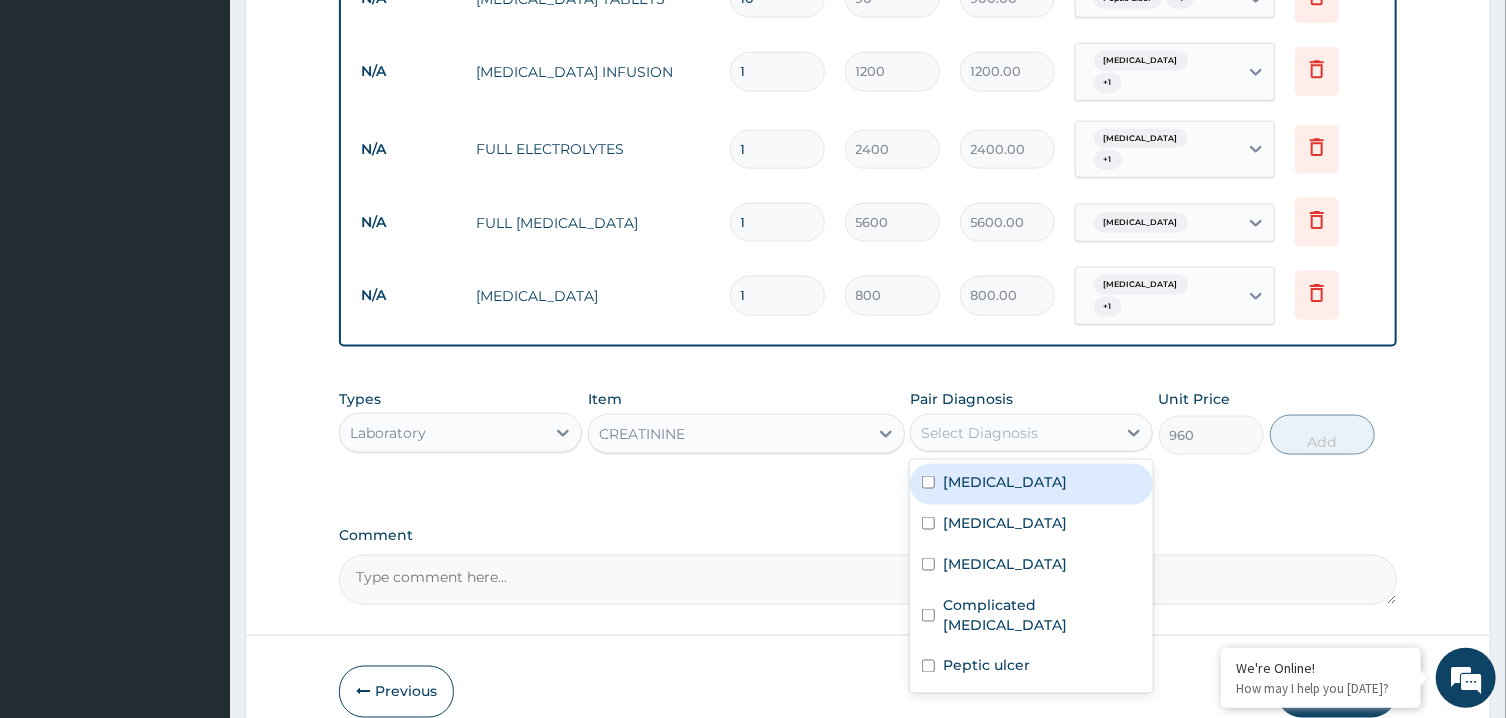 click on "Essential hypertension" at bounding box center (1031, 484) 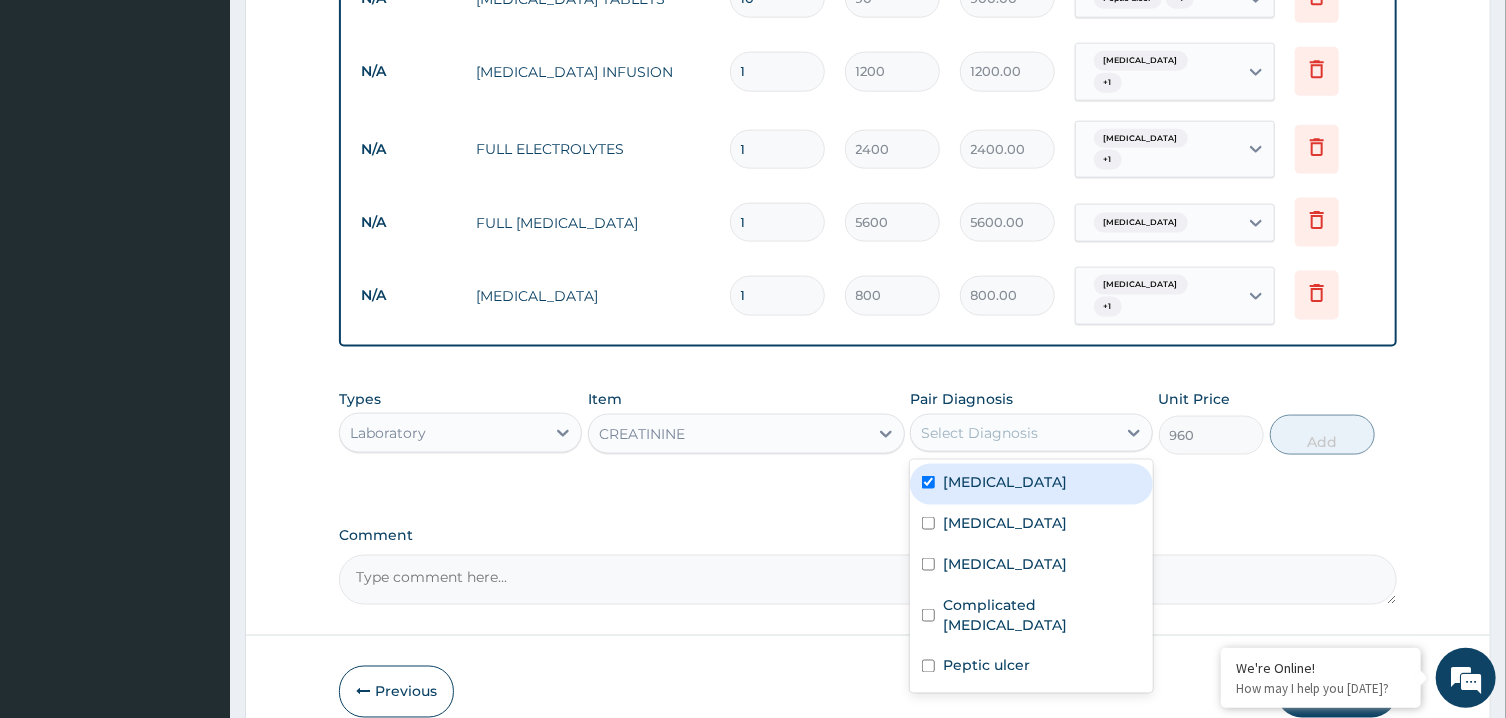 checkbox on "true" 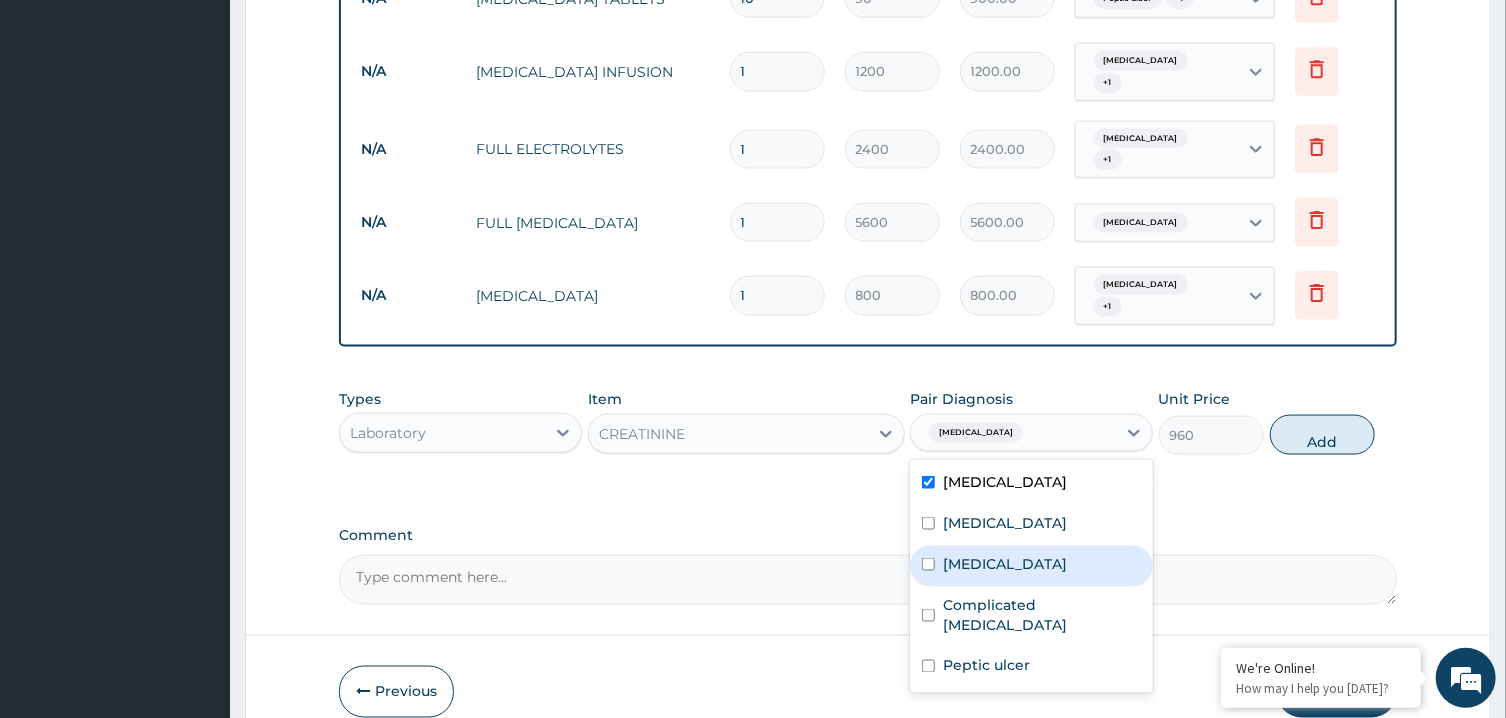 click on "Gastroenteritis" at bounding box center [1005, 564] 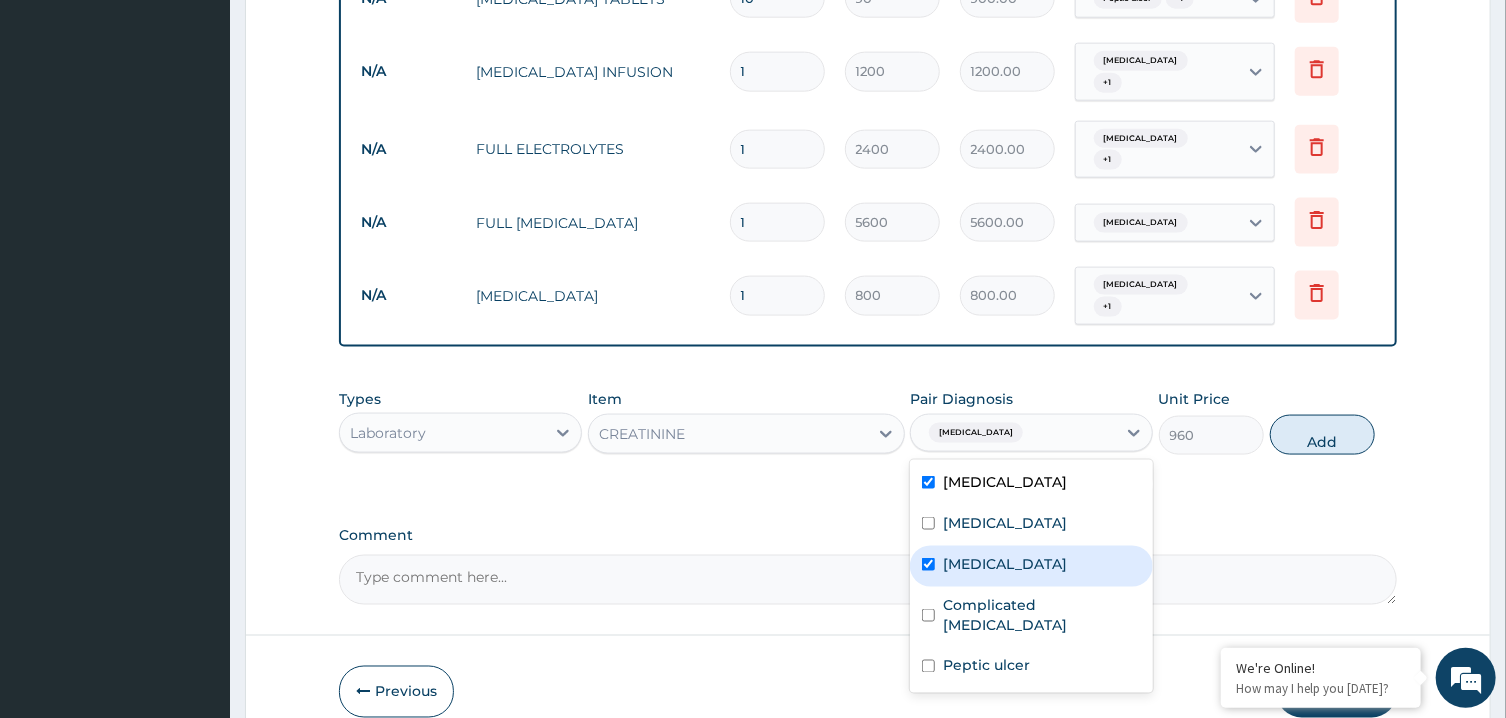 checkbox on "true" 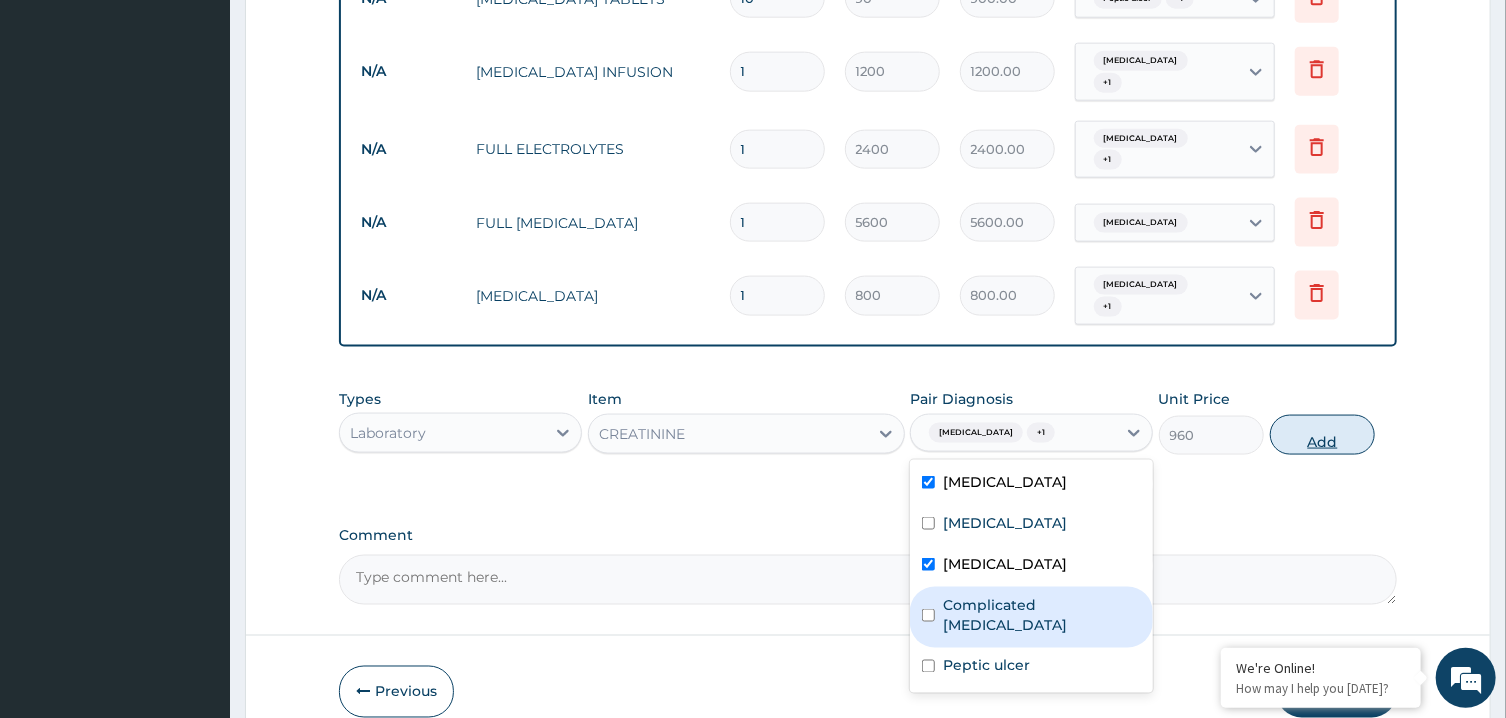 click on "Add" at bounding box center (1323, 435) 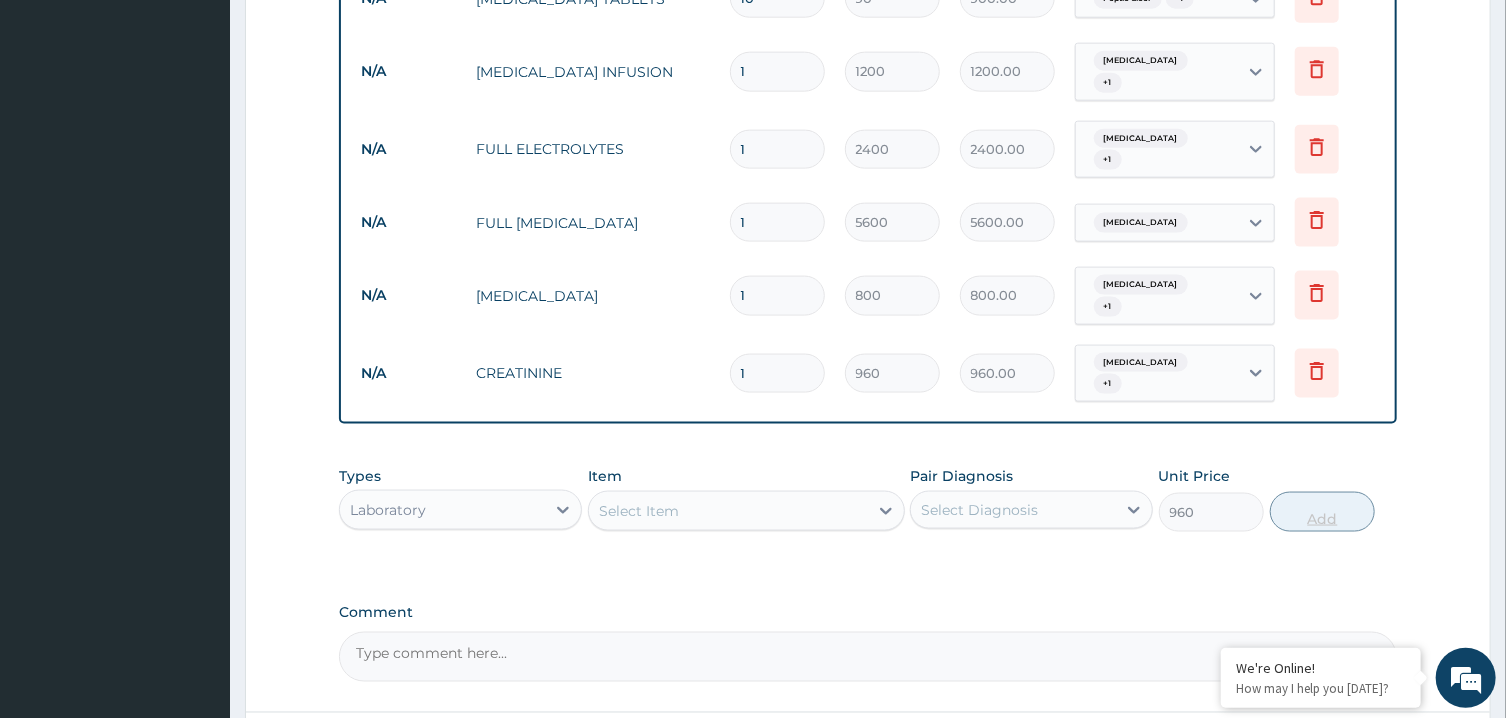 type on "0" 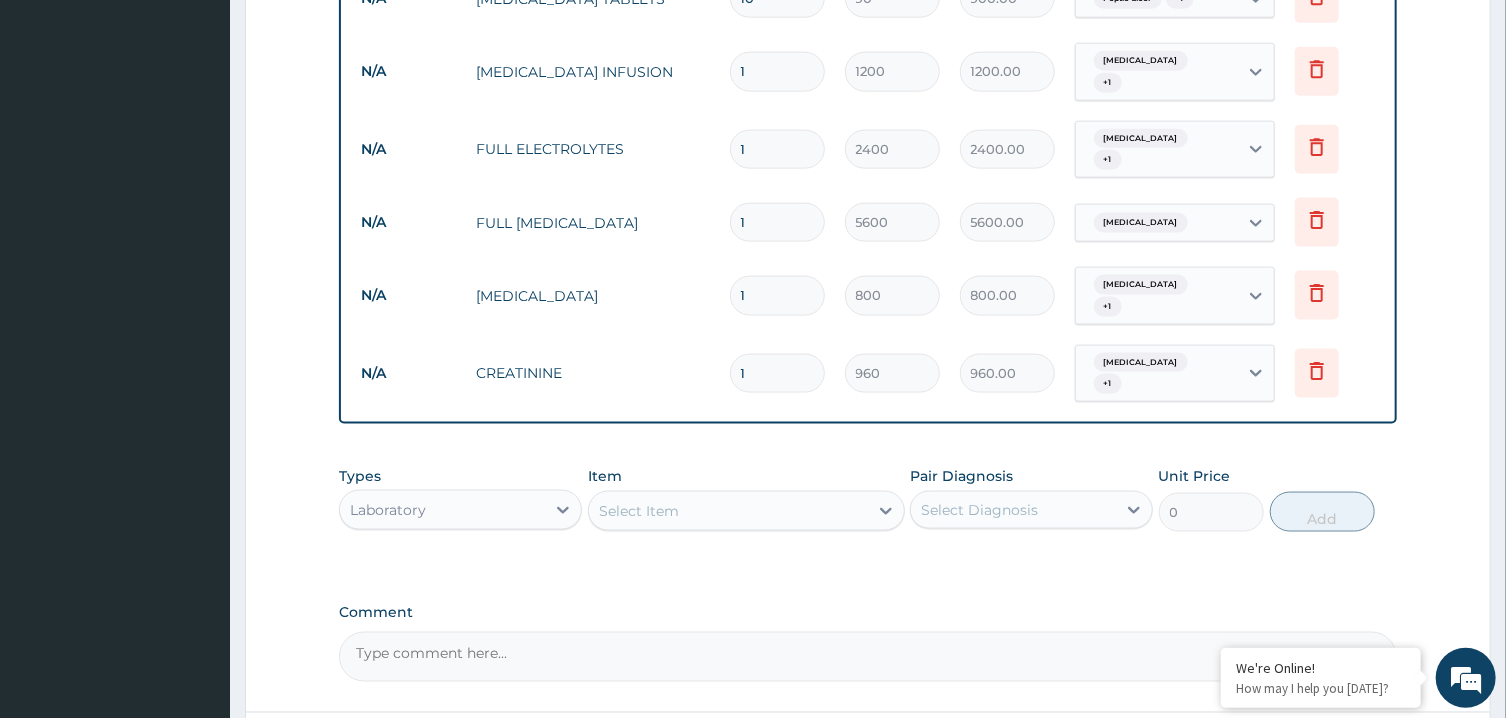 click on "1" at bounding box center (777, 71) 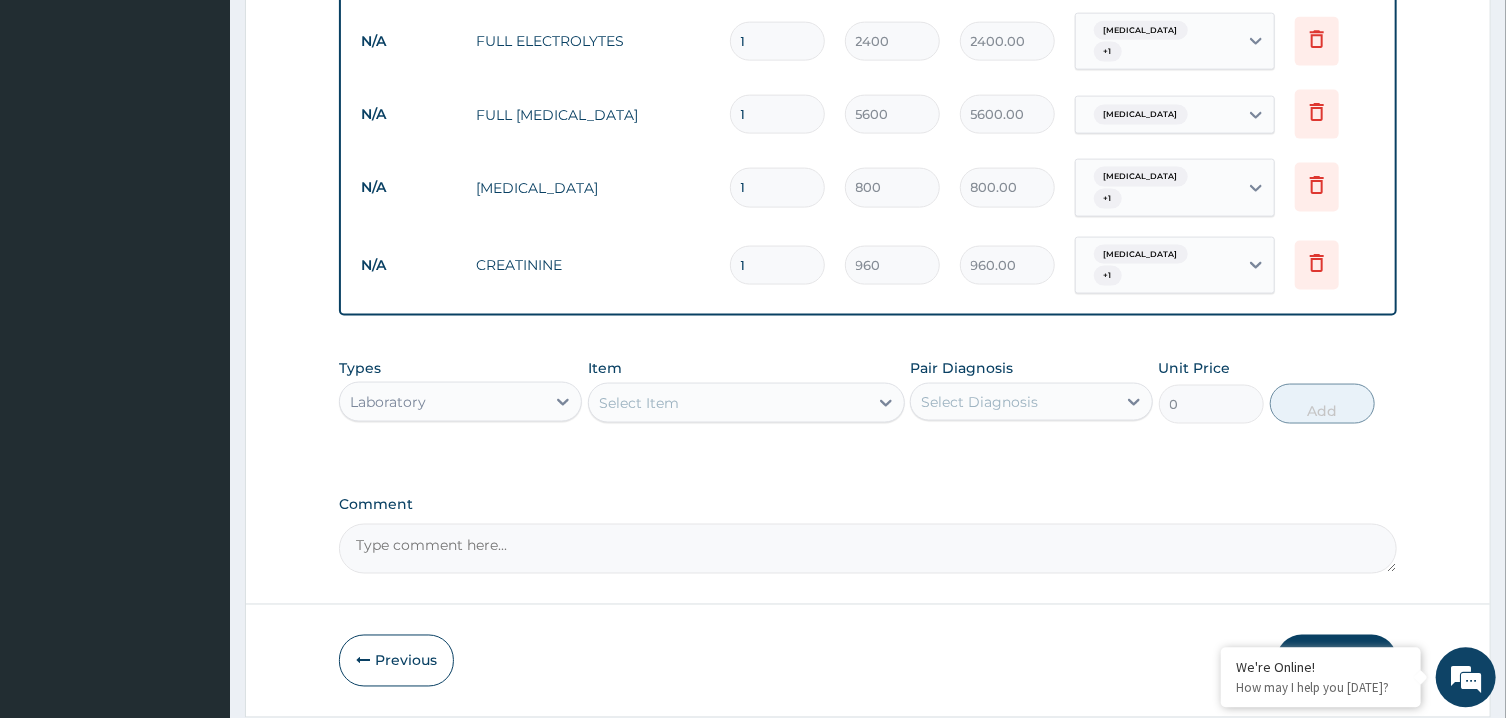 scroll, scrollTop: 1472, scrollLeft: 0, axis: vertical 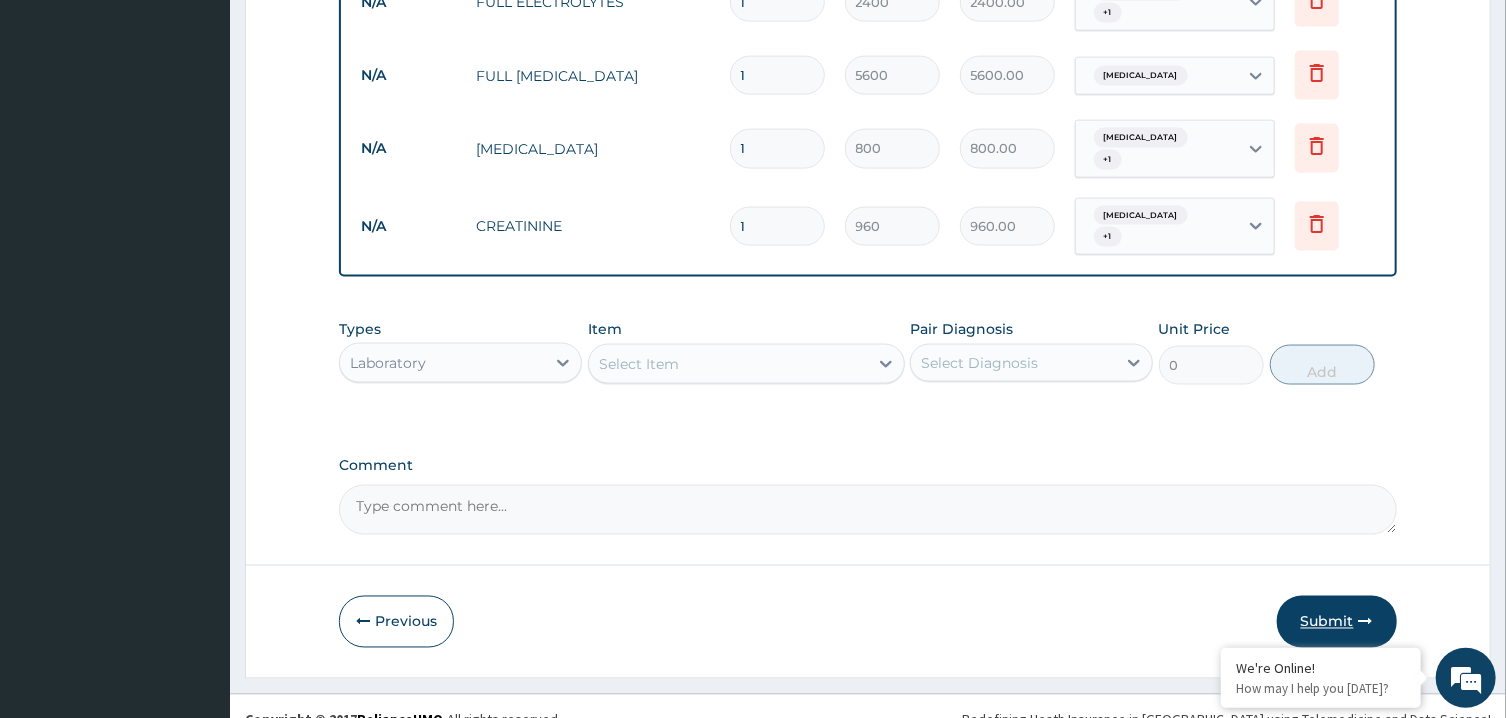 type on "3" 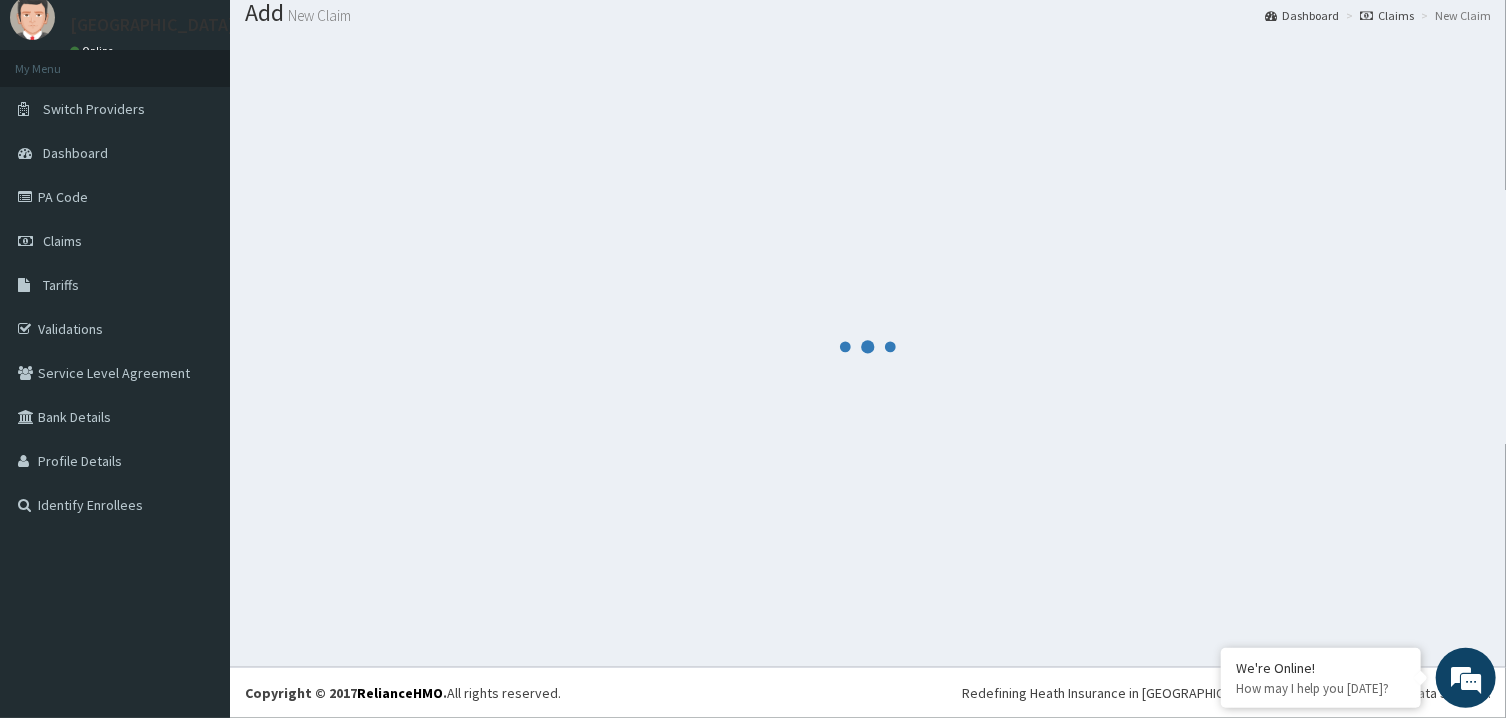 scroll, scrollTop: 64, scrollLeft: 0, axis: vertical 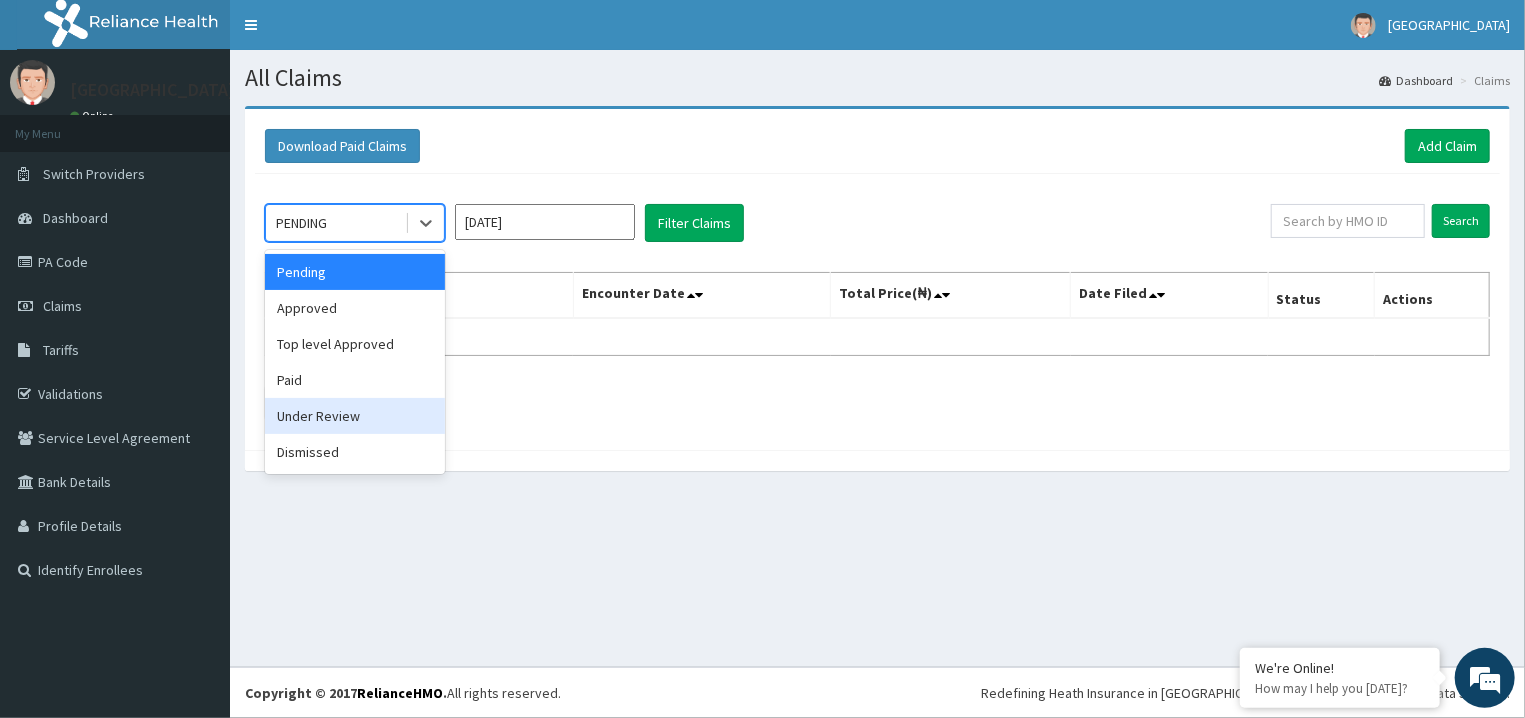 click on "Under Review" at bounding box center [355, 416] 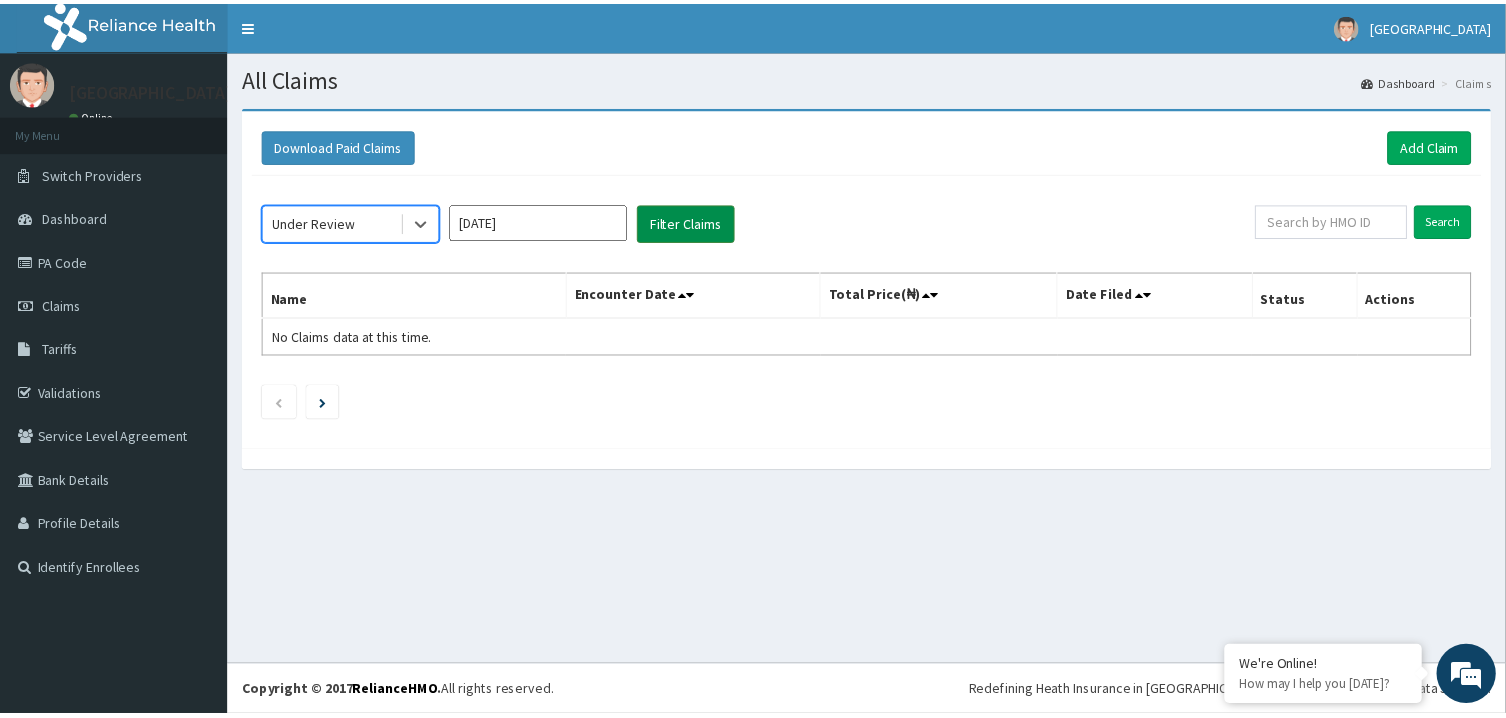 scroll, scrollTop: 0, scrollLeft: 0, axis: both 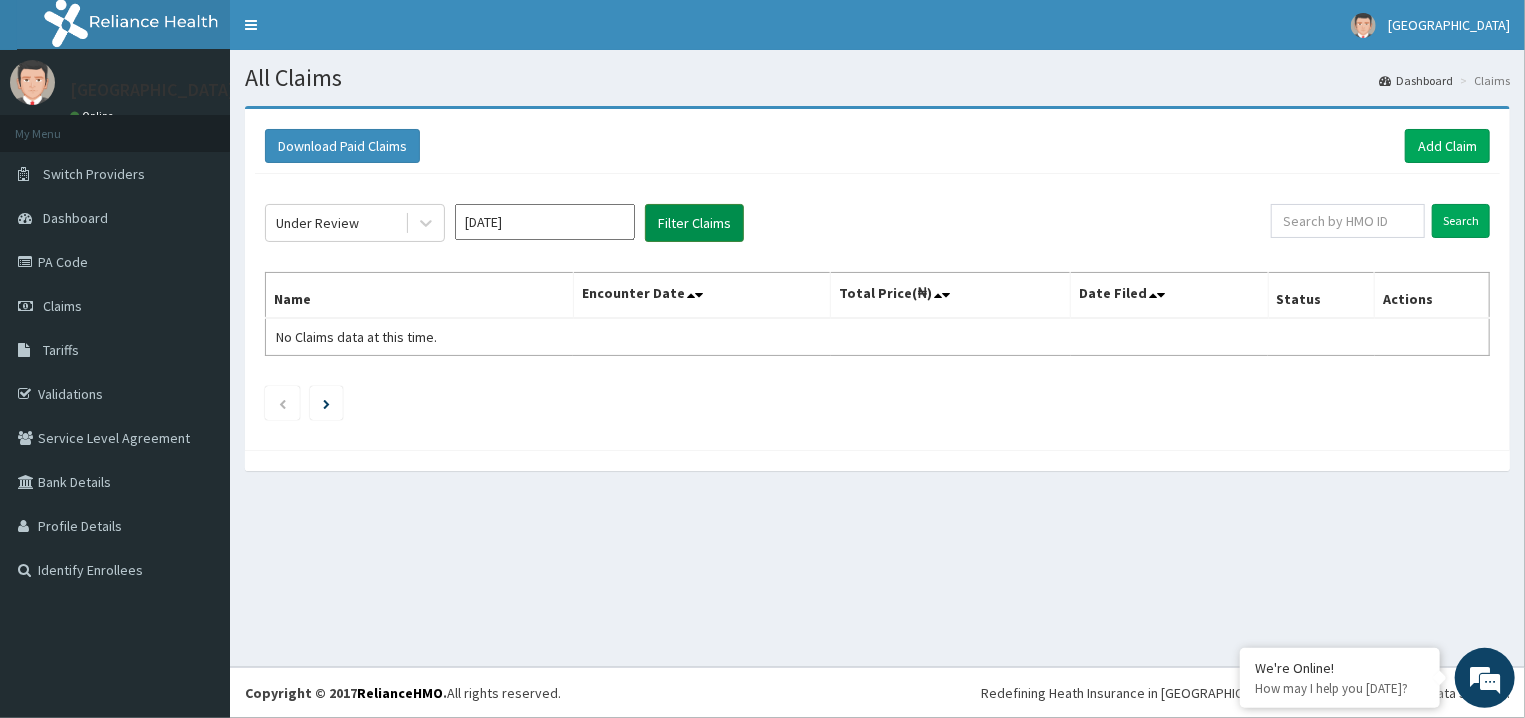 click on "Filter Claims" at bounding box center (694, 223) 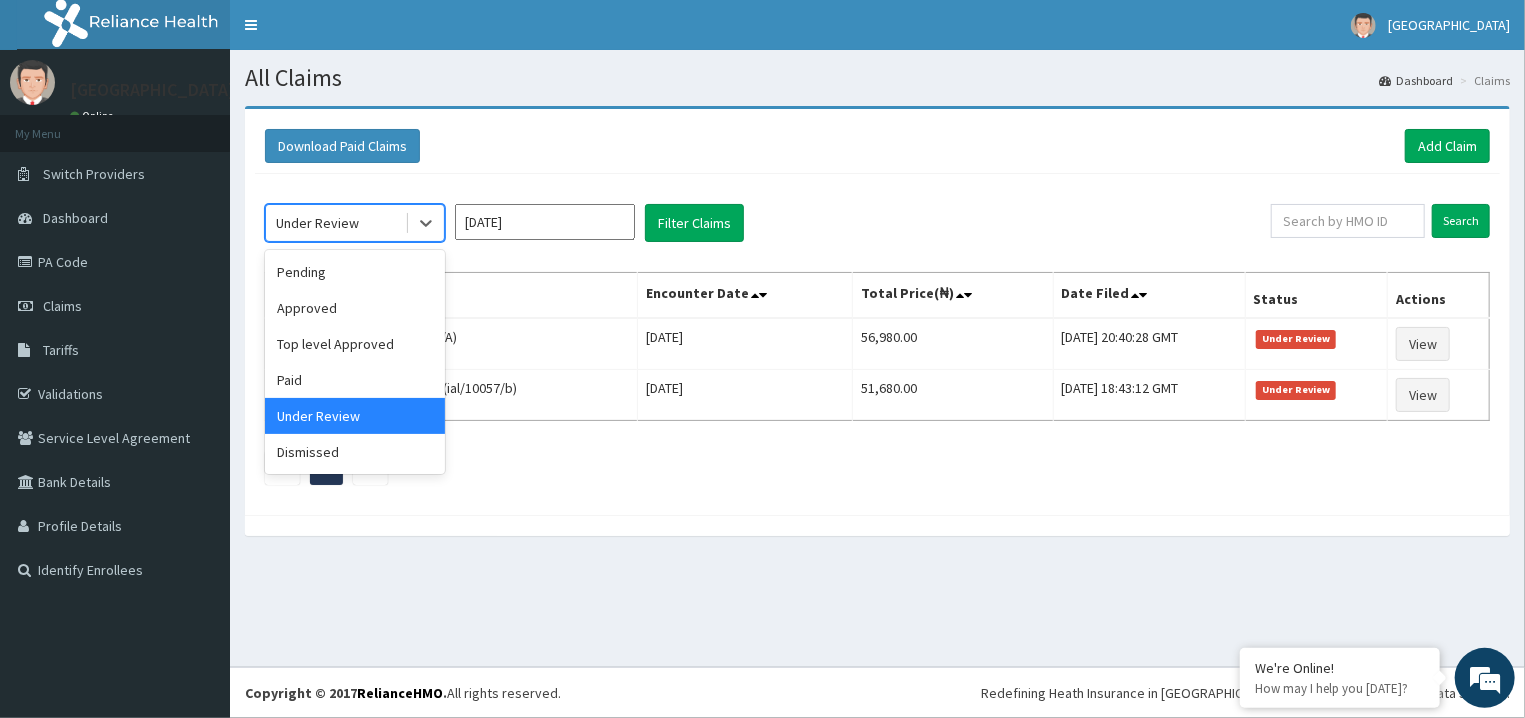 click at bounding box center [424, 223] 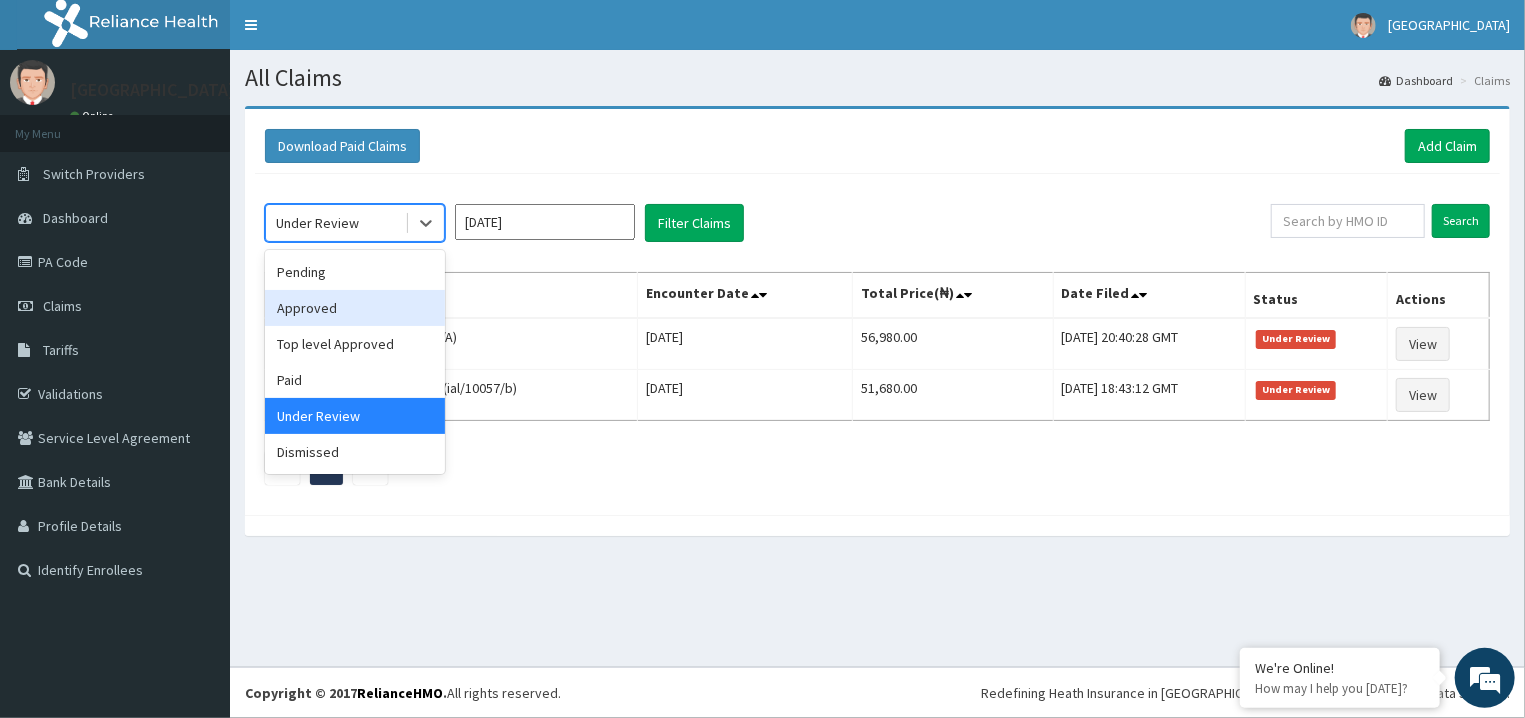 click on "Approved" at bounding box center (355, 308) 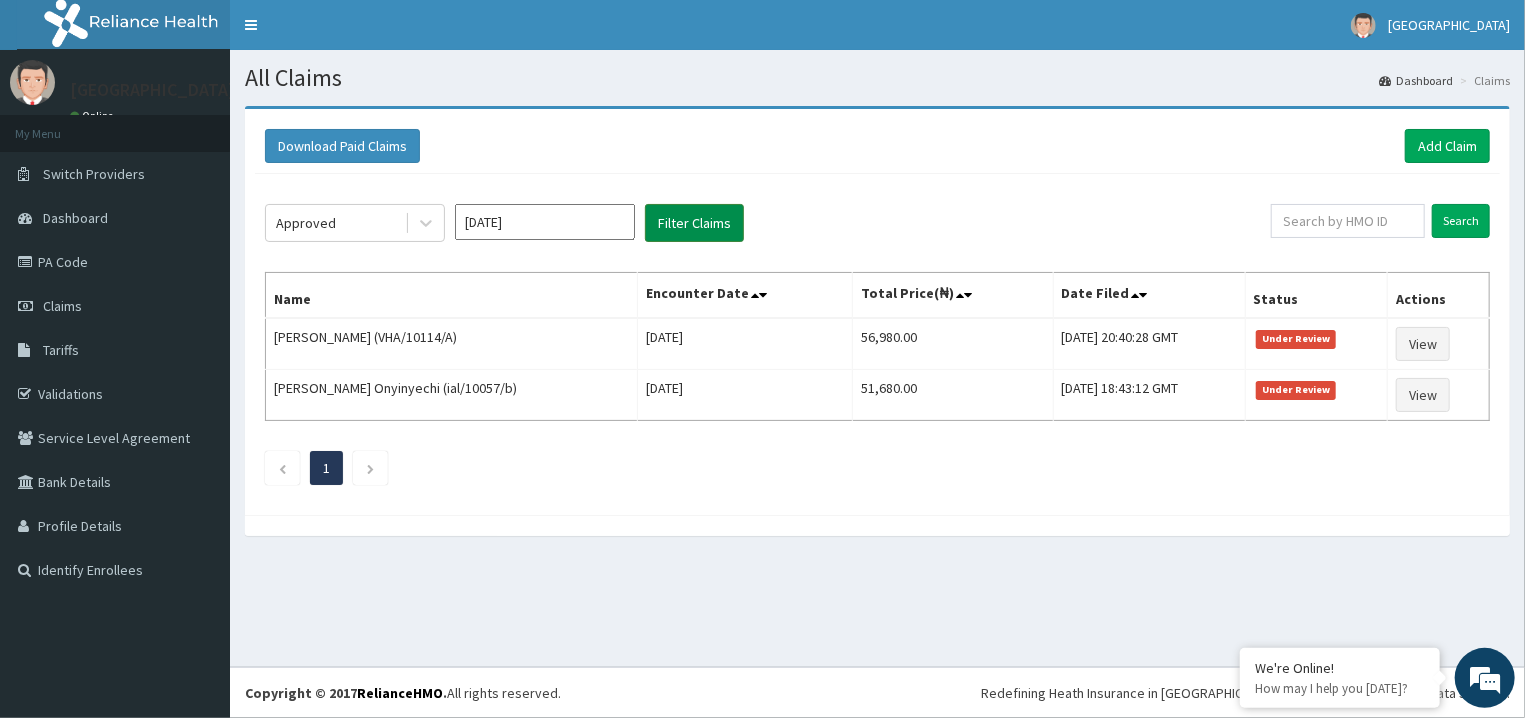 click on "Filter Claims" at bounding box center [694, 223] 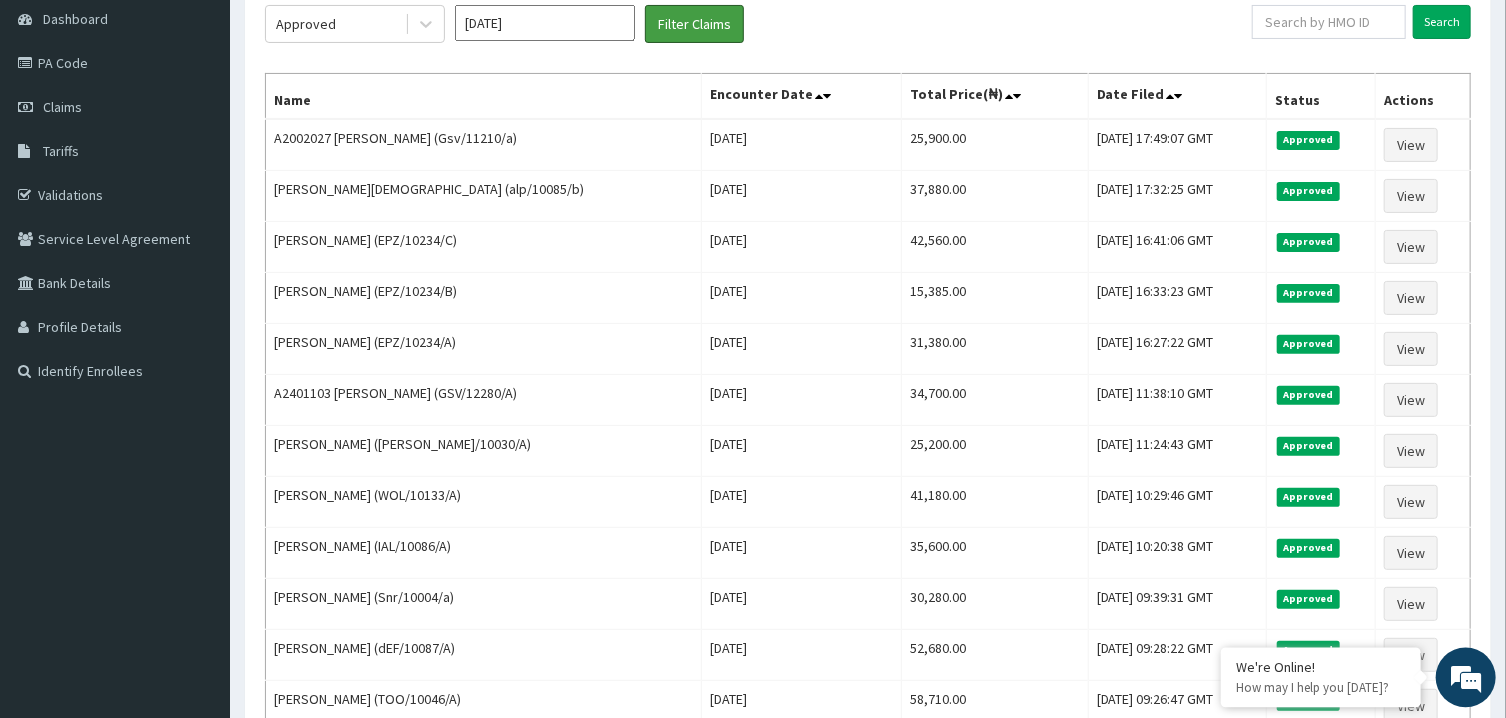 scroll, scrollTop: 197, scrollLeft: 0, axis: vertical 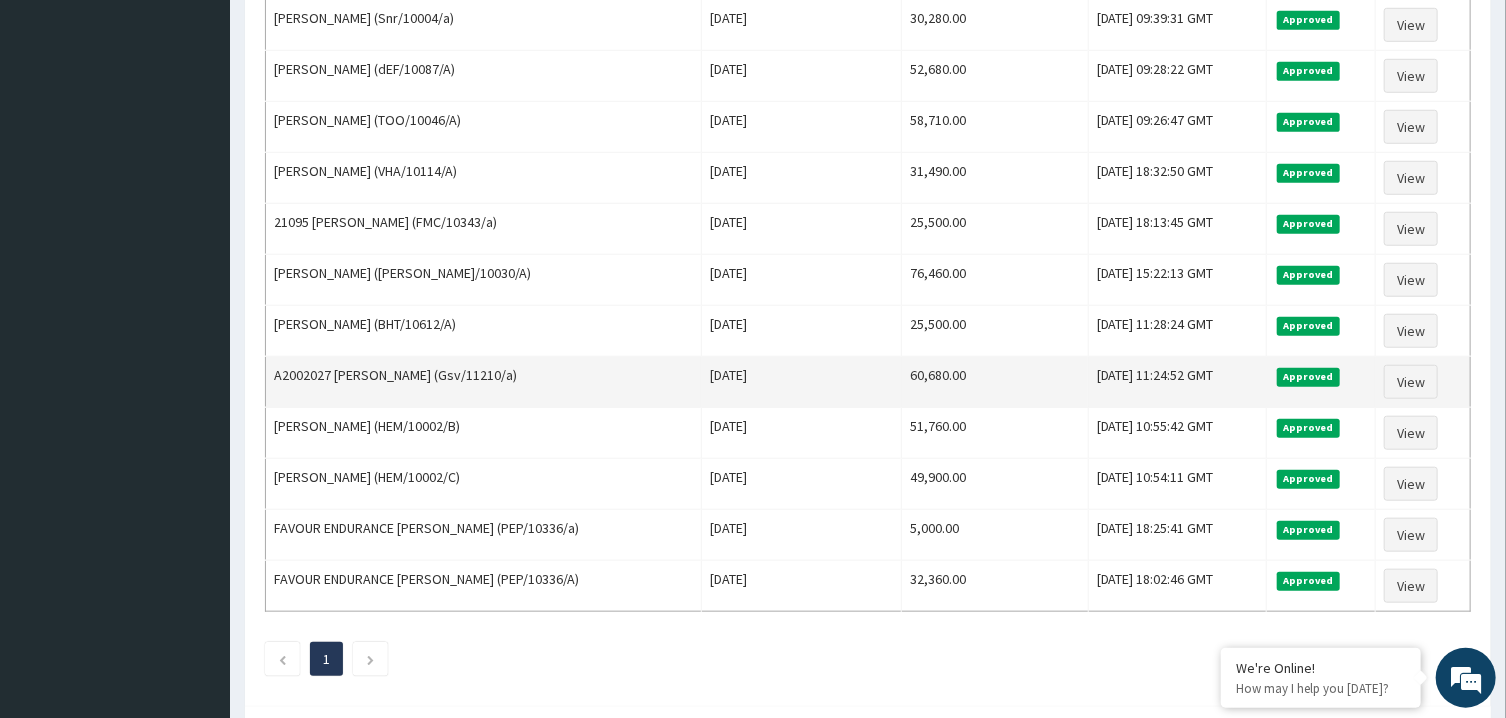 type 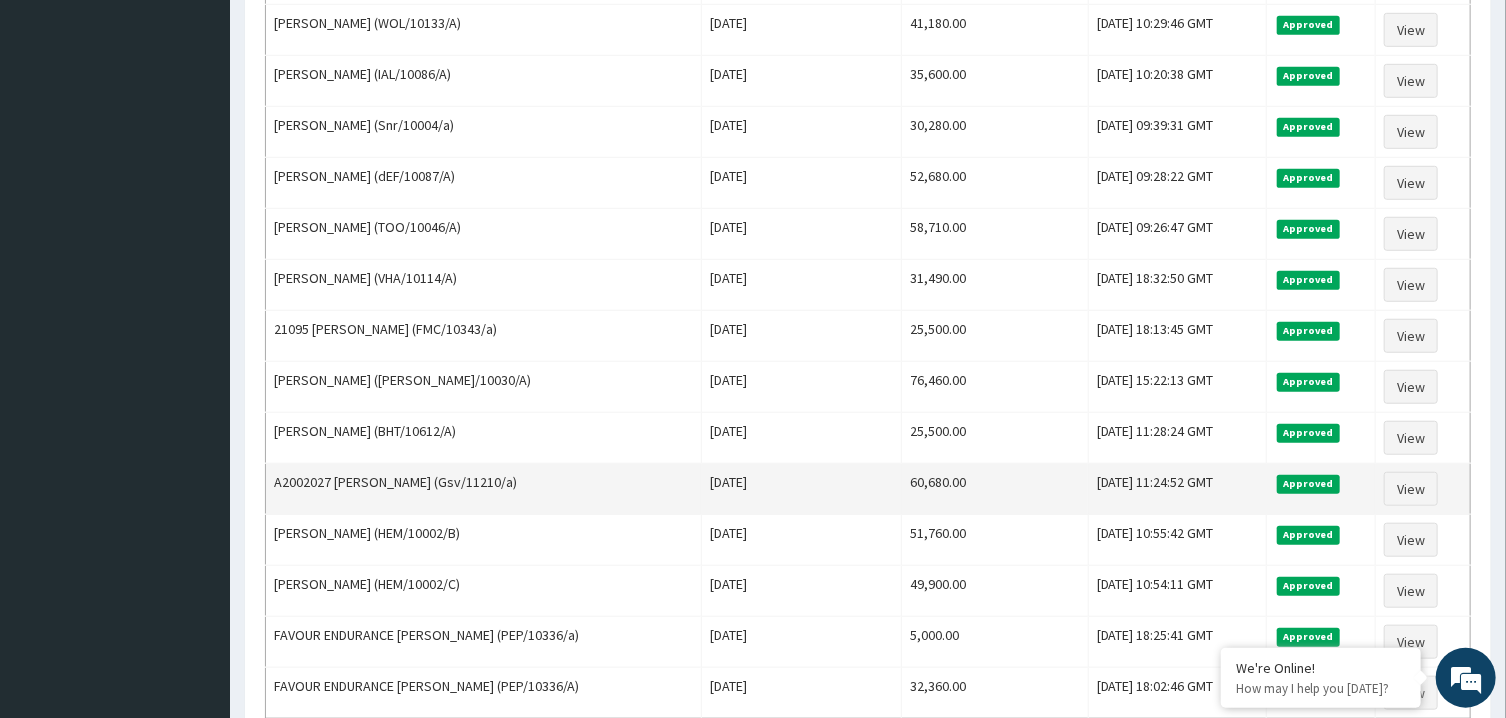 scroll, scrollTop: 617, scrollLeft: 0, axis: vertical 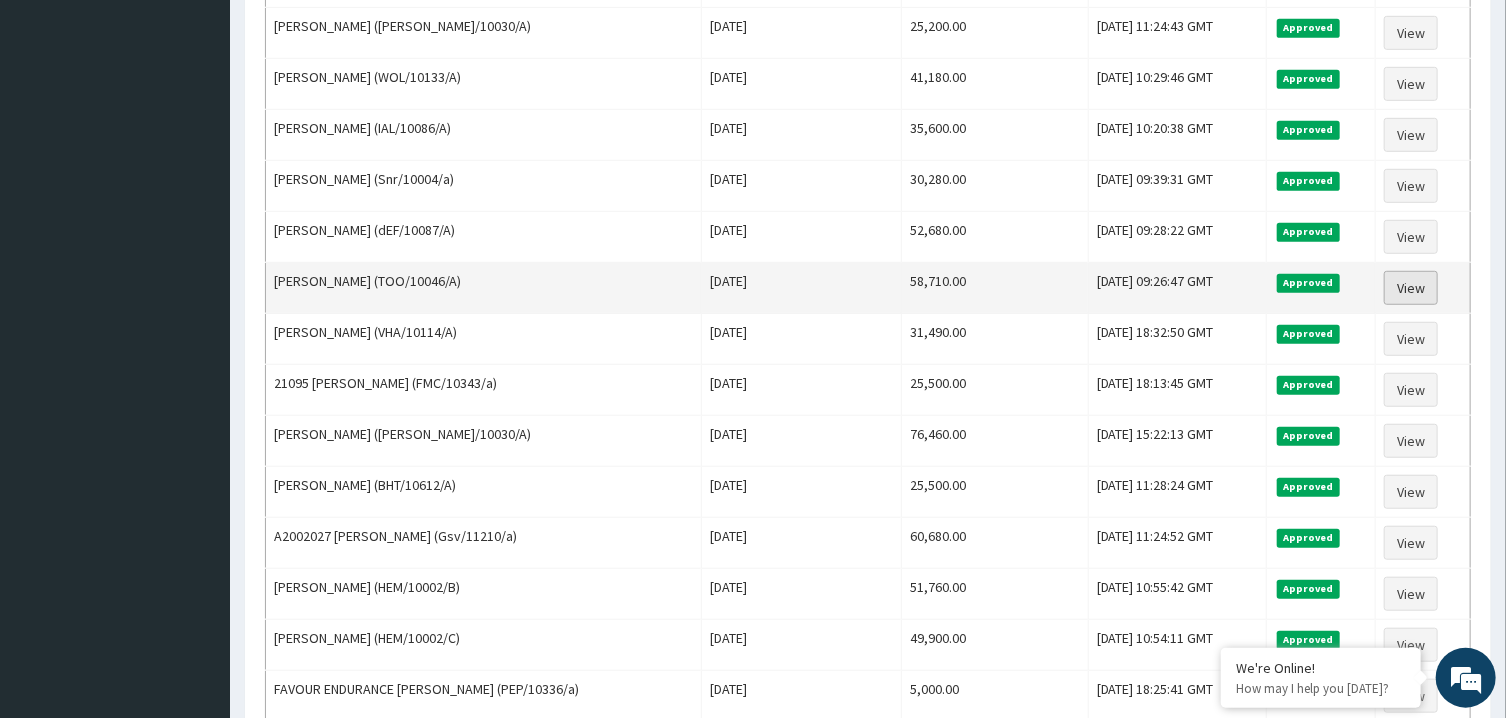 click on "View" at bounding box center [1411, 288] 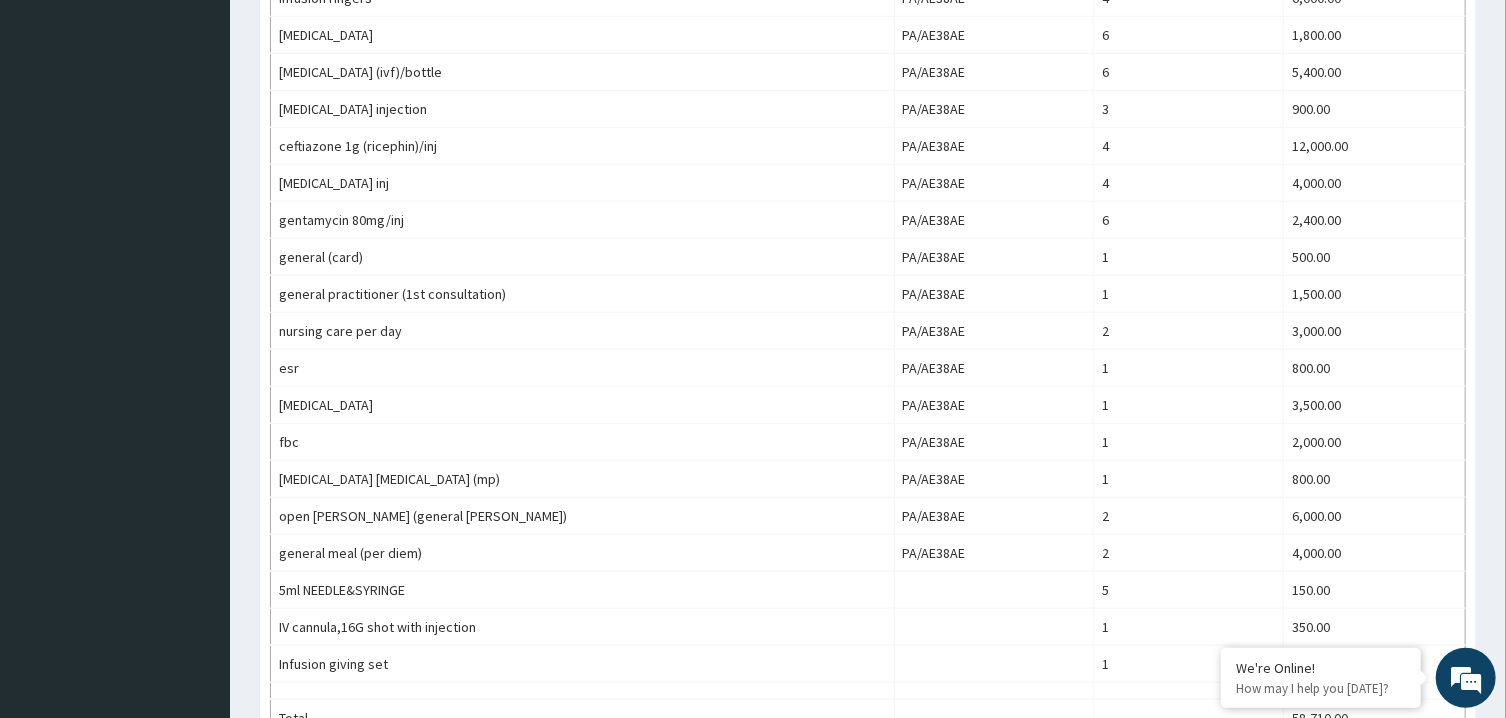scroll, scrollTop: 857, scrollLeft: 0, axis: vertical 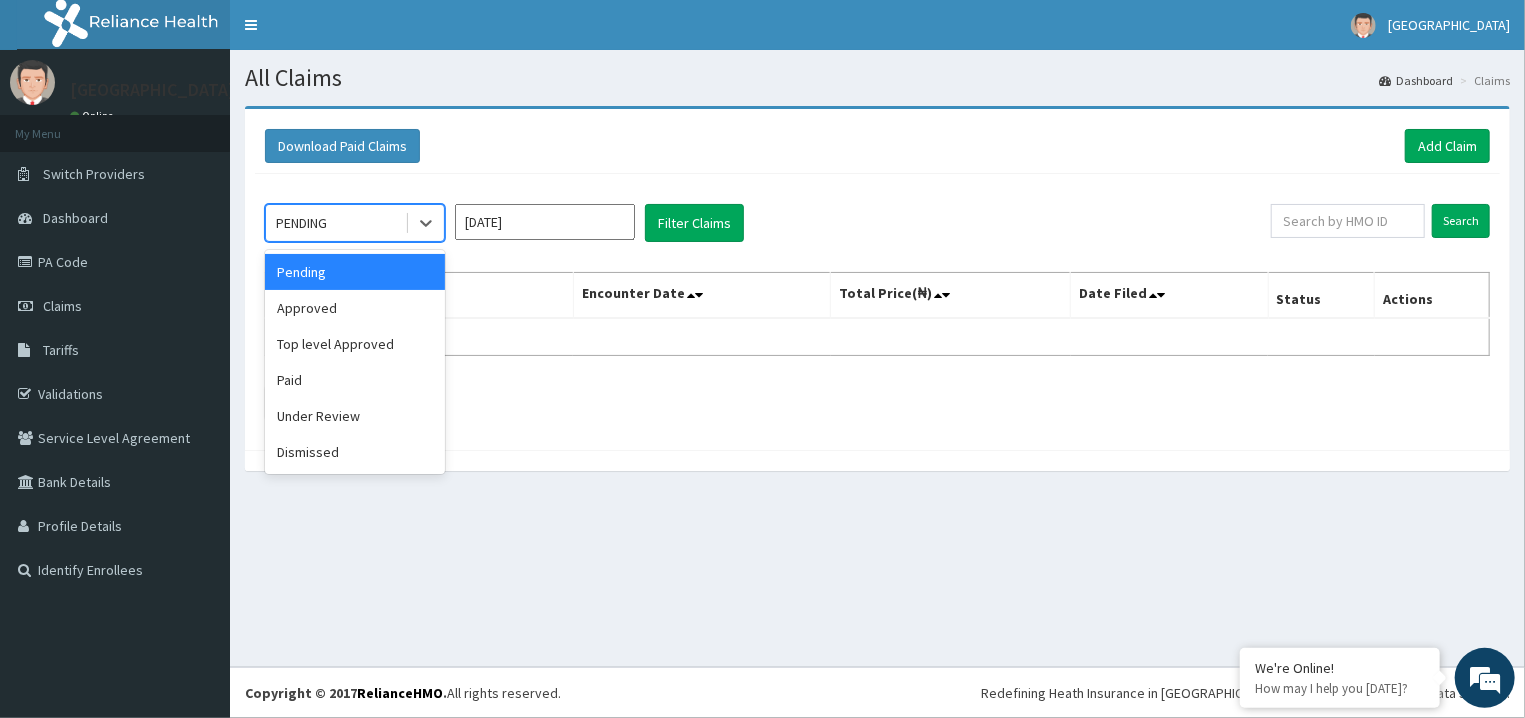 click on "PENDING" at bounding box center [335, 223] 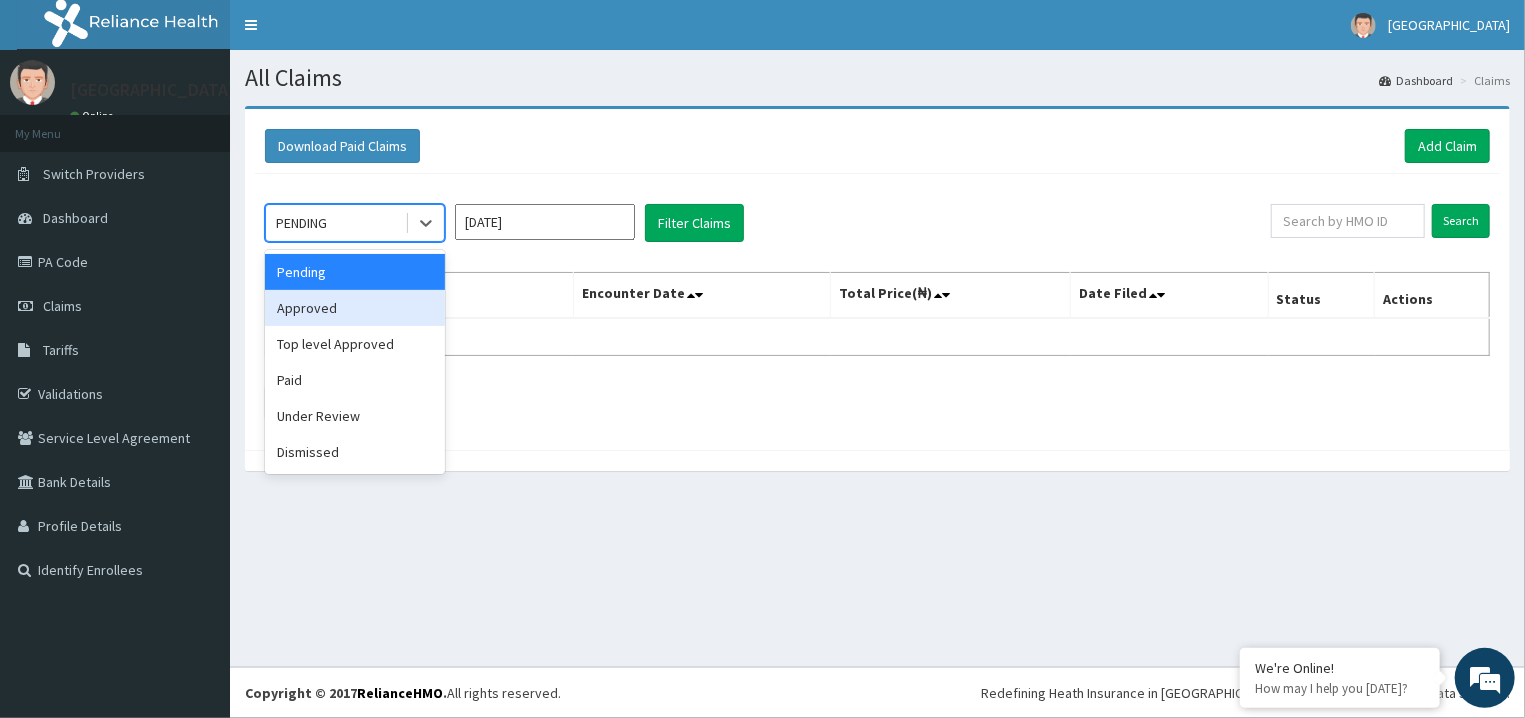 click on "Approved" at bounding box center (355, 308) 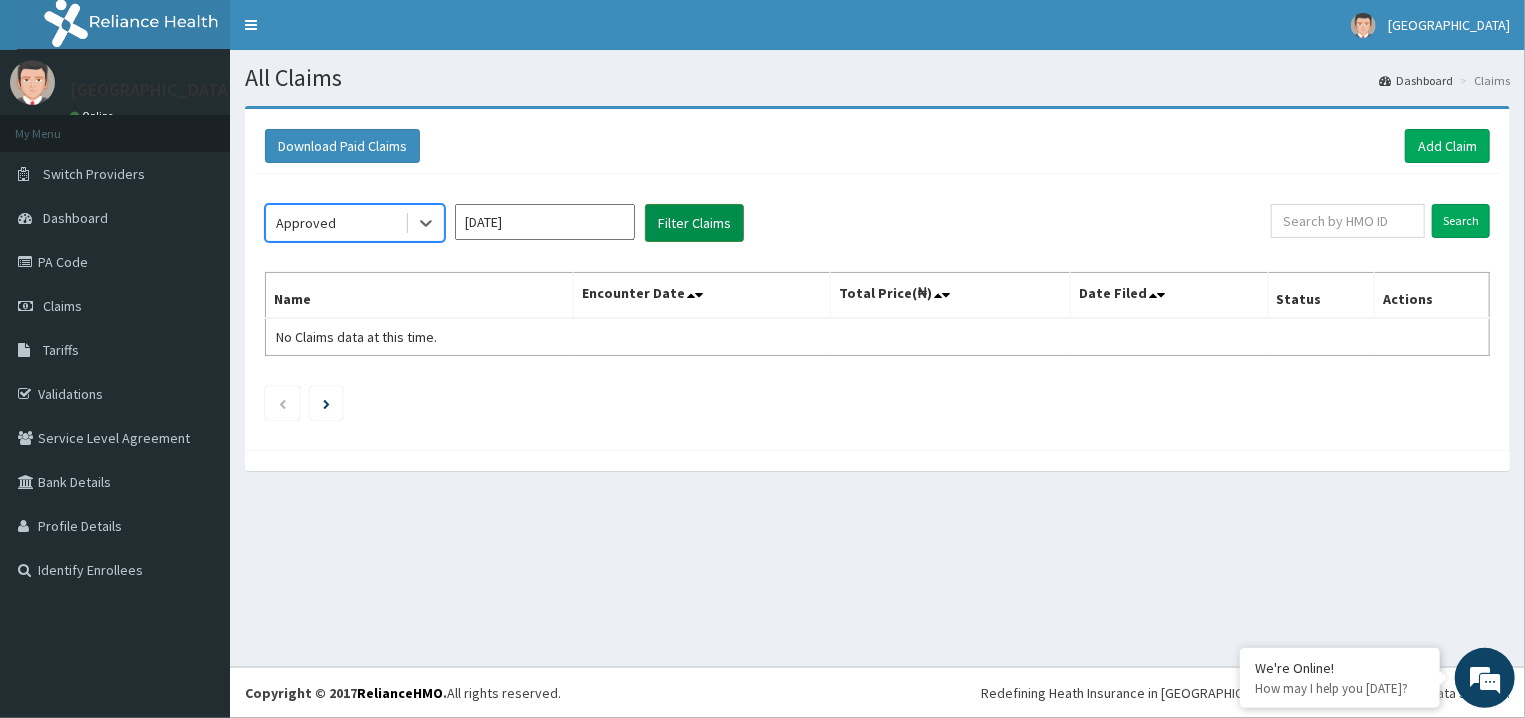click on "Filter Claims" at bounding box center [694, 223] 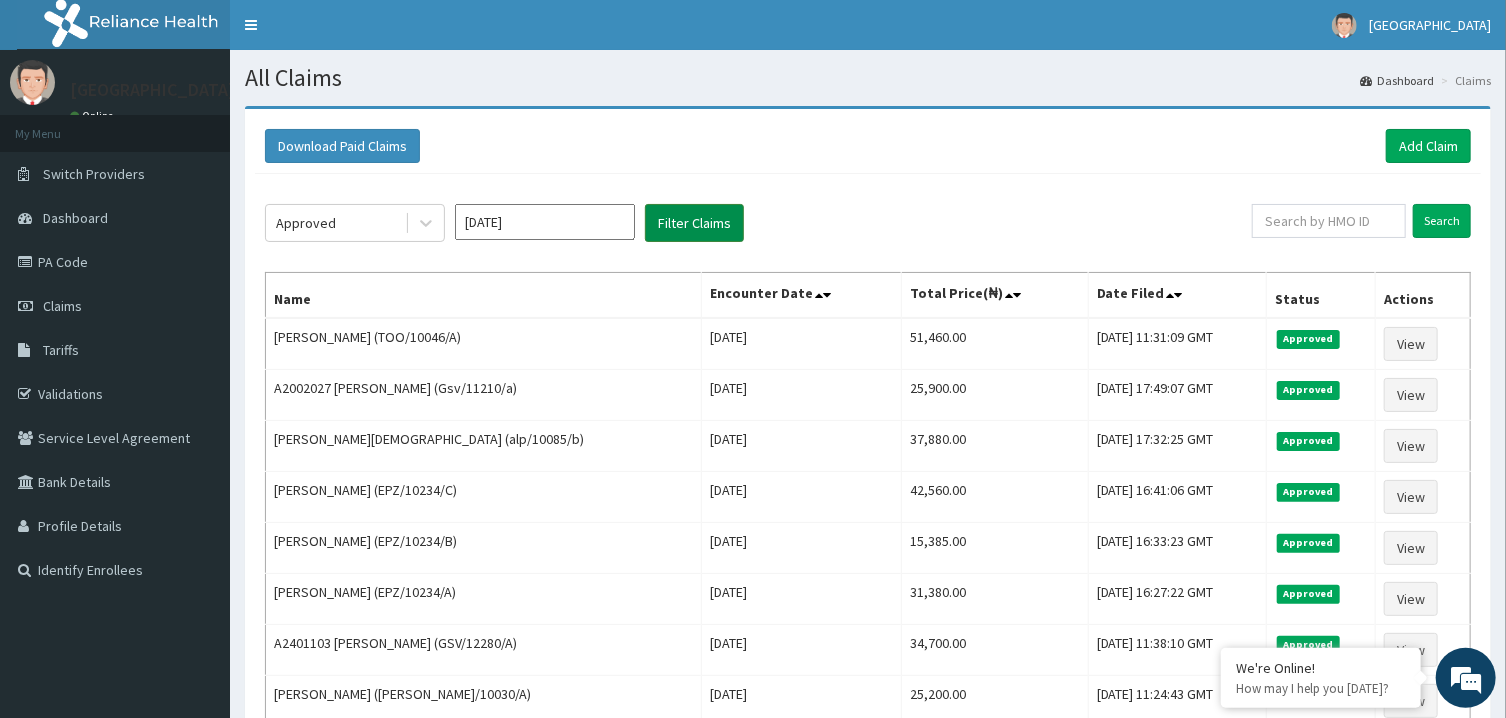 scroll, scrollTop: 0, scrollLeft: 0, axis: both 